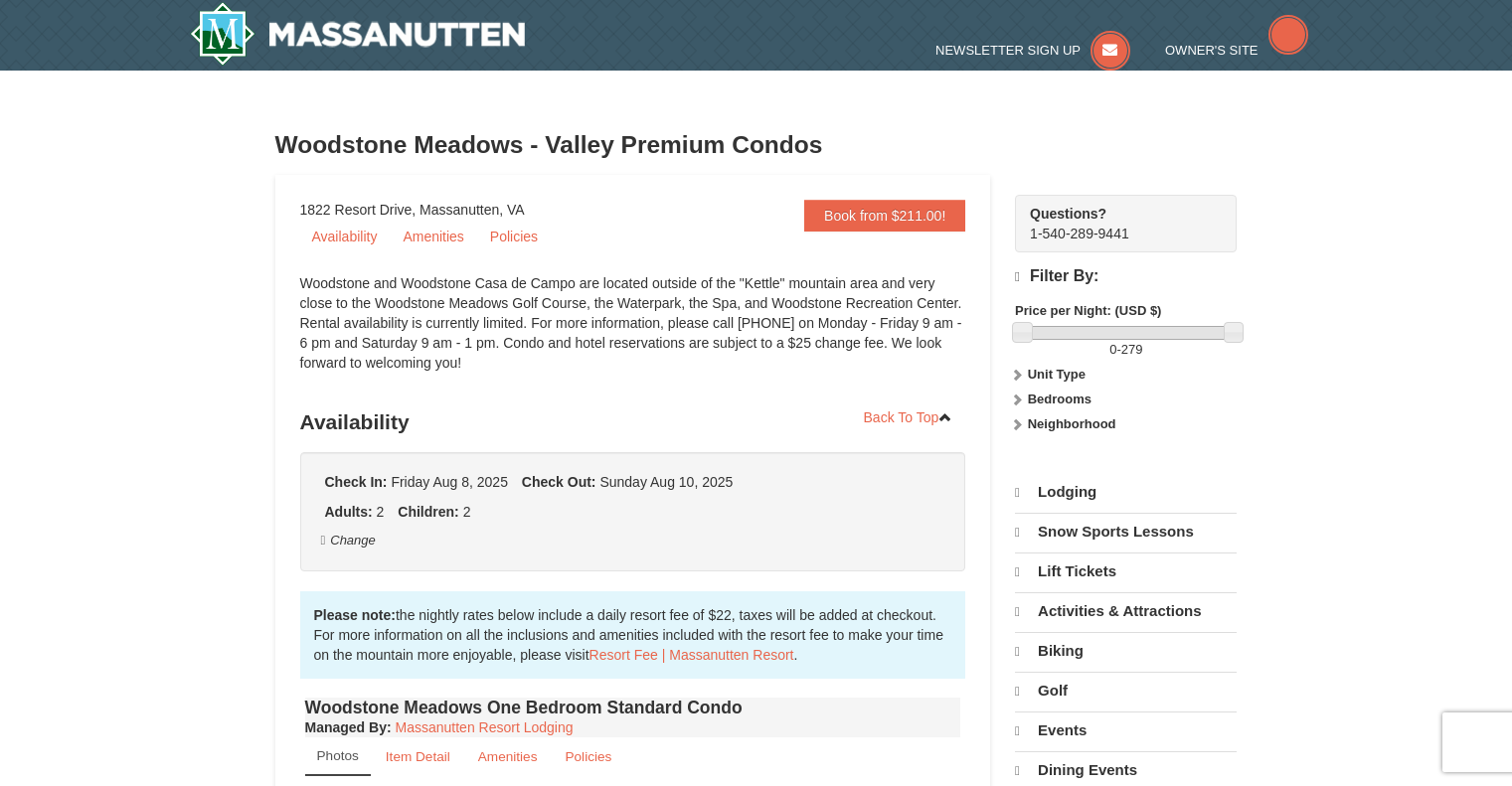 scroll, scrollTop: 0, scrollLeft: 0, axis: both 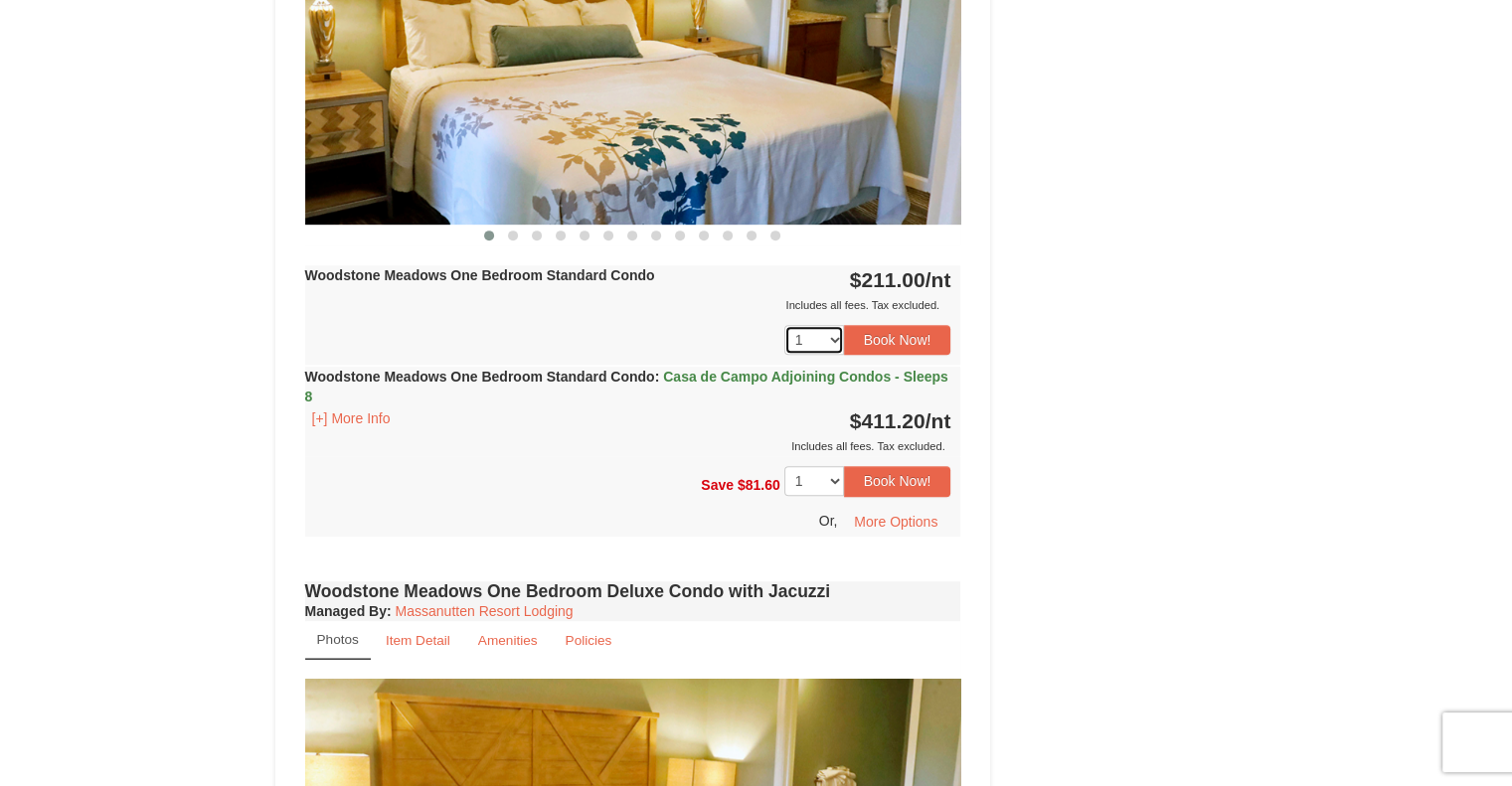 click on "1
2
3
4
5
6
7
8
9
10
11
12
13
14 15 16 17 18" at bounding box center (814, 340) 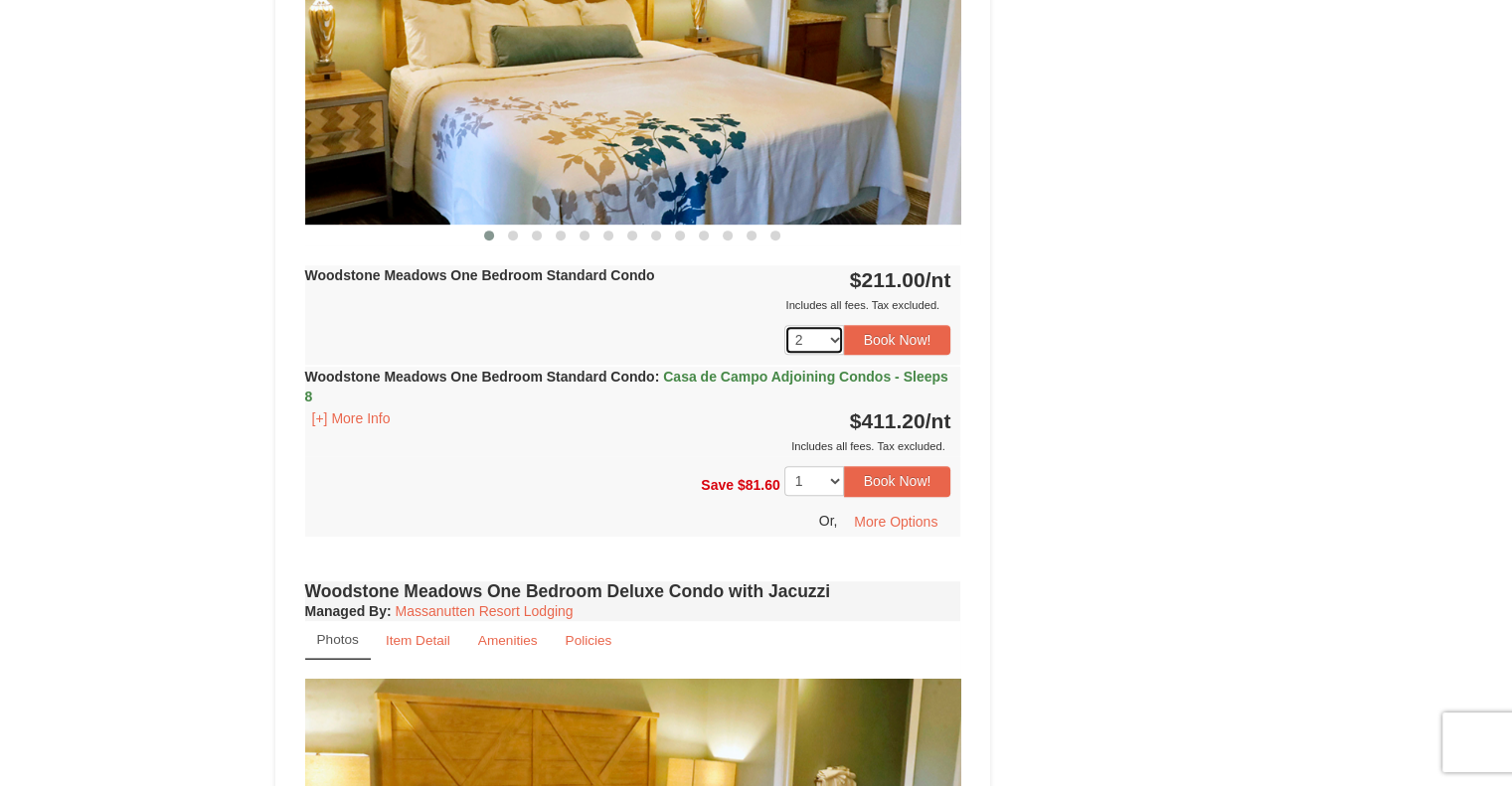 click on "1
2
3
4
5
6
7
8
9
10
11
12
13
14 15 16 17 18" at bounding box center [814, 340] 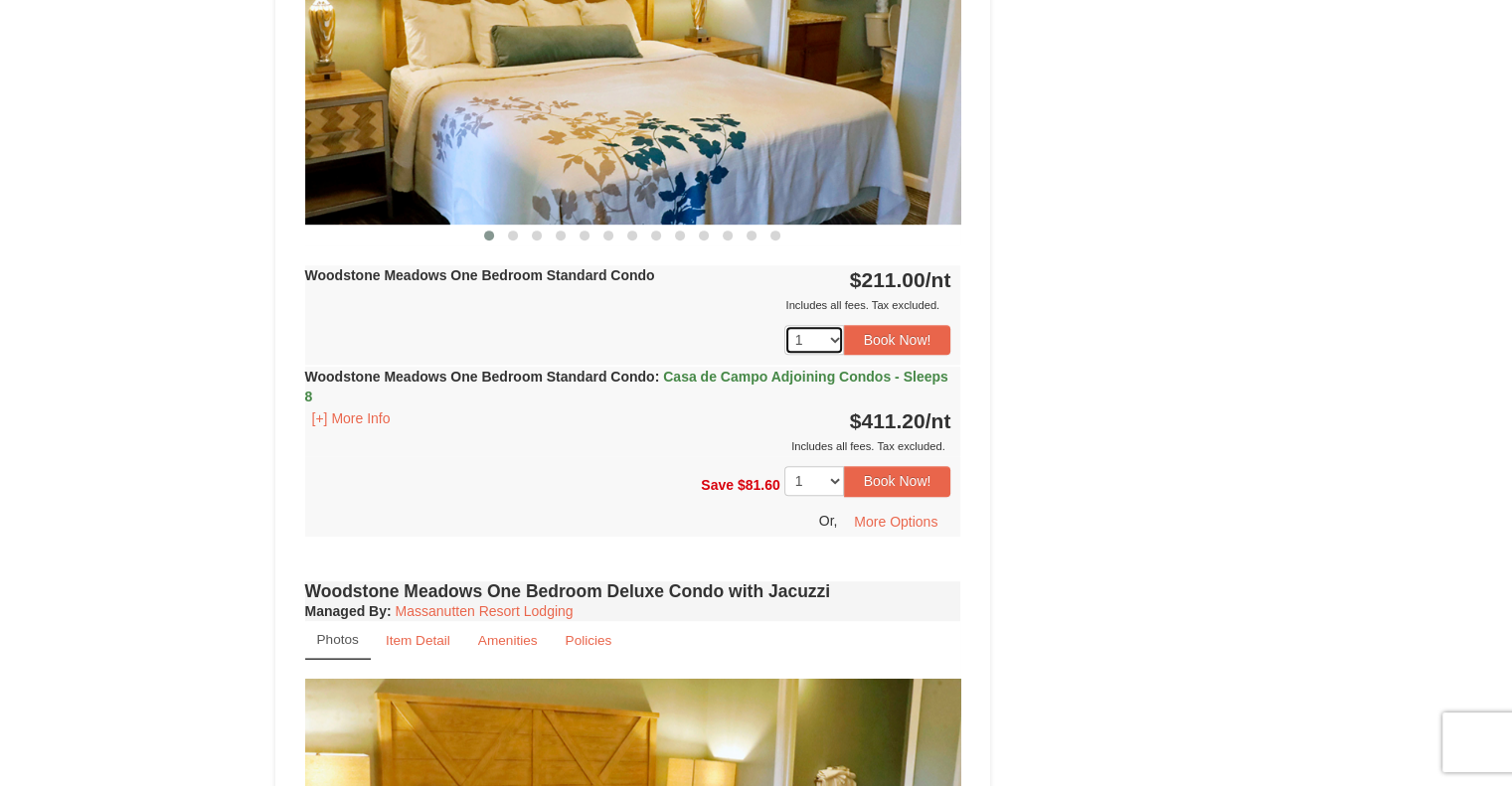 click on "1
2
3
4
5
6
7
8
9
10
11
12
13
14 15 16 17 18" at bounding box center [814, 340] 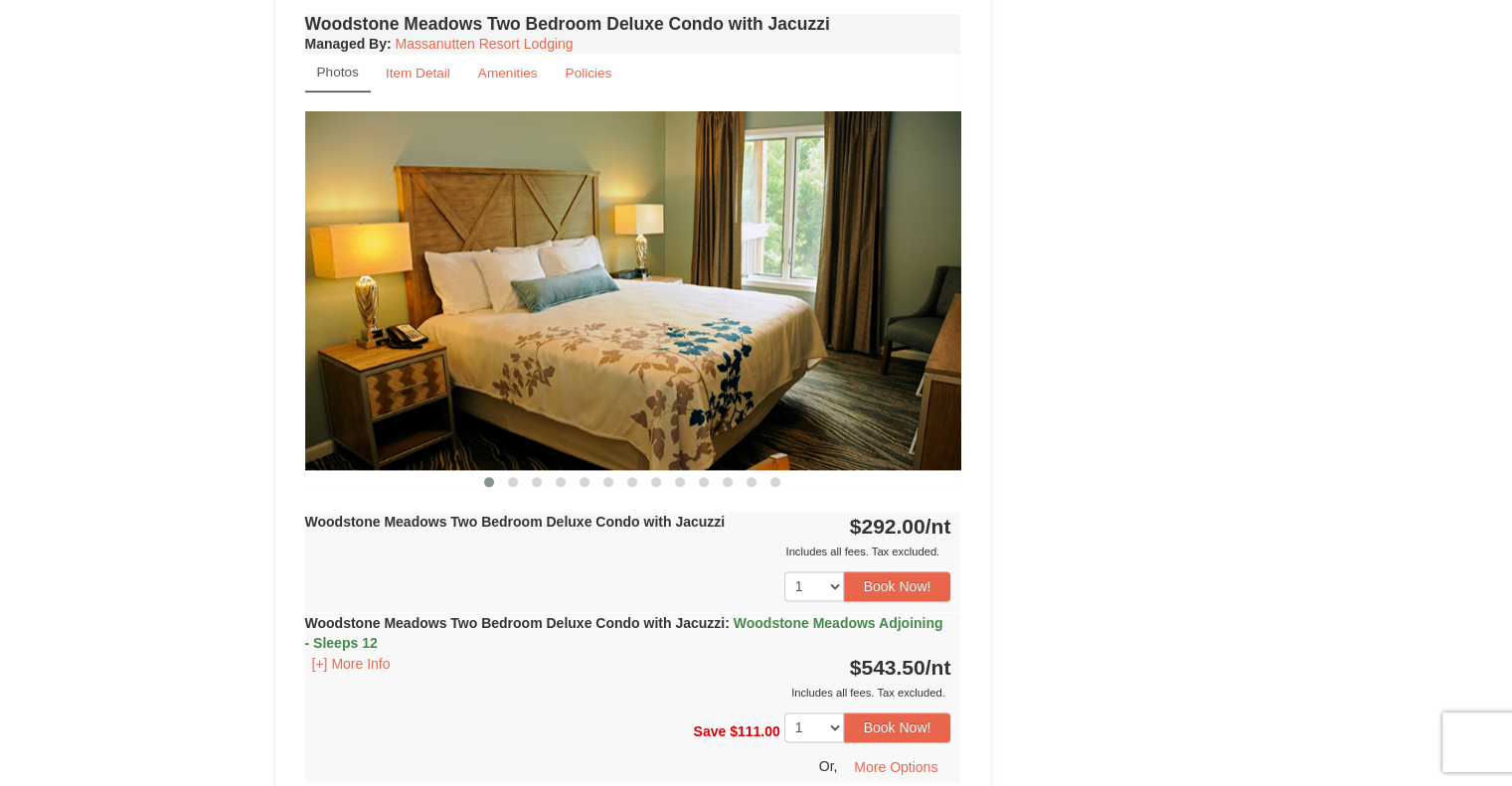 scroll, scrollTop: 2312, scrollLeft: 0, axis: vertical 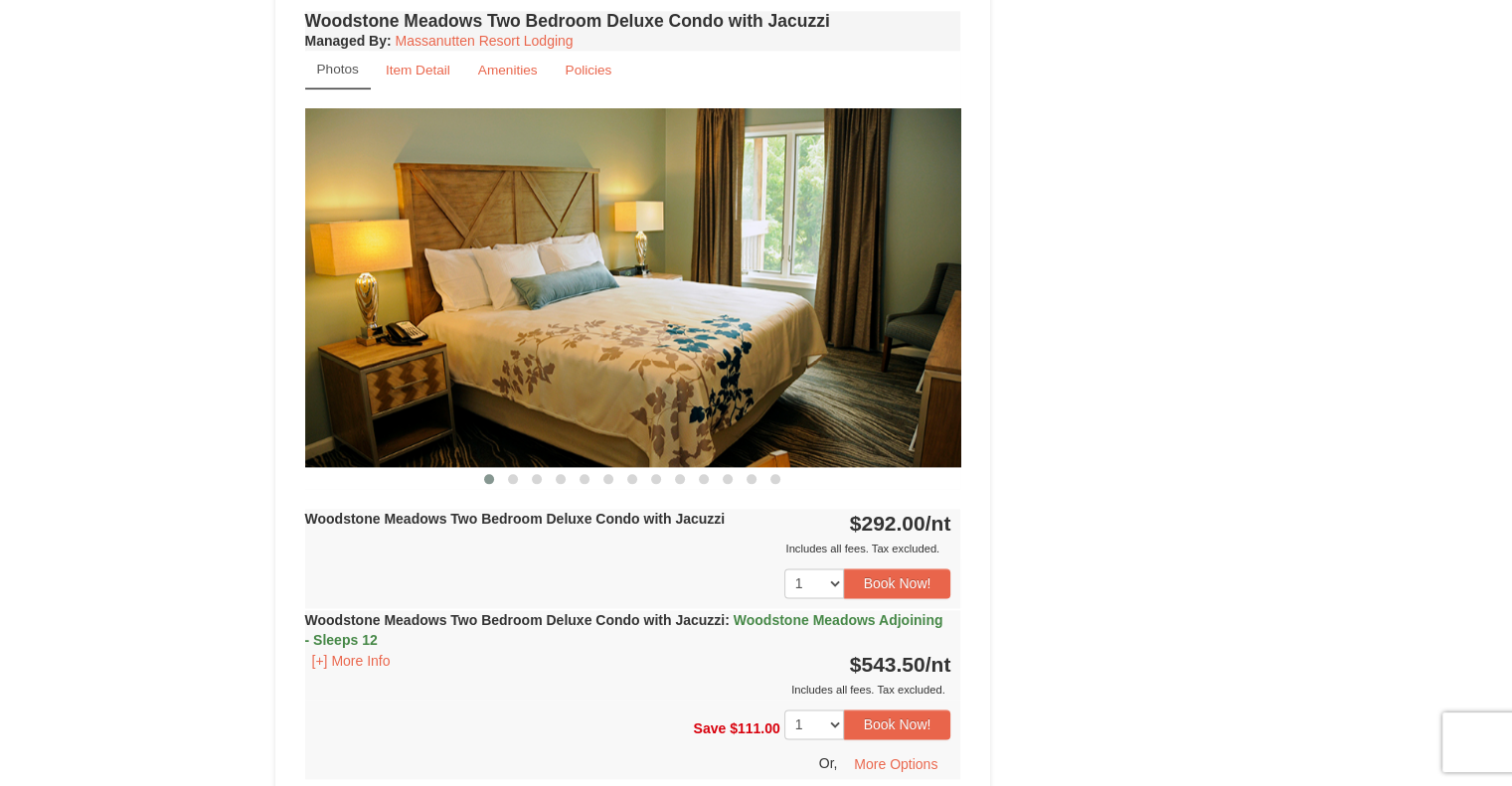 click at bounding box center (633, 287) 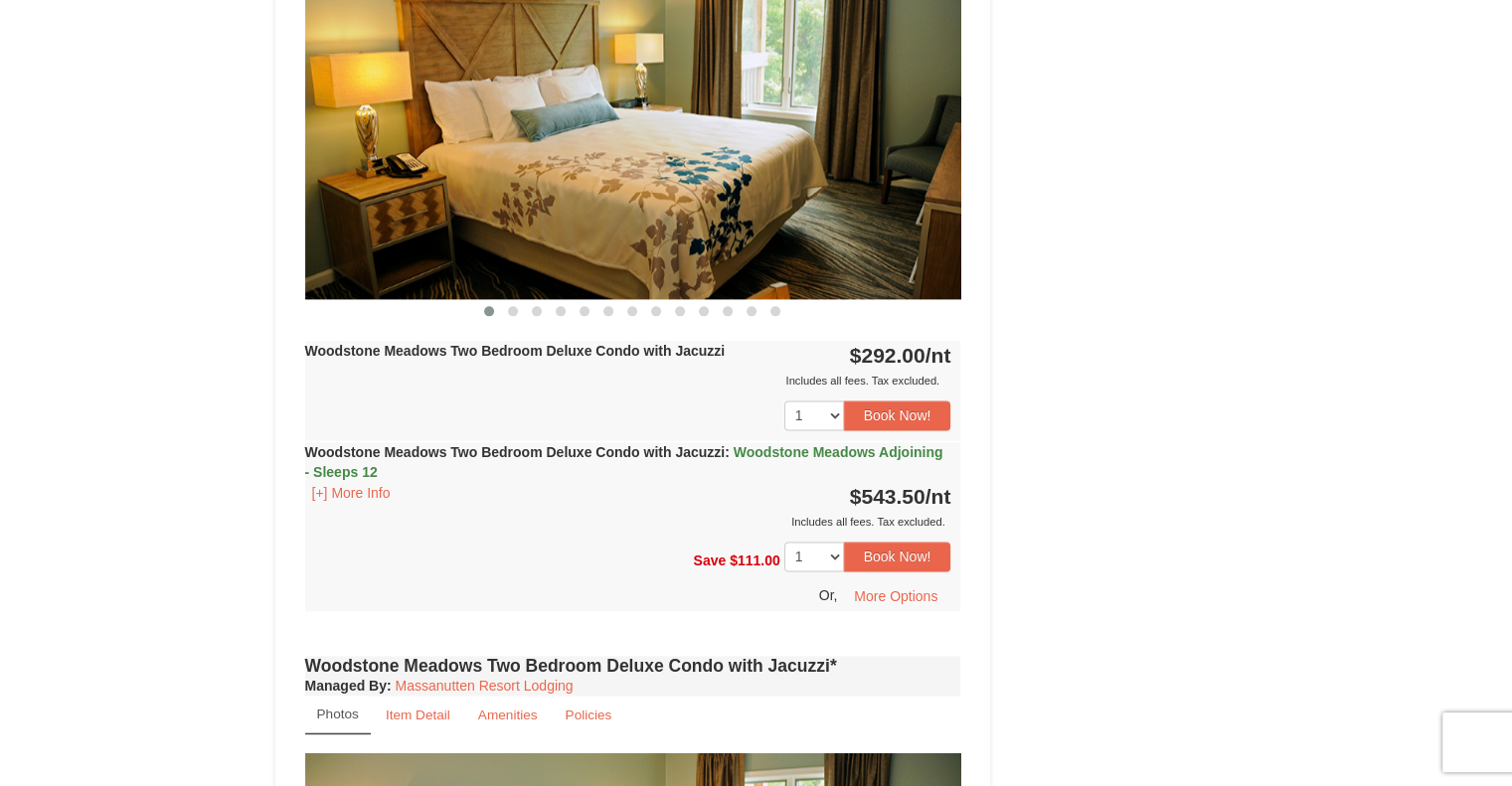 scroll, scrollTop: 2262, scrollLeft: 0, axis: vertical 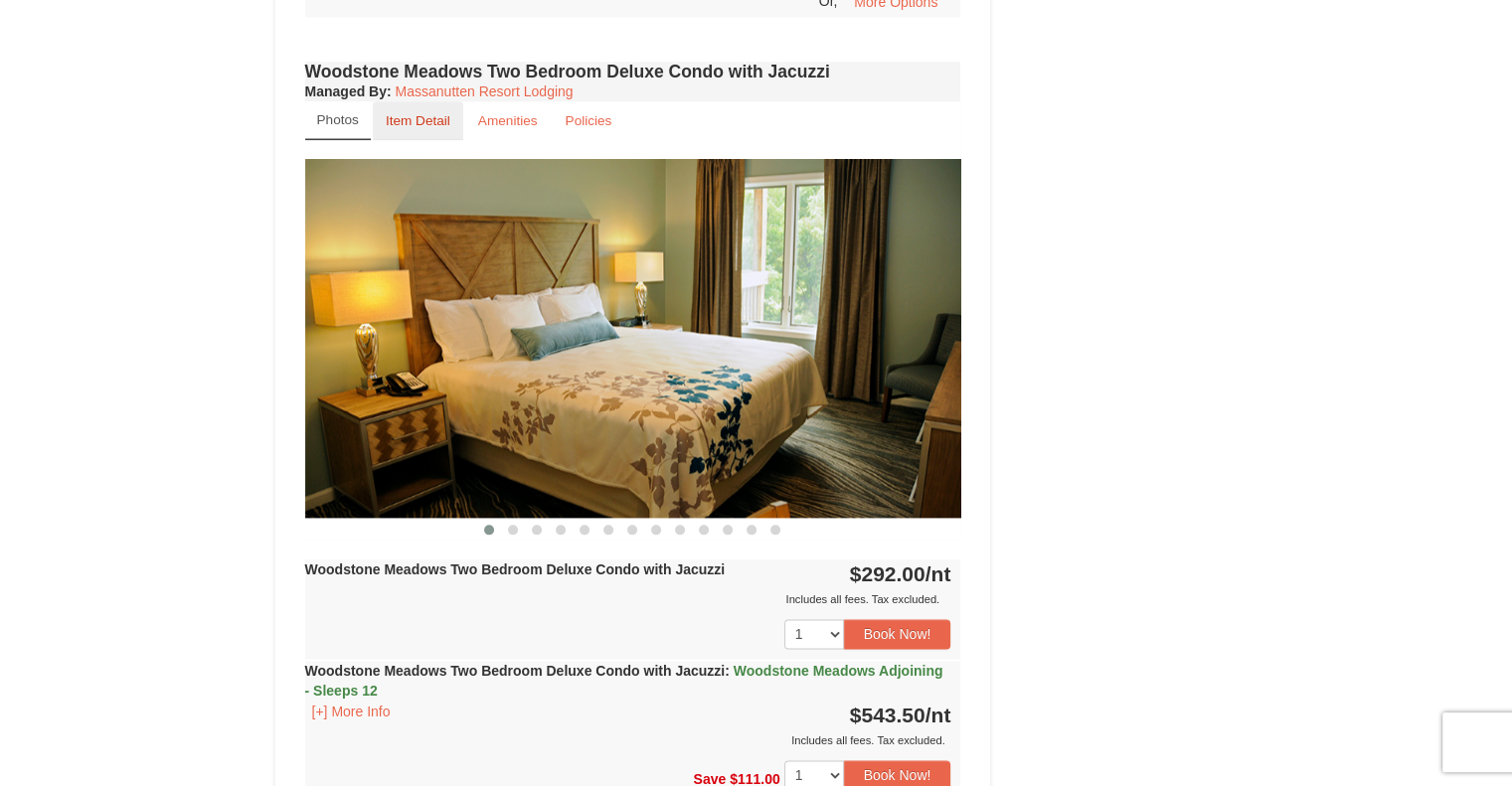 click on "Item Detail" at bounding box center (418, 120) 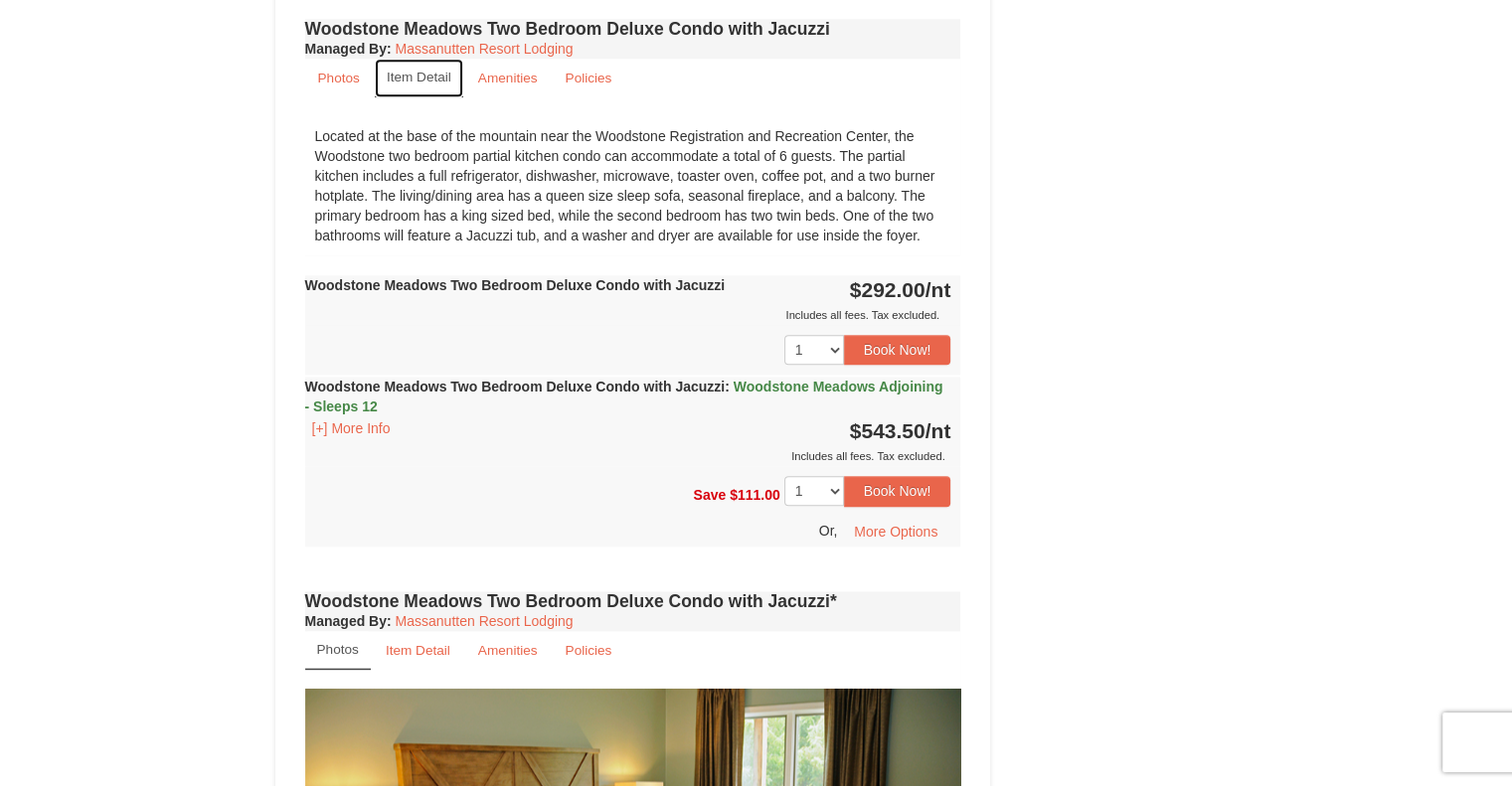 scroll, scrollTop: 2305, scrollLeft: 0, axis: vertical 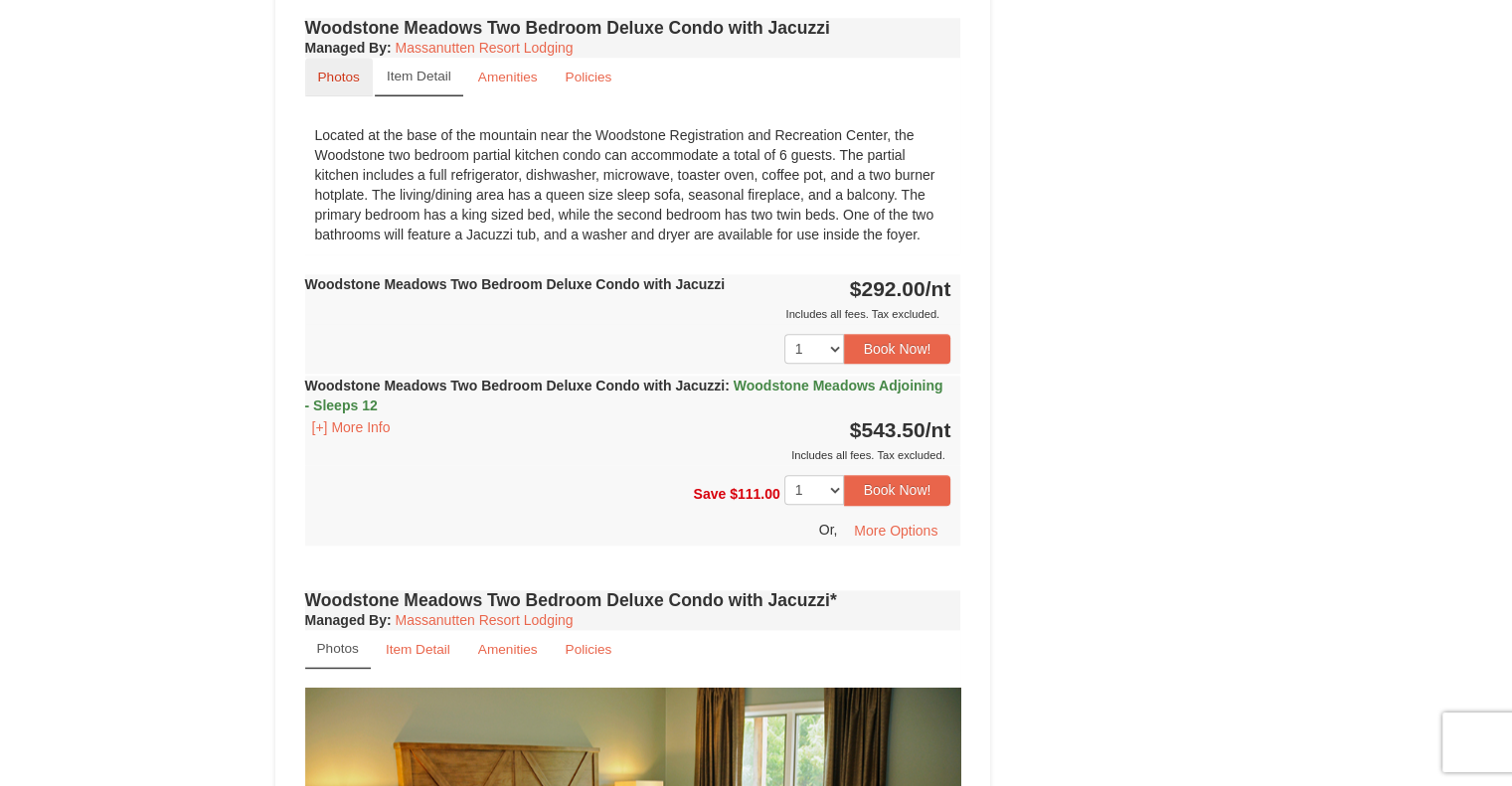 click on "Photos" at bounding box center [339, 77] 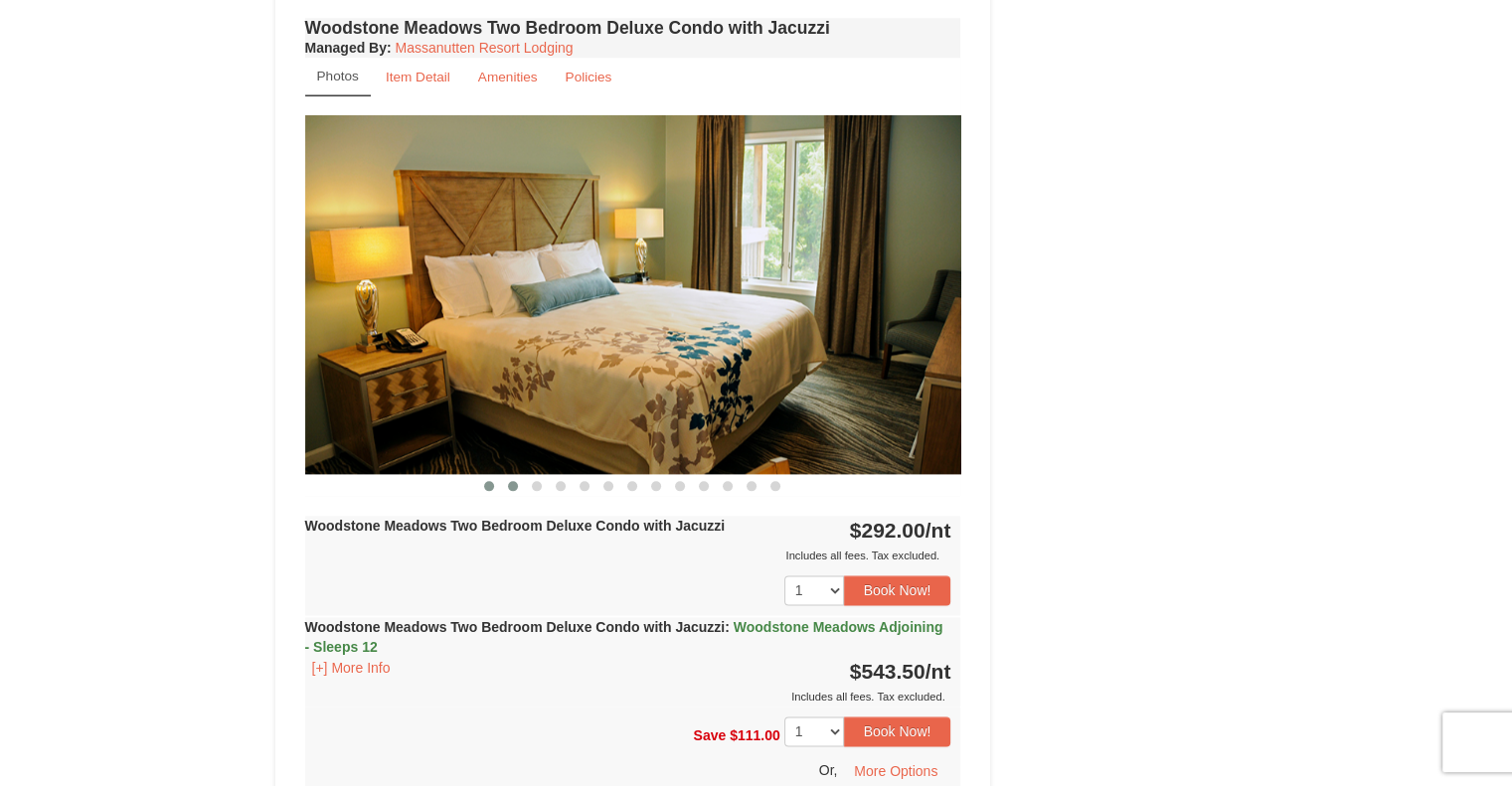 click at bounding box center [513, 486] 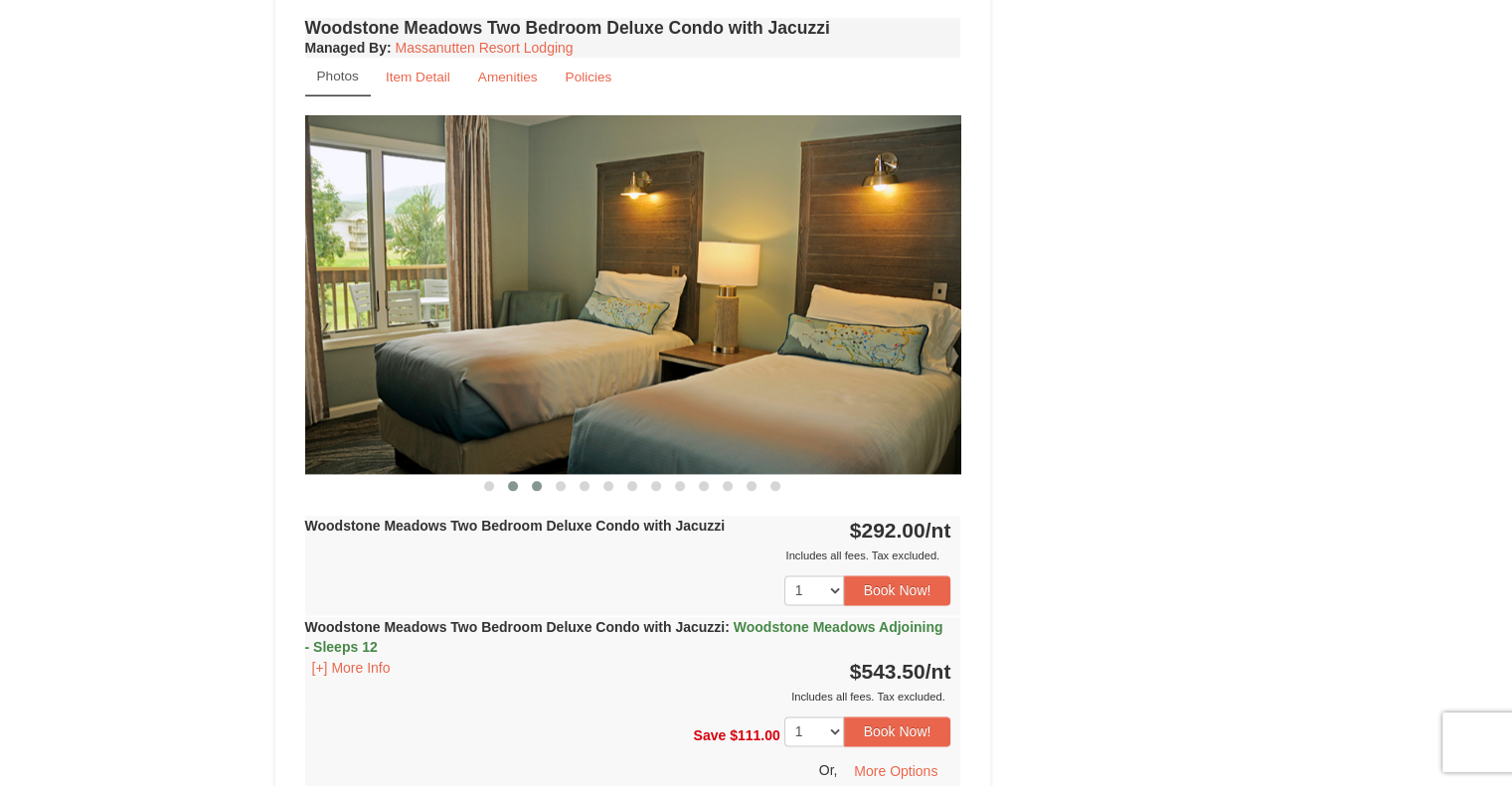 click at bounding box center [537, 486] 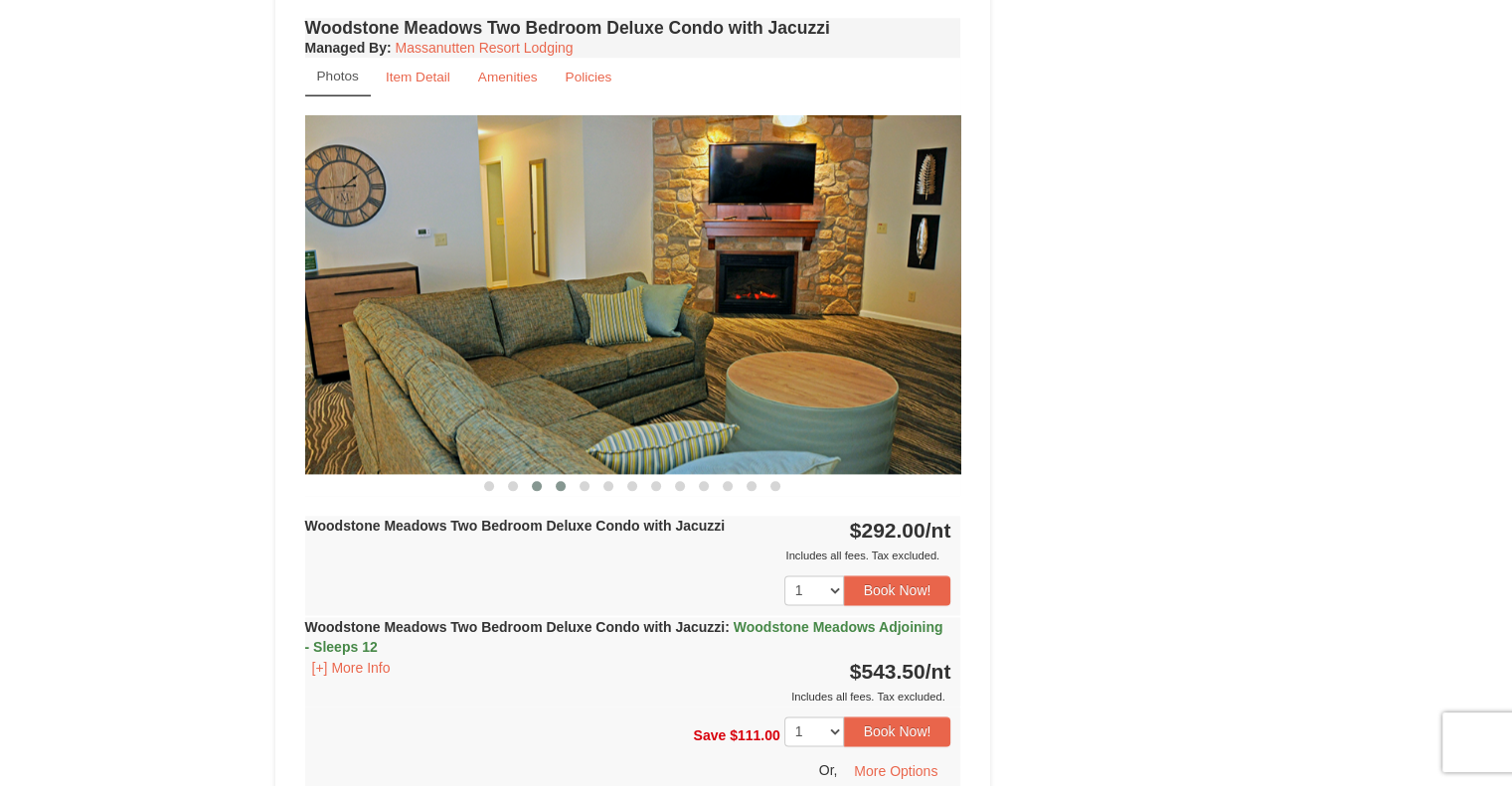 click at bounding box center [561, 486] 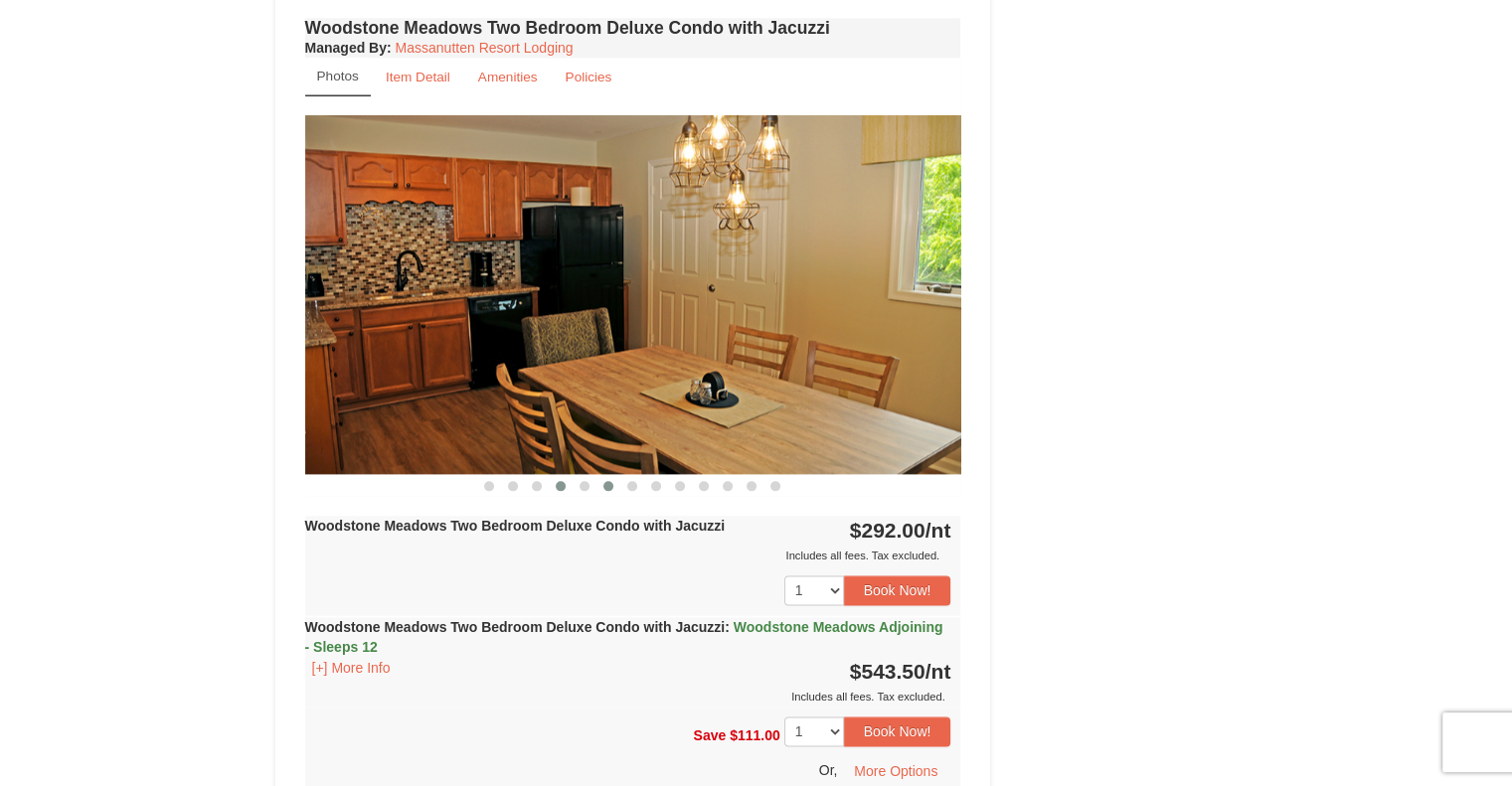 click at bounding box center [608, 486] 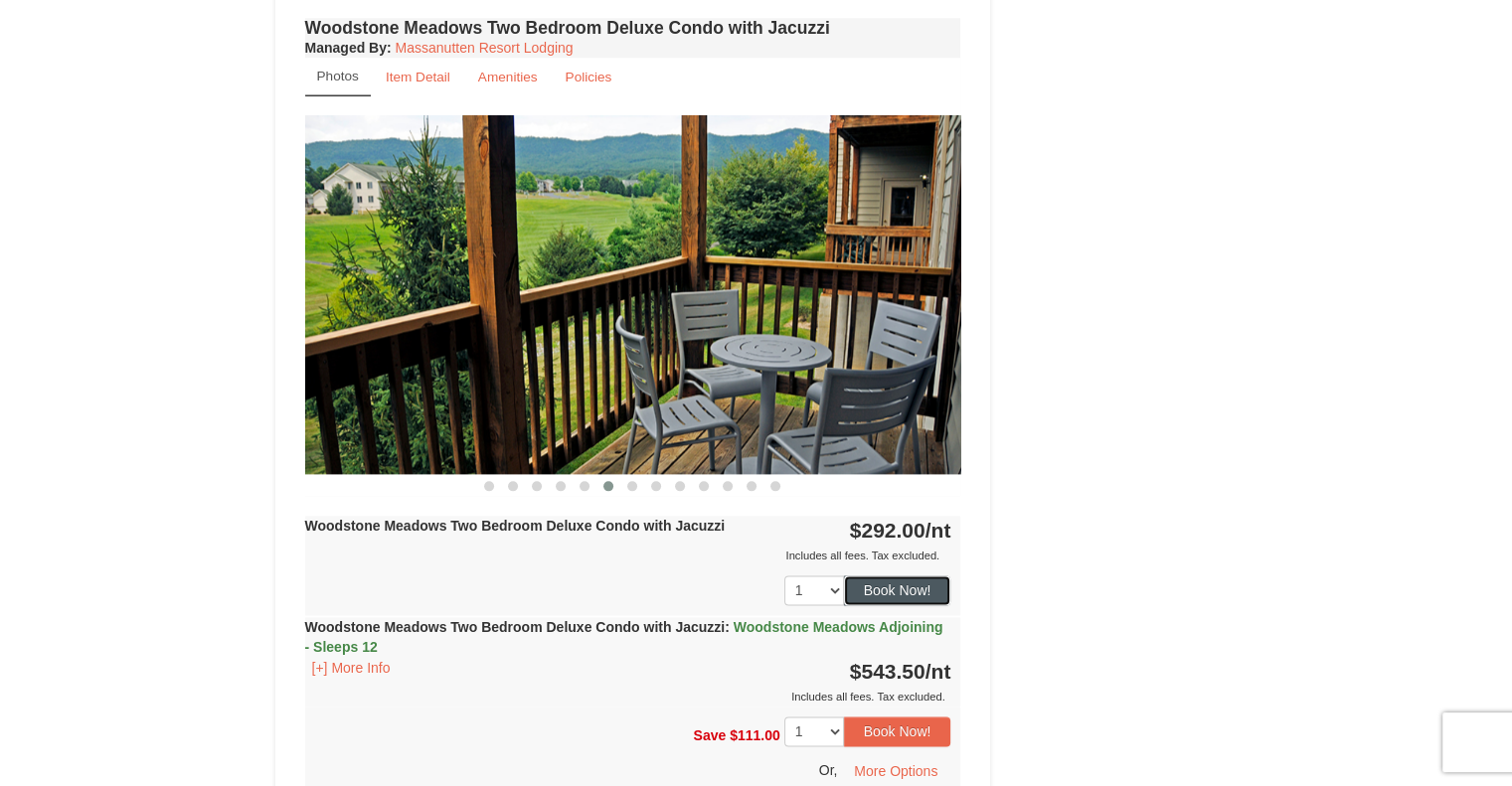 click on "Book Now!" at bounding box center [898, 590] 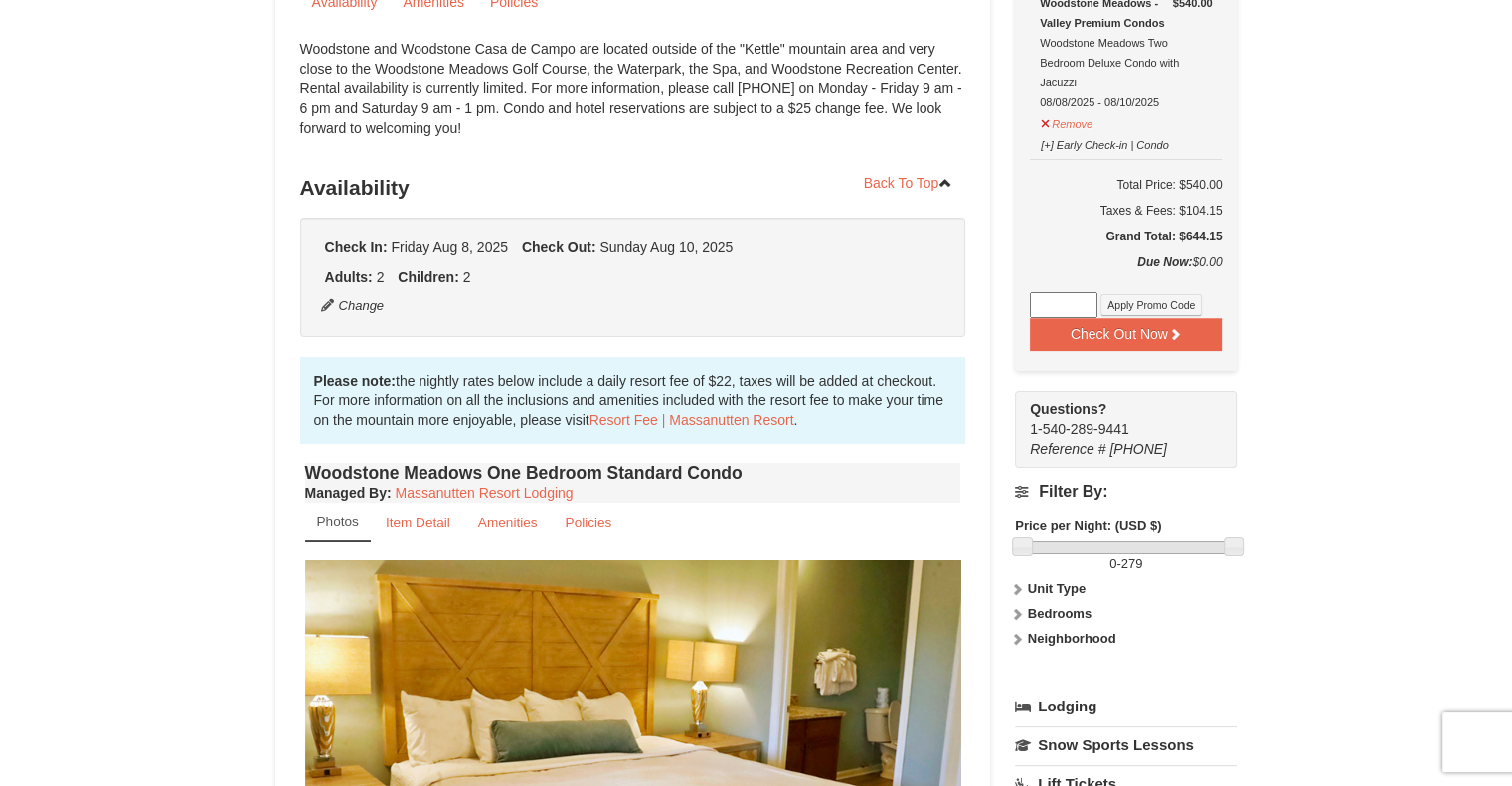 scroll, scrollTop: 0, scrollLeft: 0, axis: both 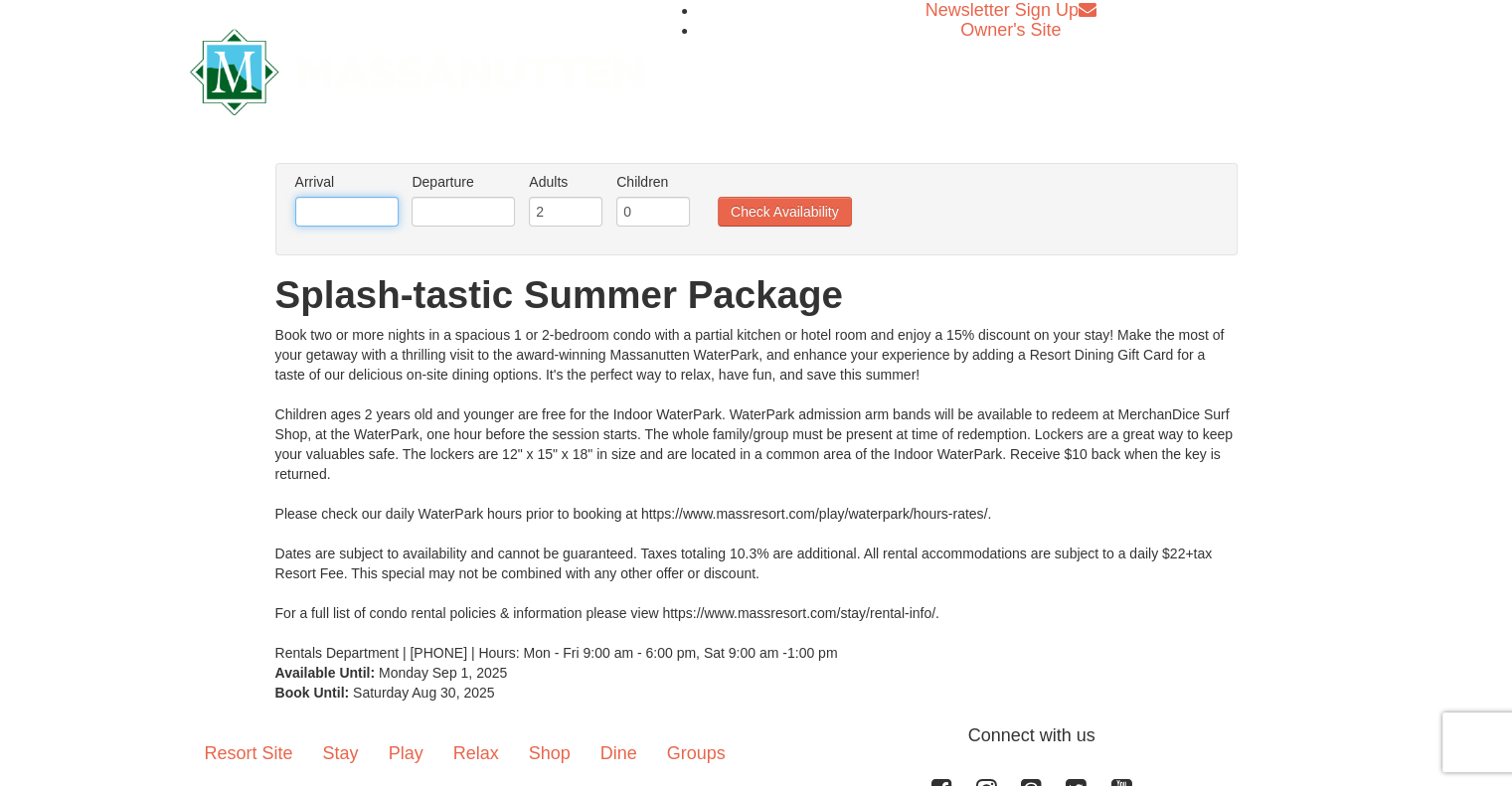 click at bounding box center (347, 212) 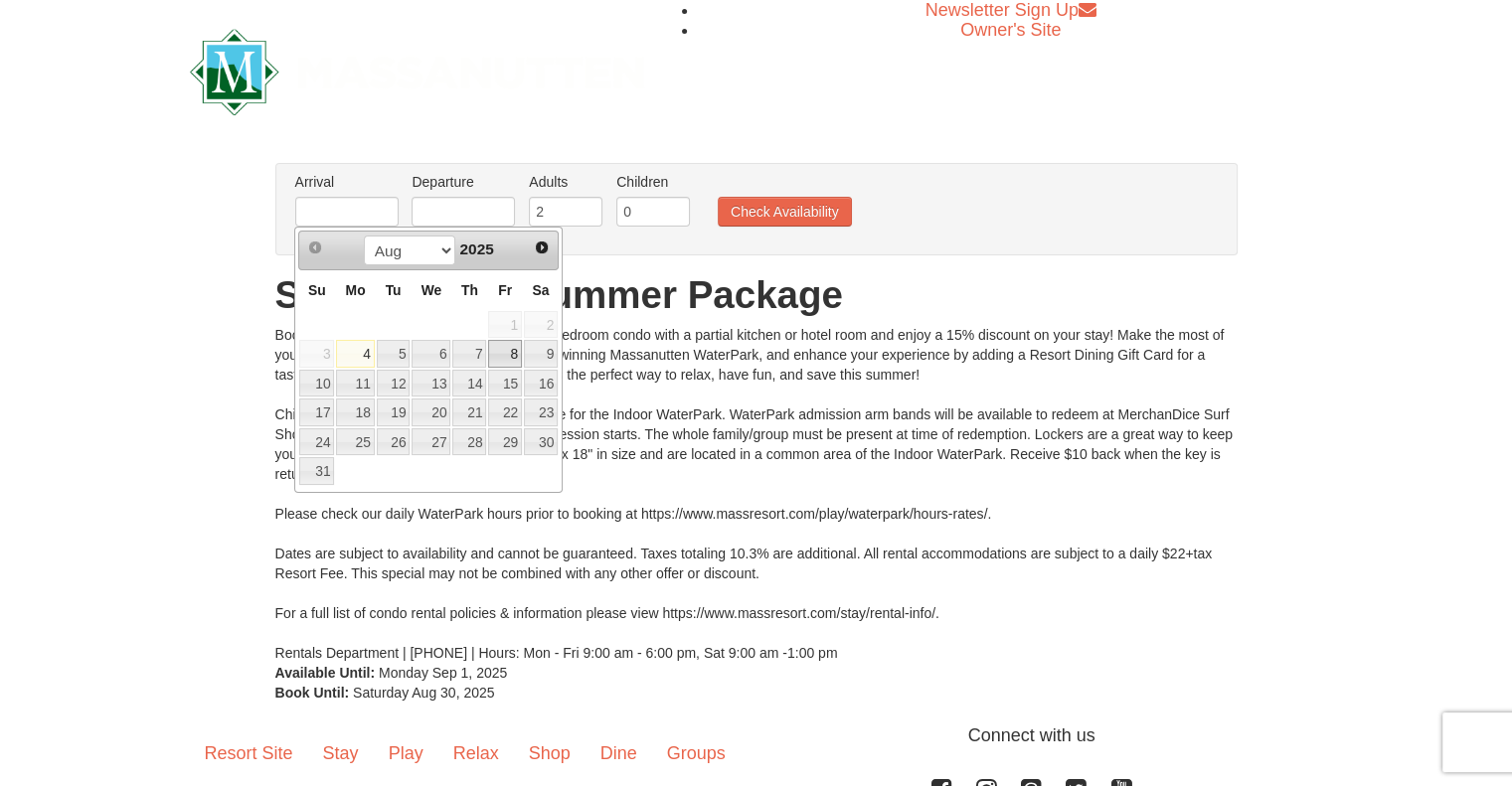 click on "8" at bounding box center (505, 354) 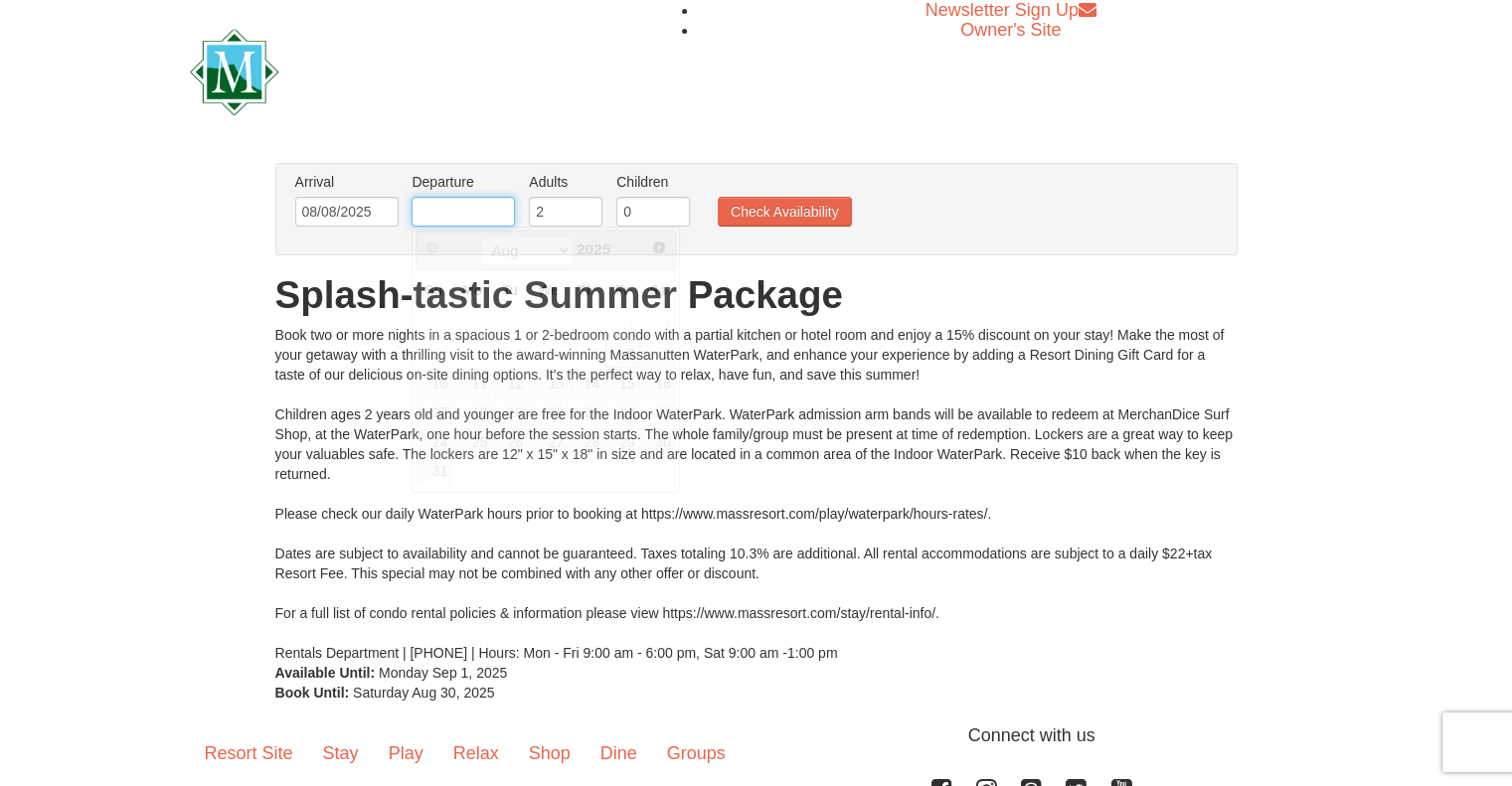 click at bounding box center [463, 212] 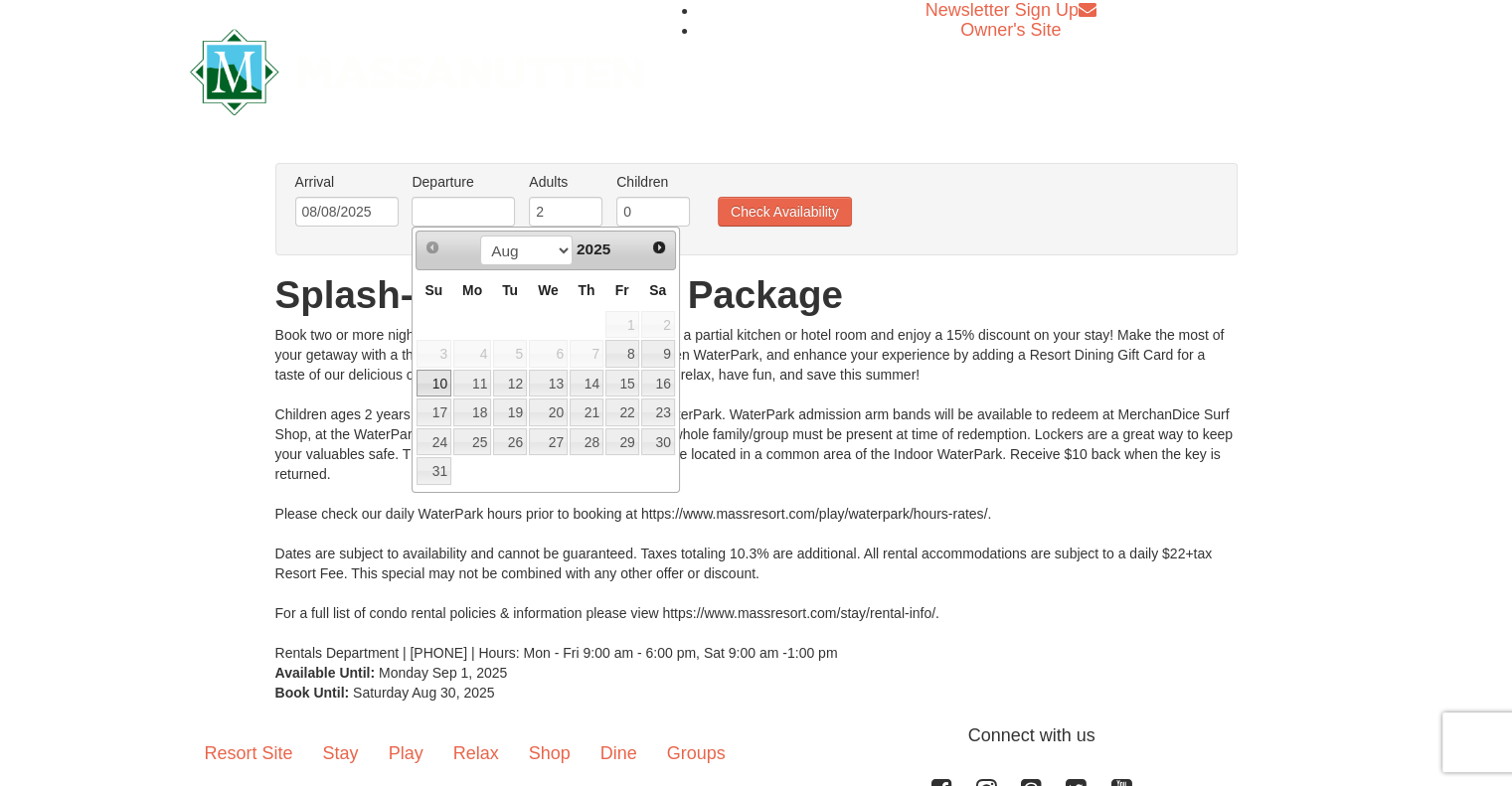 click on "10" at bounding box center [433, 384] 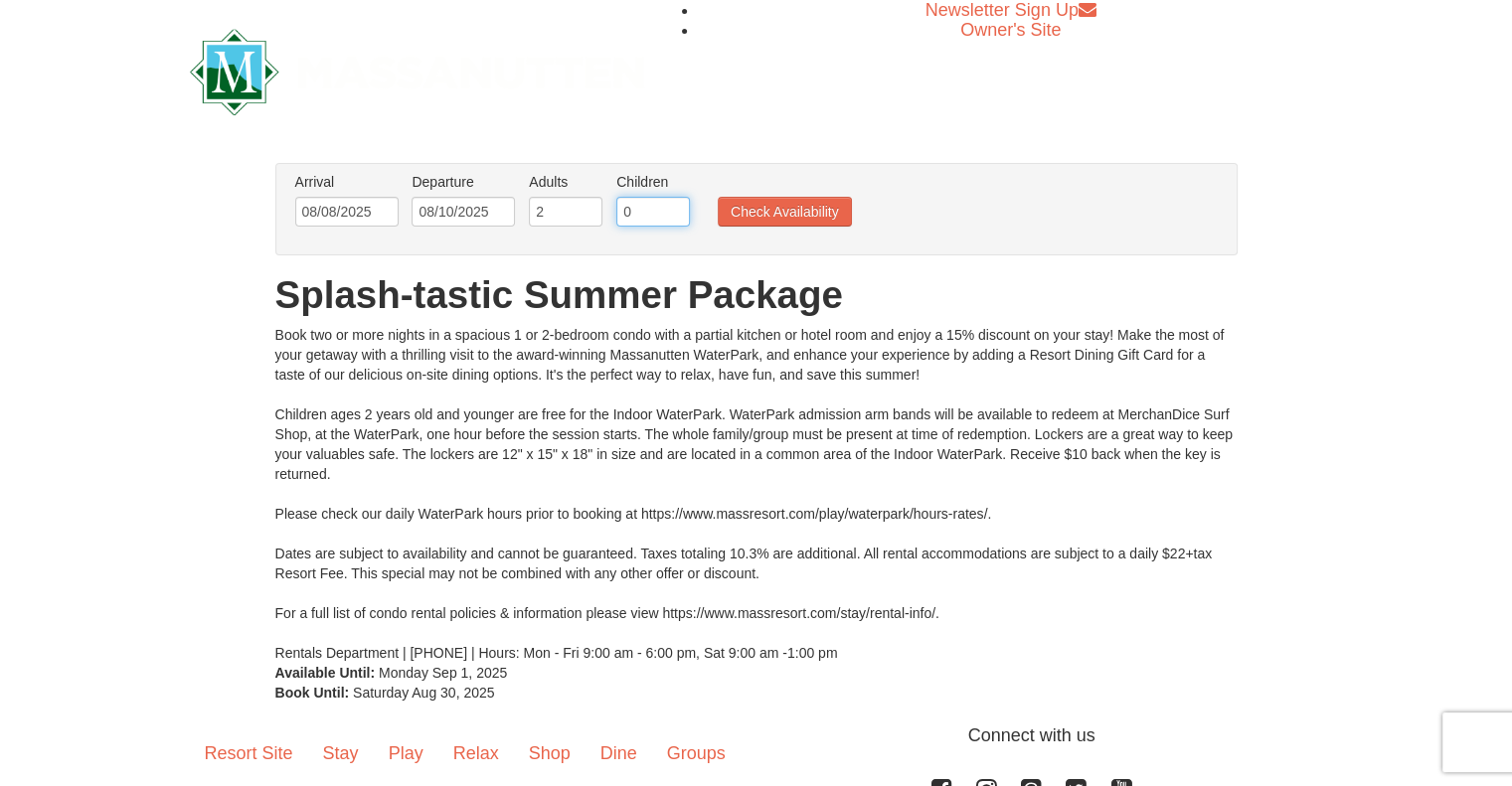 click on "0" at bounding box center (653, 212) 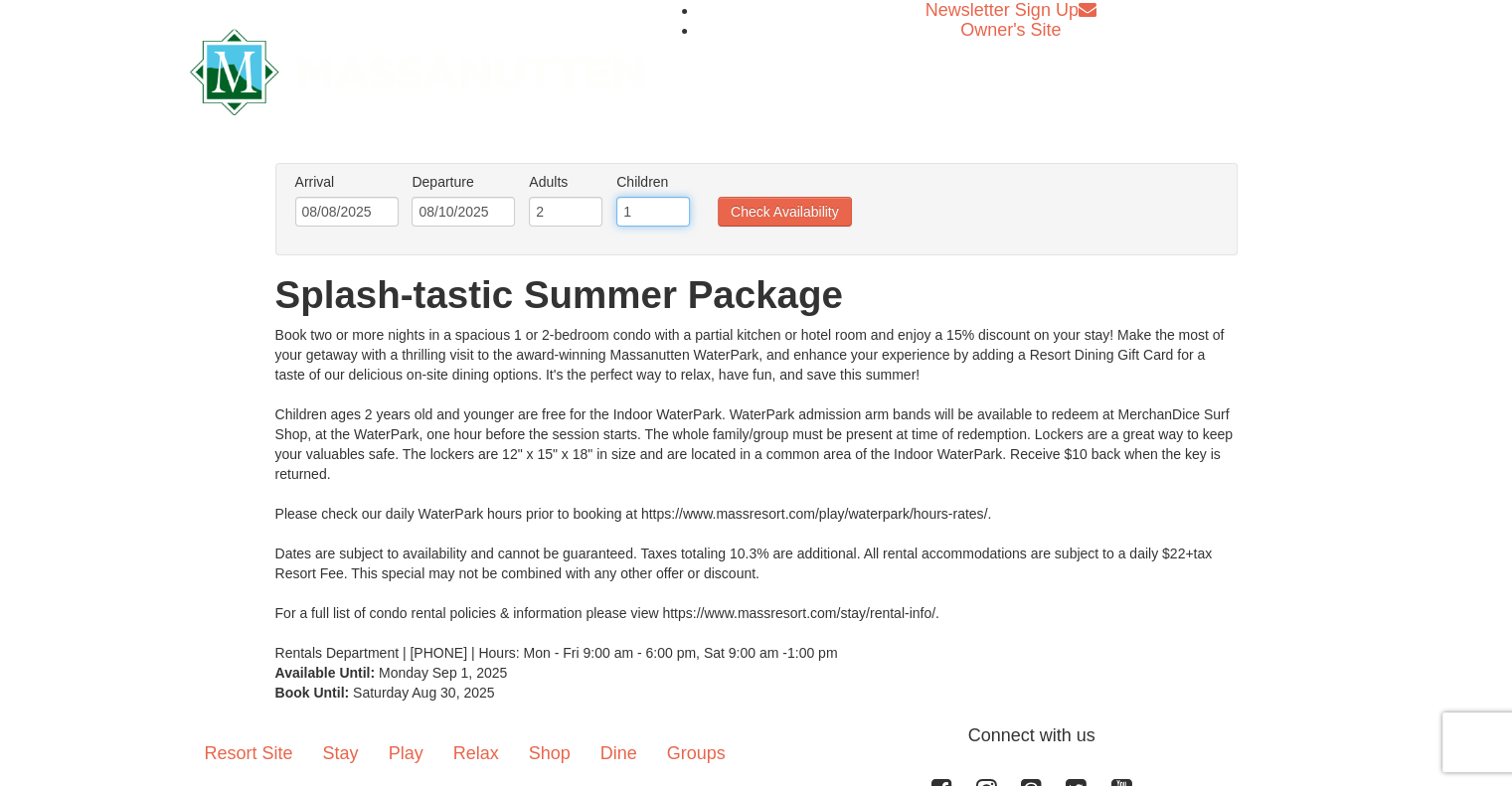 click on "1" at bounding box center (653, 212) 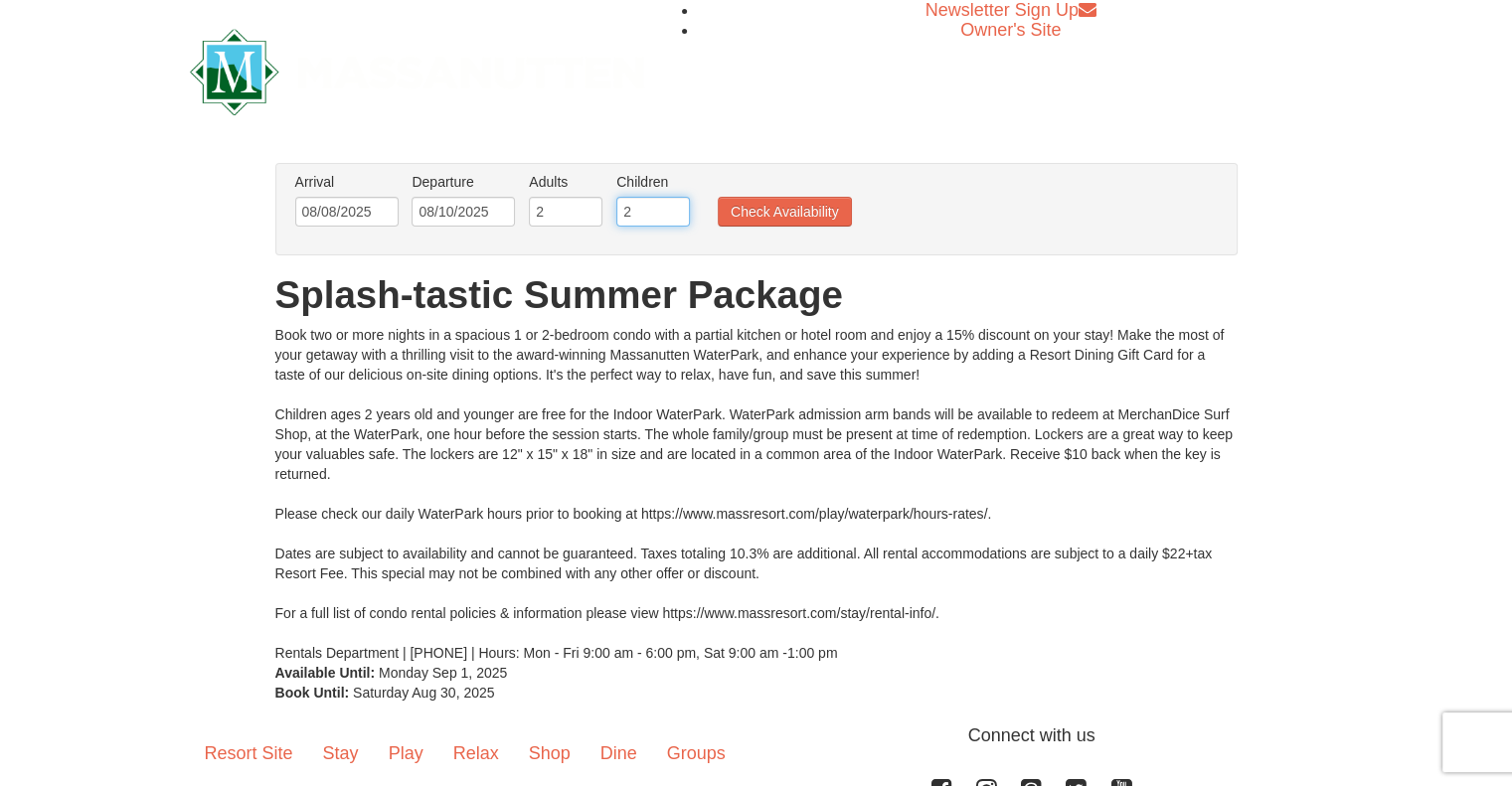 type on "2" 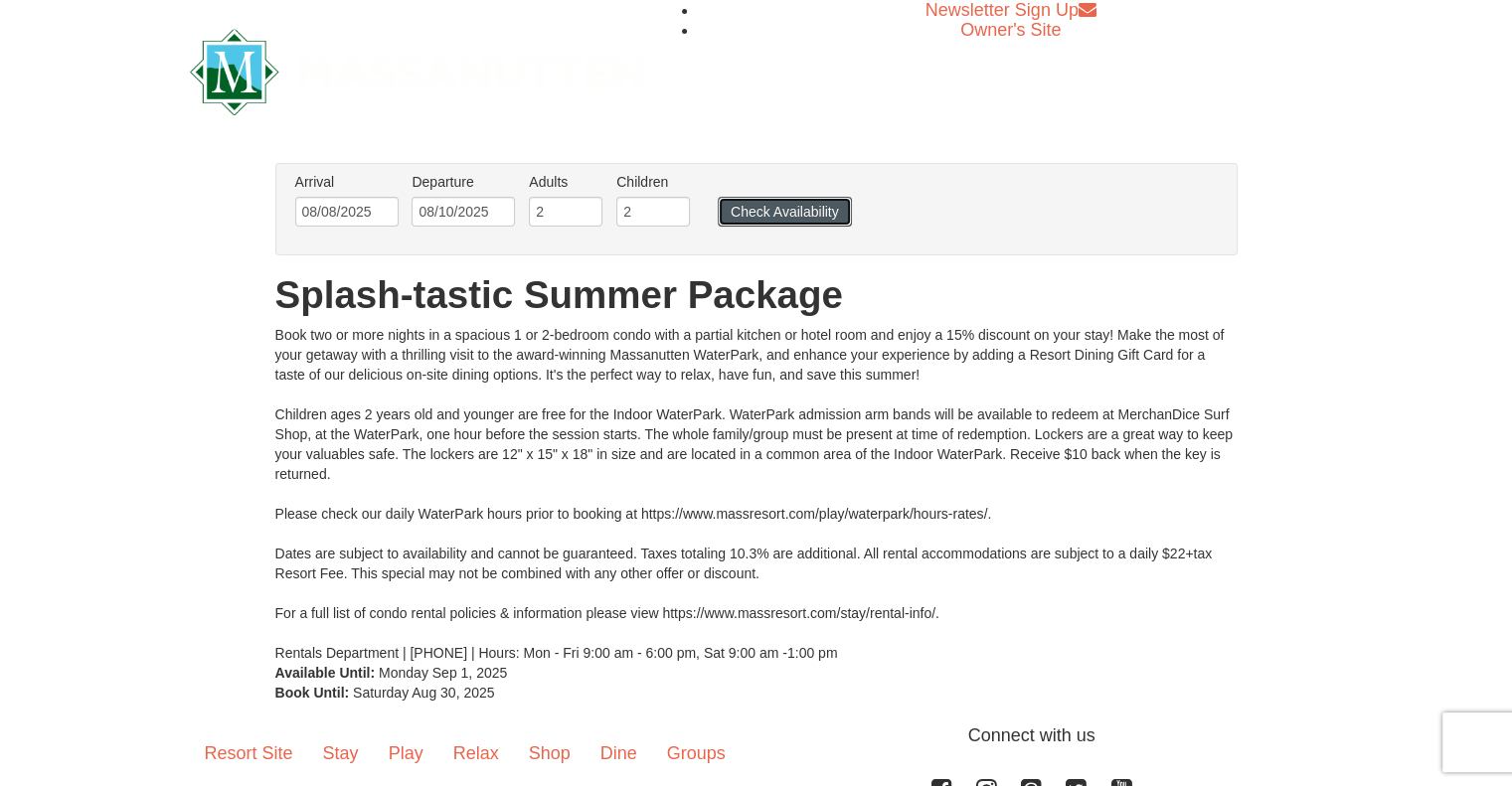 click on "Check Availability" at bounding box center (784, 212) 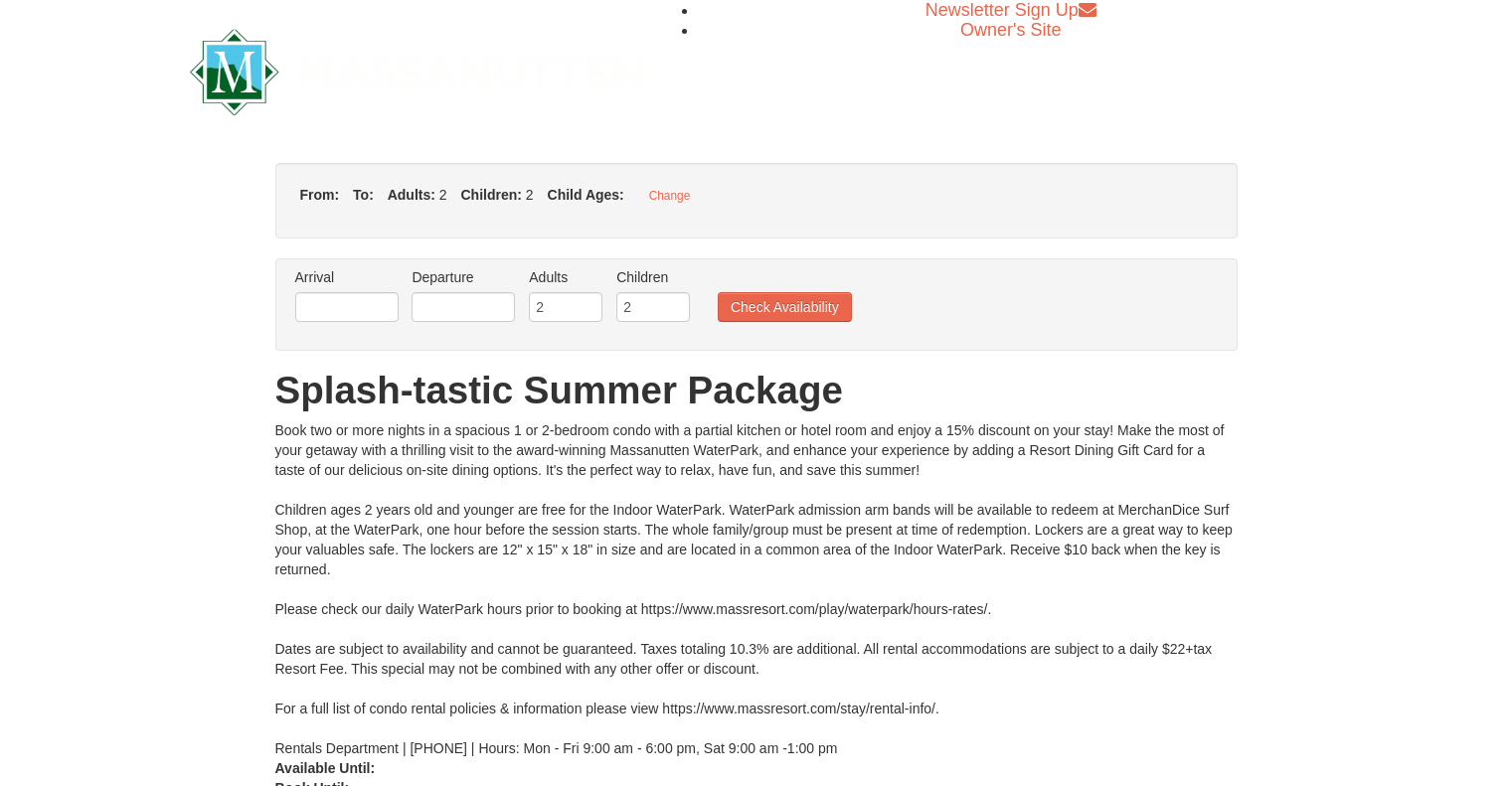 type on "08/08/2025" 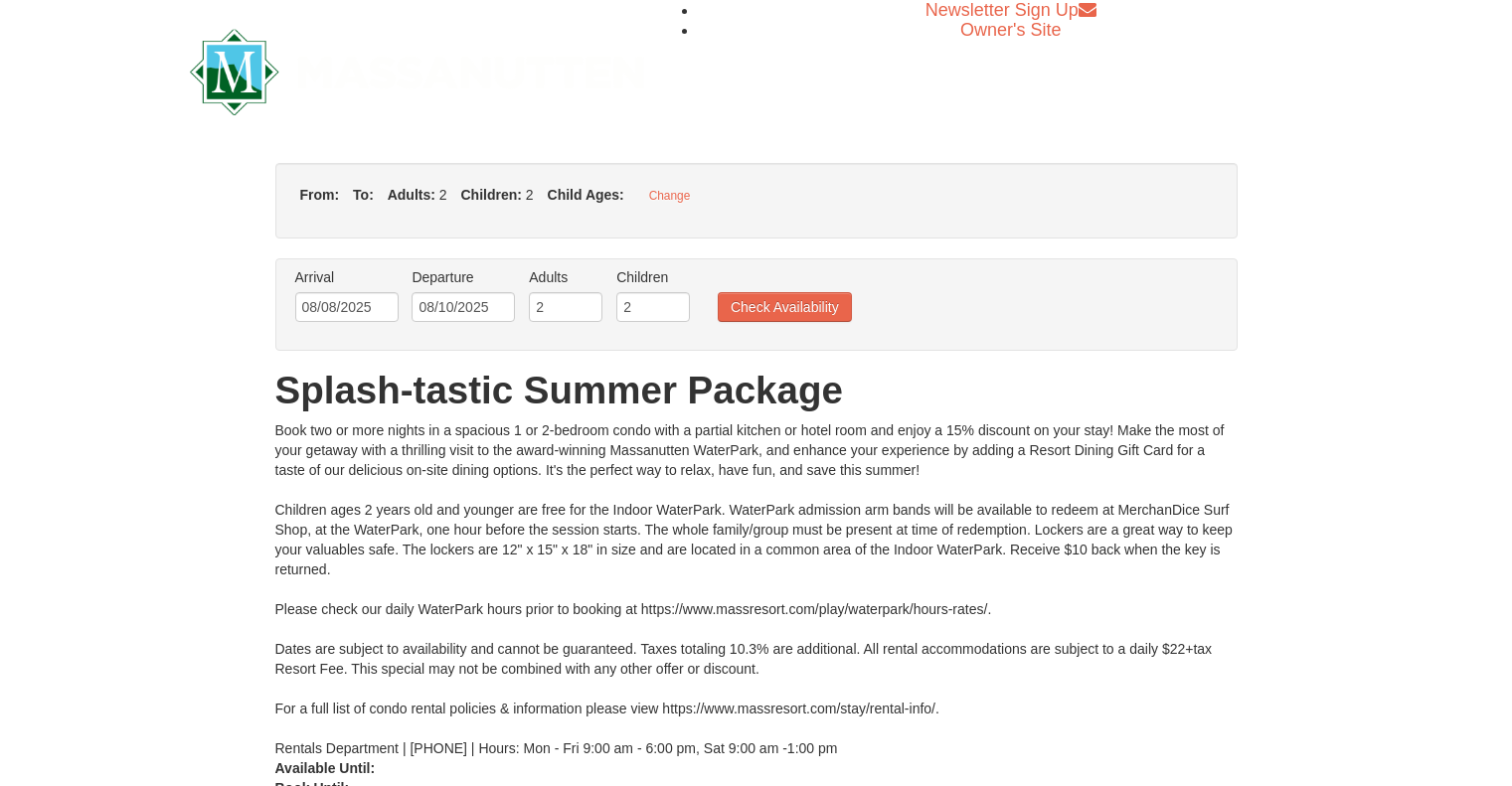 scroll, scrollTop: 0, scrollLeft: 0, axis: both 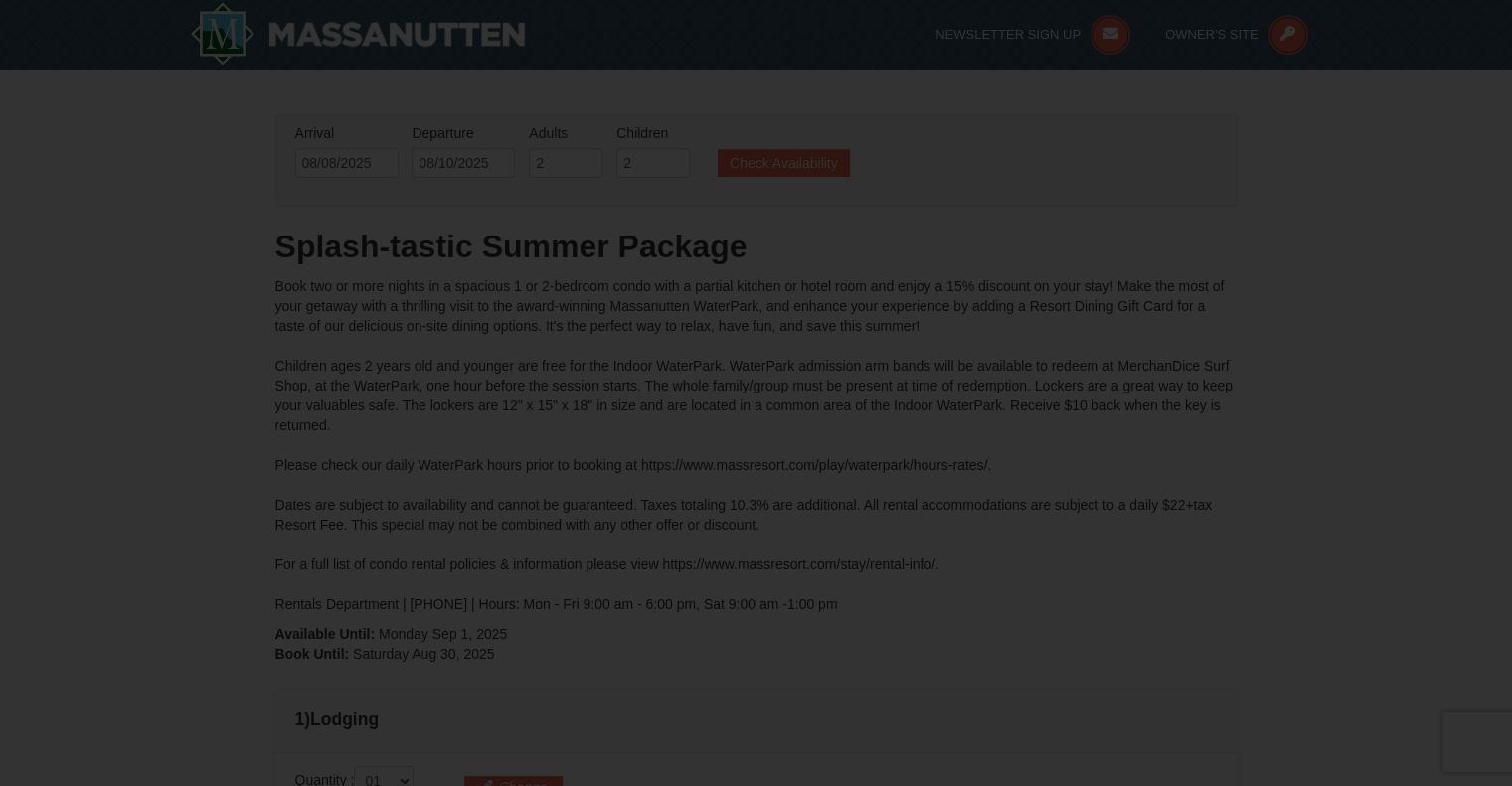 type on "08/08/2025" 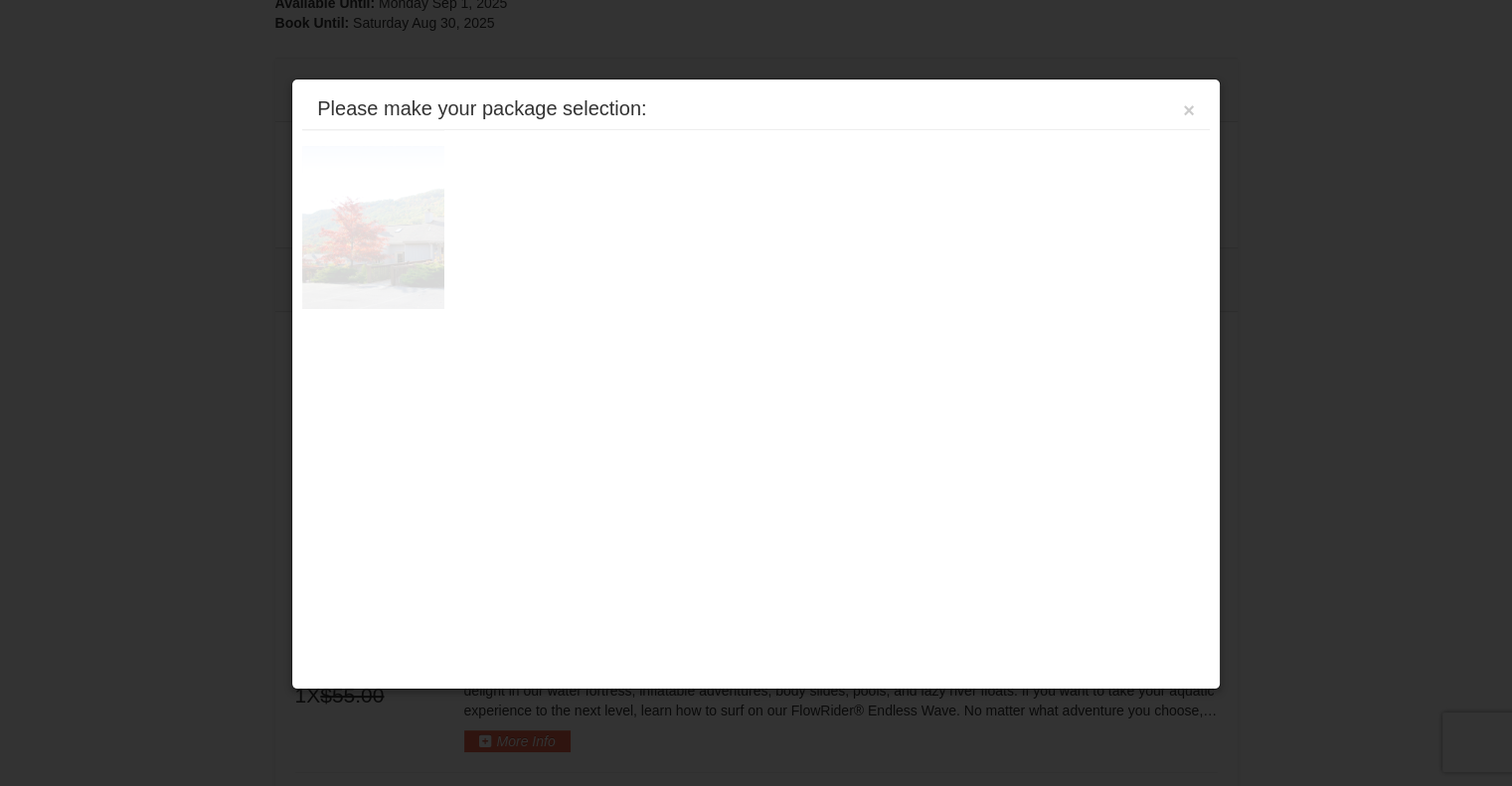 scroll, scrollTop: 764, scrollLeft: 0, axis: vertical 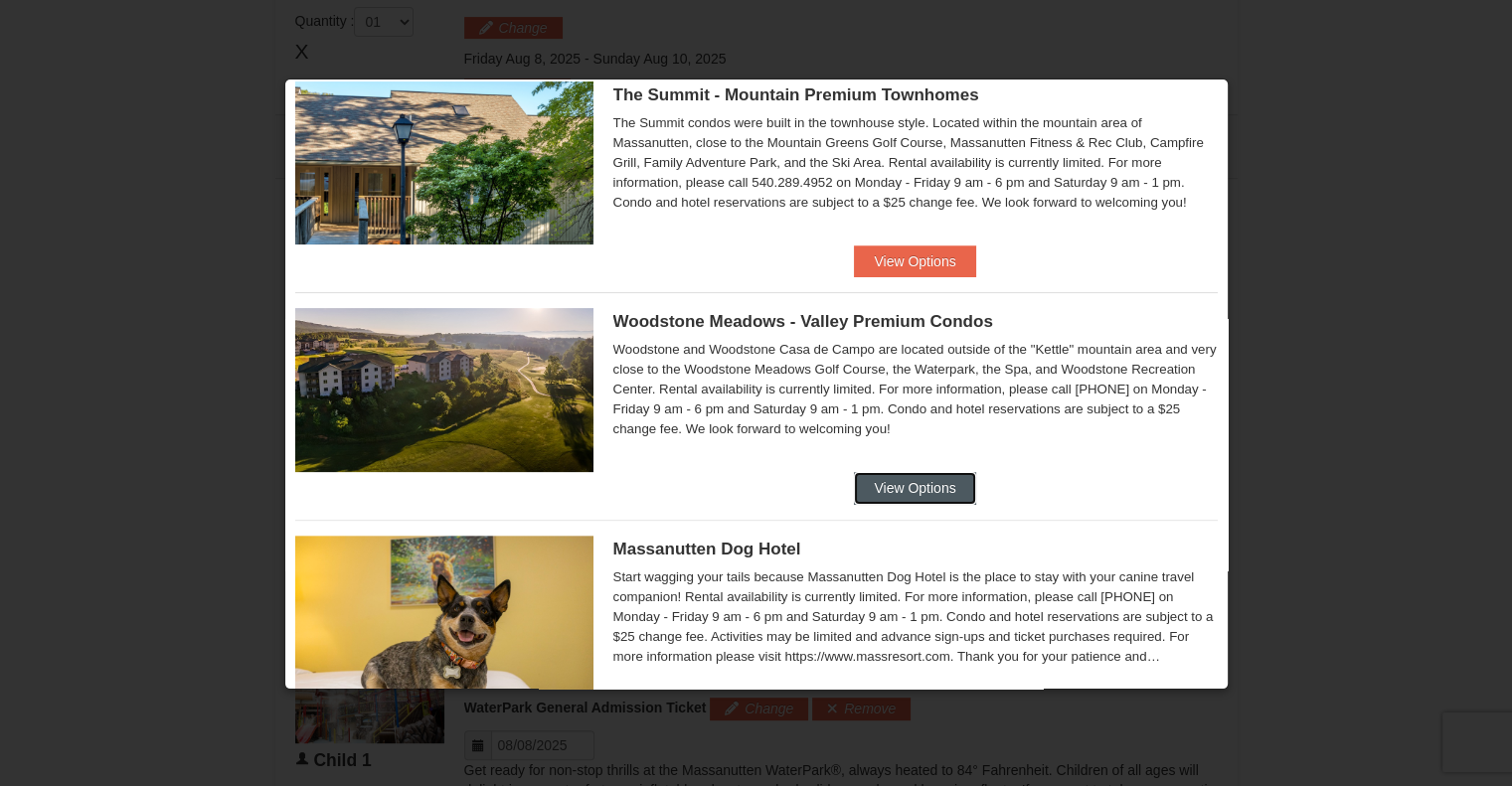 click on "View Options" at bounding box center [915, 488] 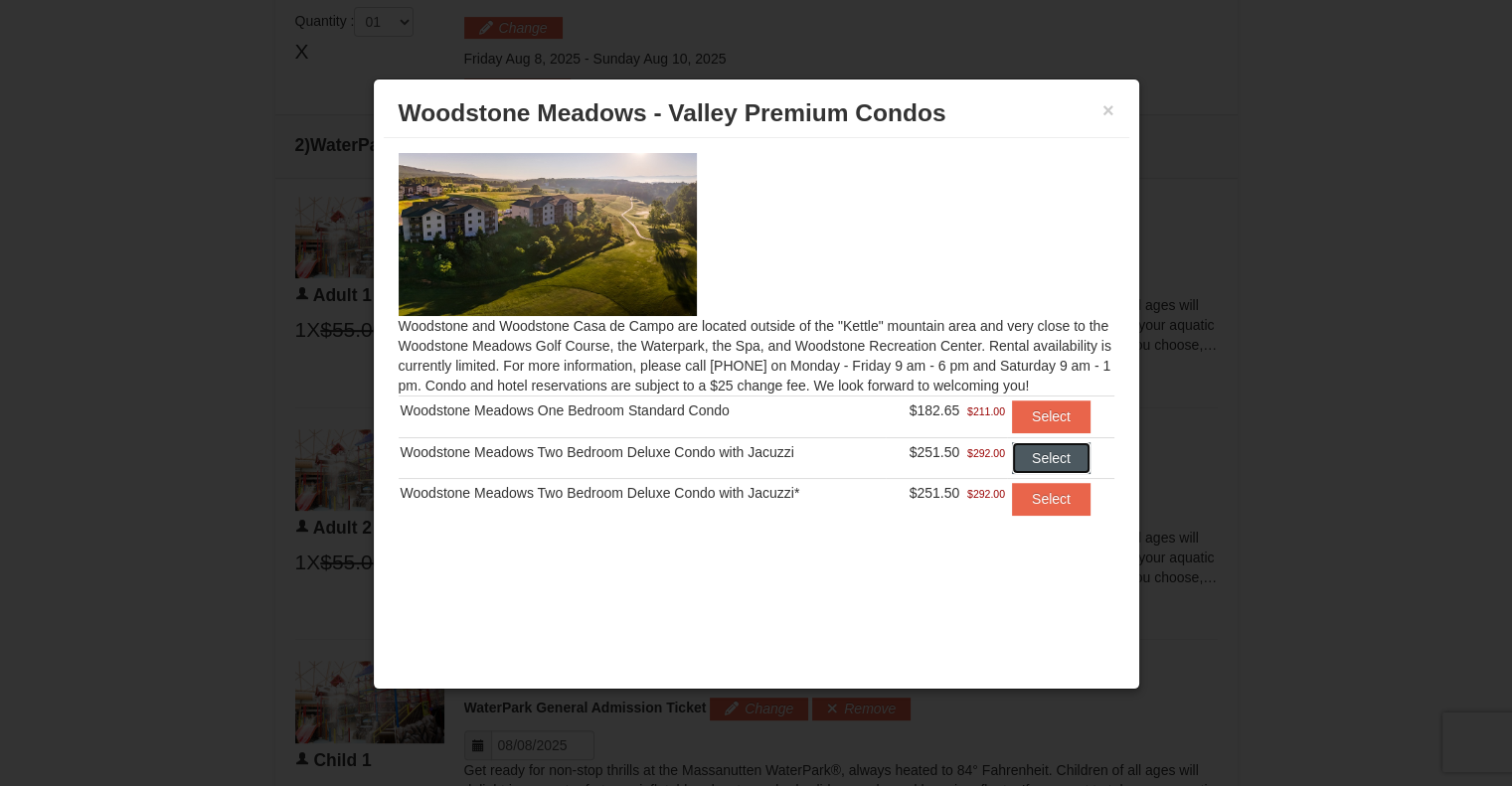 click on "Select" at bounding box center (1051, 458) 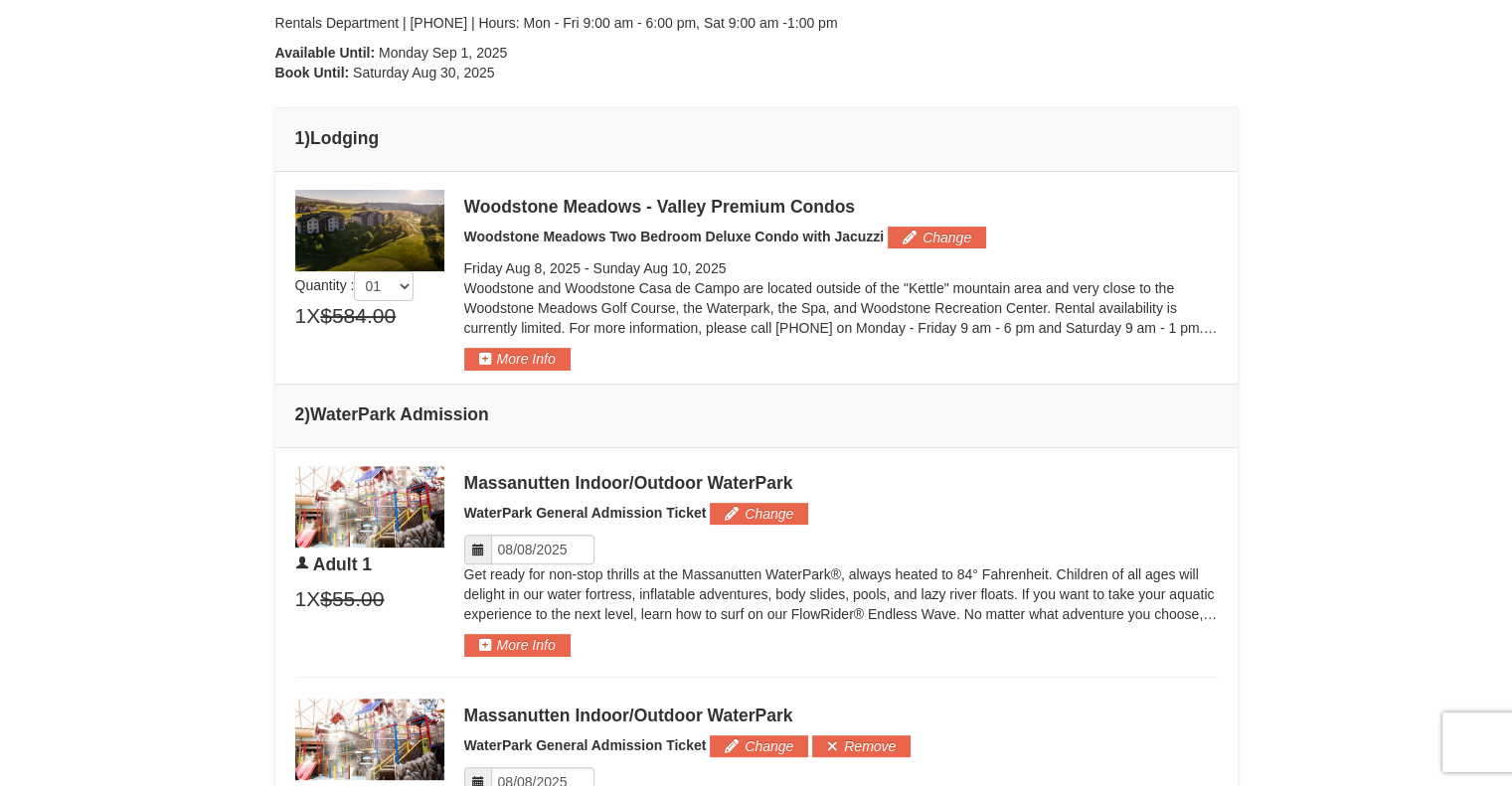scroll, scrollTop: 579, scrollLeft: 0, axis: vertical 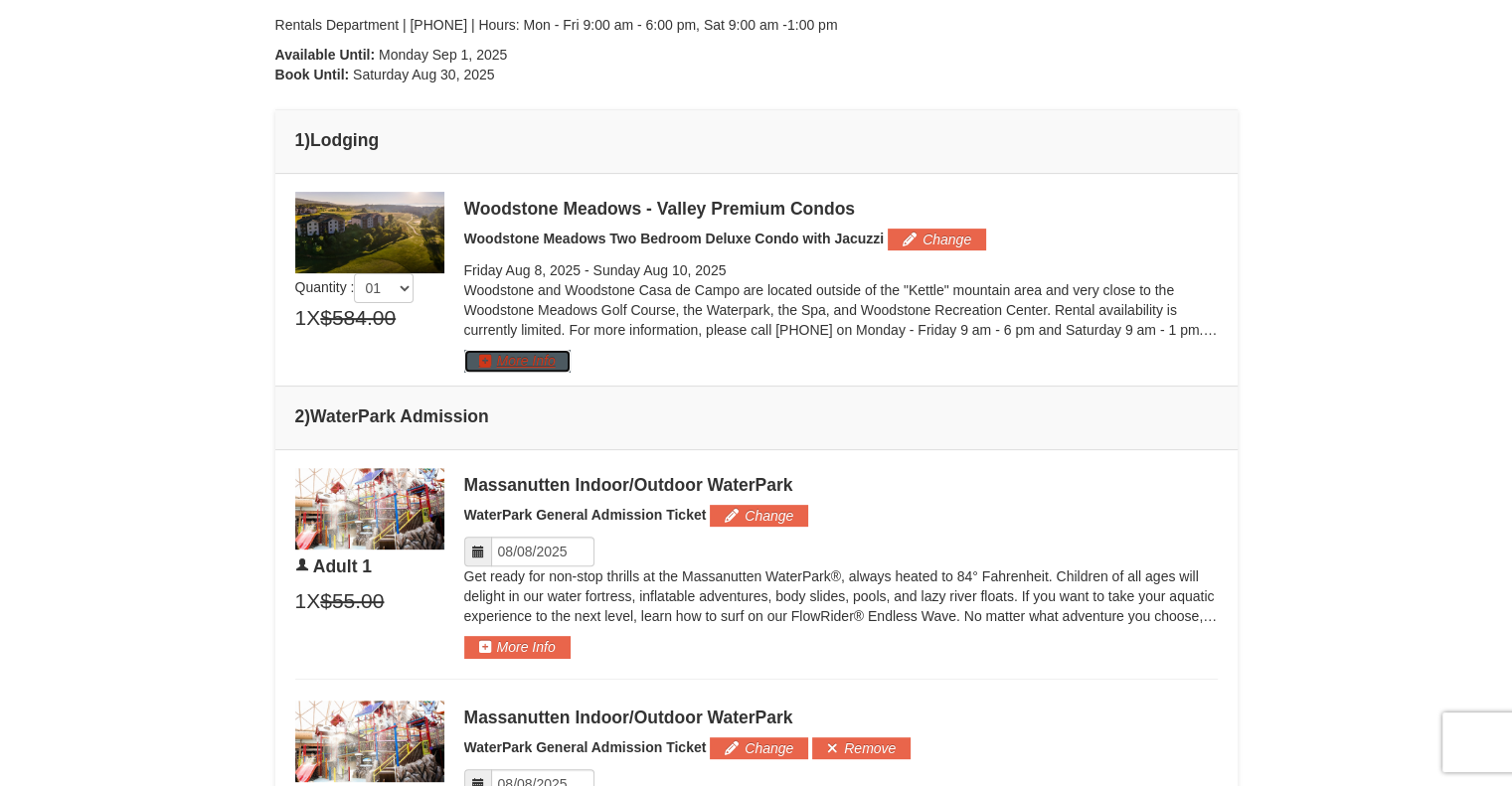 click on "More Info" at bounding box center [517, 361] 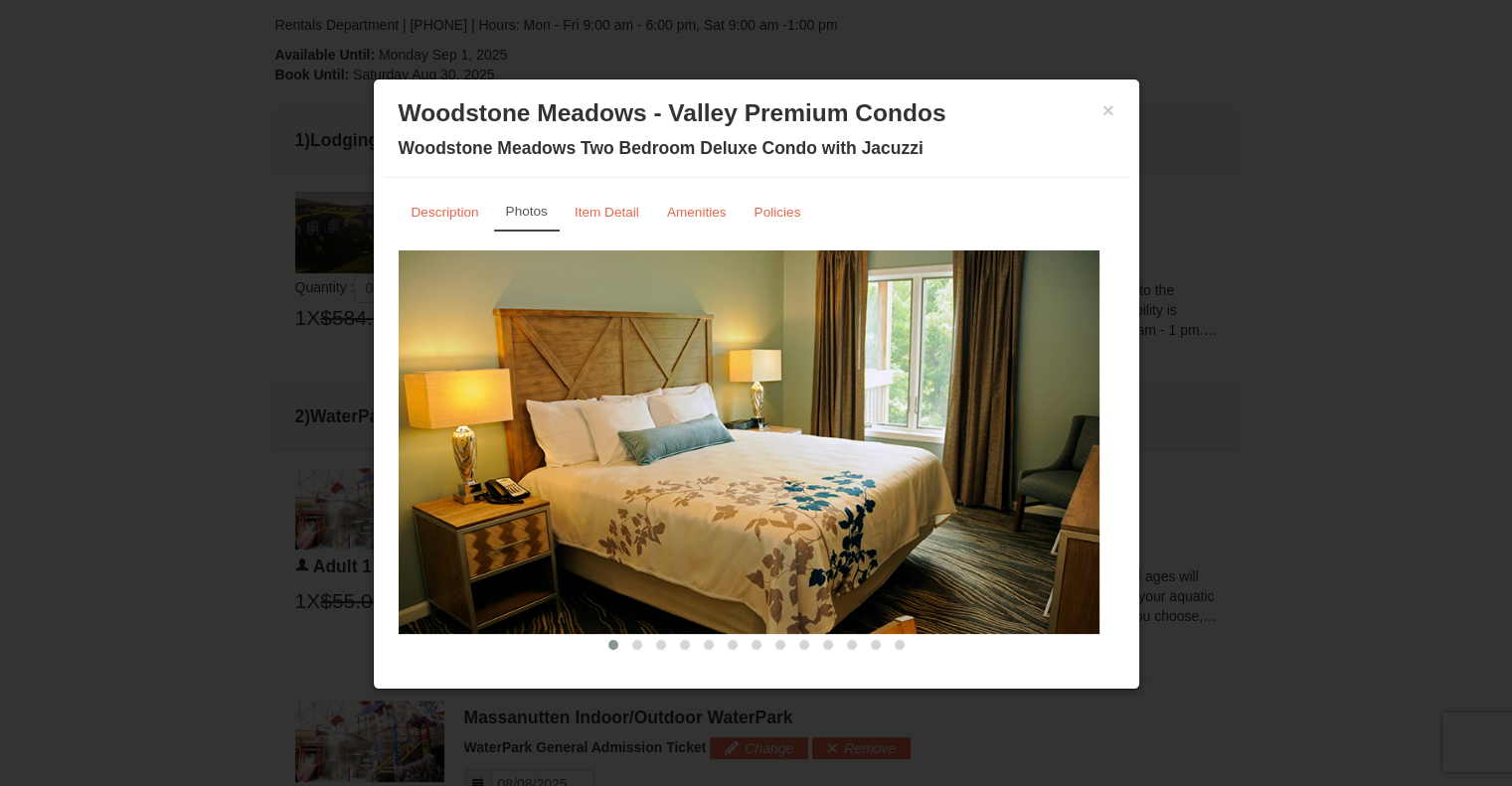 scroll, scrollTop: 19, scrollLeft: 0, axis: vertical 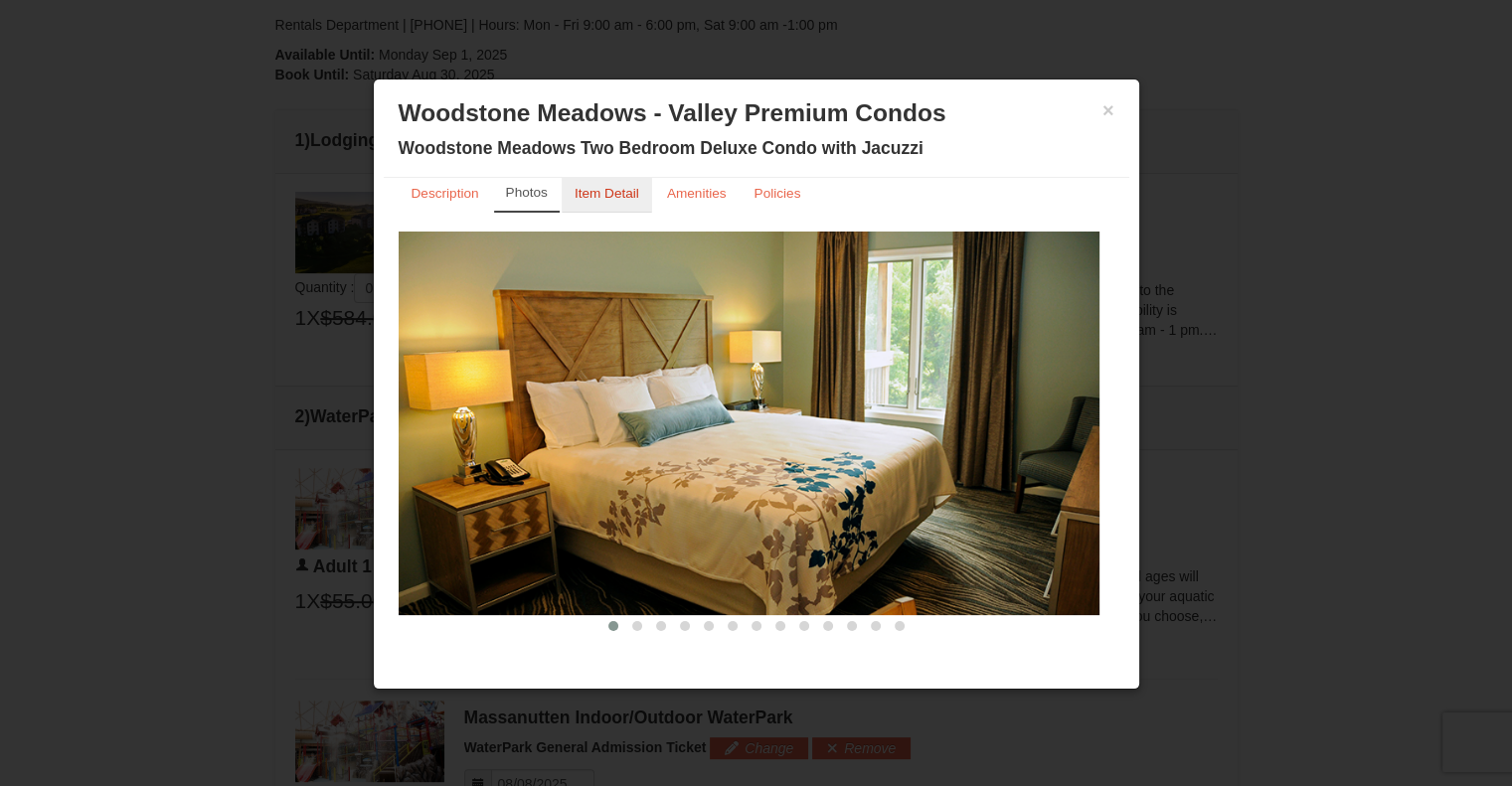 click on "Item Detail" at bounding box center [606, 193] 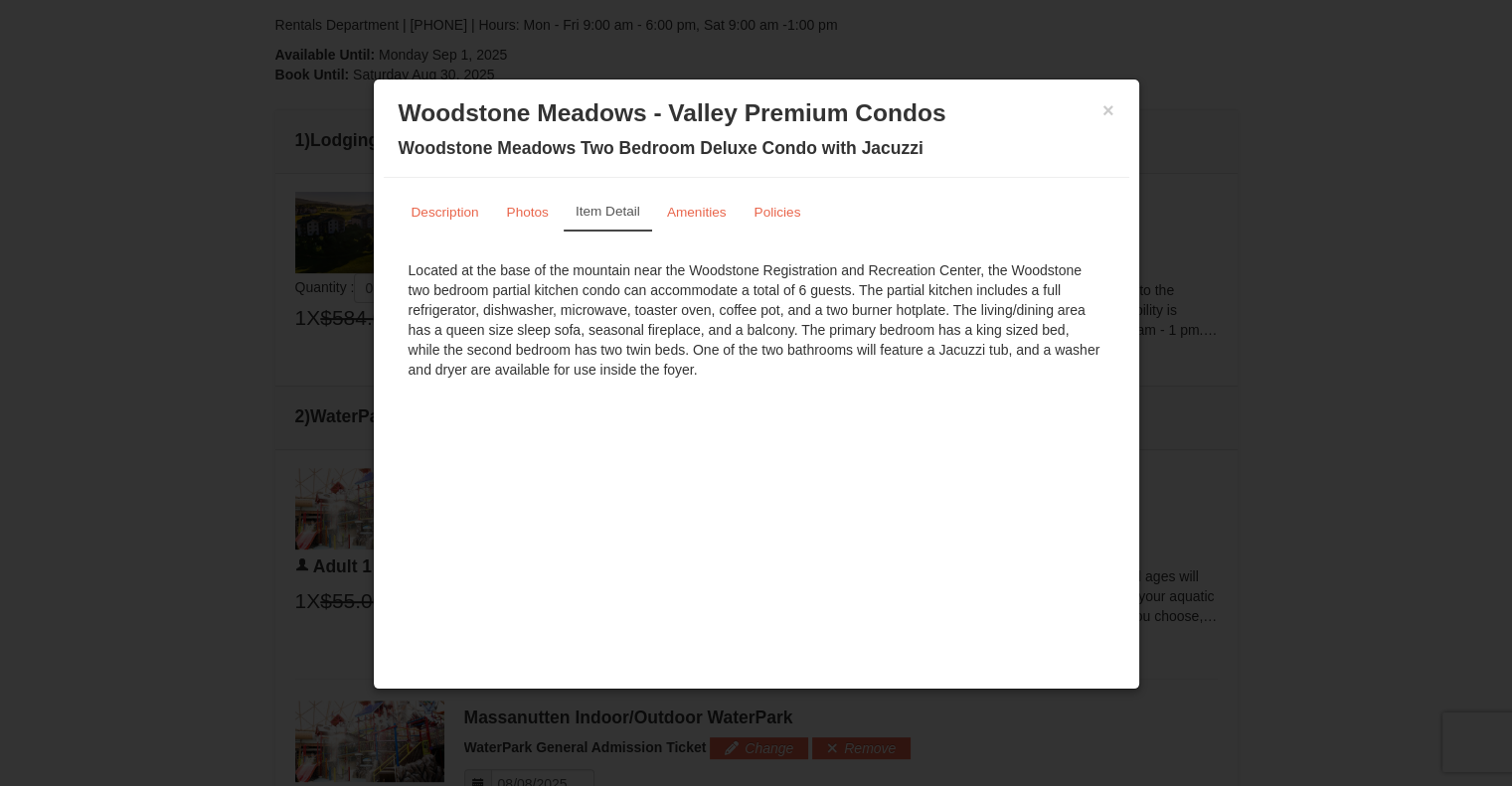 scroll, scrollTop: 0, scrollLeft: 0, axis: both 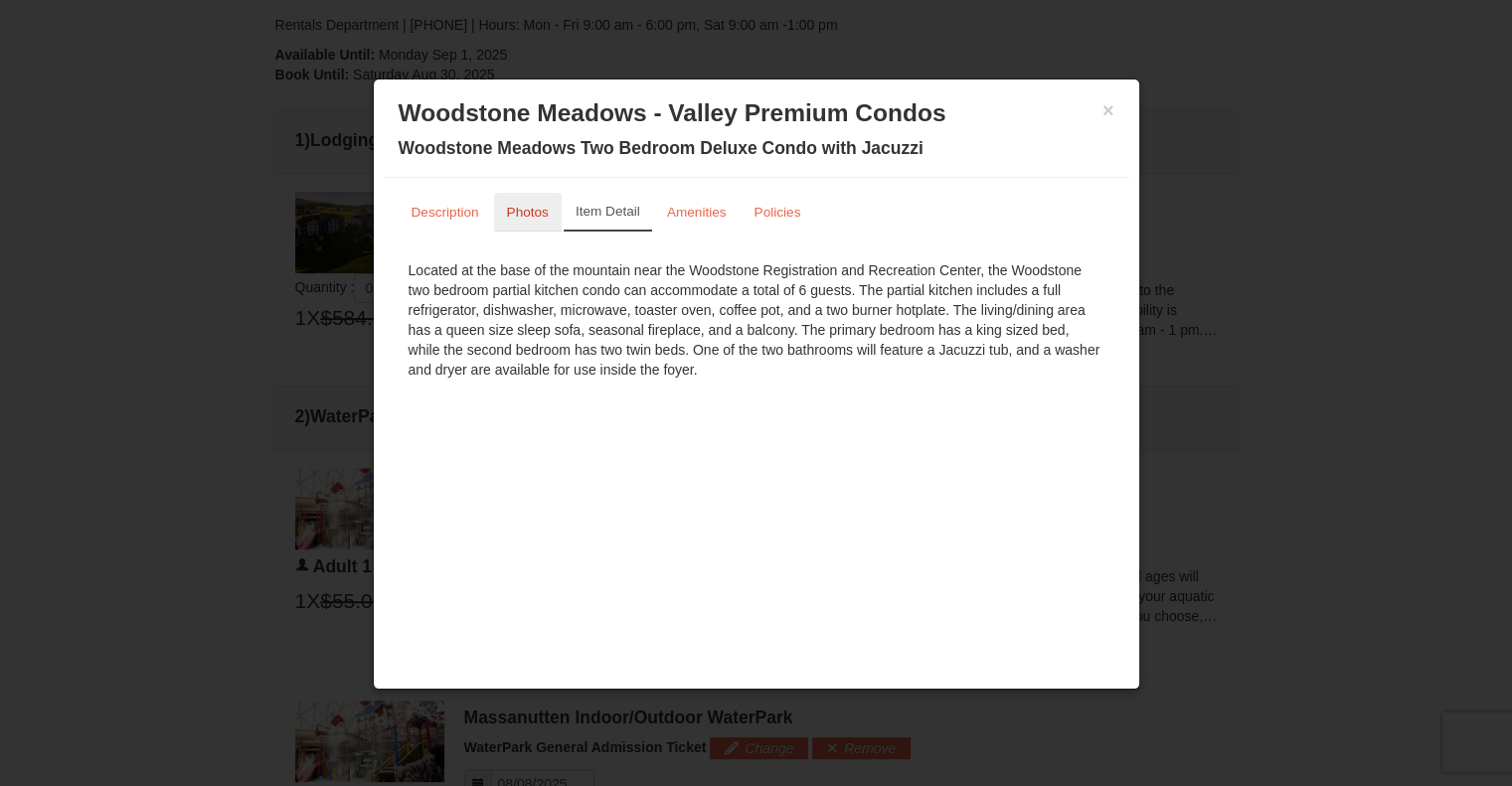 click on "Photos" at bounding box center [528, 212] 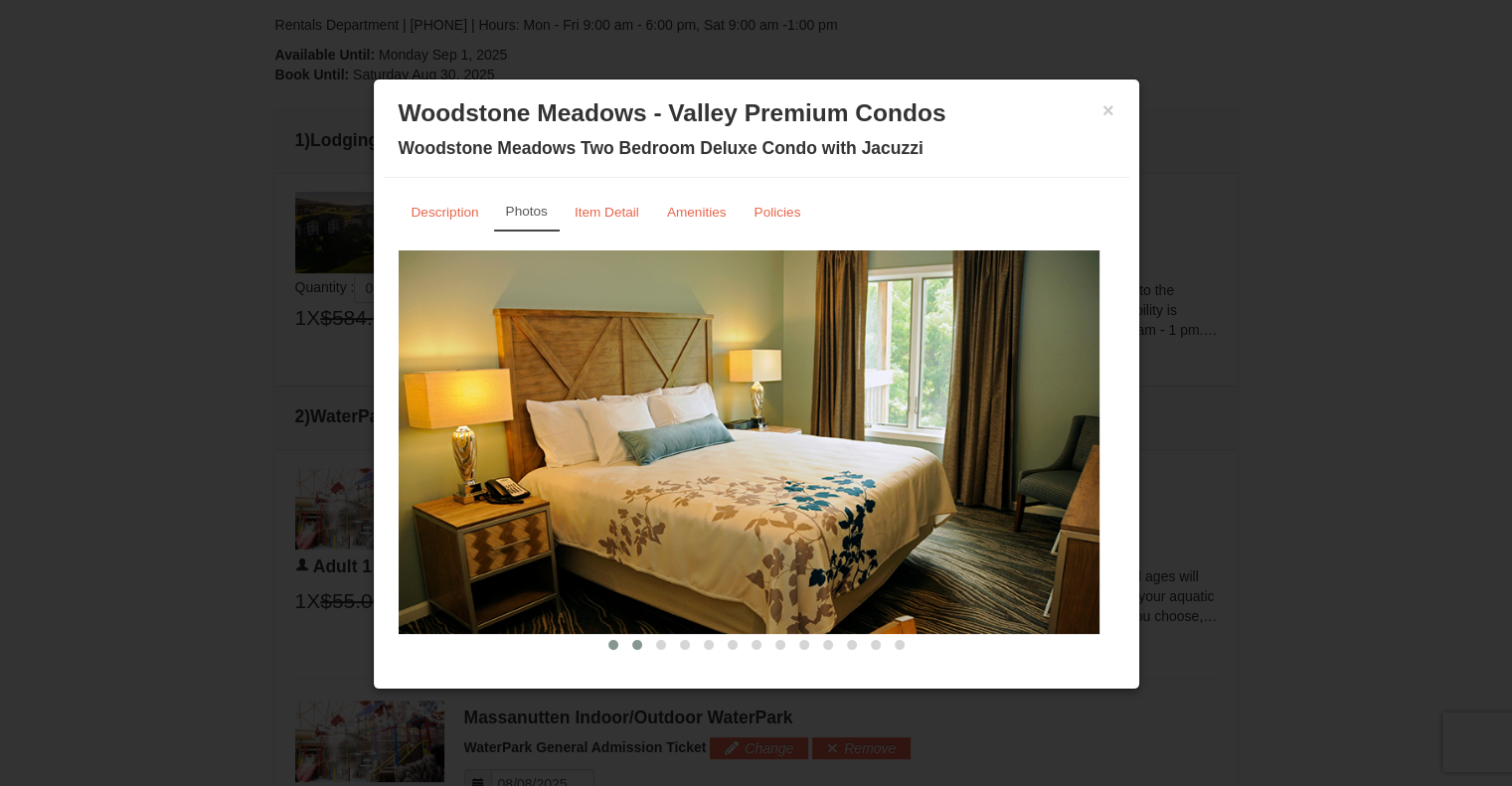click at bounding box center (637, 645) 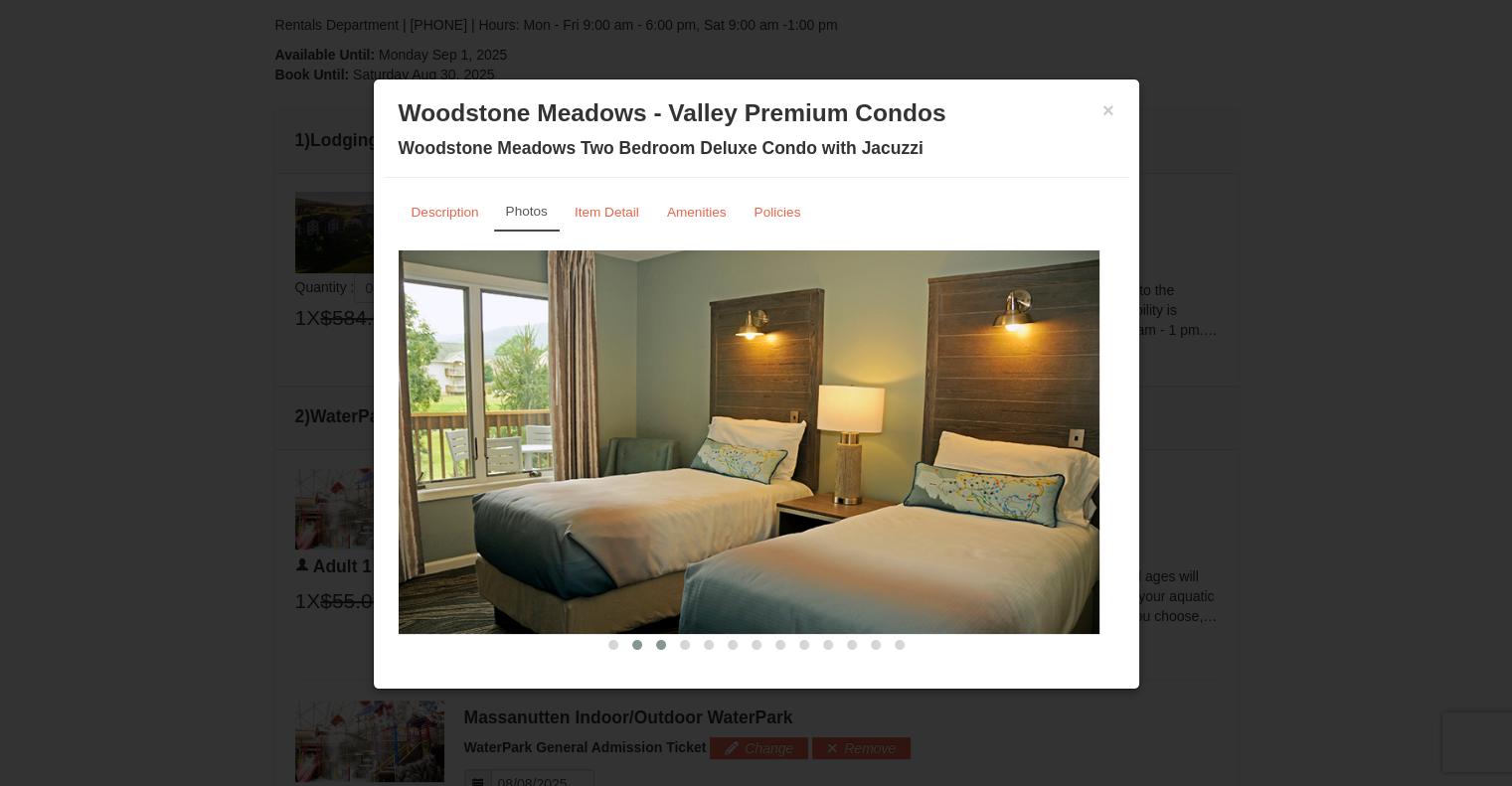 click at bounding box center (661, 645) 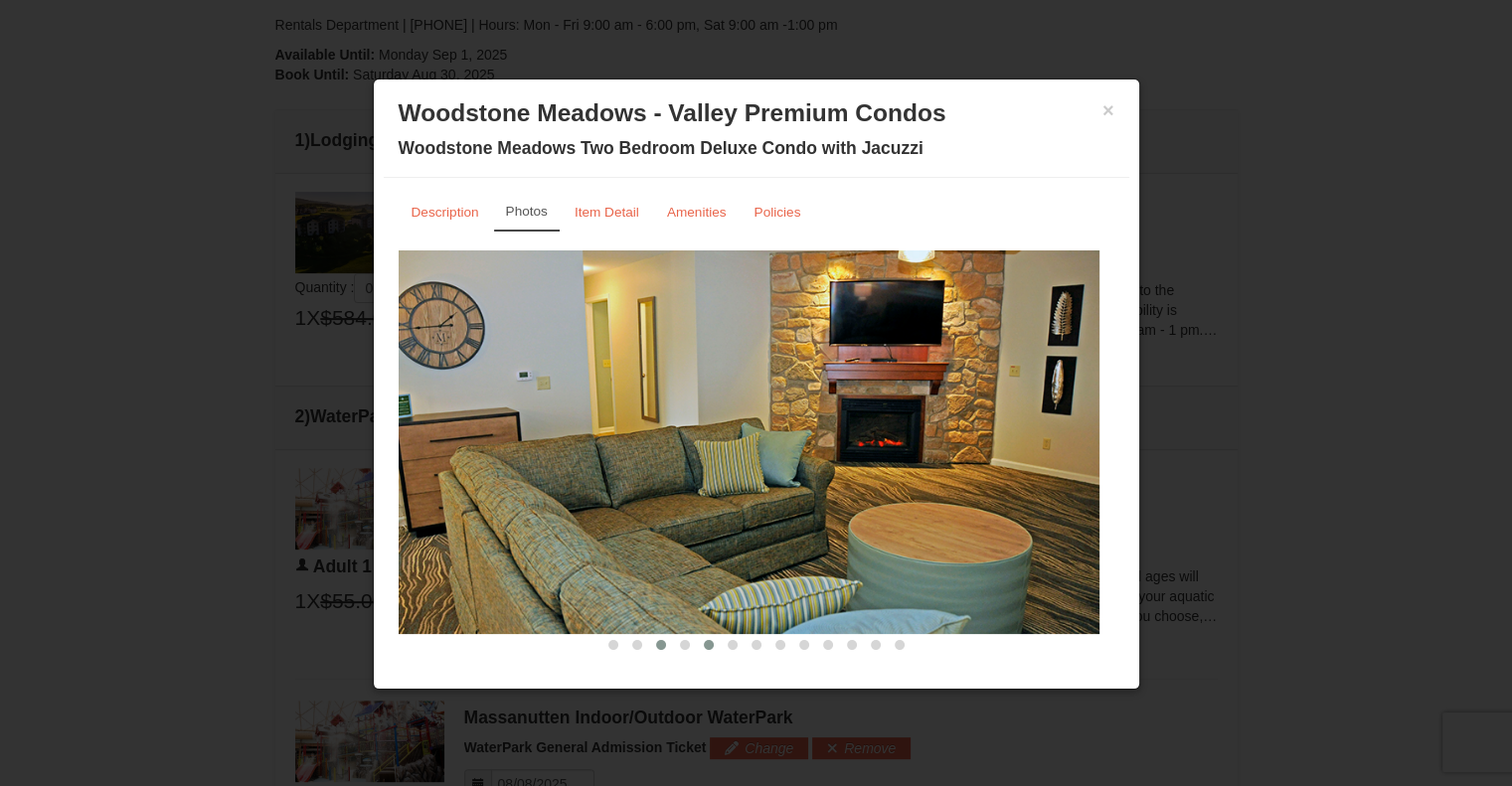 click at bounding box center [709, 645] 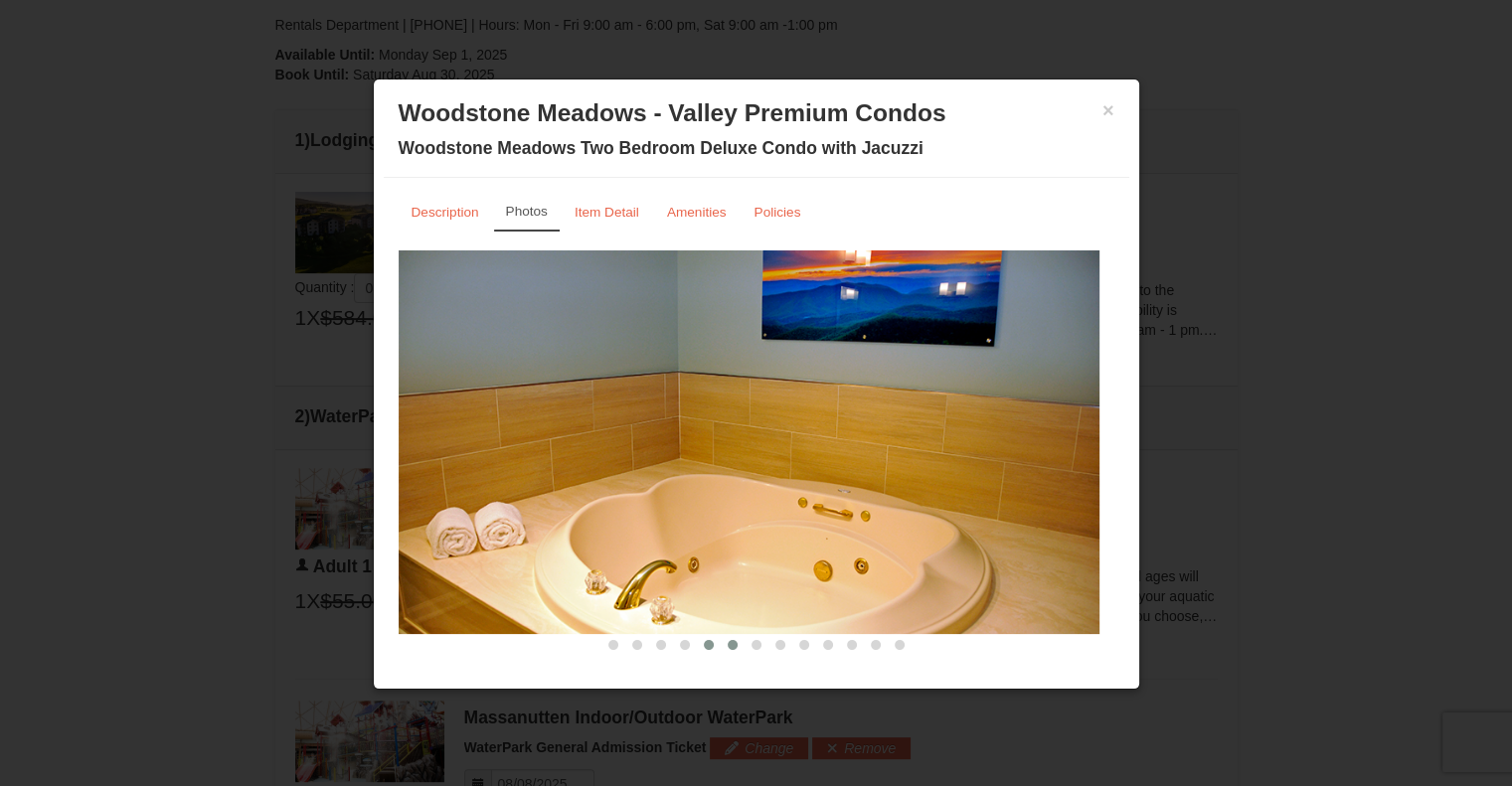 click at bounding box center [733, 645] 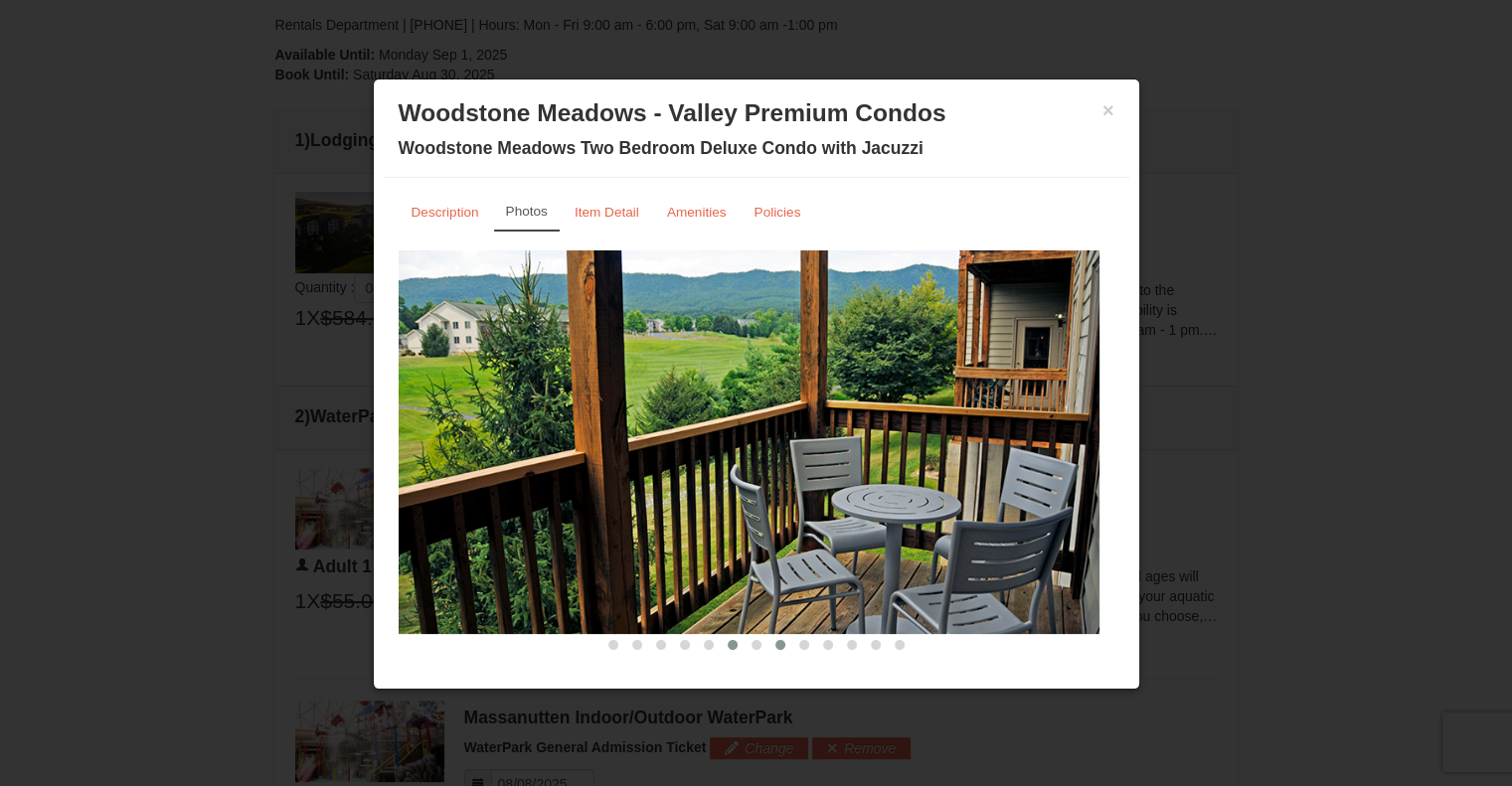 click at bounding box center (780, 645) 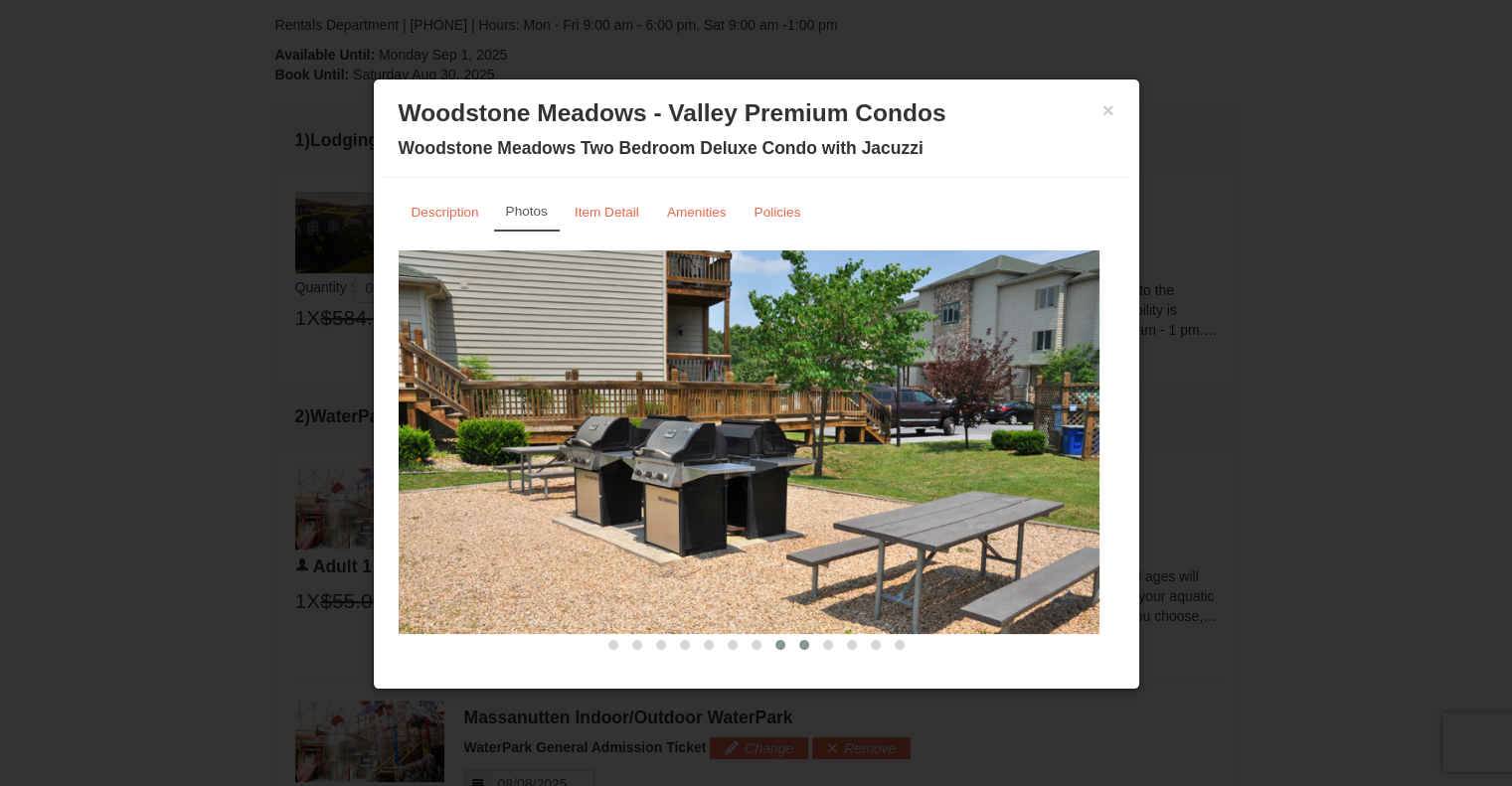 click at bounding box center [804, 645] 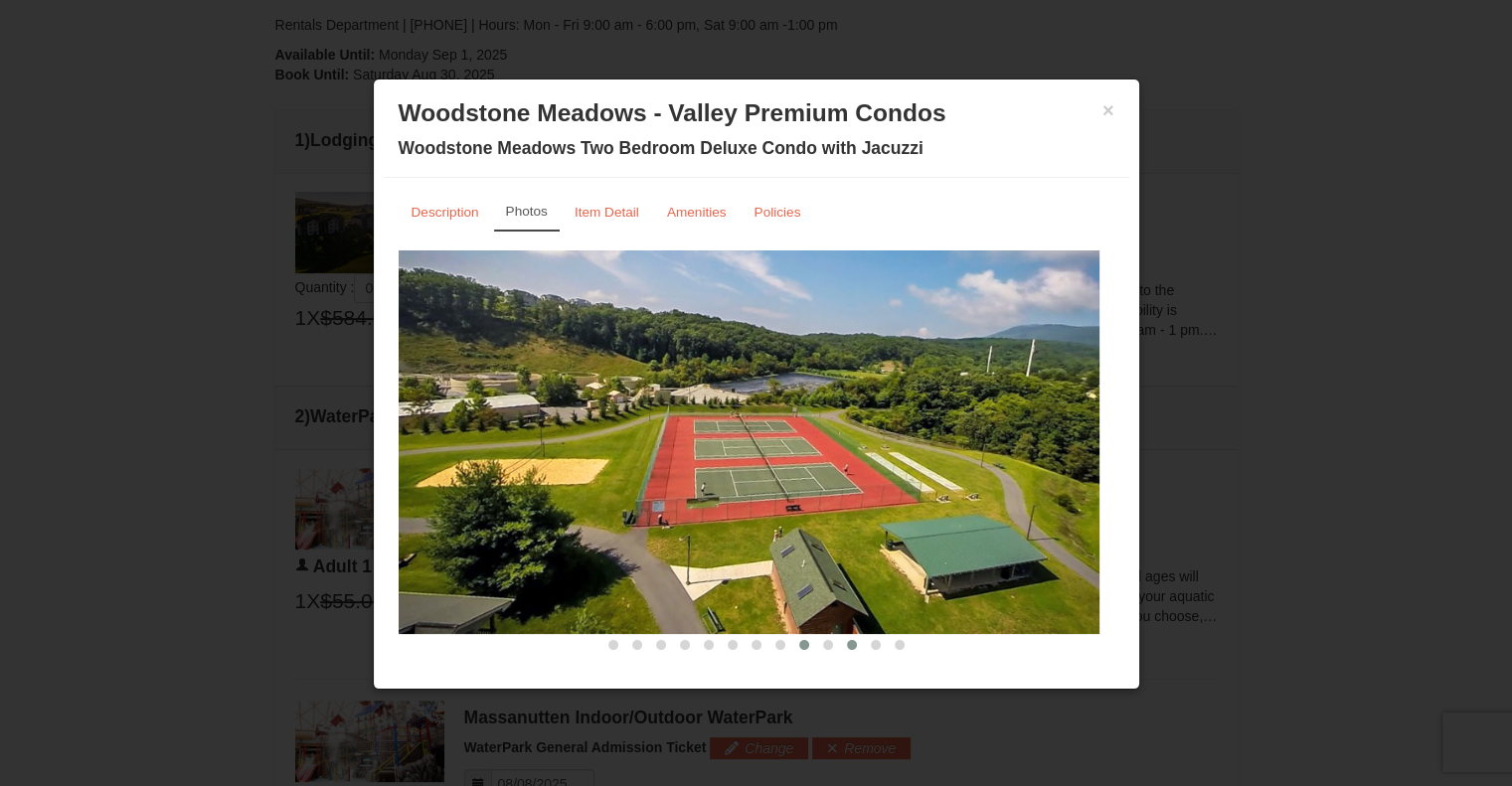 click at bounding box center [852, 645] 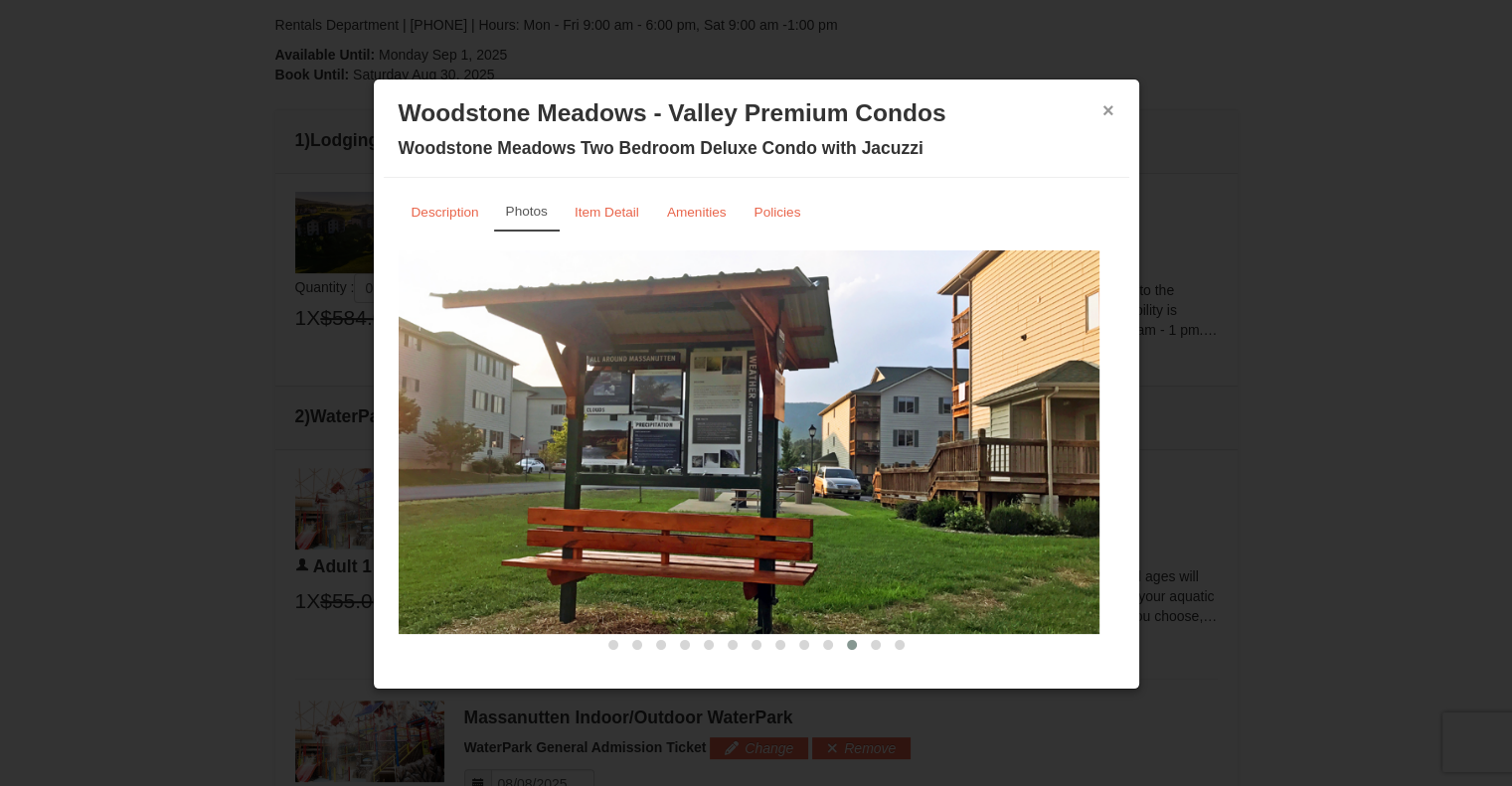 click on "×" at bounding box center (1108, 110) 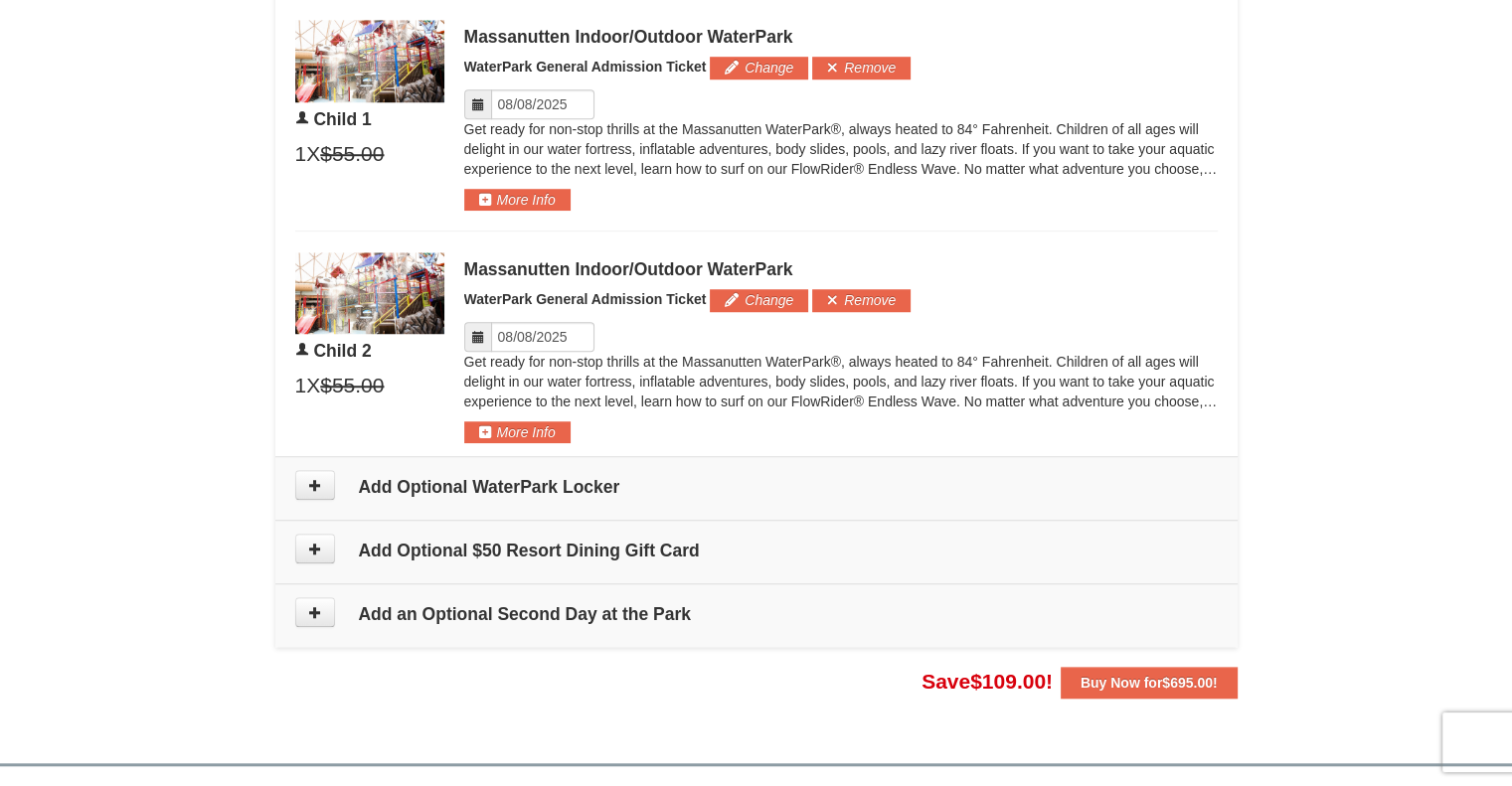 scroll, scrollTop: 1493, scrollLeft: 0, axis: vertical 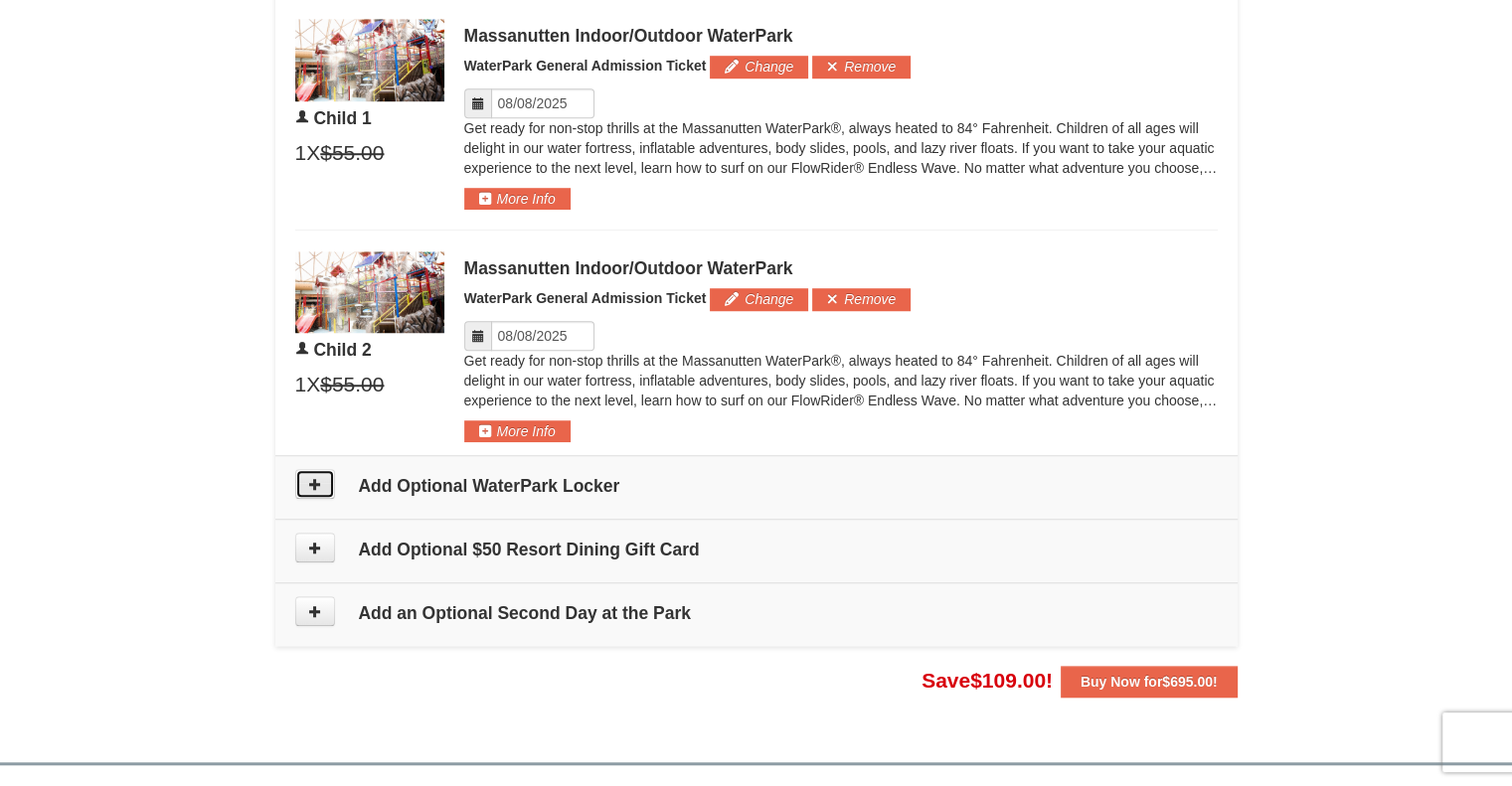 click at bounding box center [315, 484] 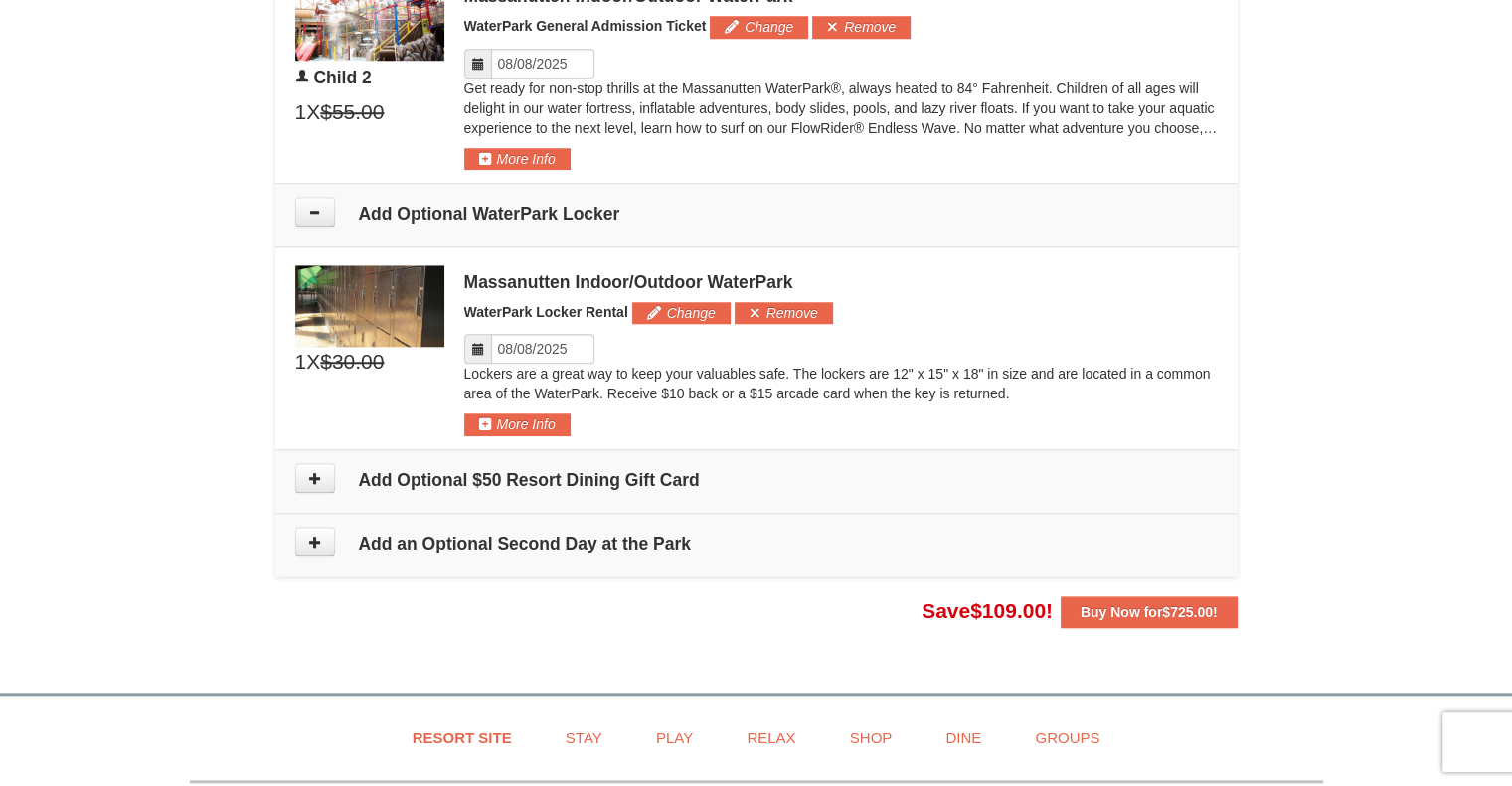 scroll, scrollTop: 1793, scrollLeft: 0, axis: vertical 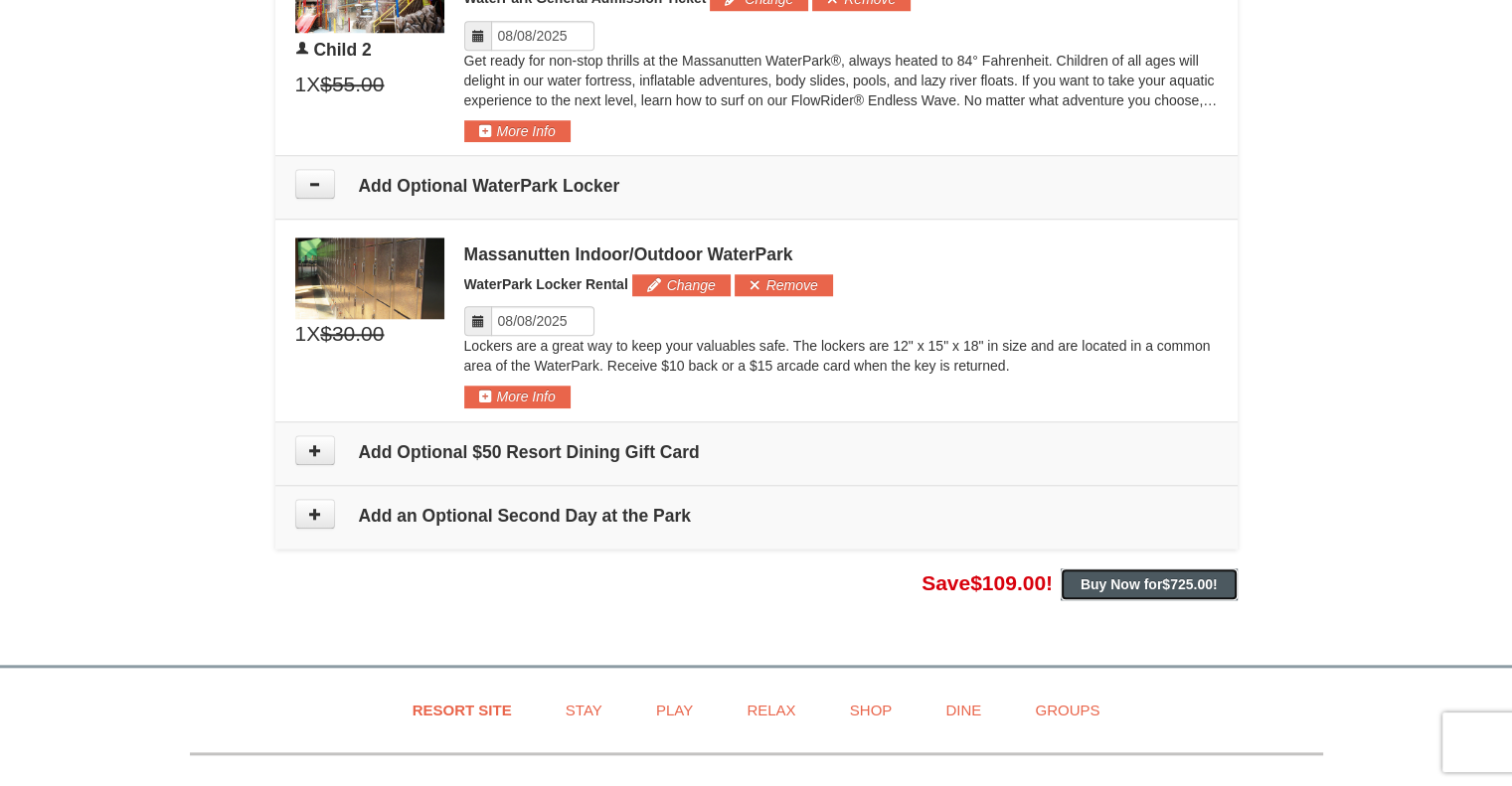 click on "Buy Now for
$725.00 !" at bounding box center (1149, 584) 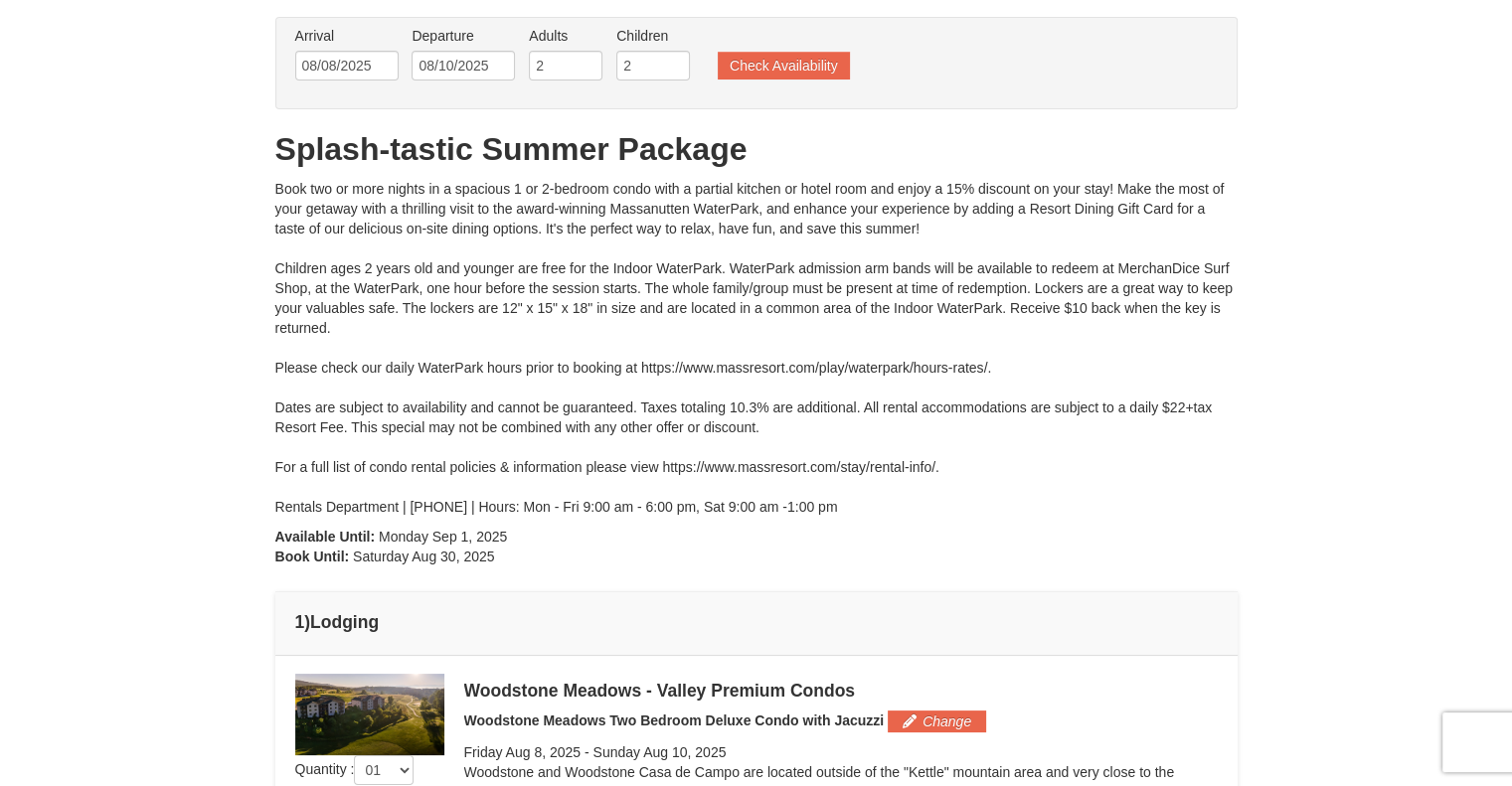 scroll, scrollTop: 0, scrollLeft: 0, axis: both 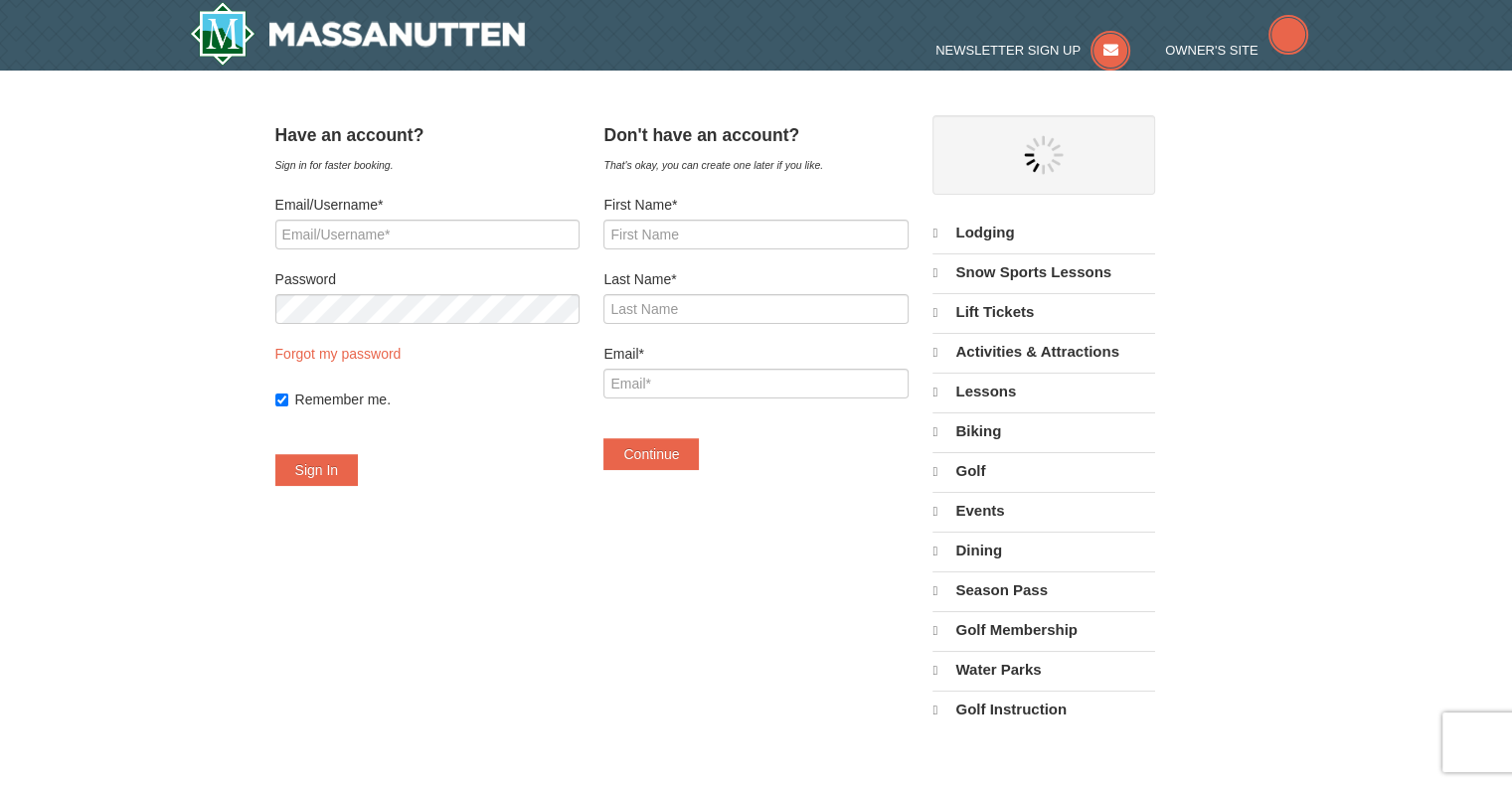 select on "8" 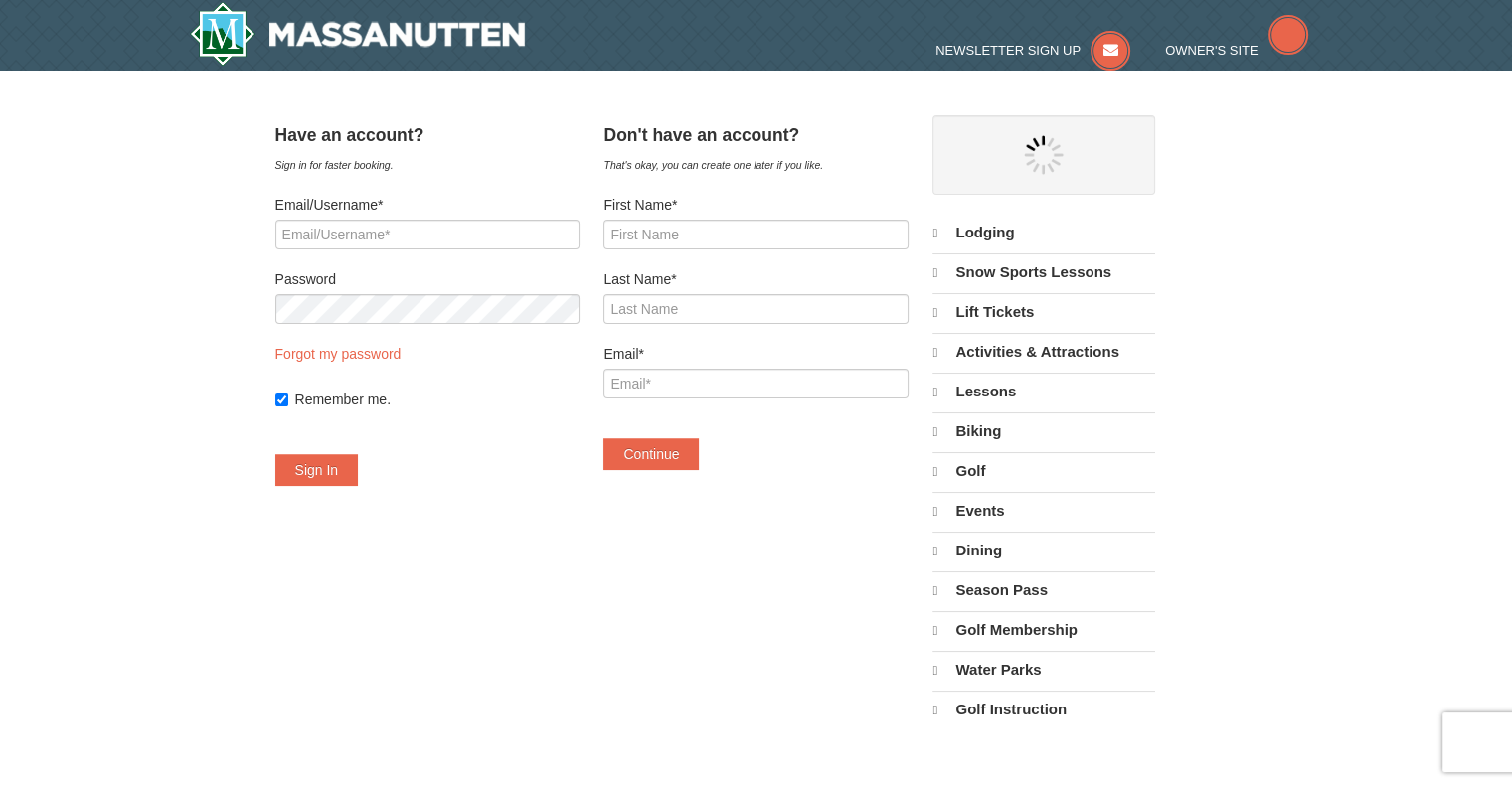 select on "8" 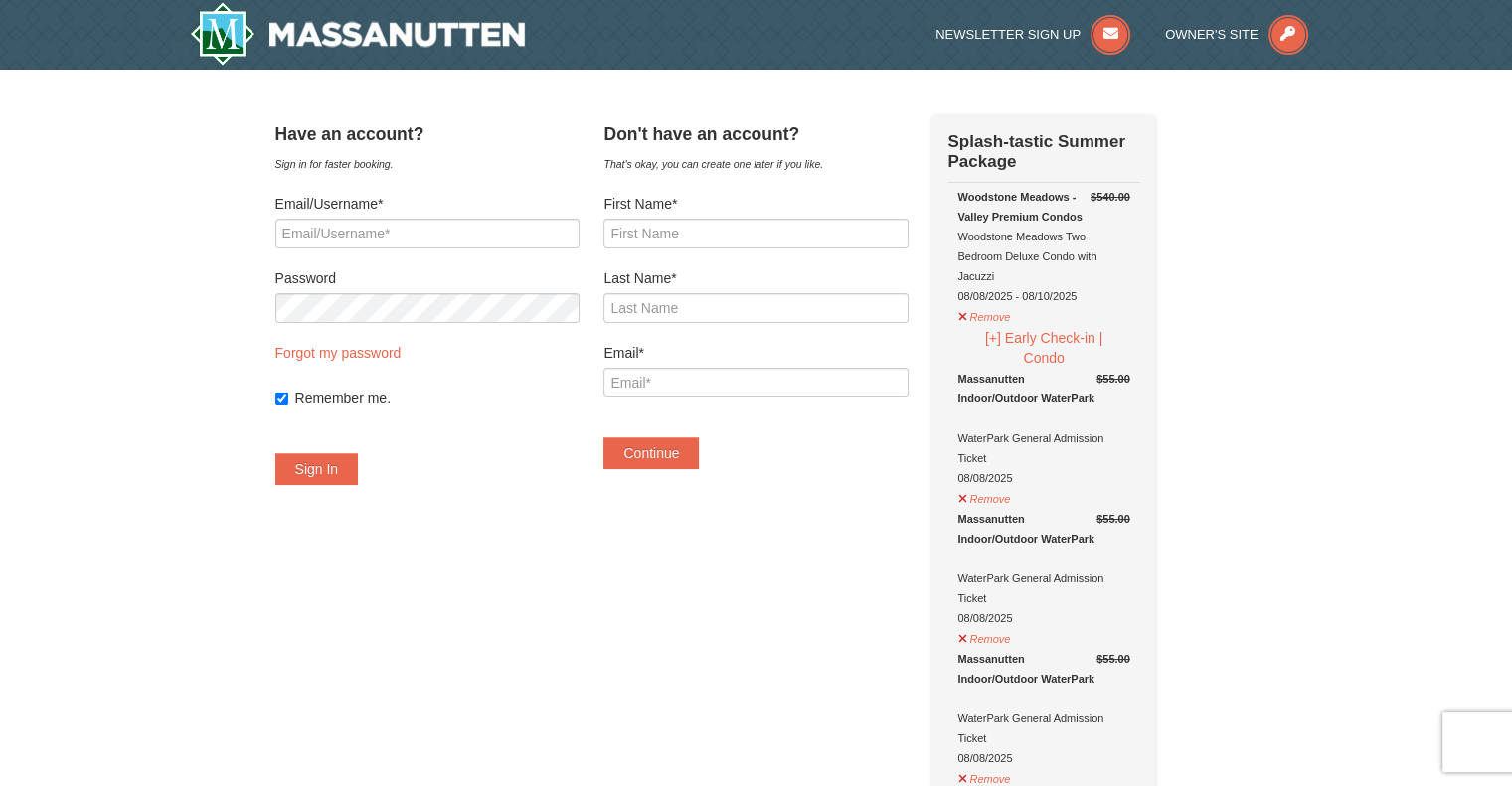 scroll, scrollTop: 0, scrollLeft: 0, axis: both 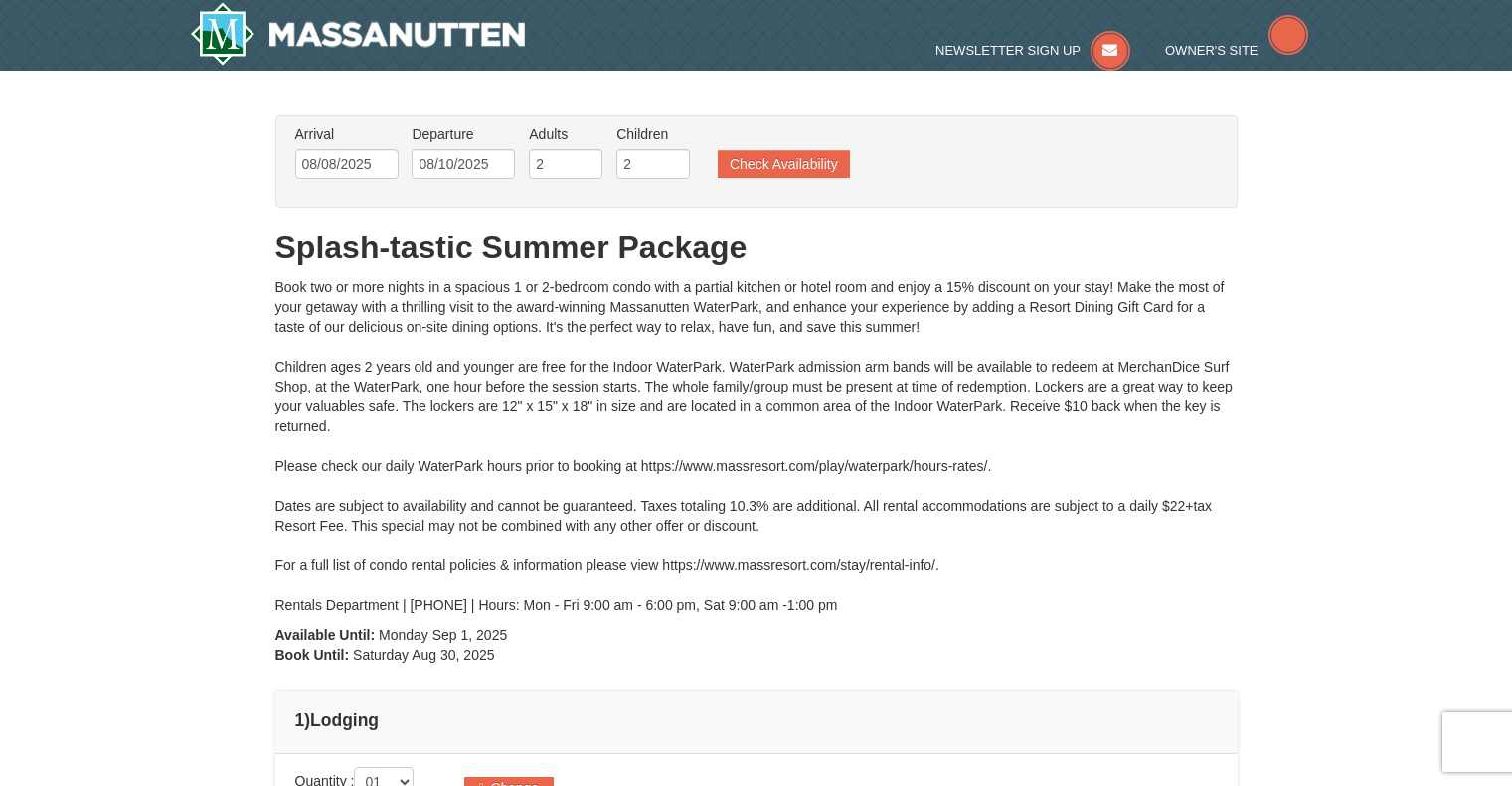 type on "08/08/2025" 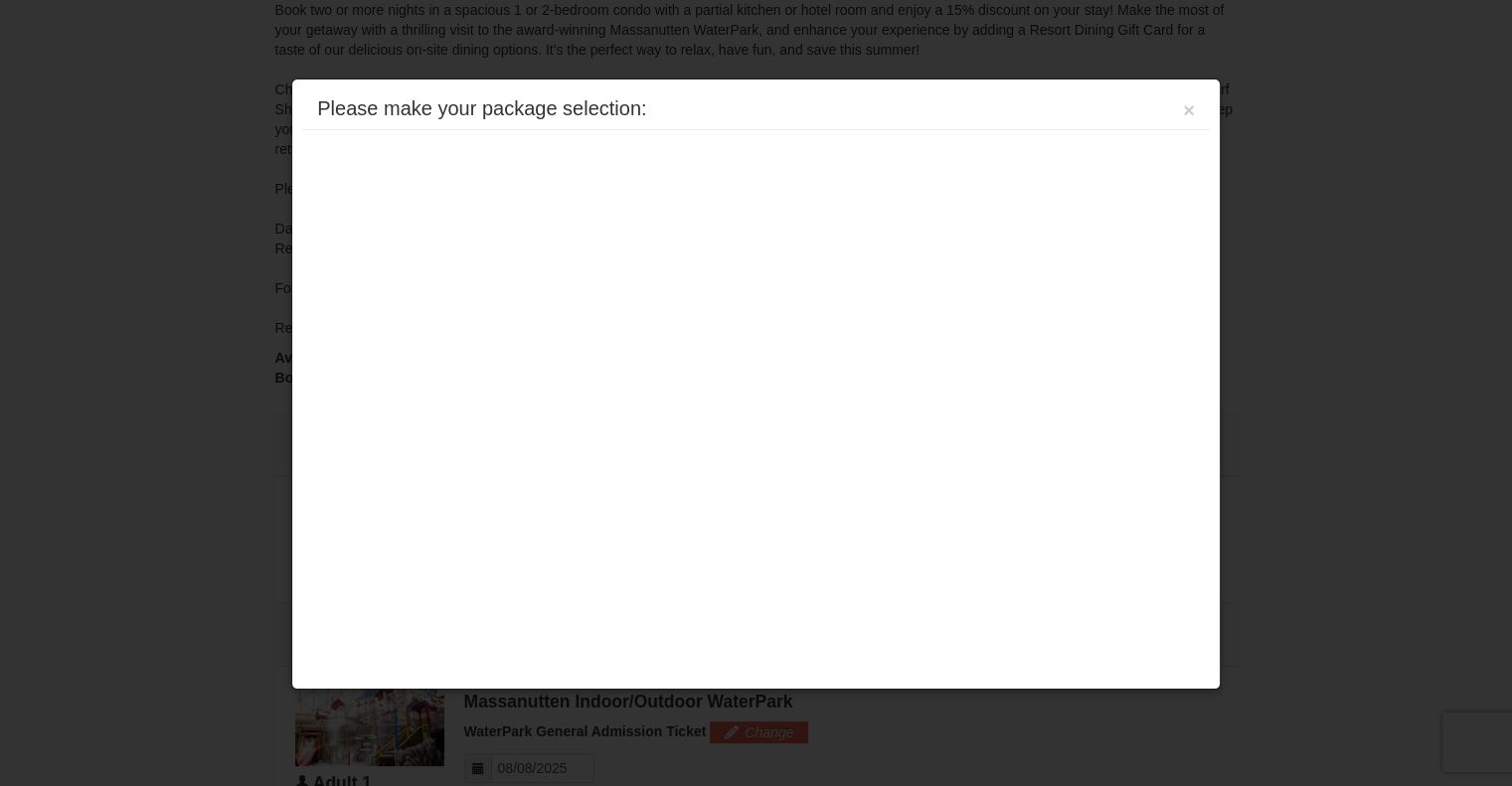 scroll, scrollTop: 766, scrollLeft: 0, axis: vertical 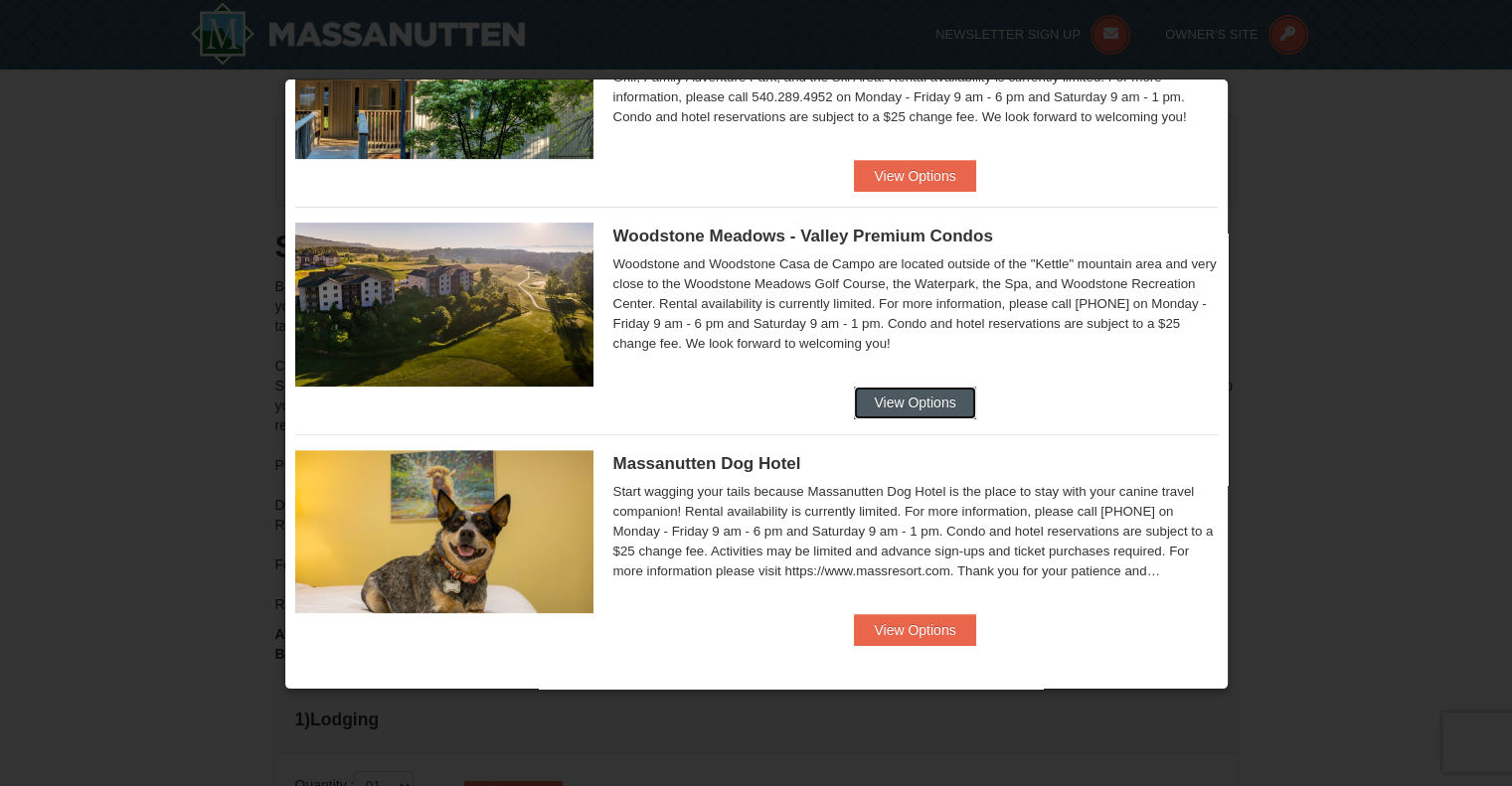 click on "View Options" at bounding box center [915, 402] 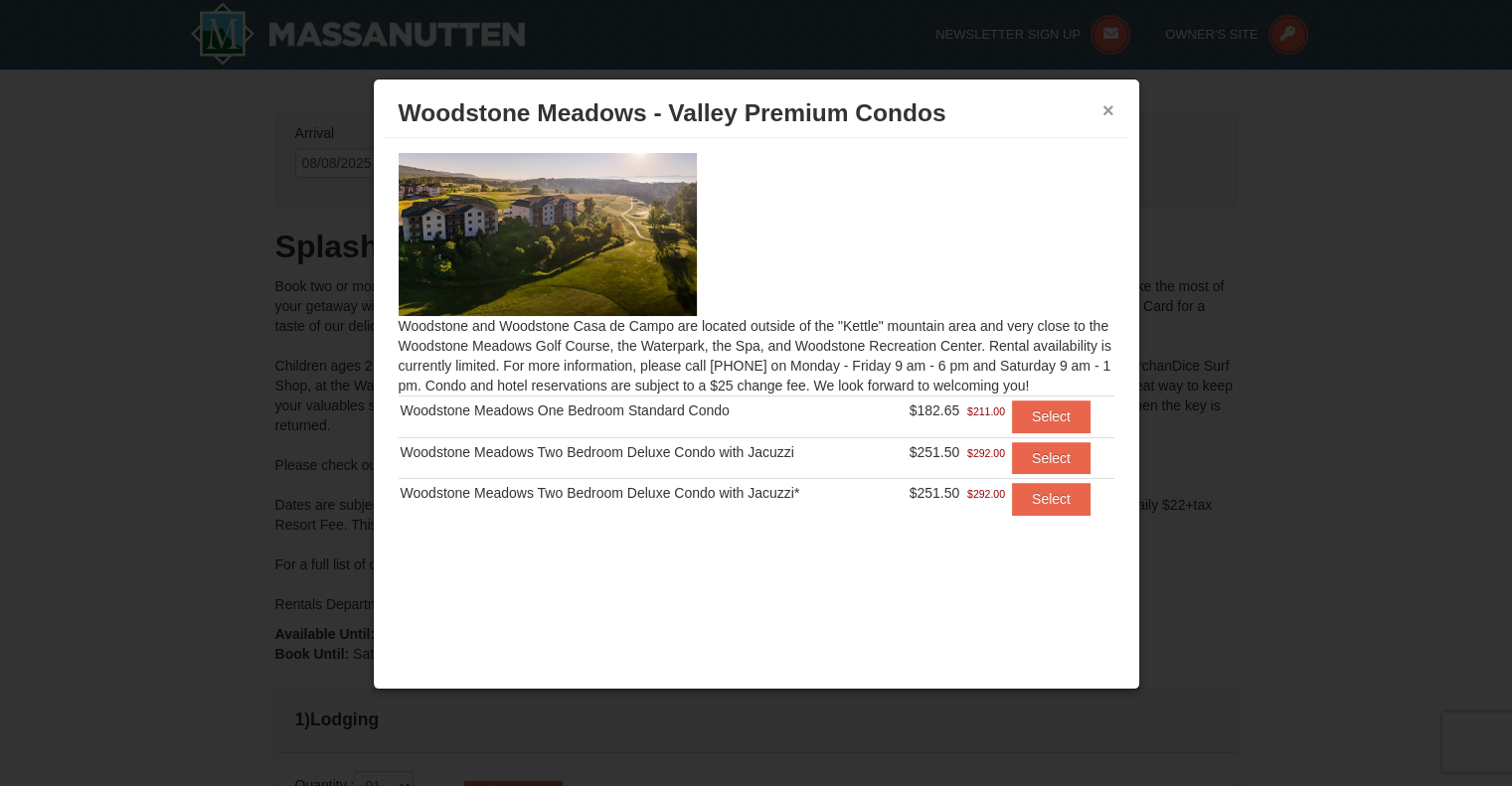 click on "×" at bounding box center [1108, 110] 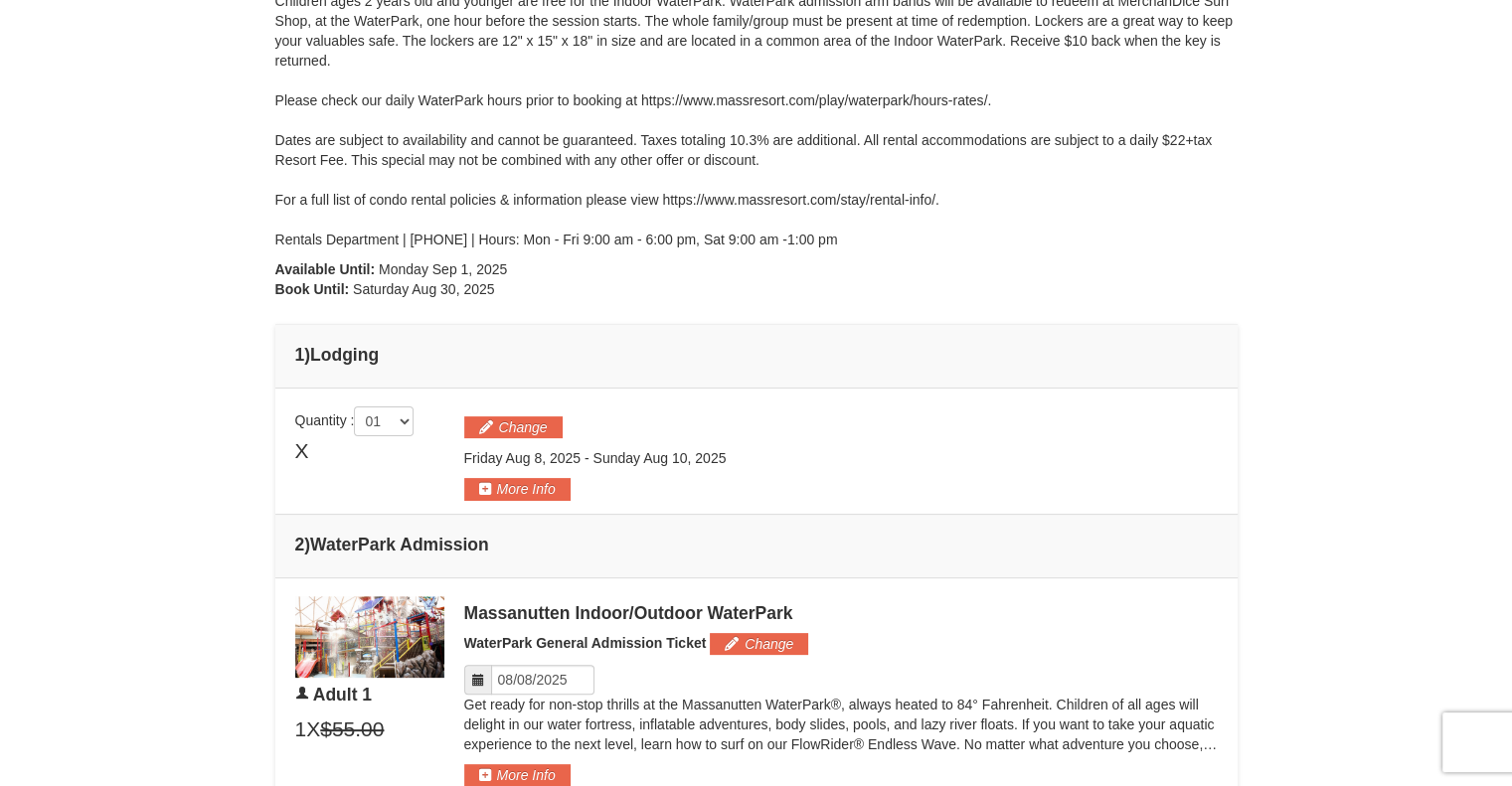scroll, scrollTop: 374, scrollLeft: 0, axis: vertical 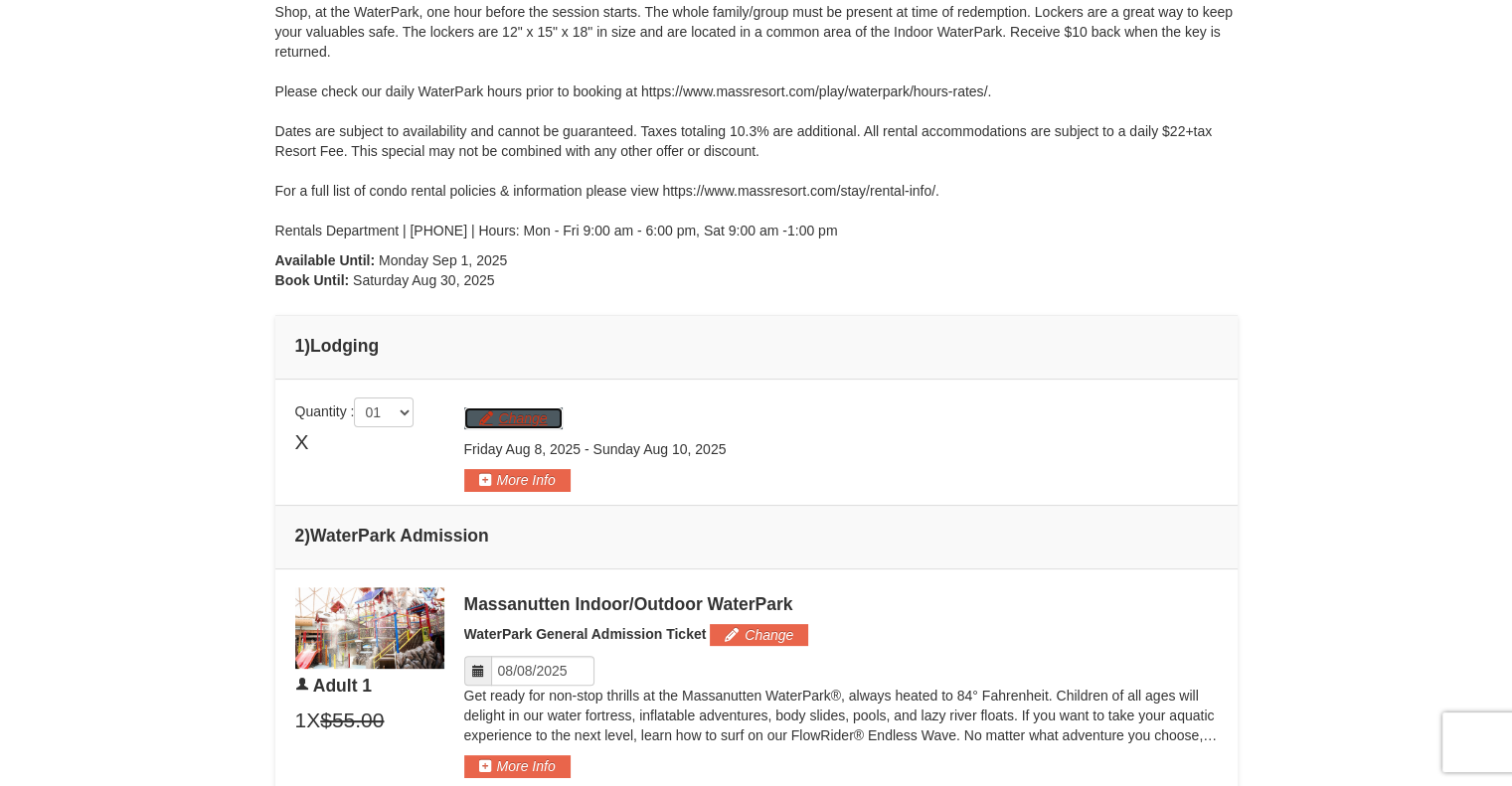 click on "Change" at bounding box center [513, 418] 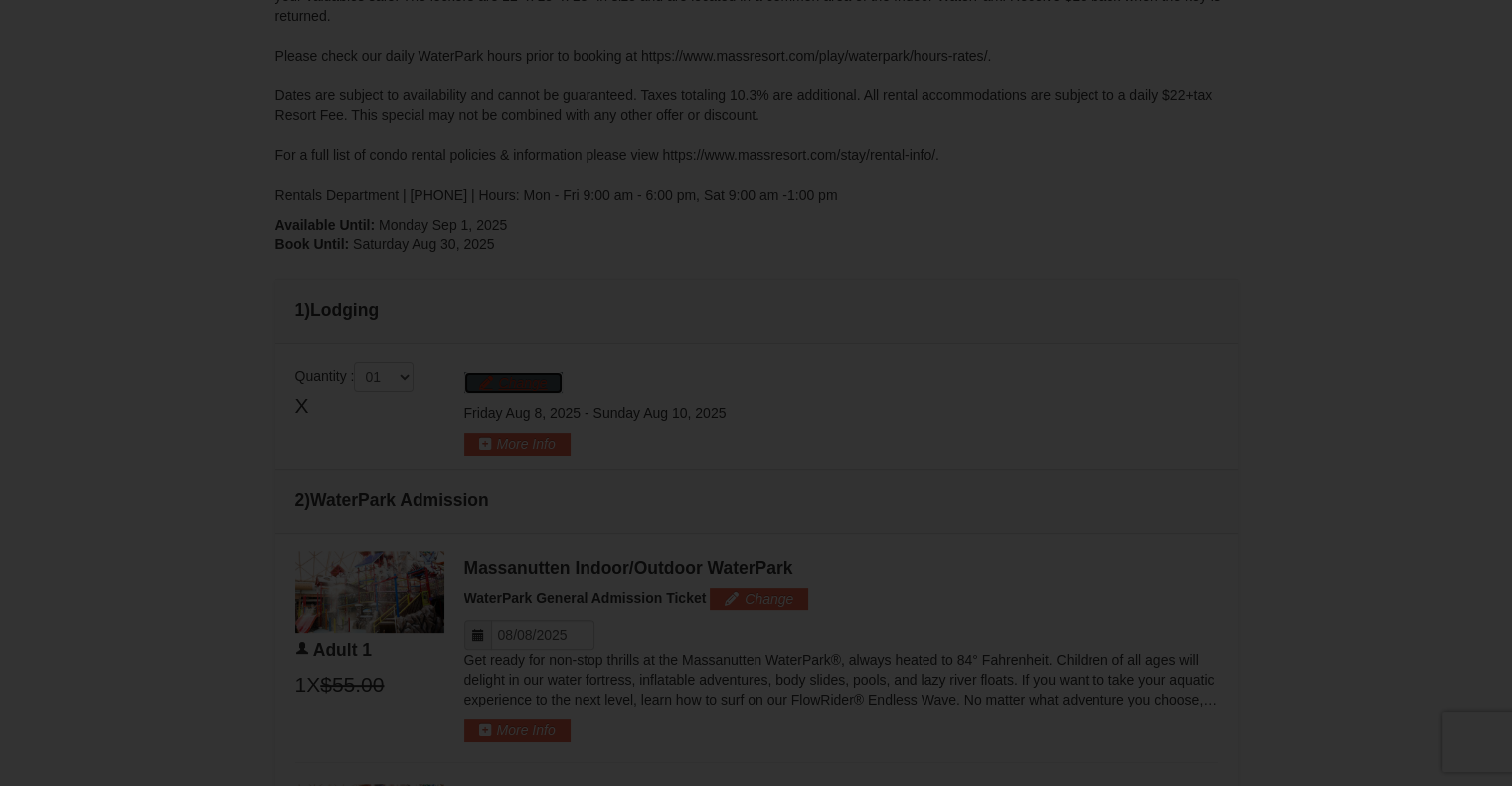 scroll, scrollTop: 477, scrollLeft: 0, axis: vertical 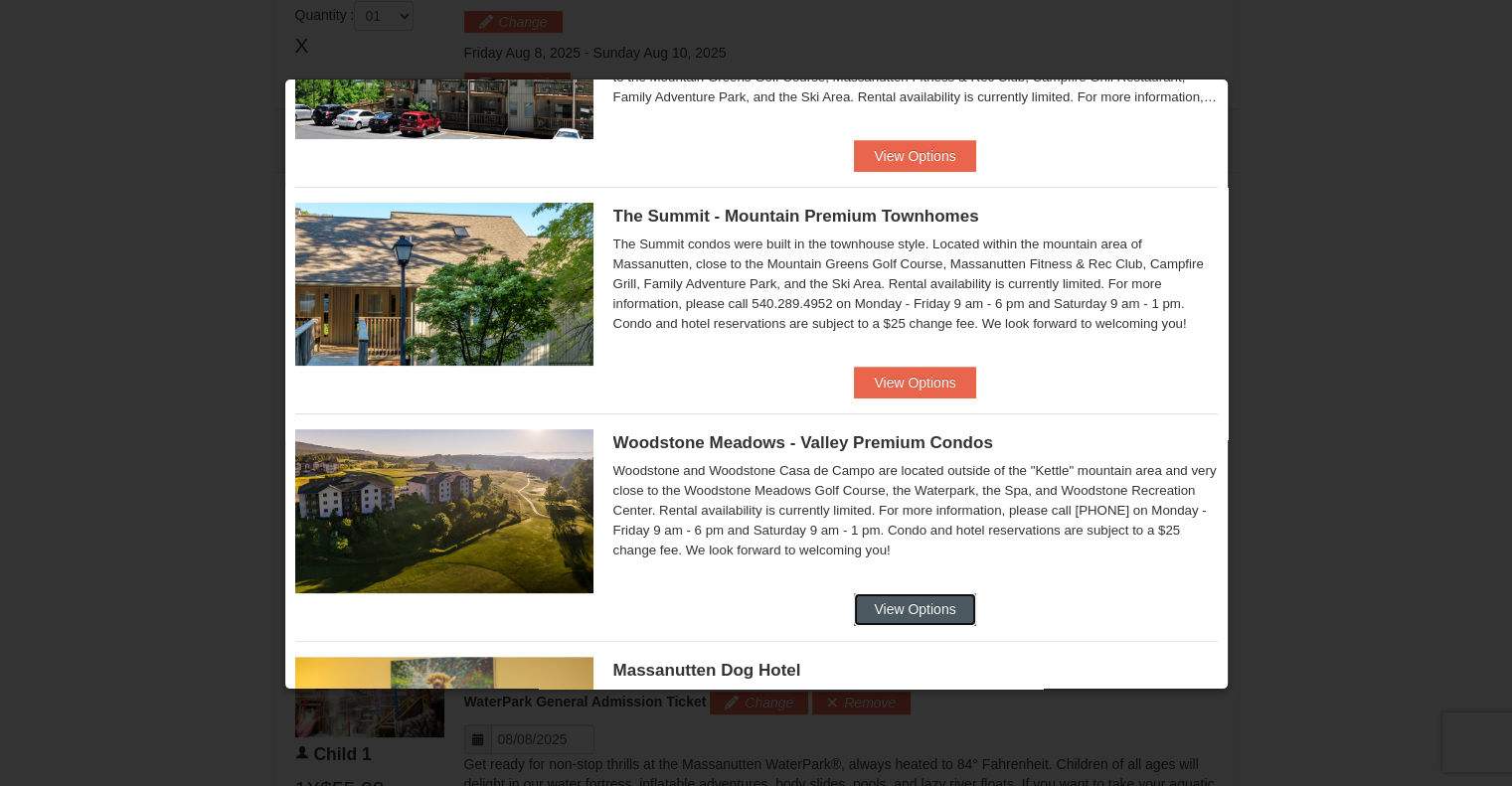 drag, startPoint x: 884, startPoint y: 591, endPoint x: 892, endPoint y: 604, distance: 15.264338 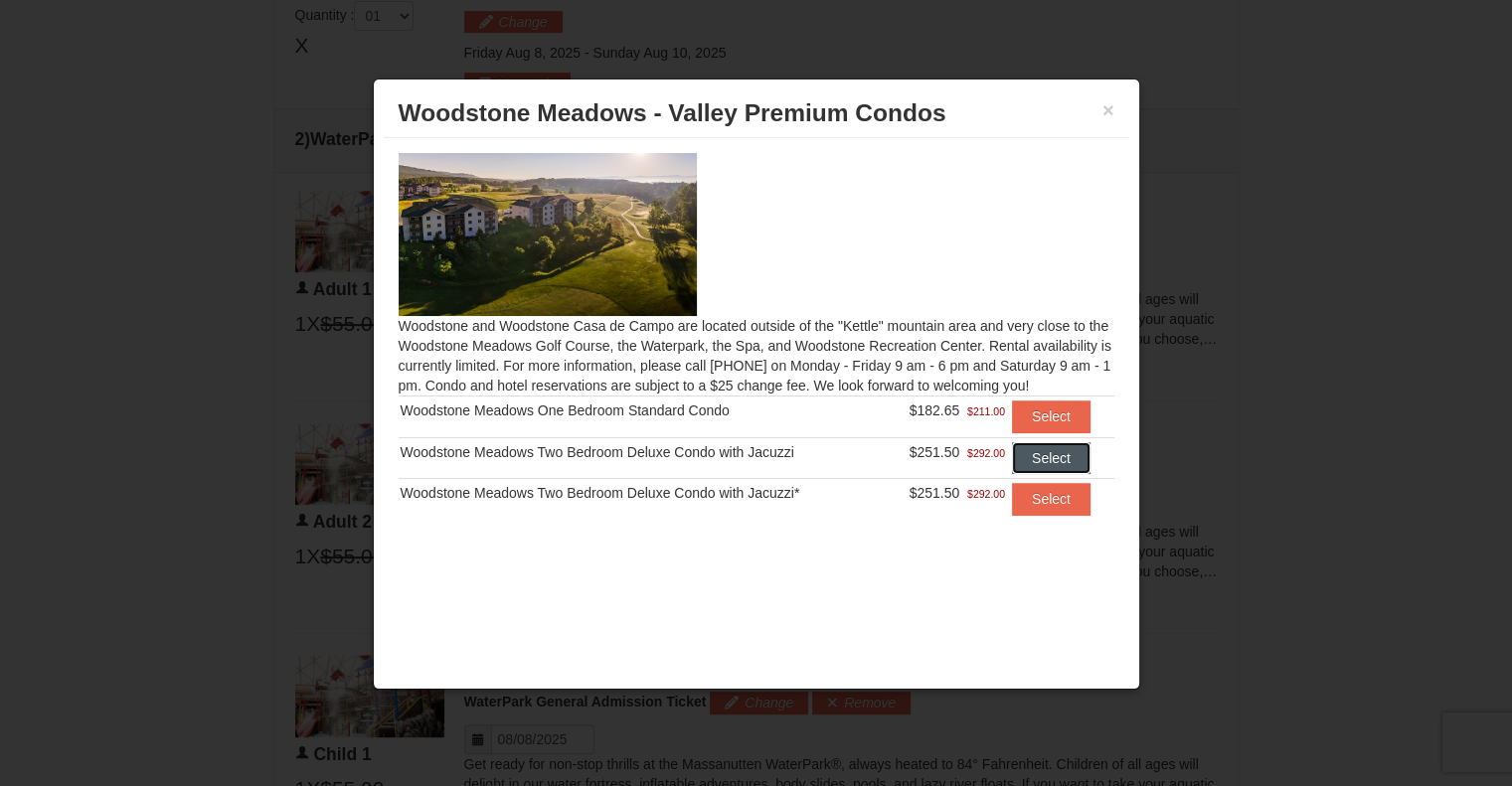 click on "Select" at bounding box center (1051, 458) 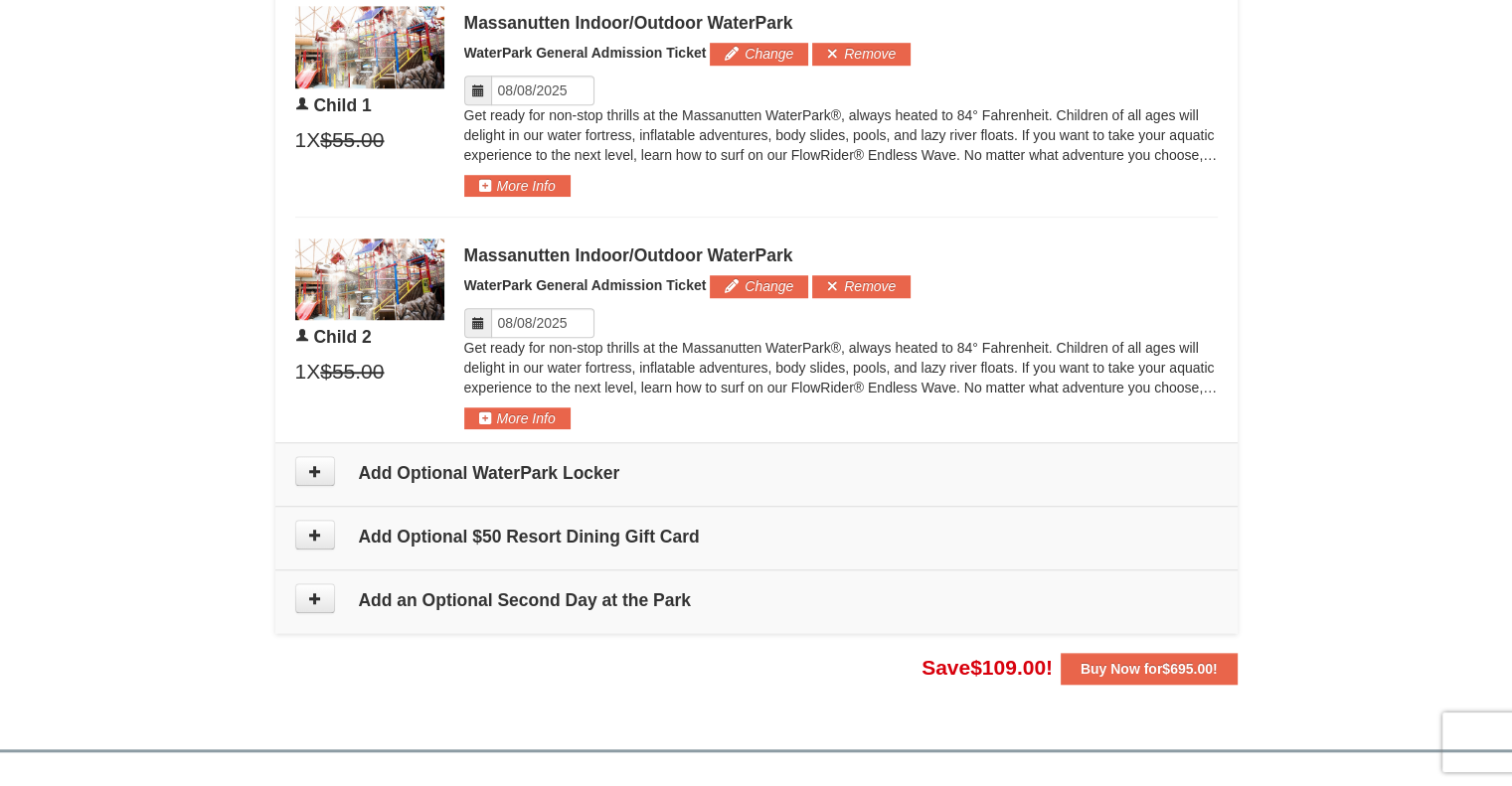 scroll, scrollTop: 1506, scrollLeft: 0, axis: vertical 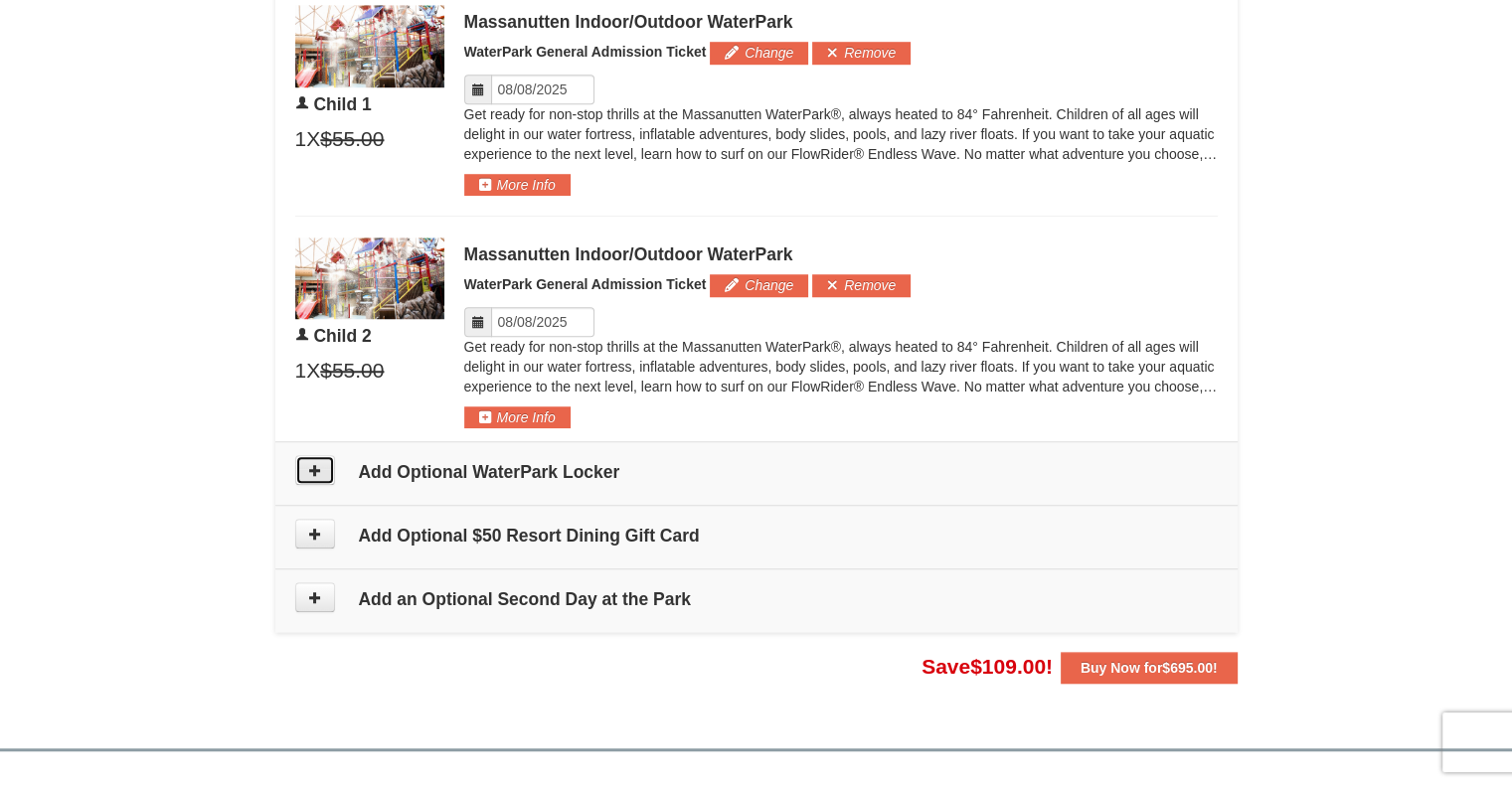 click at bounding box center (315, 470) 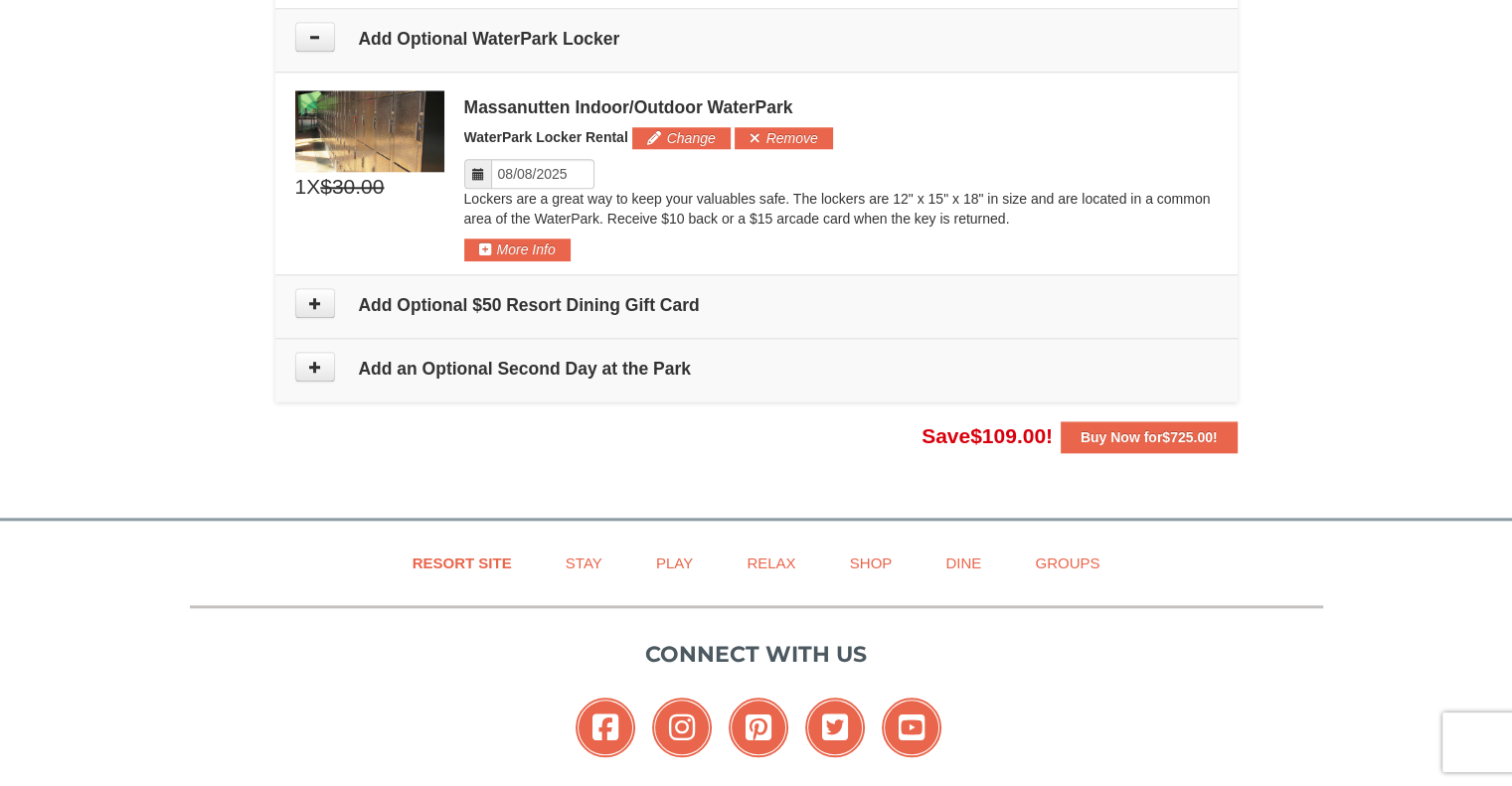 scroll, scrollTop: 1944, scrollLeft: 0, axis: vertical 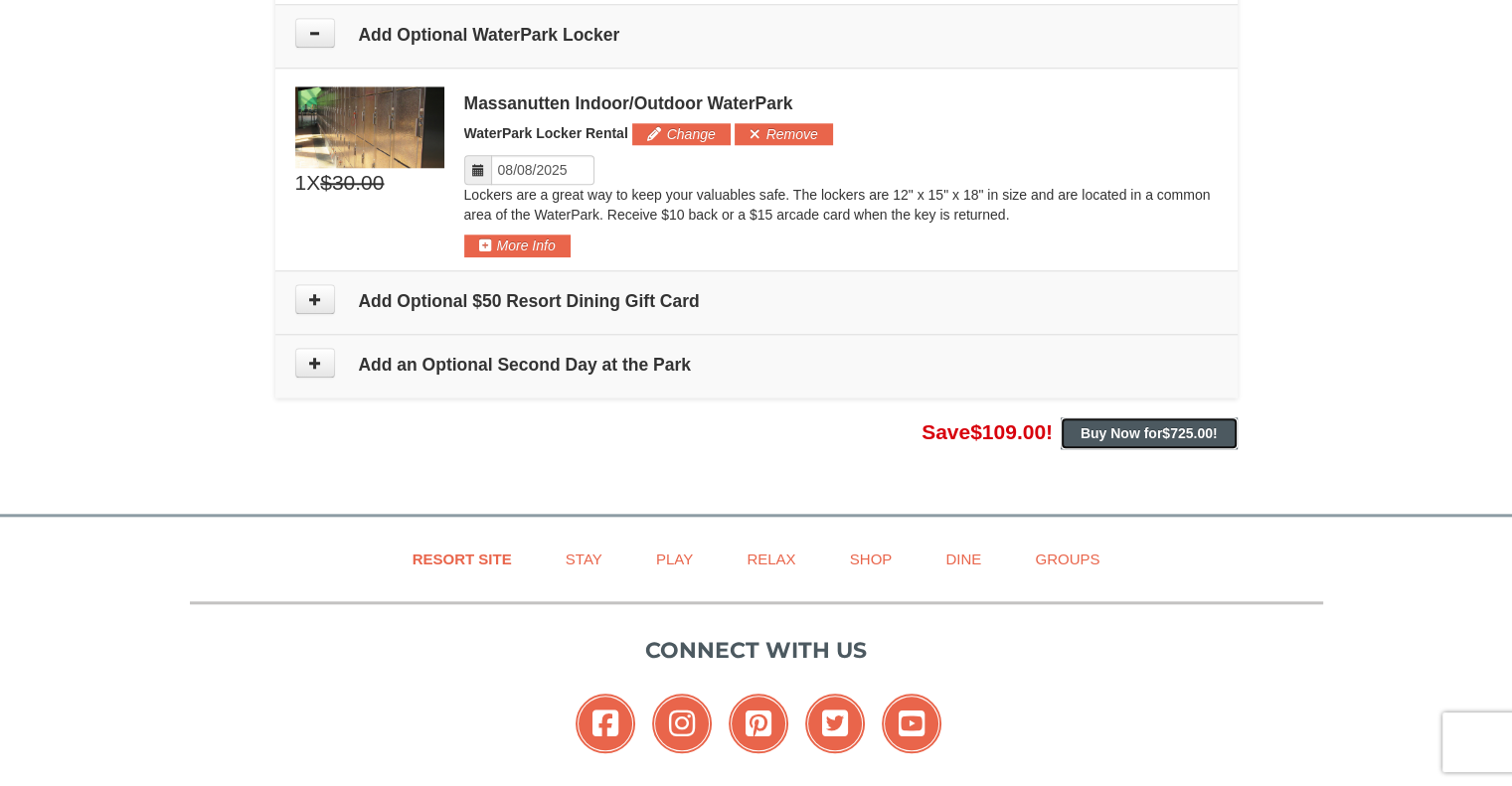 click on "$725.00" at bounding box center (1187, 433) 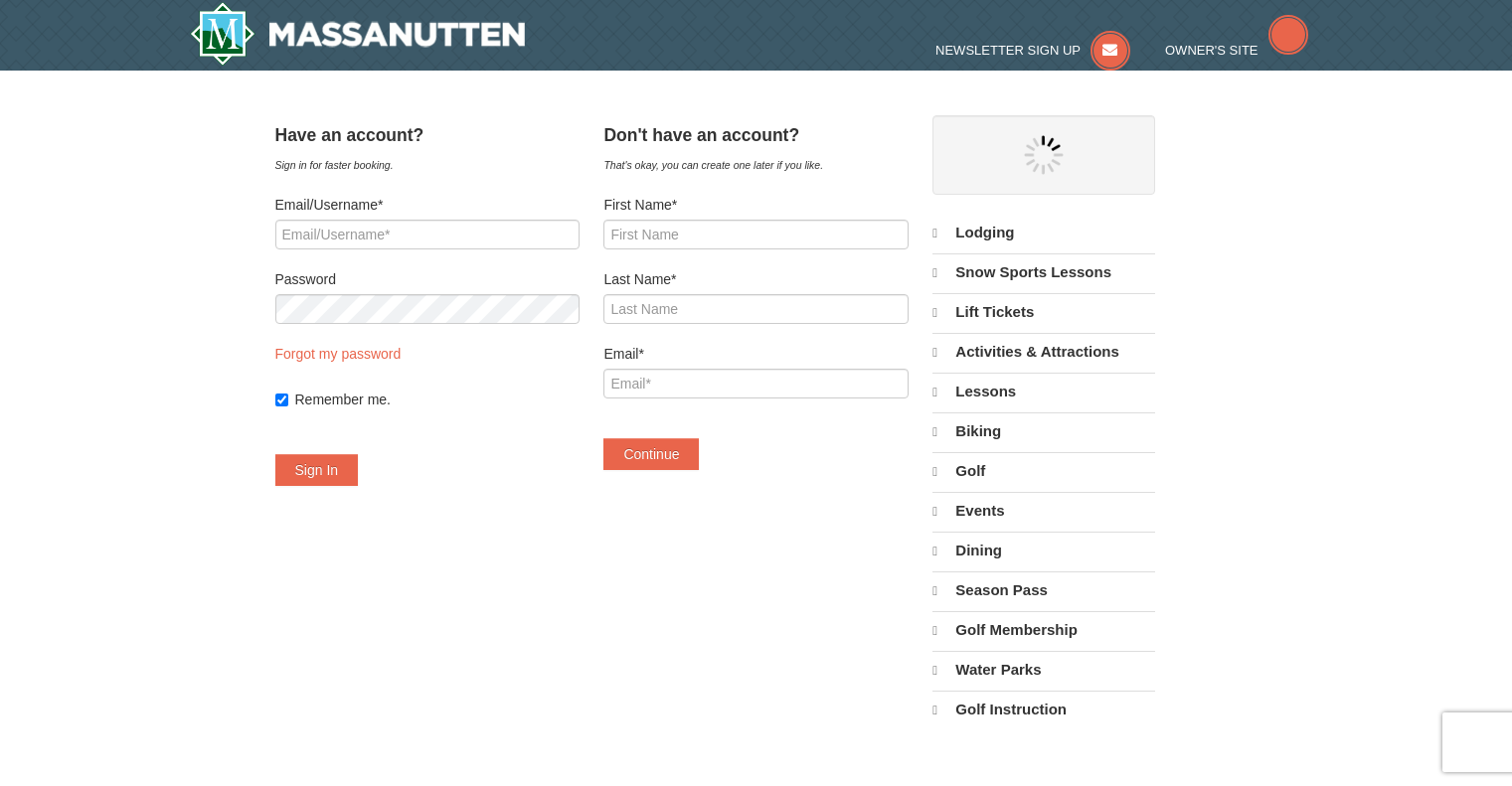 scroll, scrollTop: 0, scrollLeft: 0, axis: both 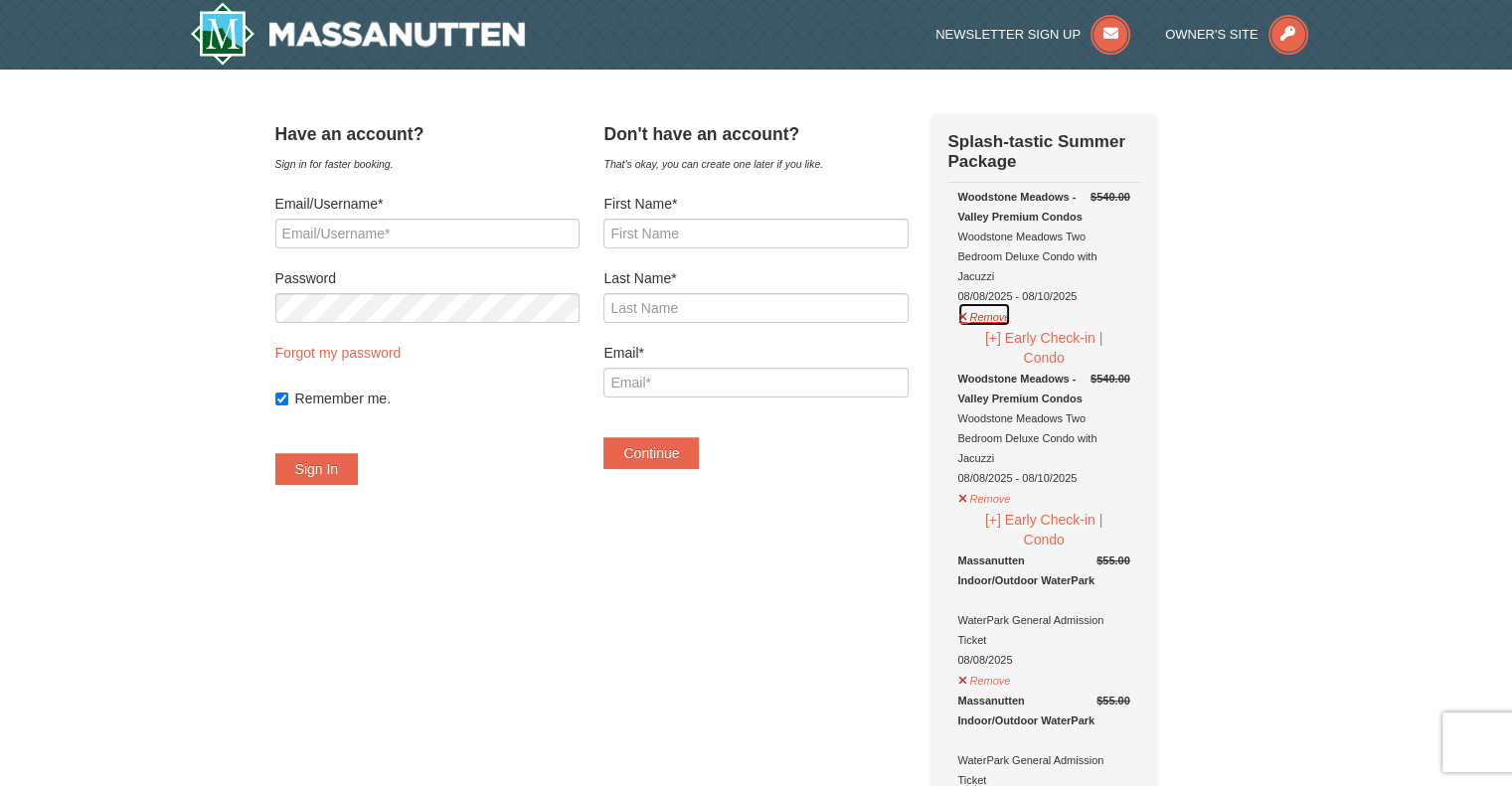 click on "Remove" at bounding box center (984, 314) 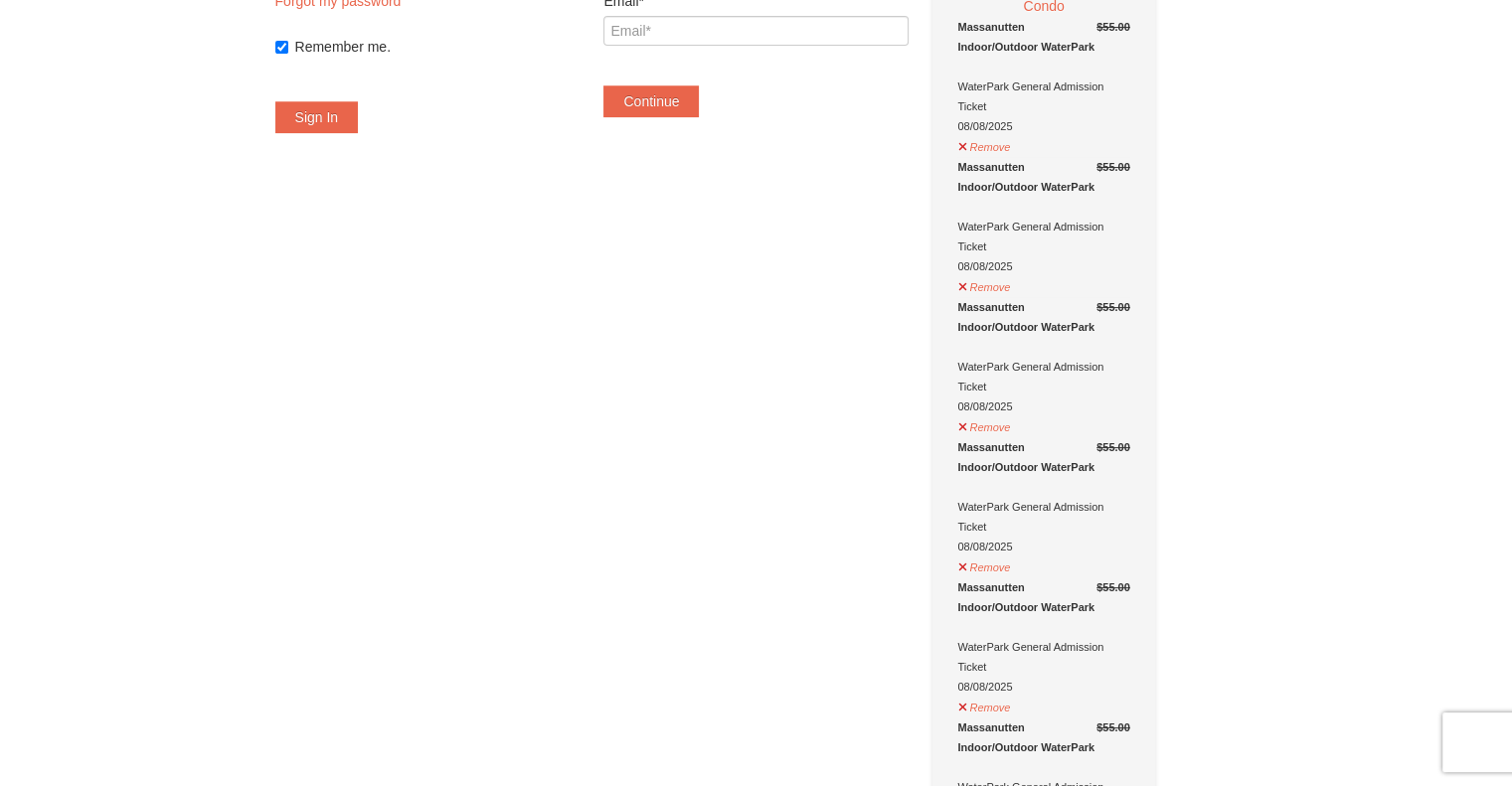 scroll, scrollTop: 356, scrollLeft: 0, axis: vertical 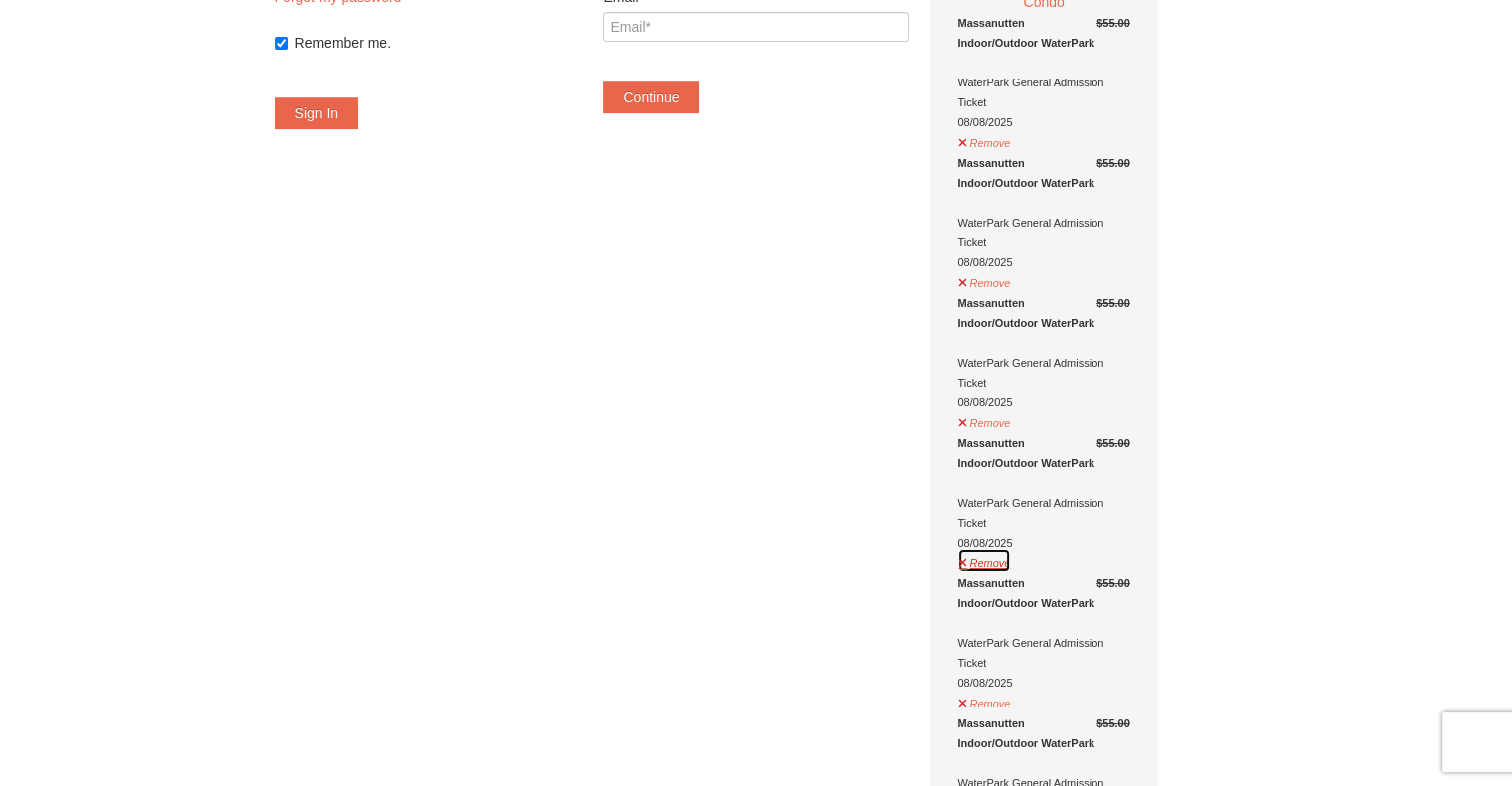 click on "Remove" at bounding box center (984, 560) 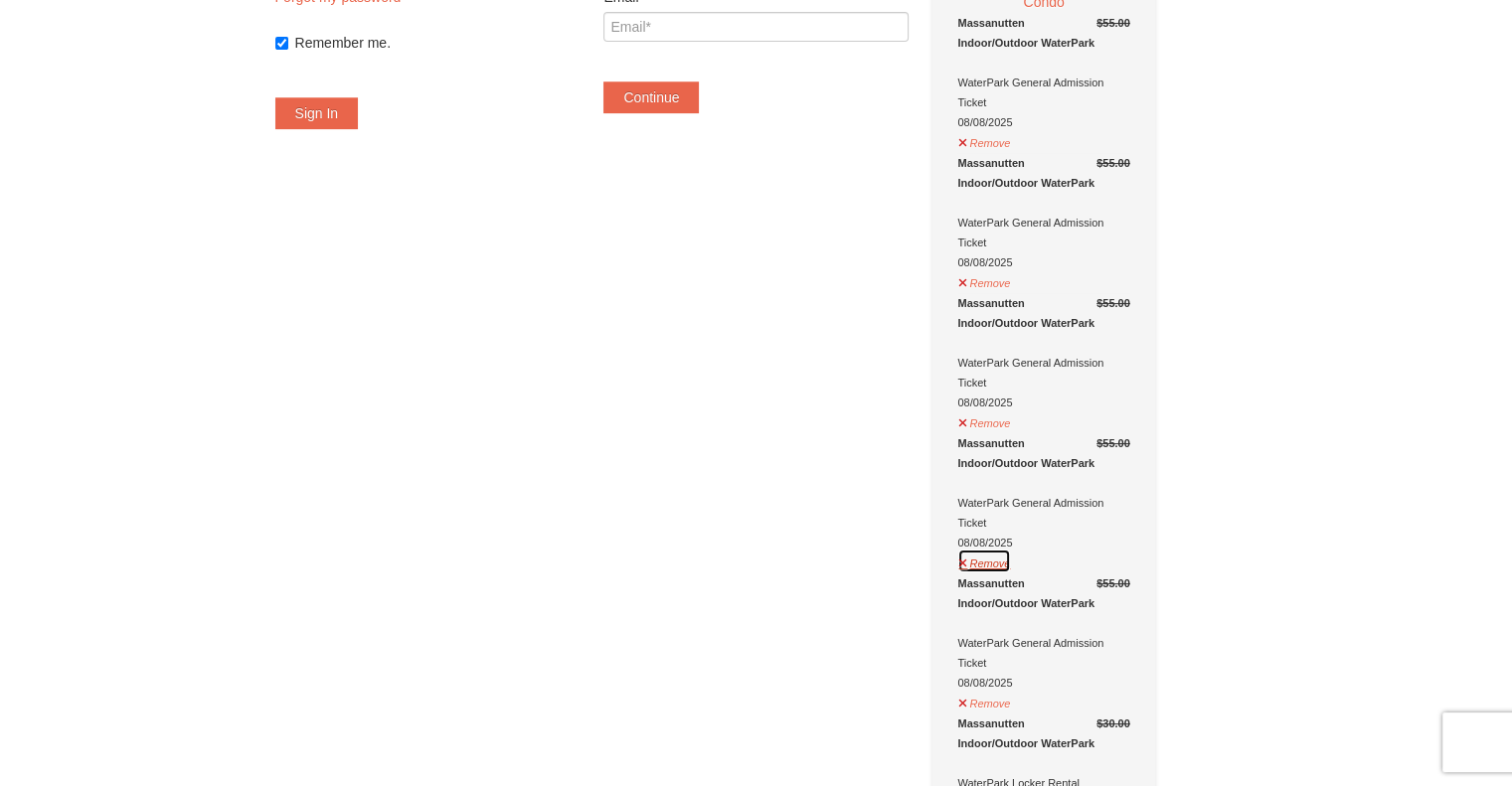 click on "Remove" at bounding box center (984, 560) 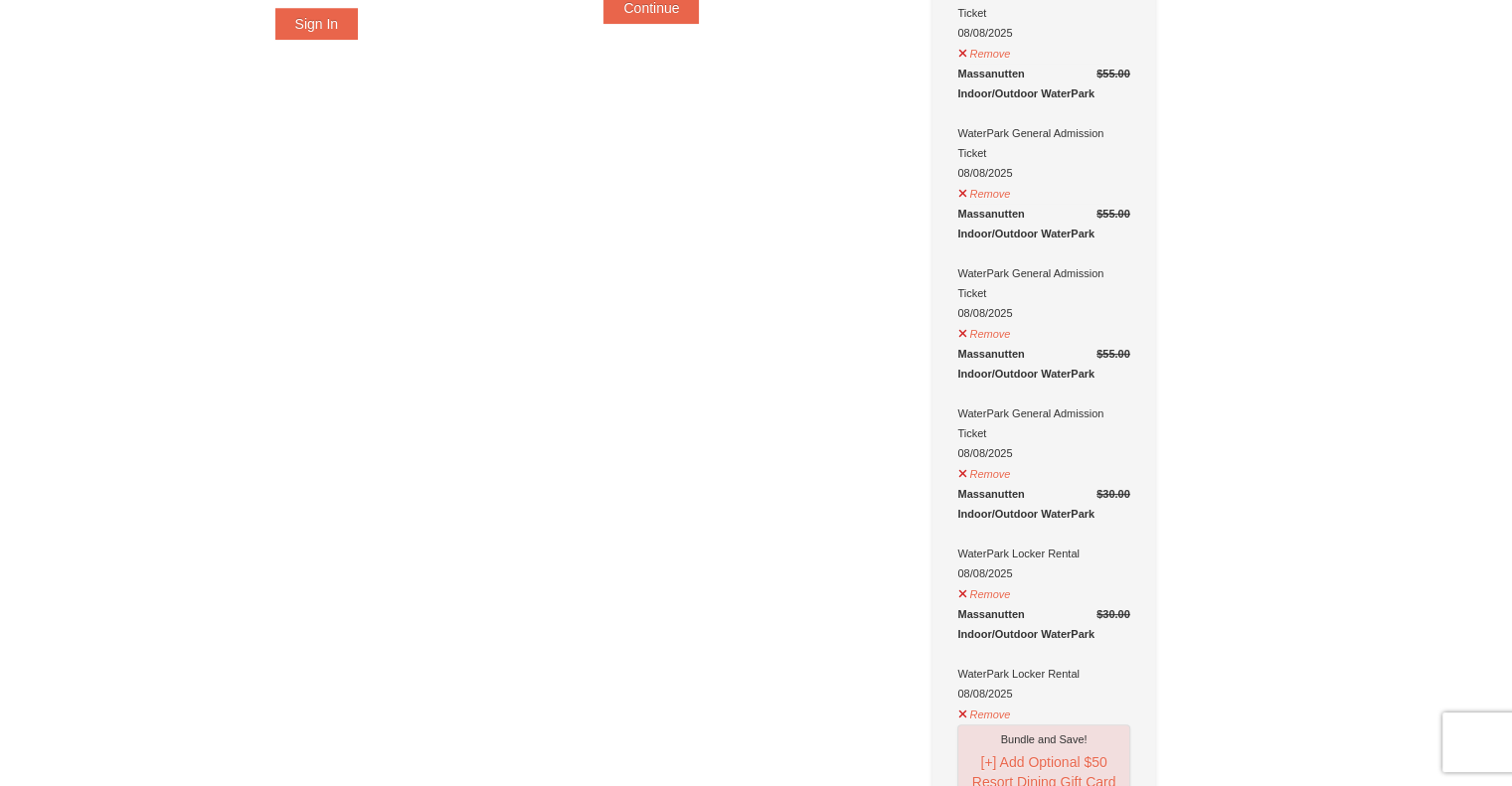 scroll, scrollTop: 449, scrollLeft: 0, axis: vertical 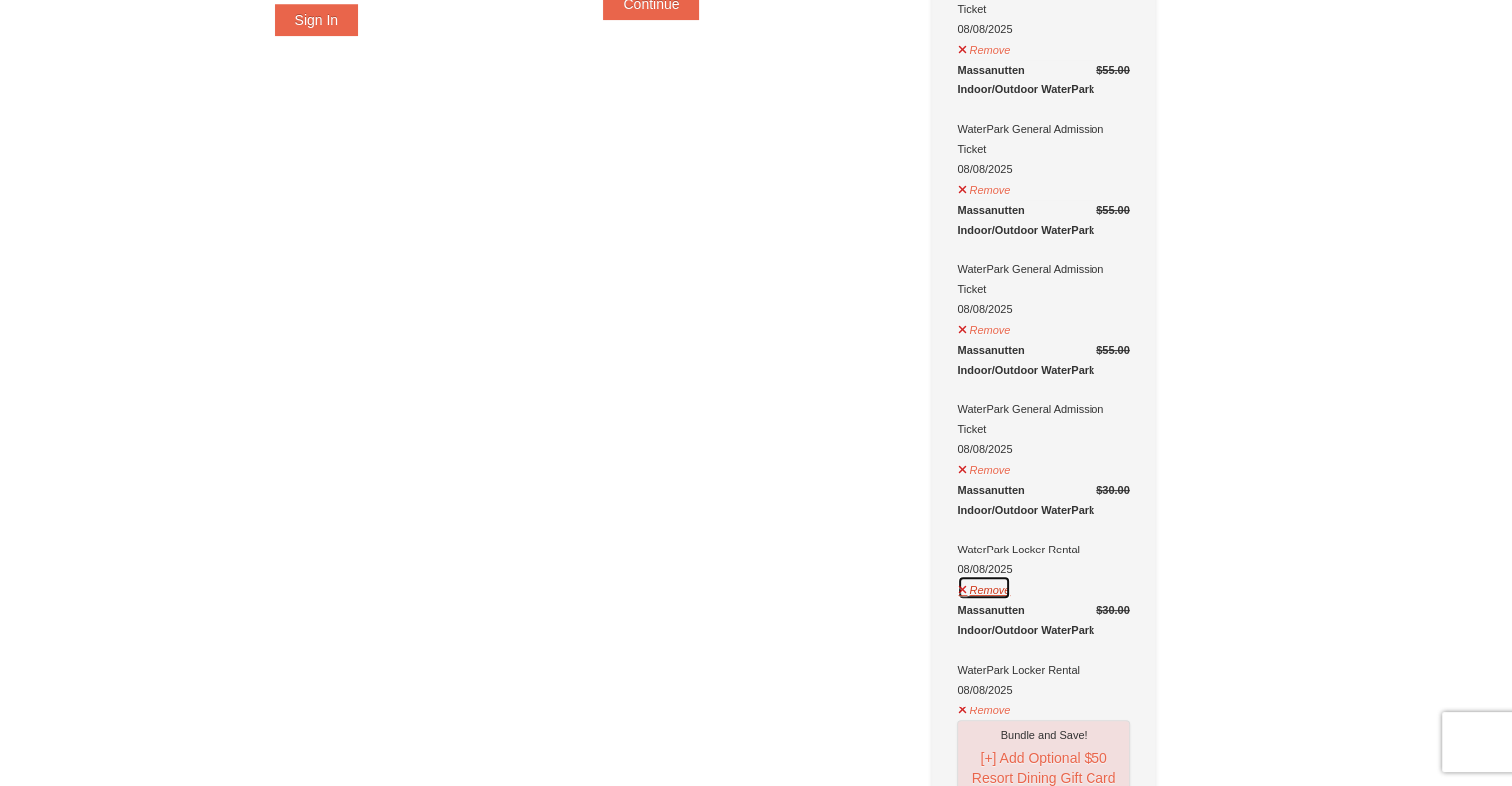 click on "Remove" at bounding box center [984, 587] 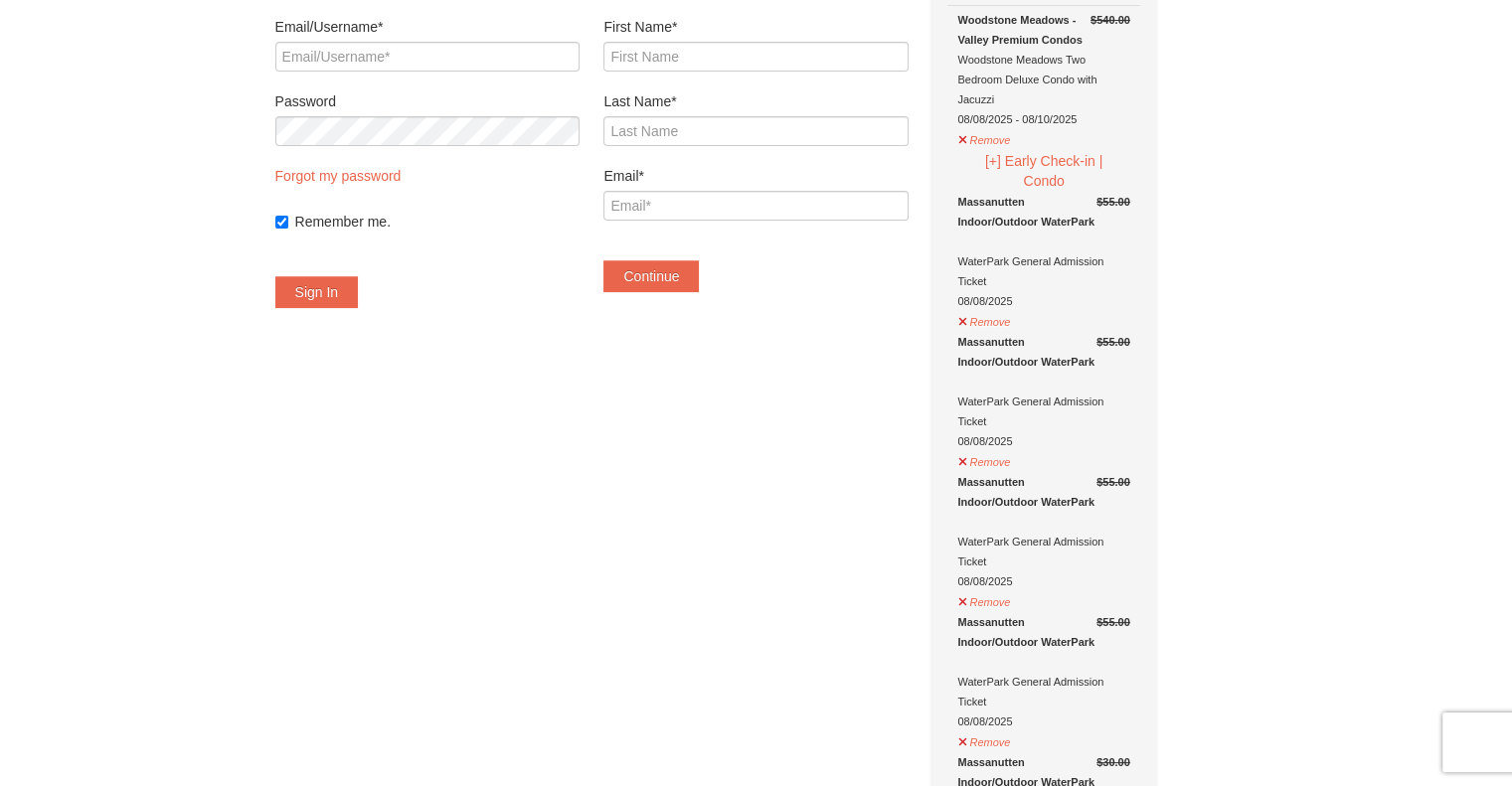 scroll, scrollTop: 0, scrollLeft: 0, axis: both 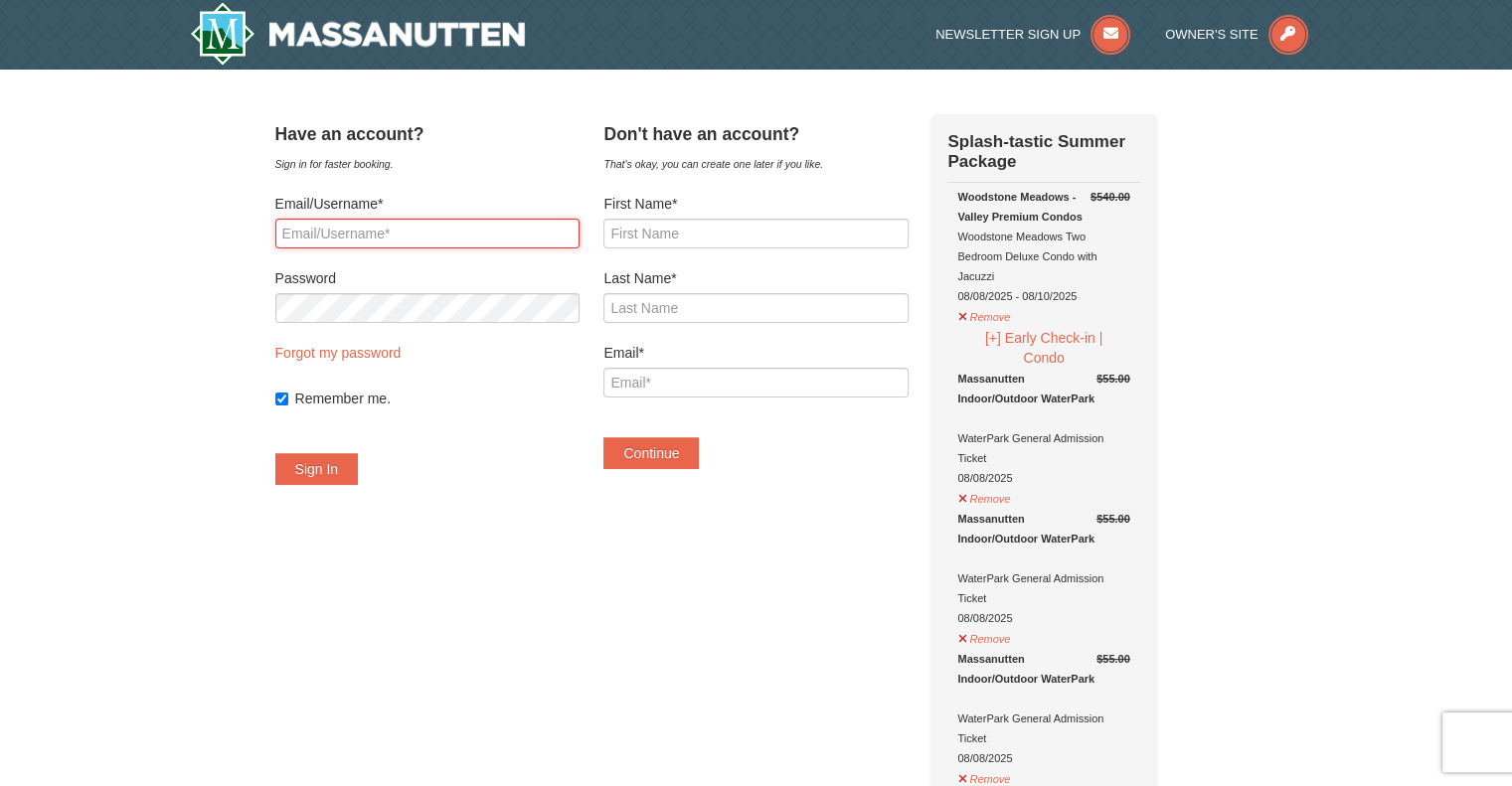 click on "Email/Username*" at bounding box center (427, 234) 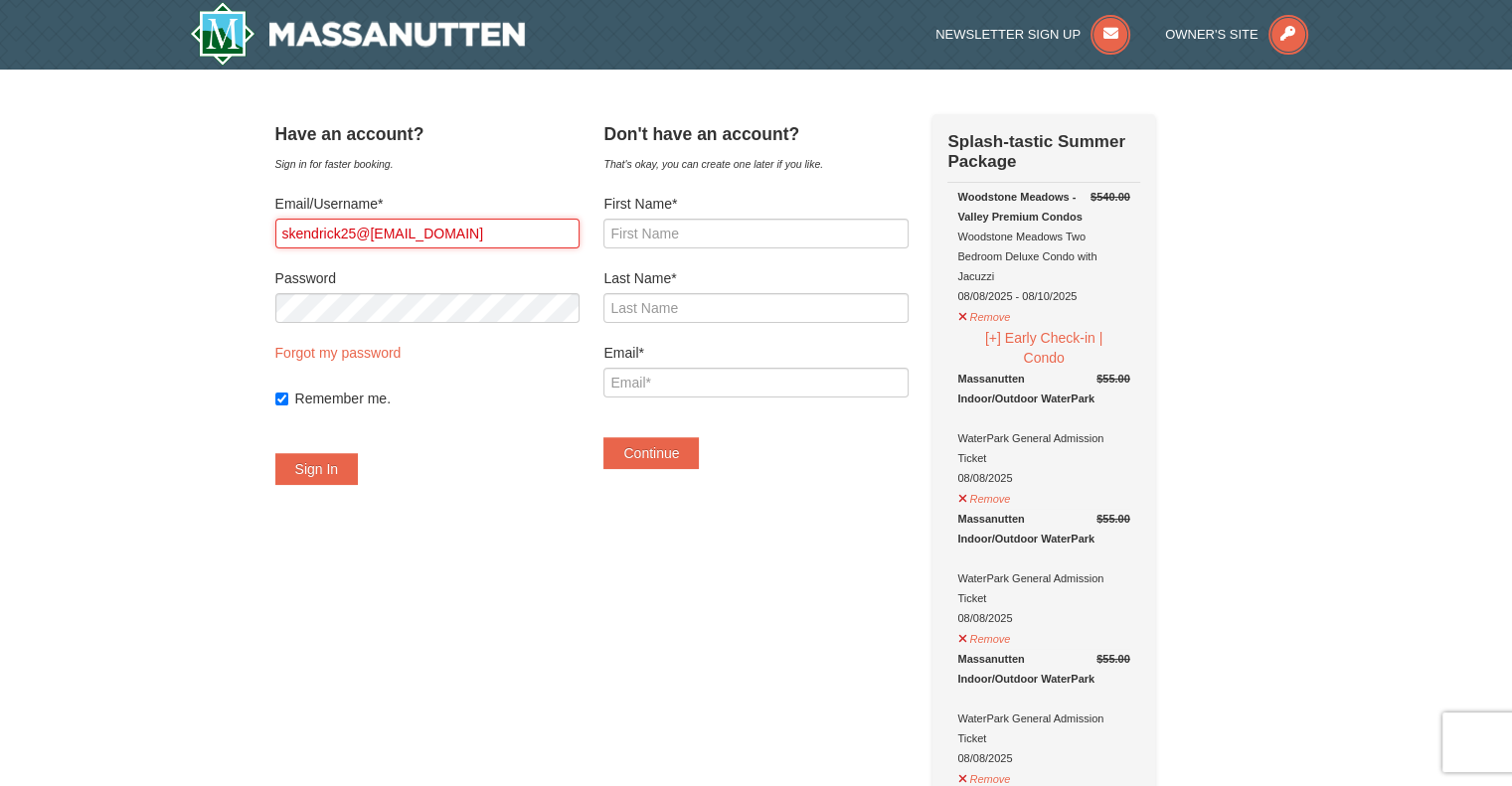 type on "[EMAIL]" 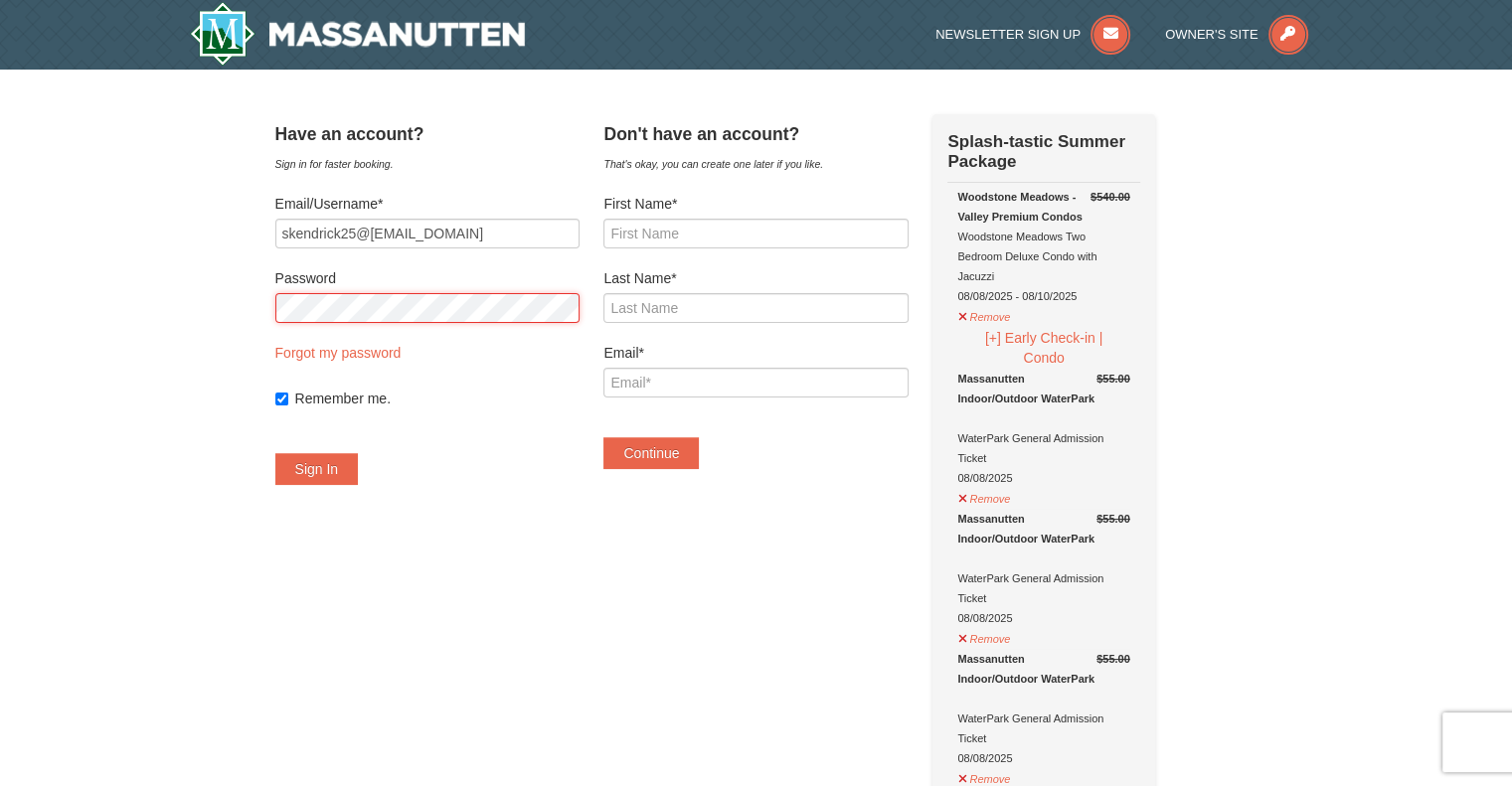 click on "Sign In" at bounding box center [317, 469] 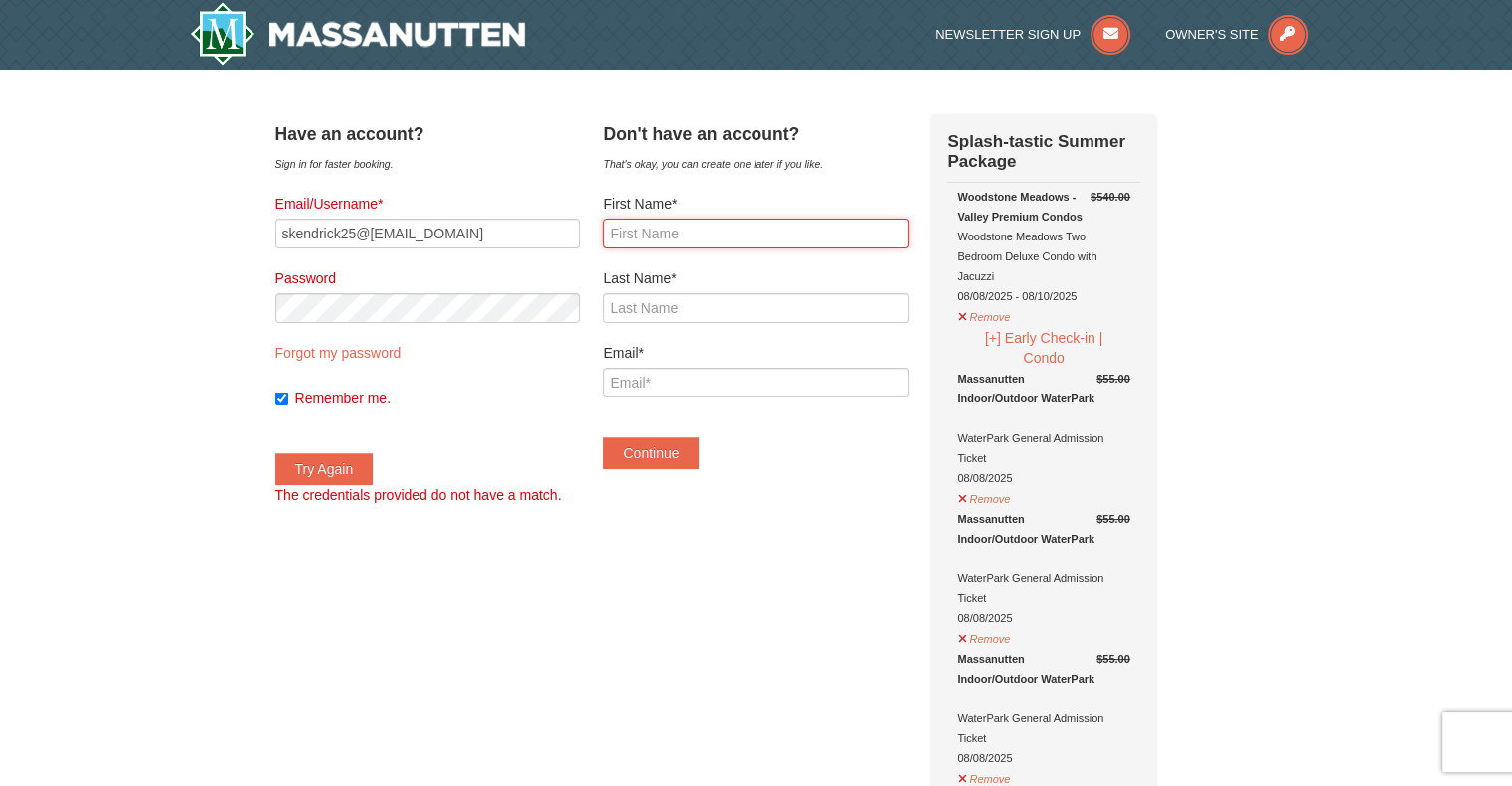 click on "First Name*" at bounding box center [756, 234] 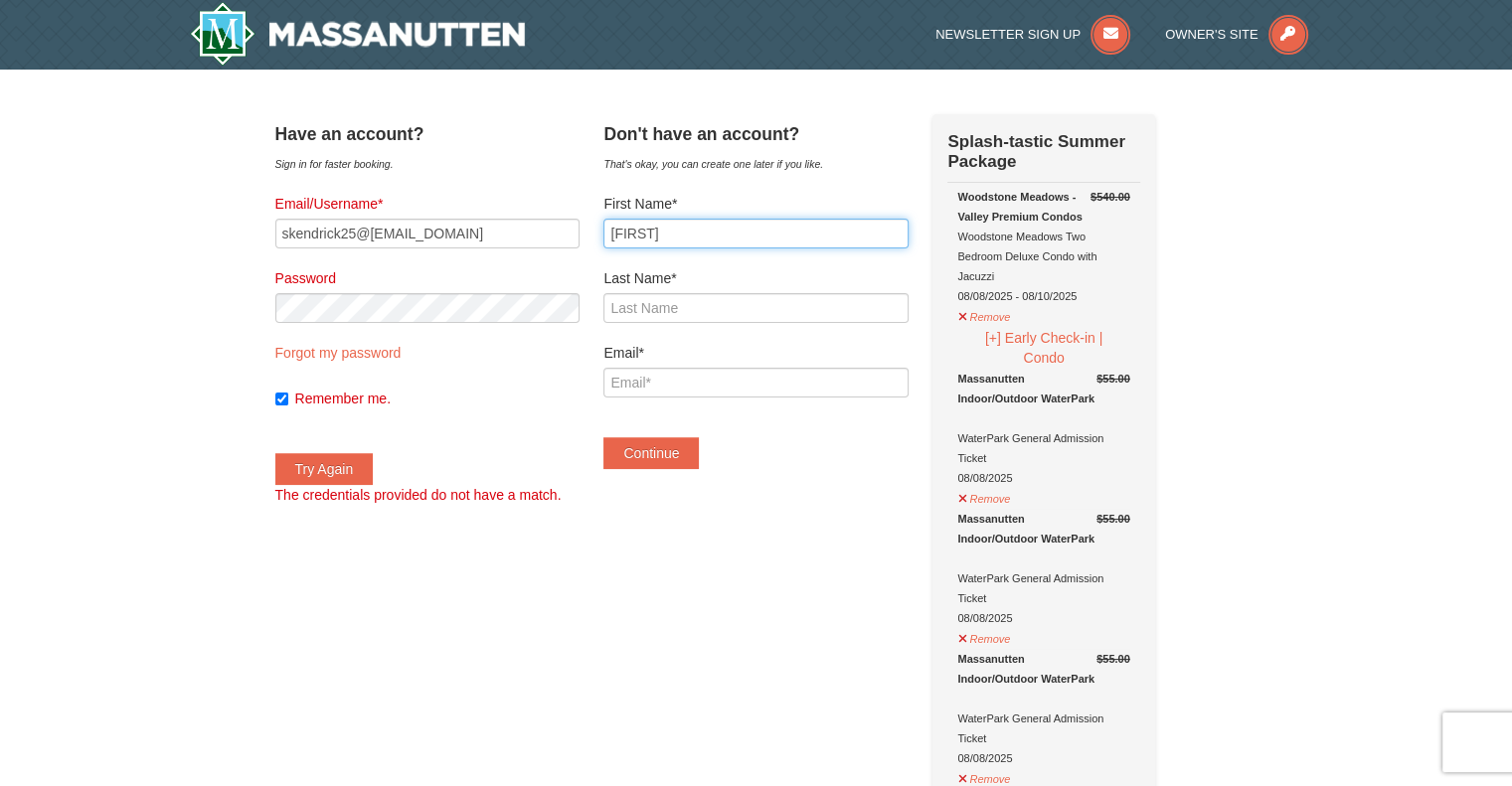 type on "Sara" 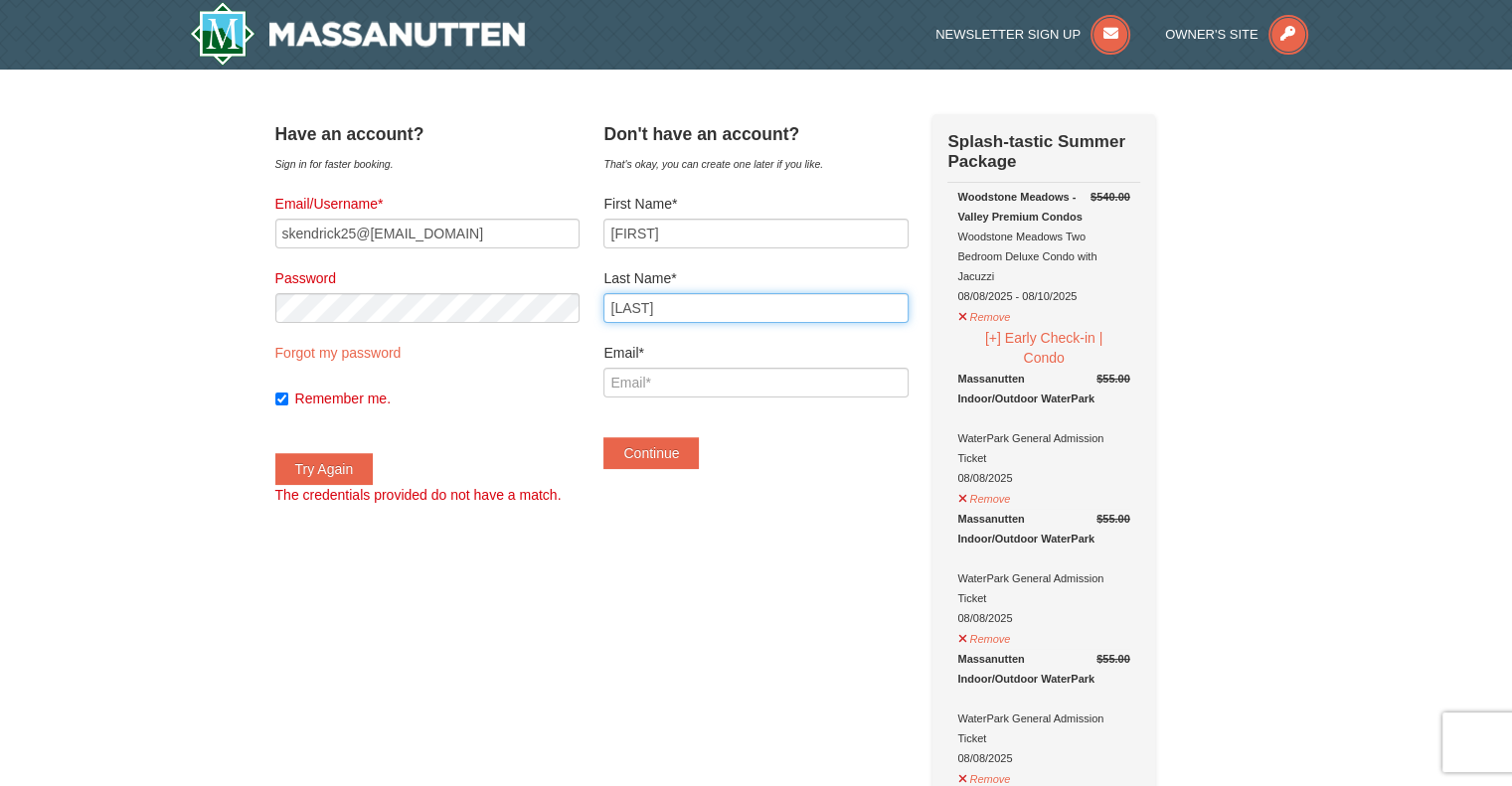 type on "Kendrick" 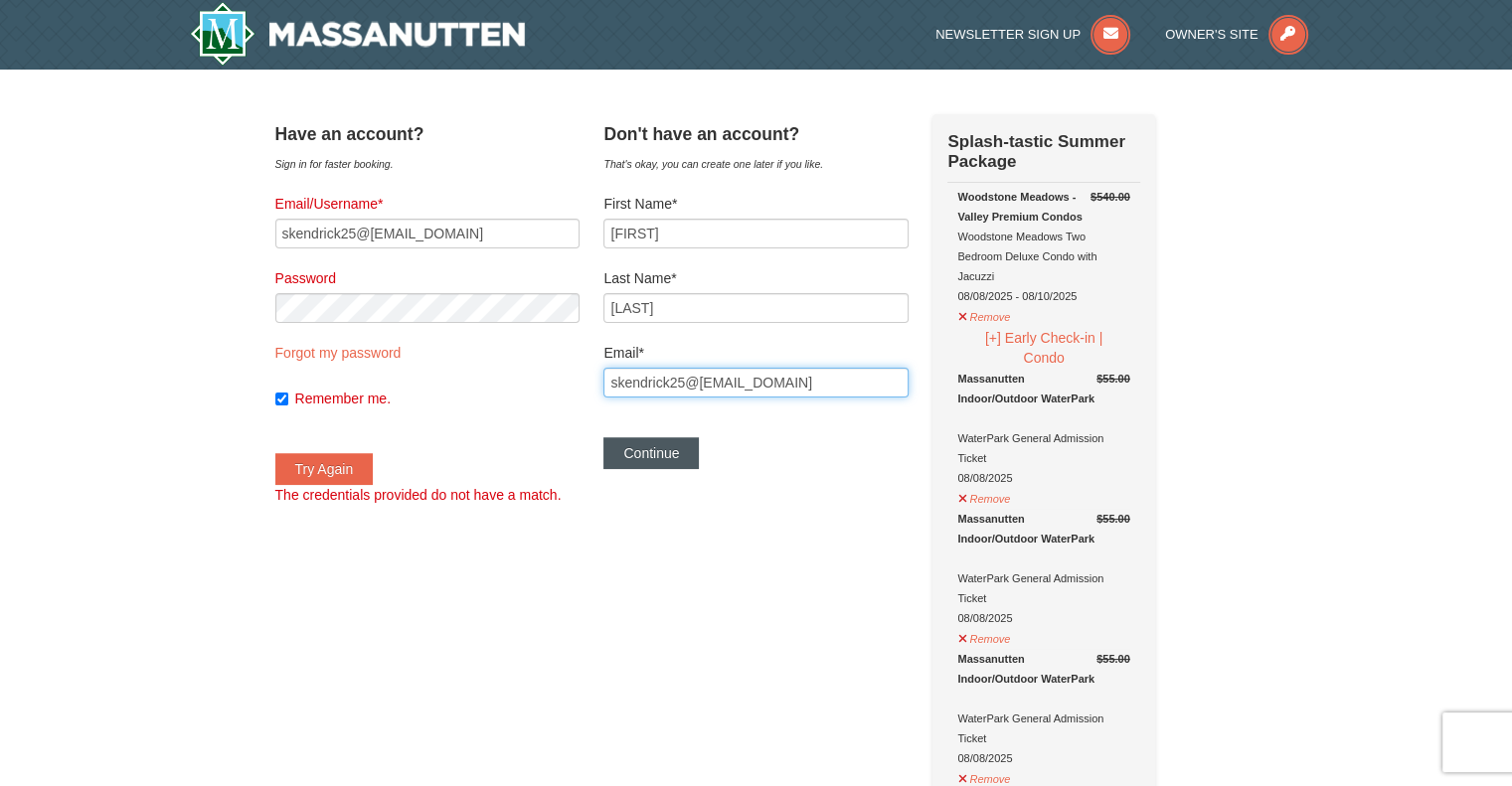 type on "[EMAIL]" 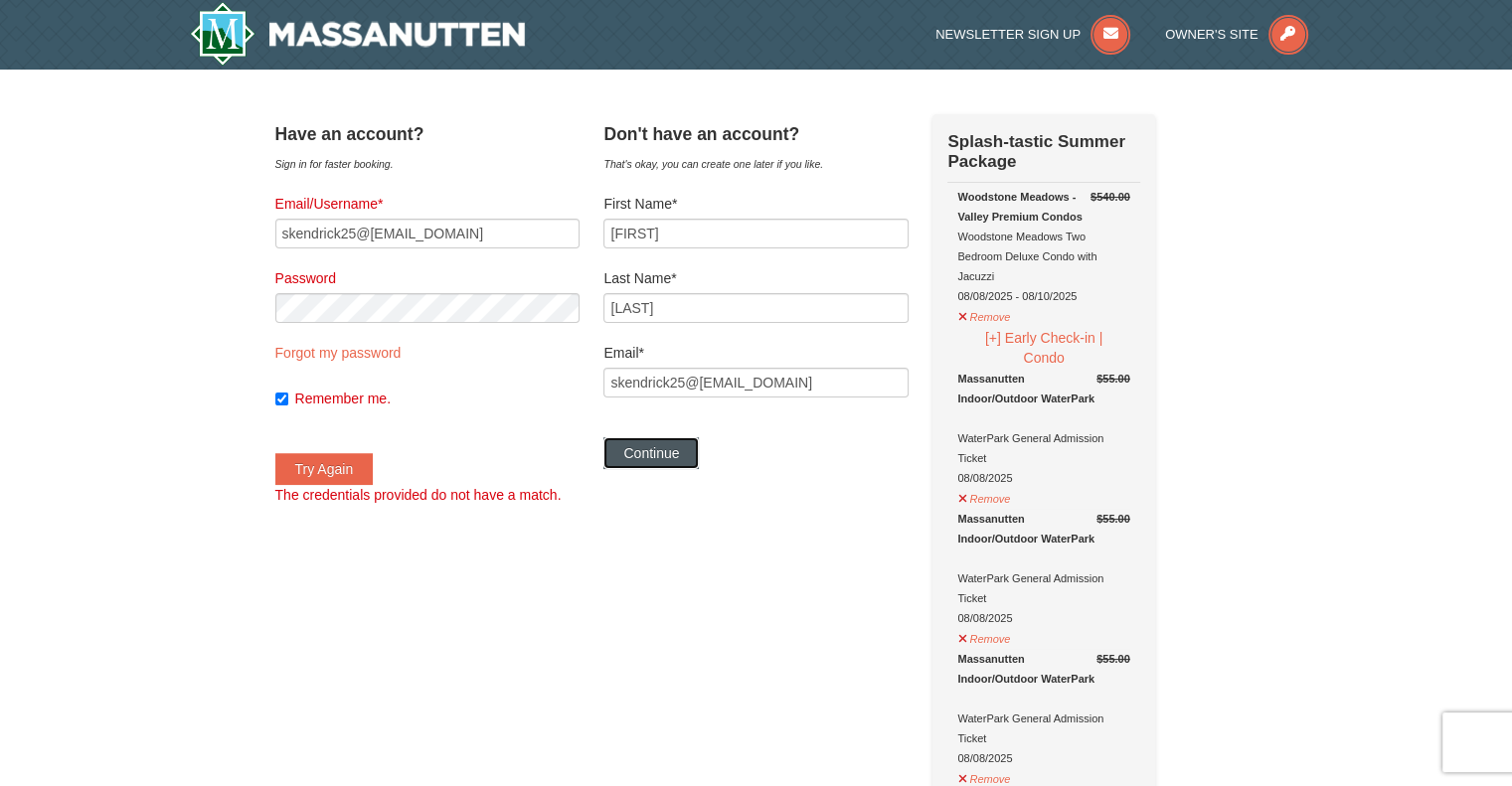 click on "Continue" at bounding box center [651, 453] 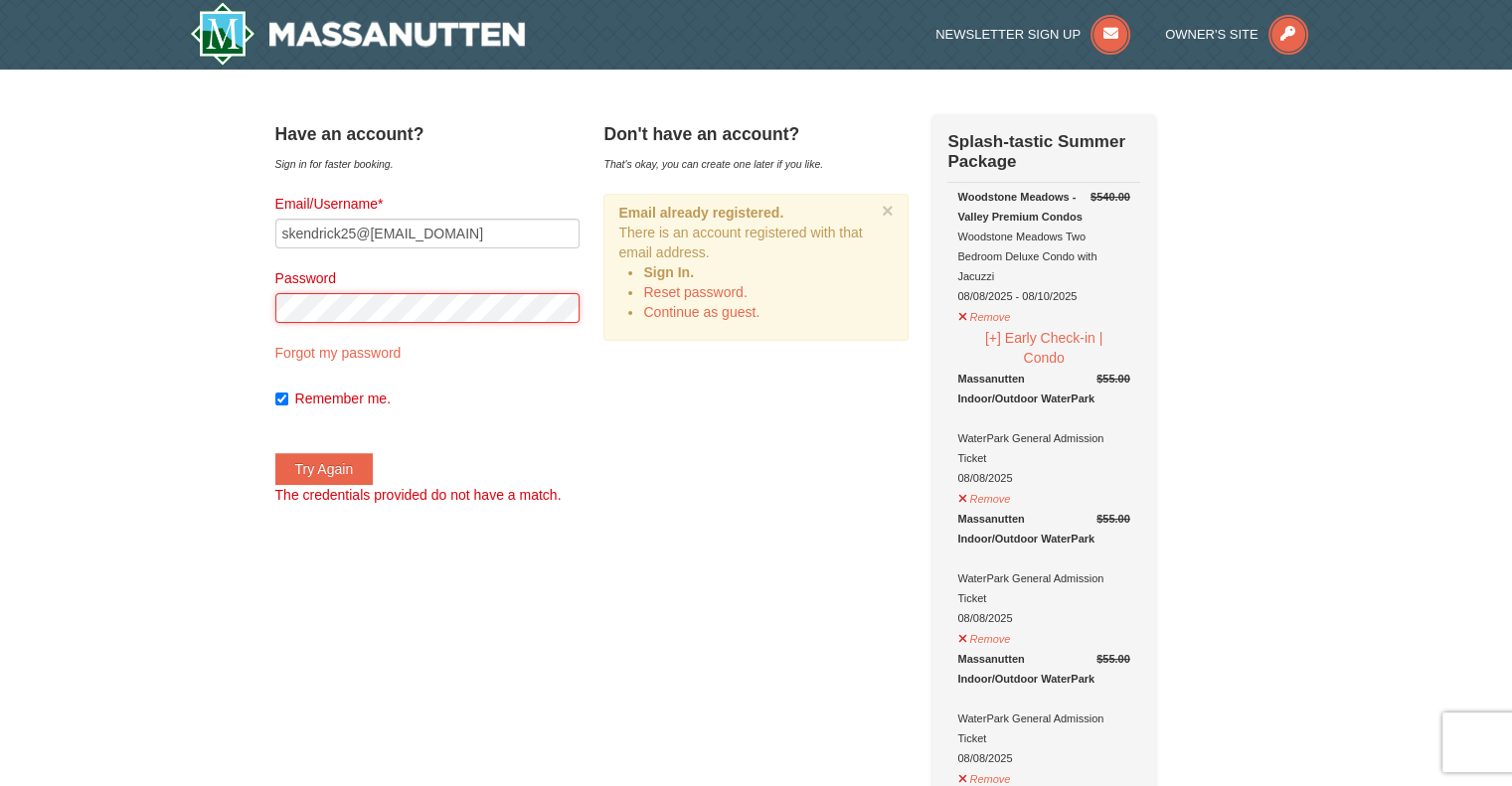 click on "×
Have an account?
Sign in for faster booking.
Email/Username*
skendrick25@msn.com
Password
Forgot my password
Remember me.
Try Again" at bounding box center [756, 1200] 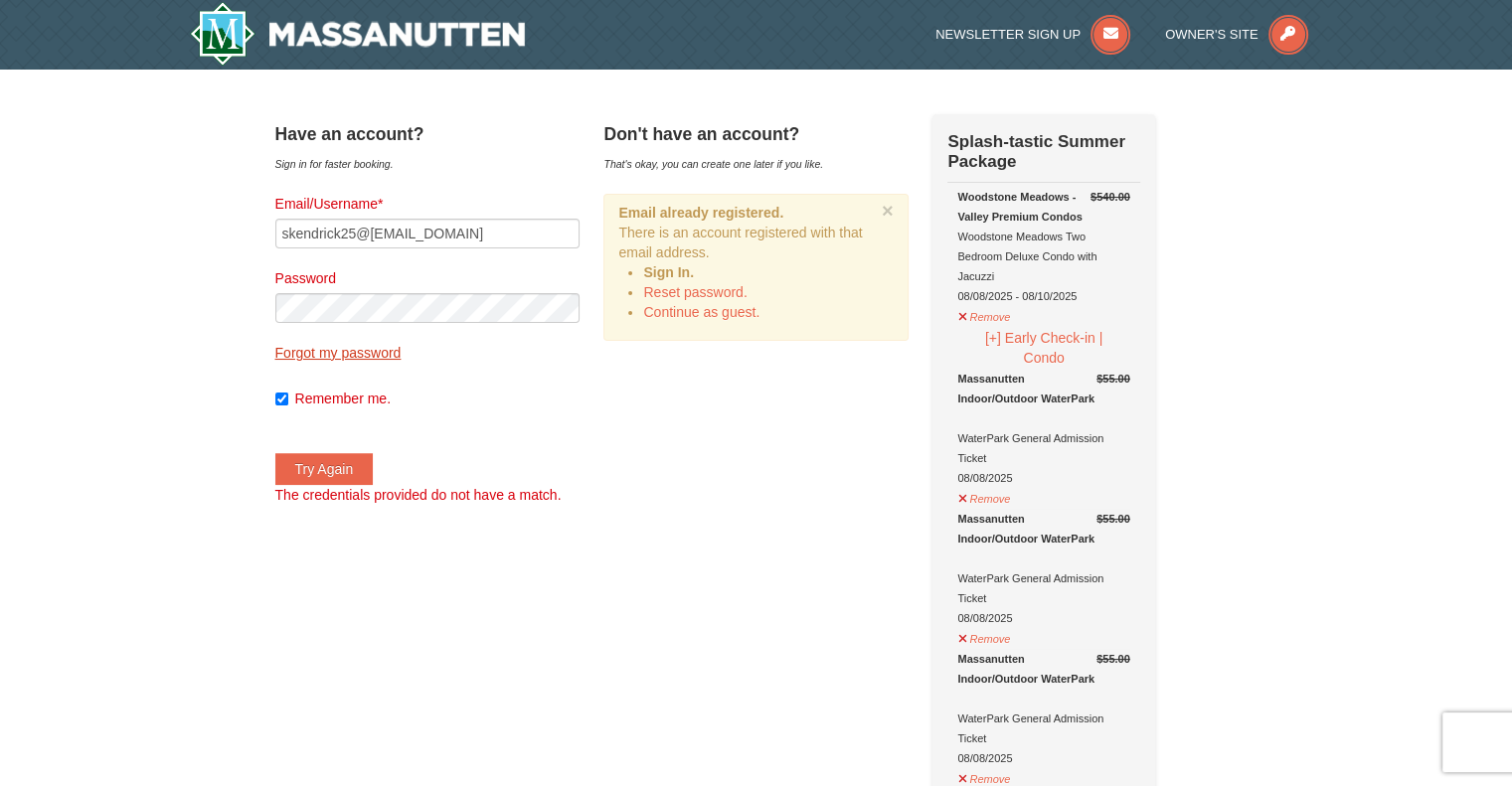 click on "Forgot my password" at bounding box center (338, 353) 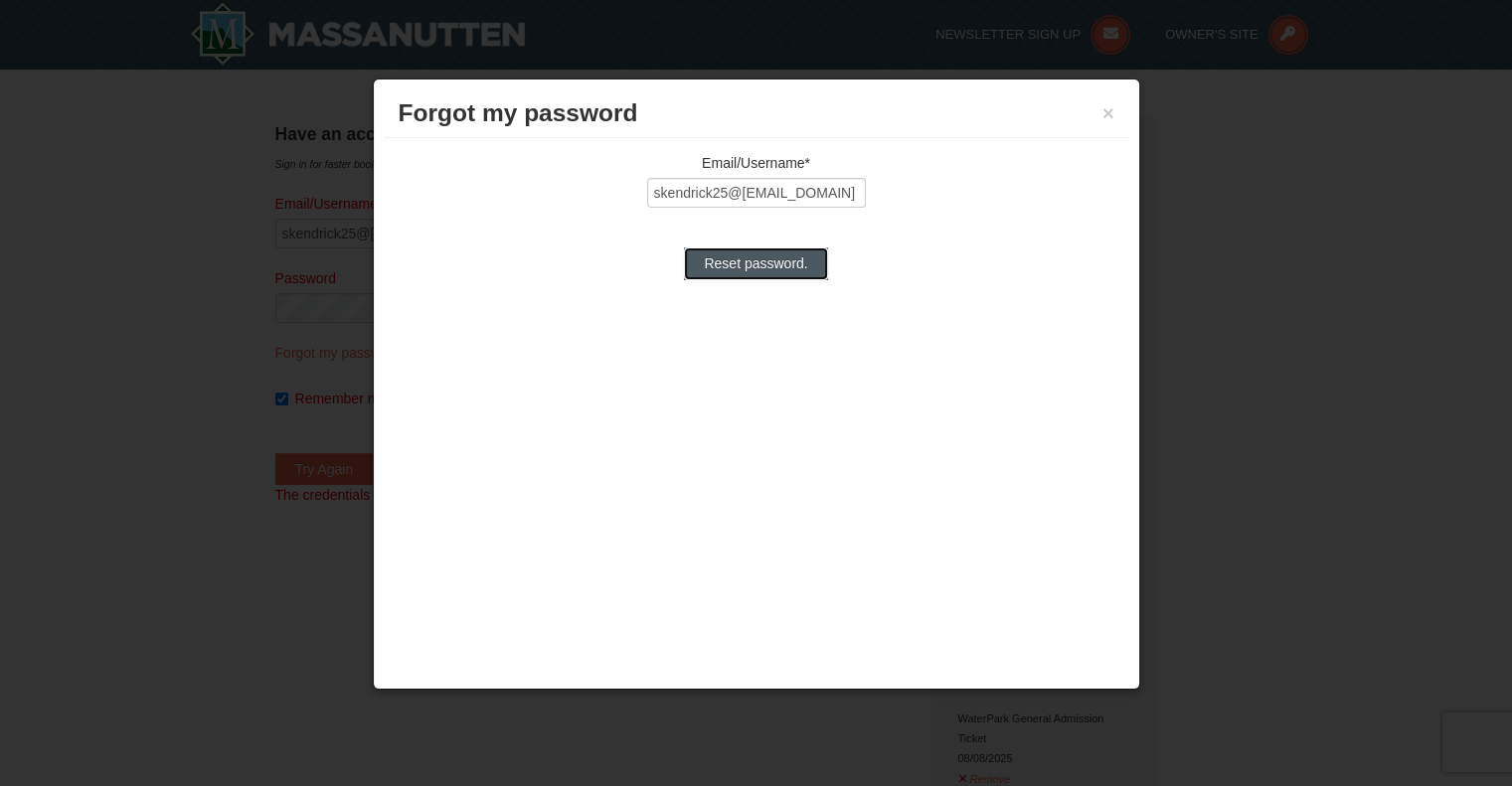 click on "Reset password." at bounding box center [756, 263] 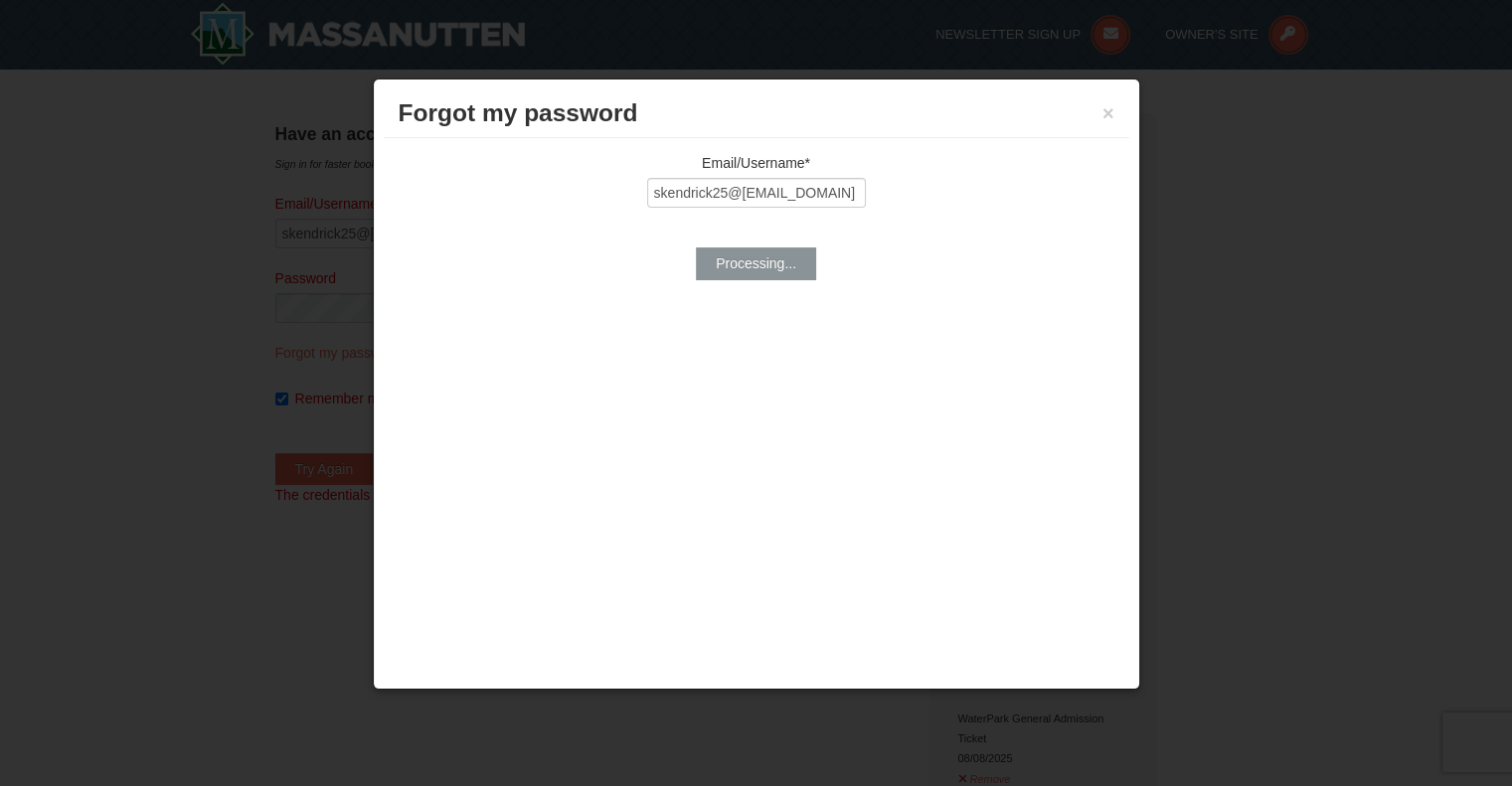 type on "skendrick25@msn.com" 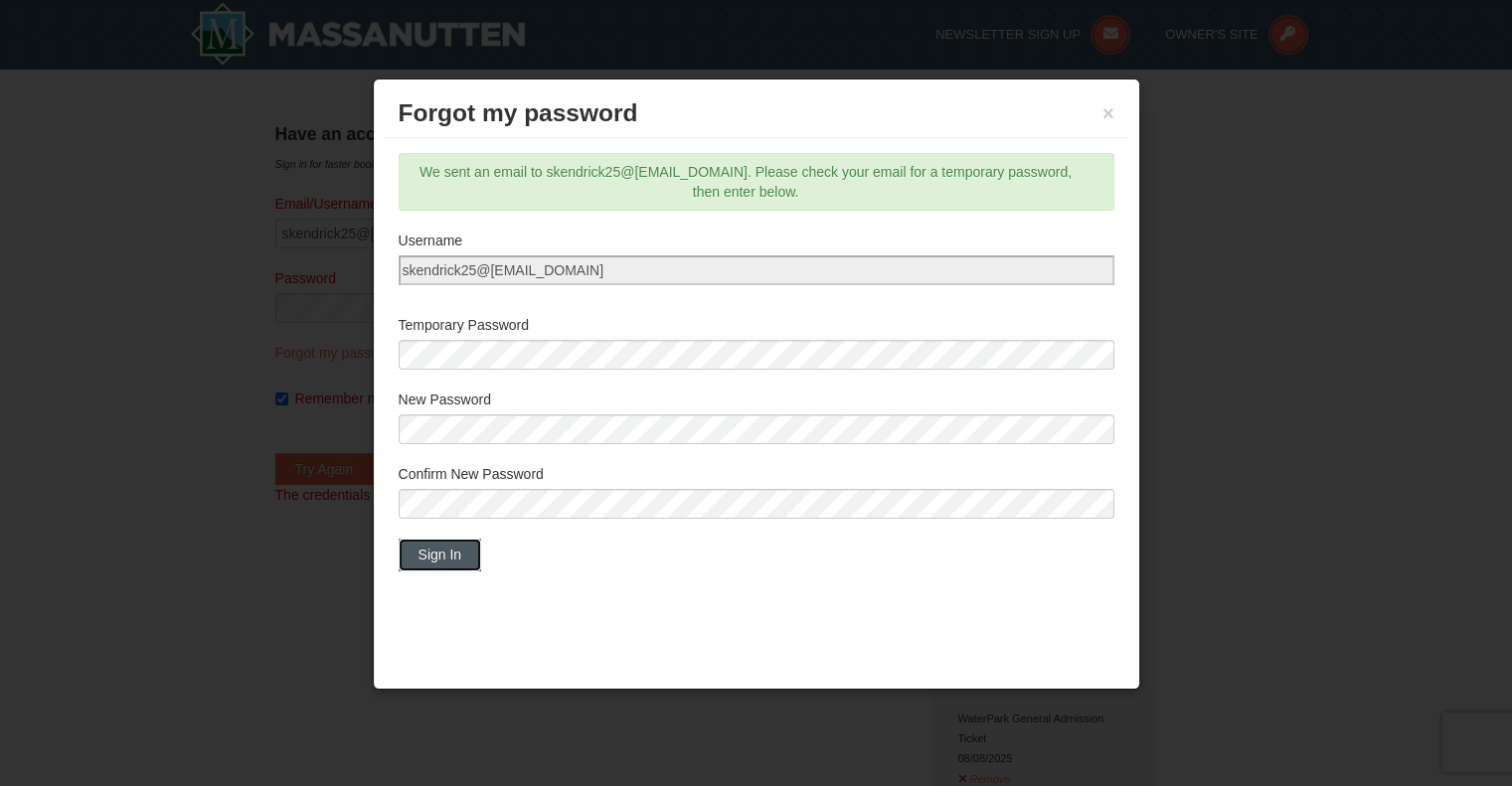 click on "Sign In" at bounding box center [440, 554] 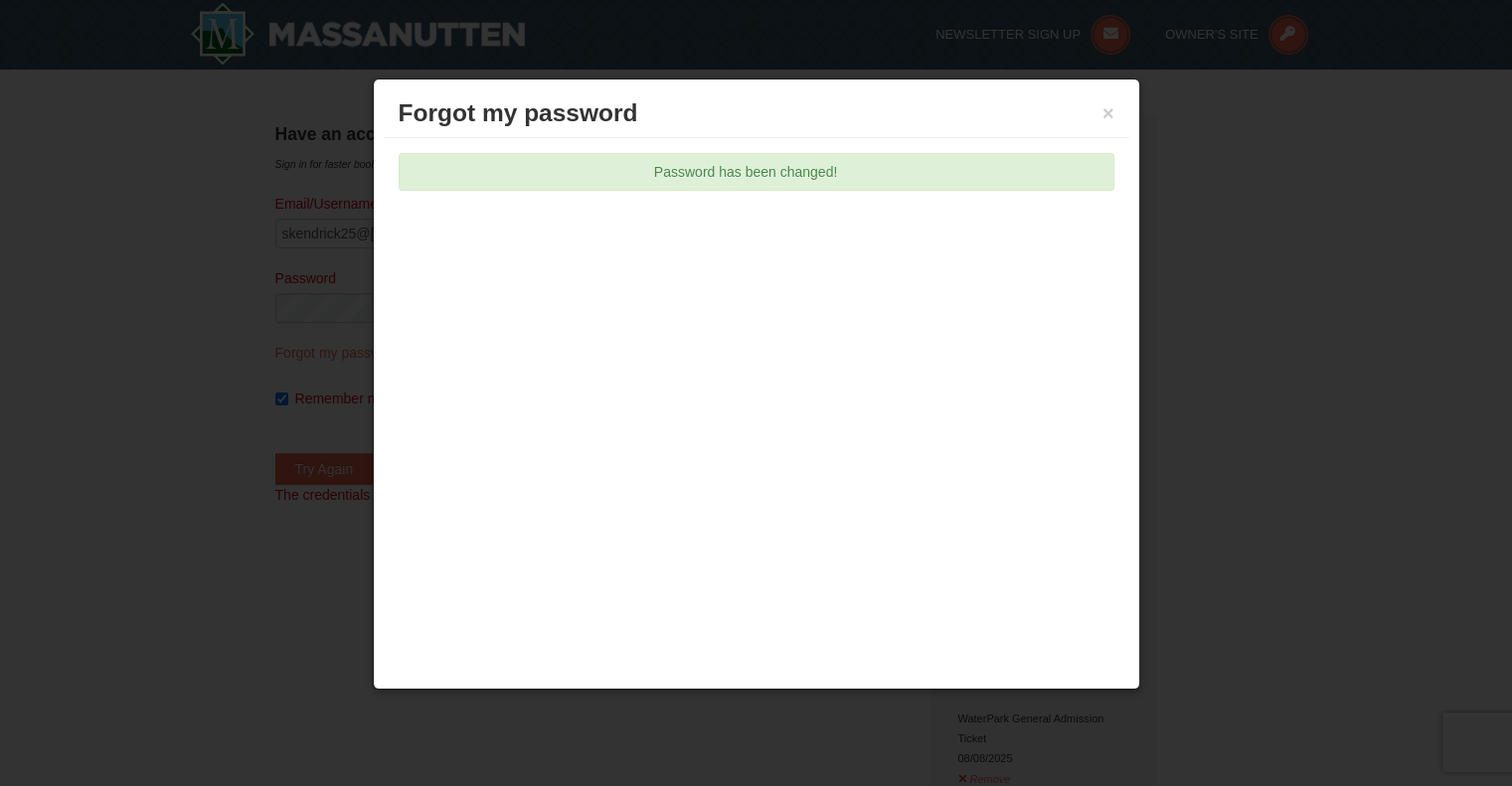 click on "Forgot my password" at bounding box center (756, 113) 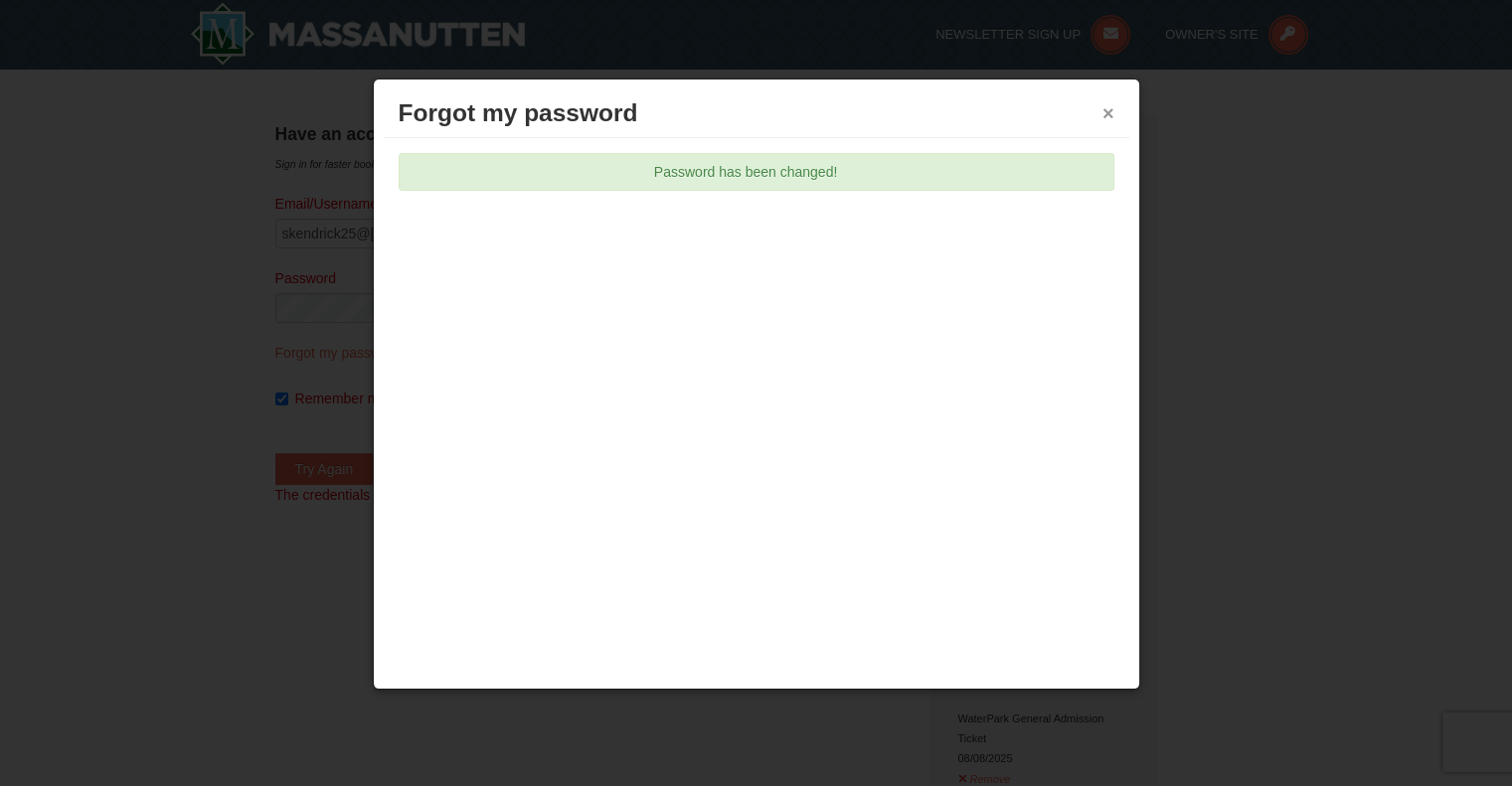 click on "×" at bounding box center [1108, 113] 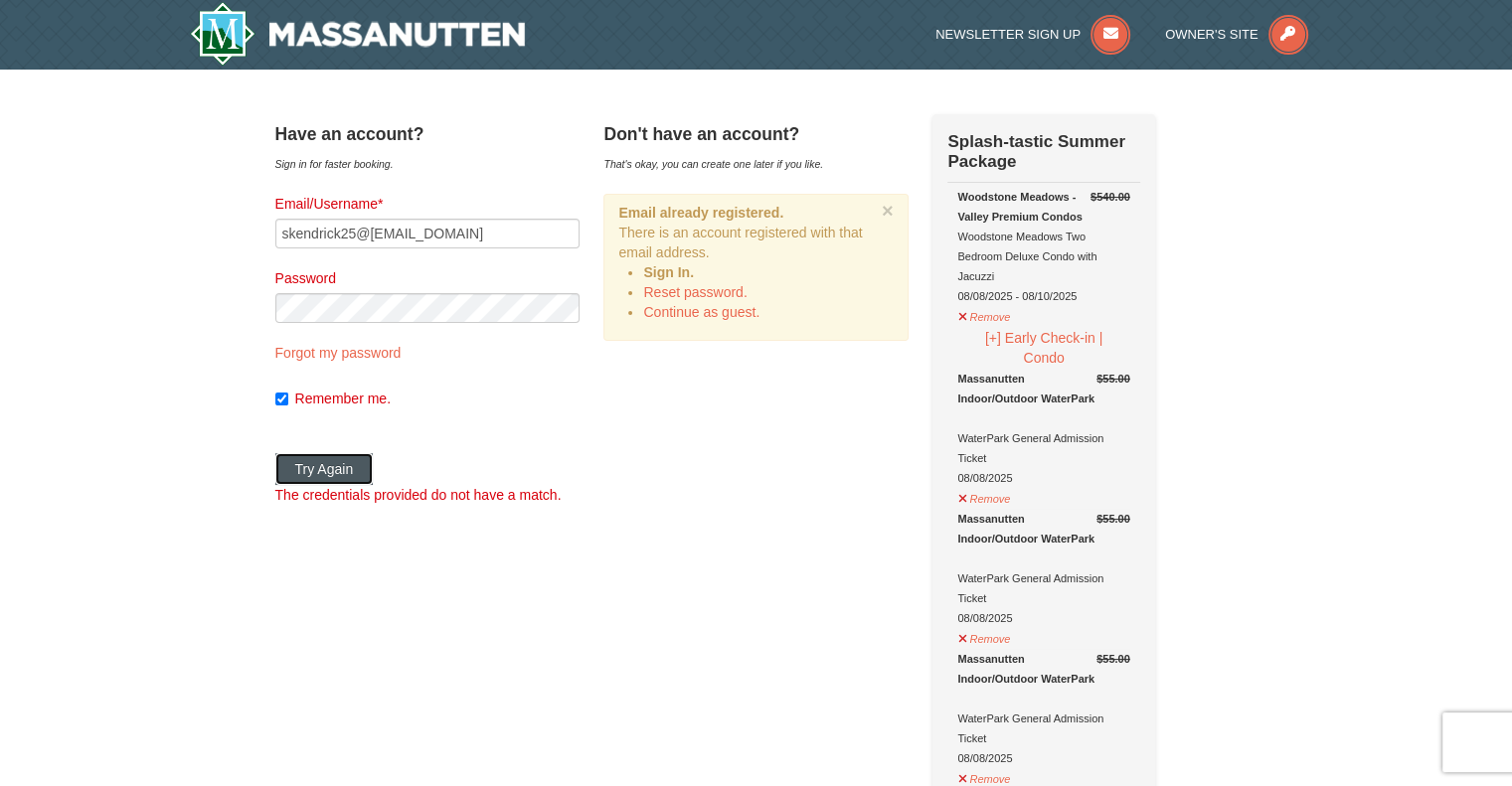 click on "Try Again" at bounding box center [324, 469] 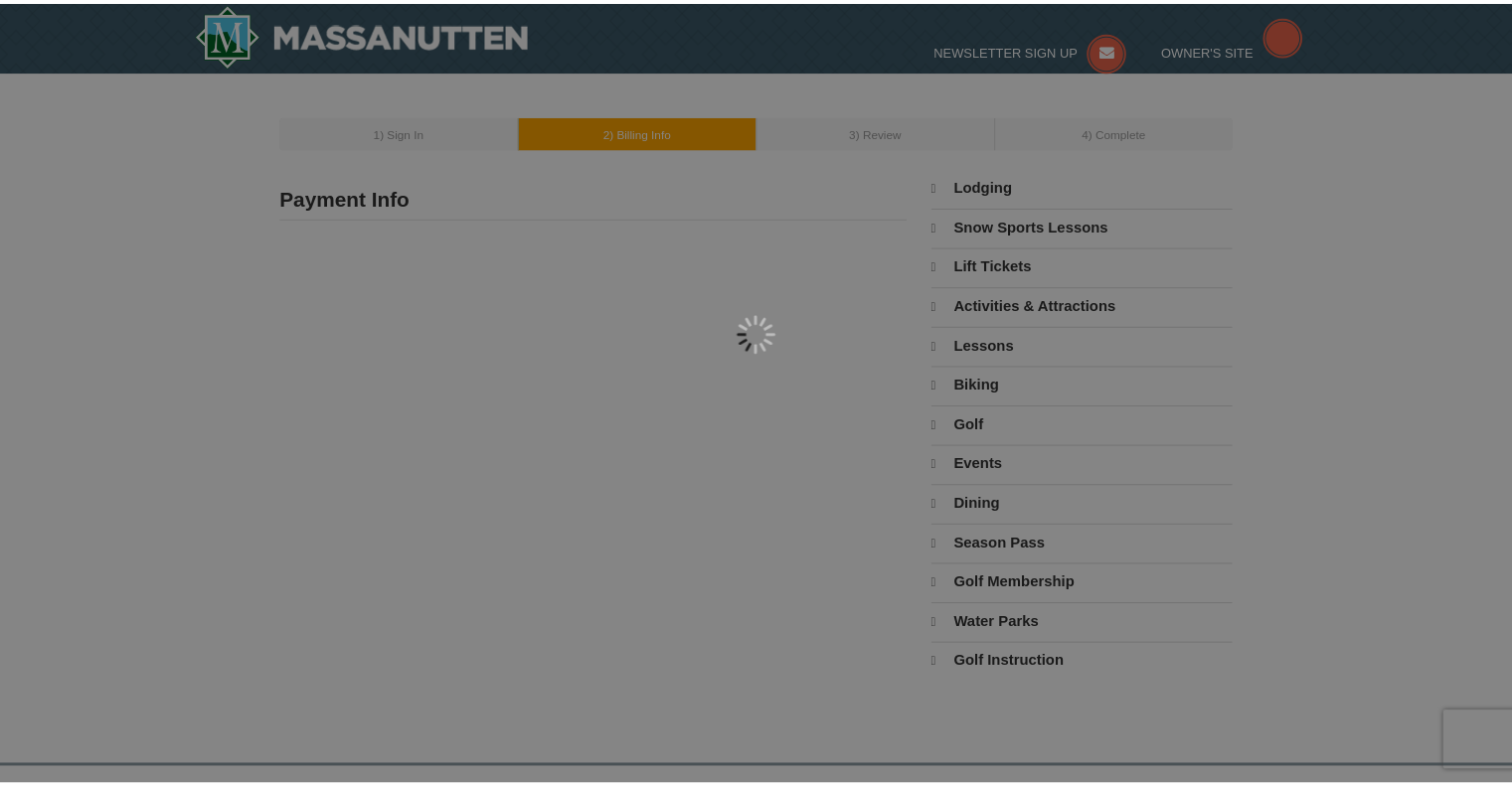 scroll, scrollTop: 0, scrollLeft: 0, axis: both 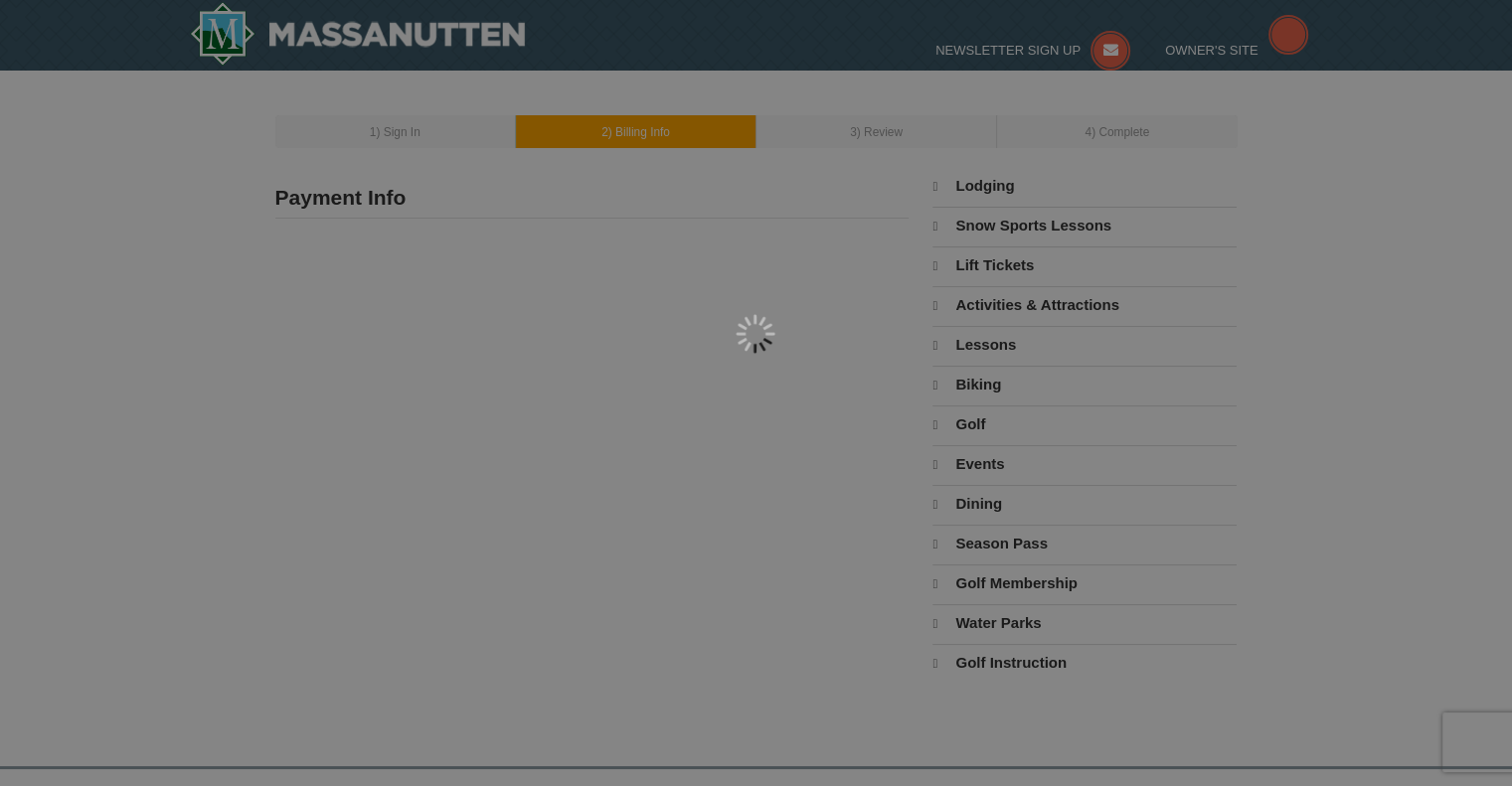 type on "[FIRST] [LAST]" 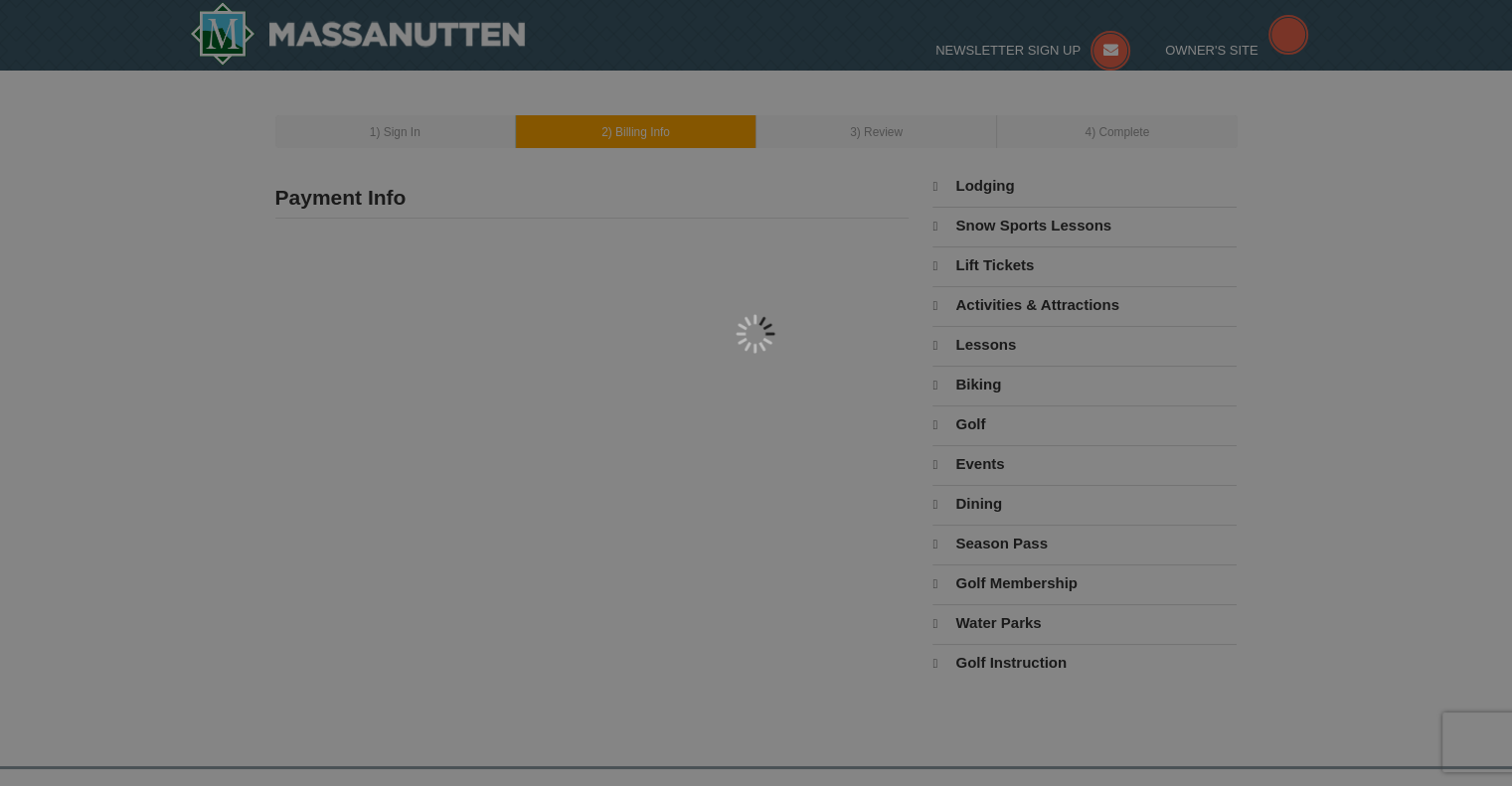 type on "[NUMBER] [STREET]" 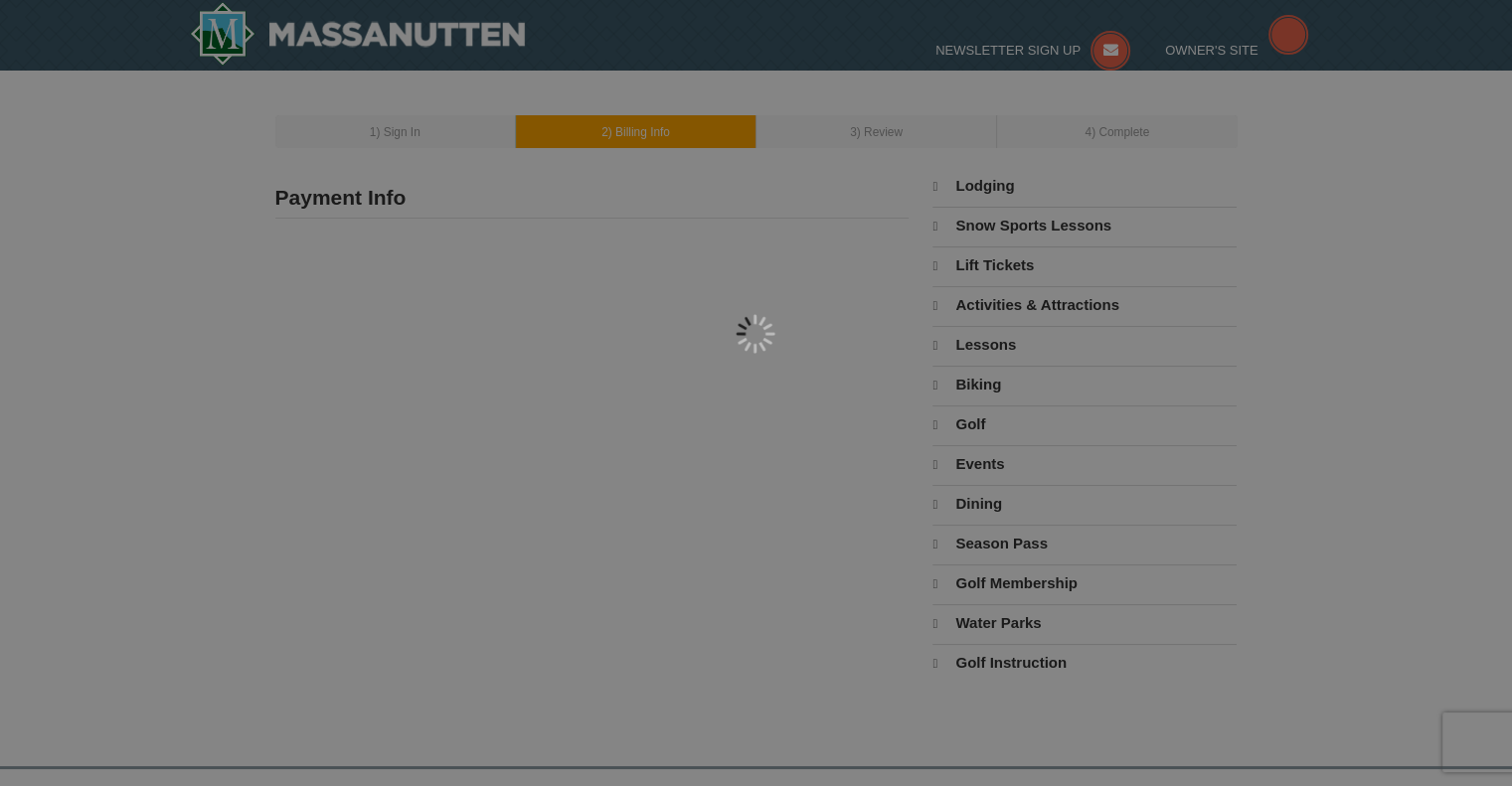 type on "[CITY]" 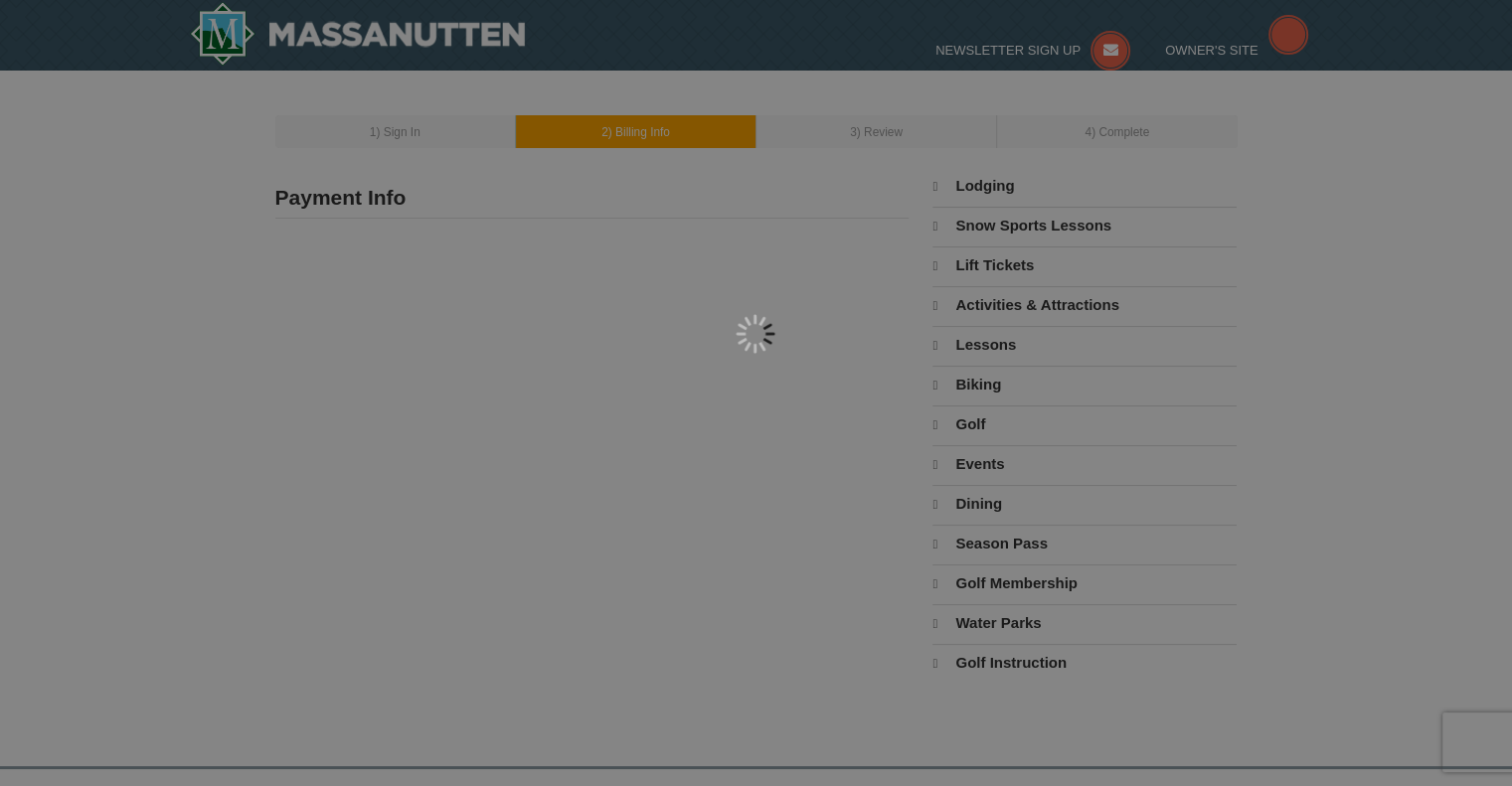 type on "540" 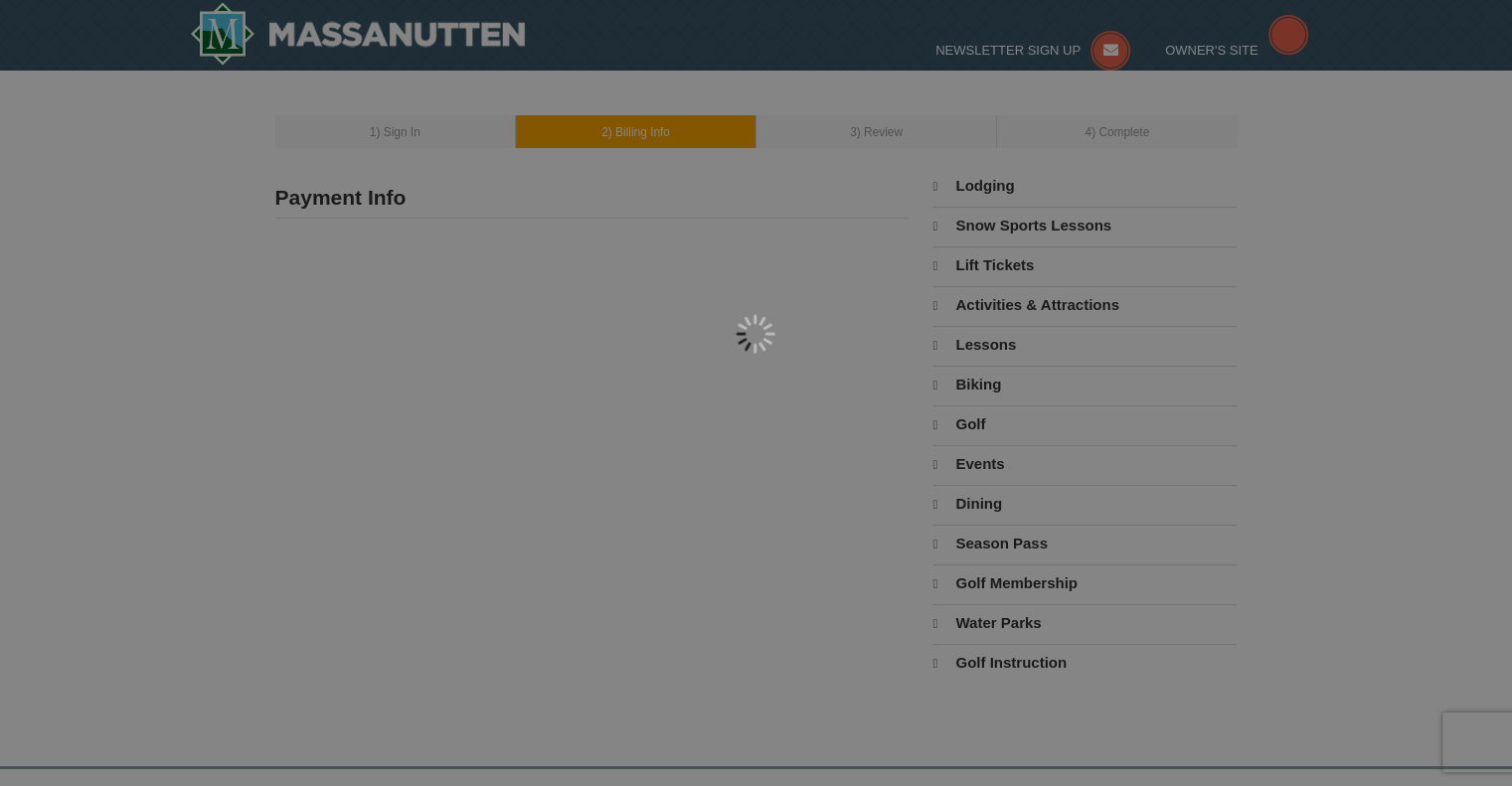 type on "525" 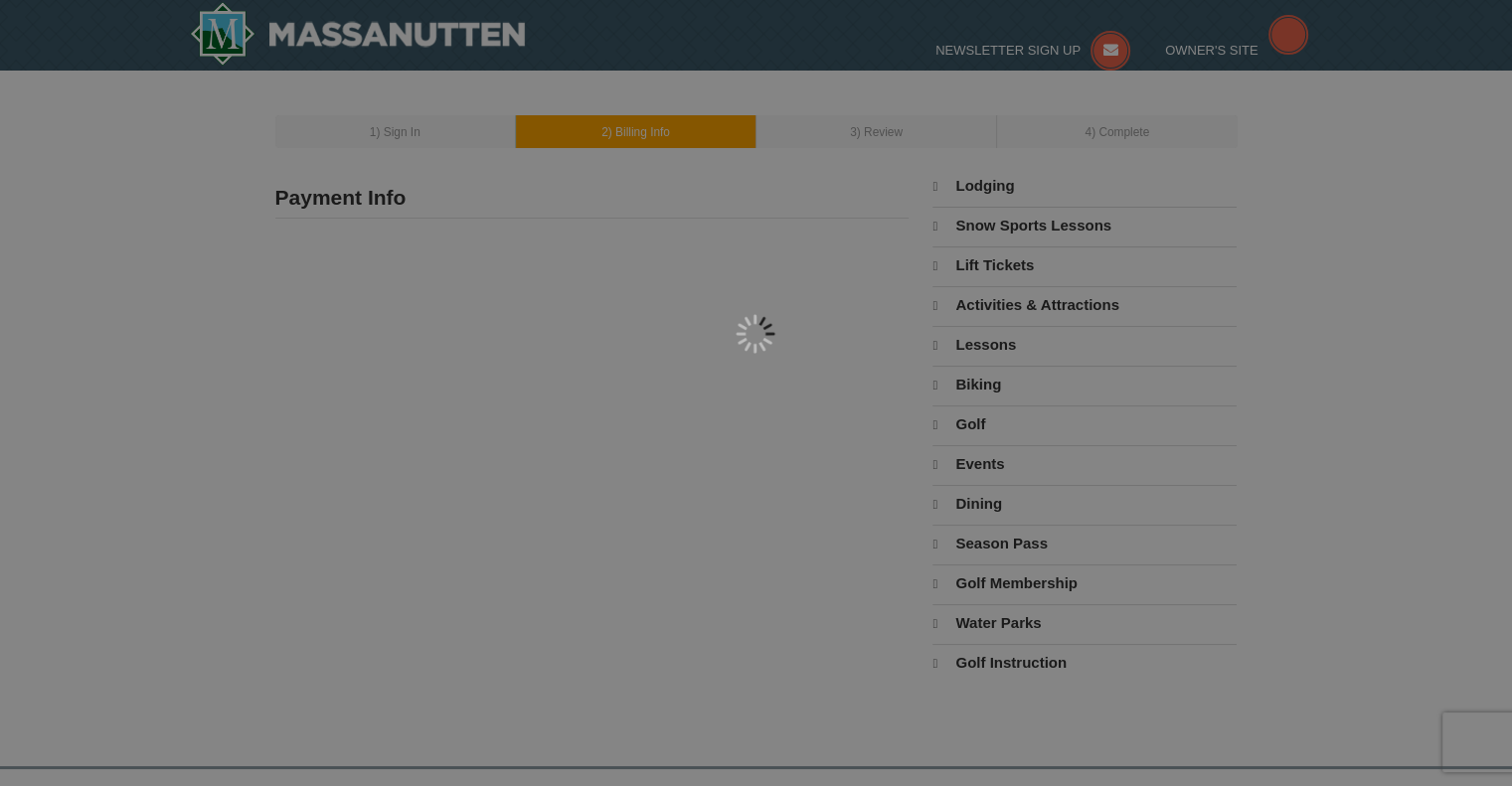 type on "2265" 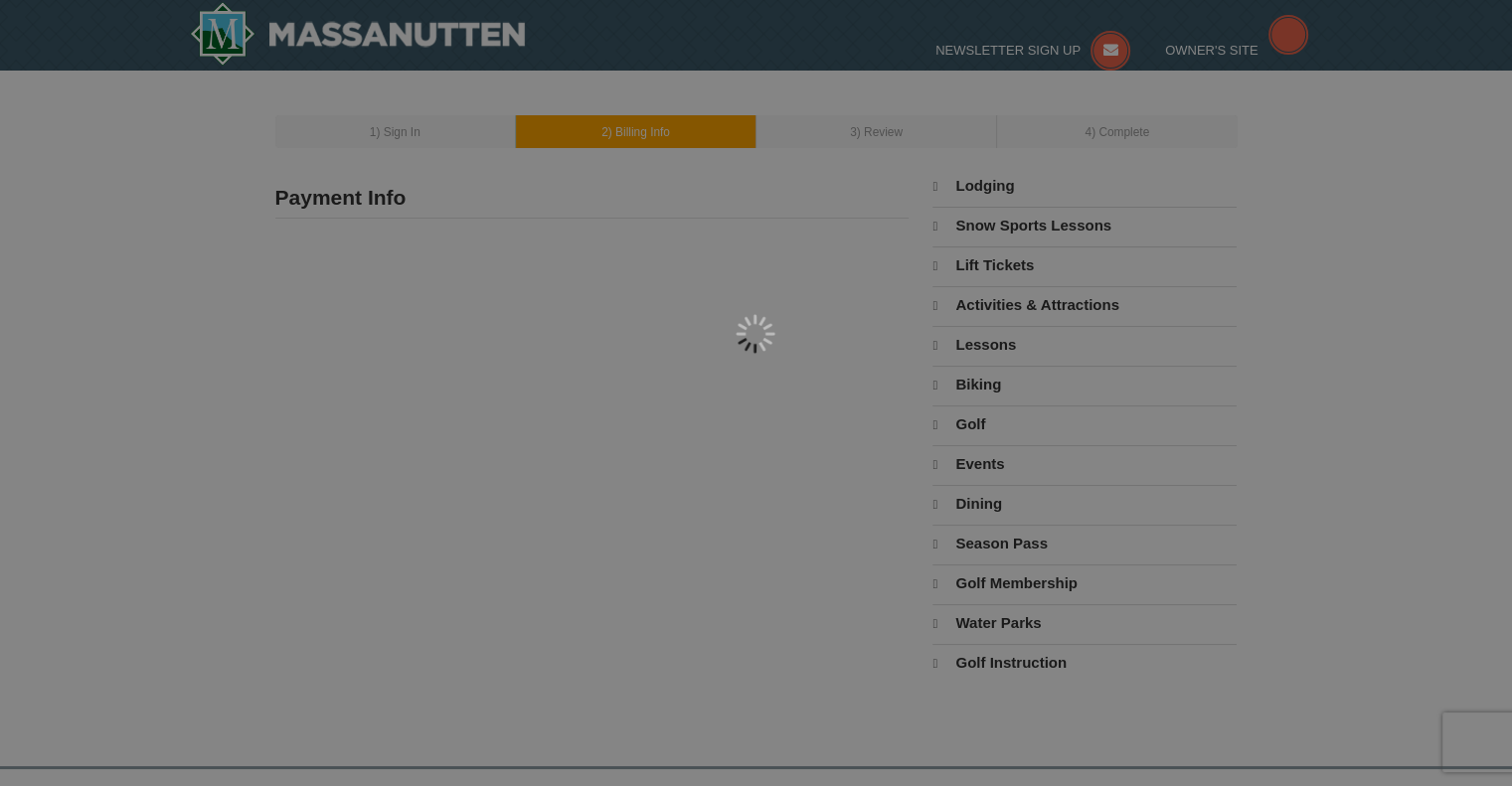 type on "[EMAIL]" 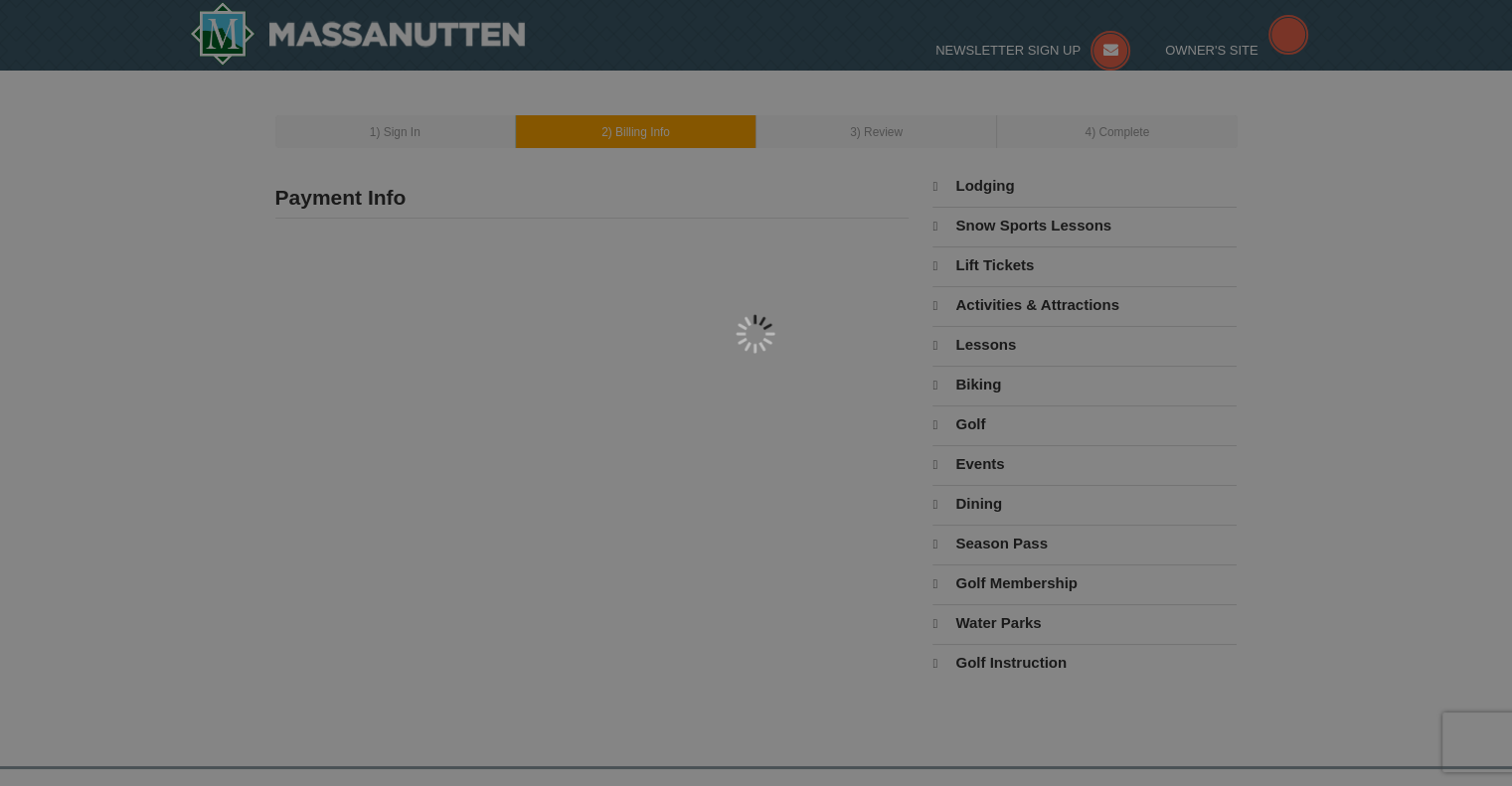select on "VA" 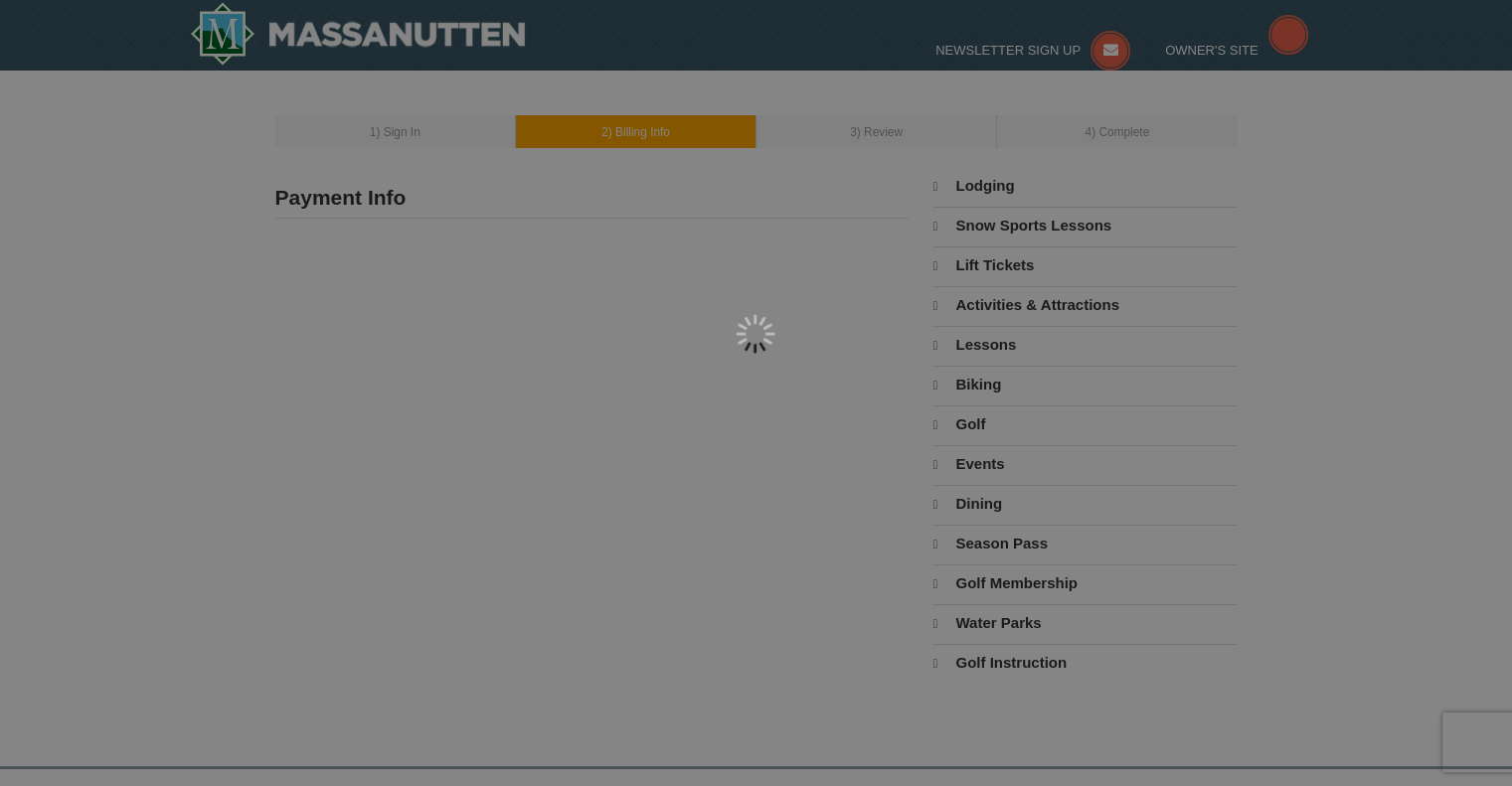 select on "8" 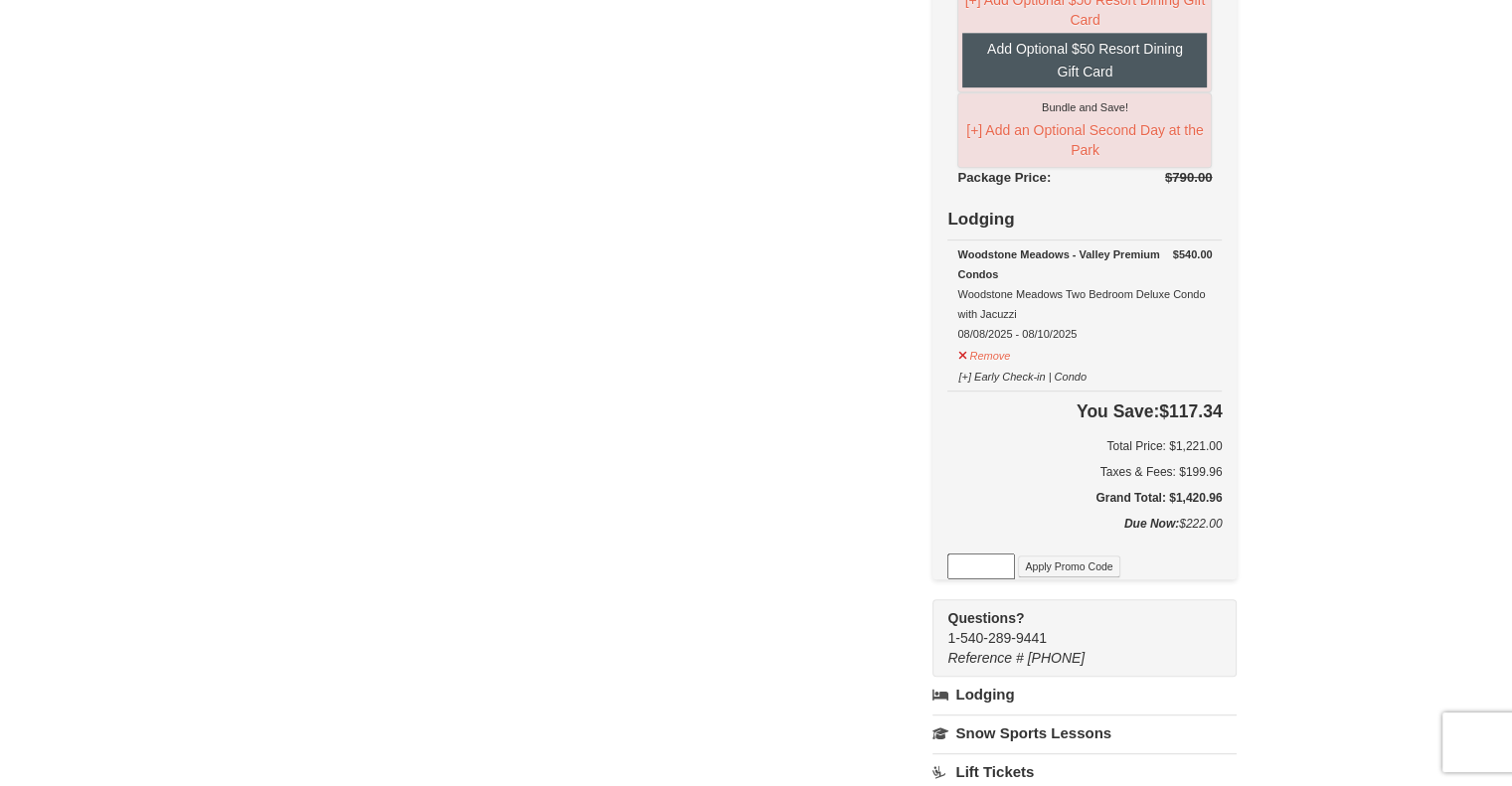 scroll, scrollTop: 902, scrollLeft: 0, axis: vertical 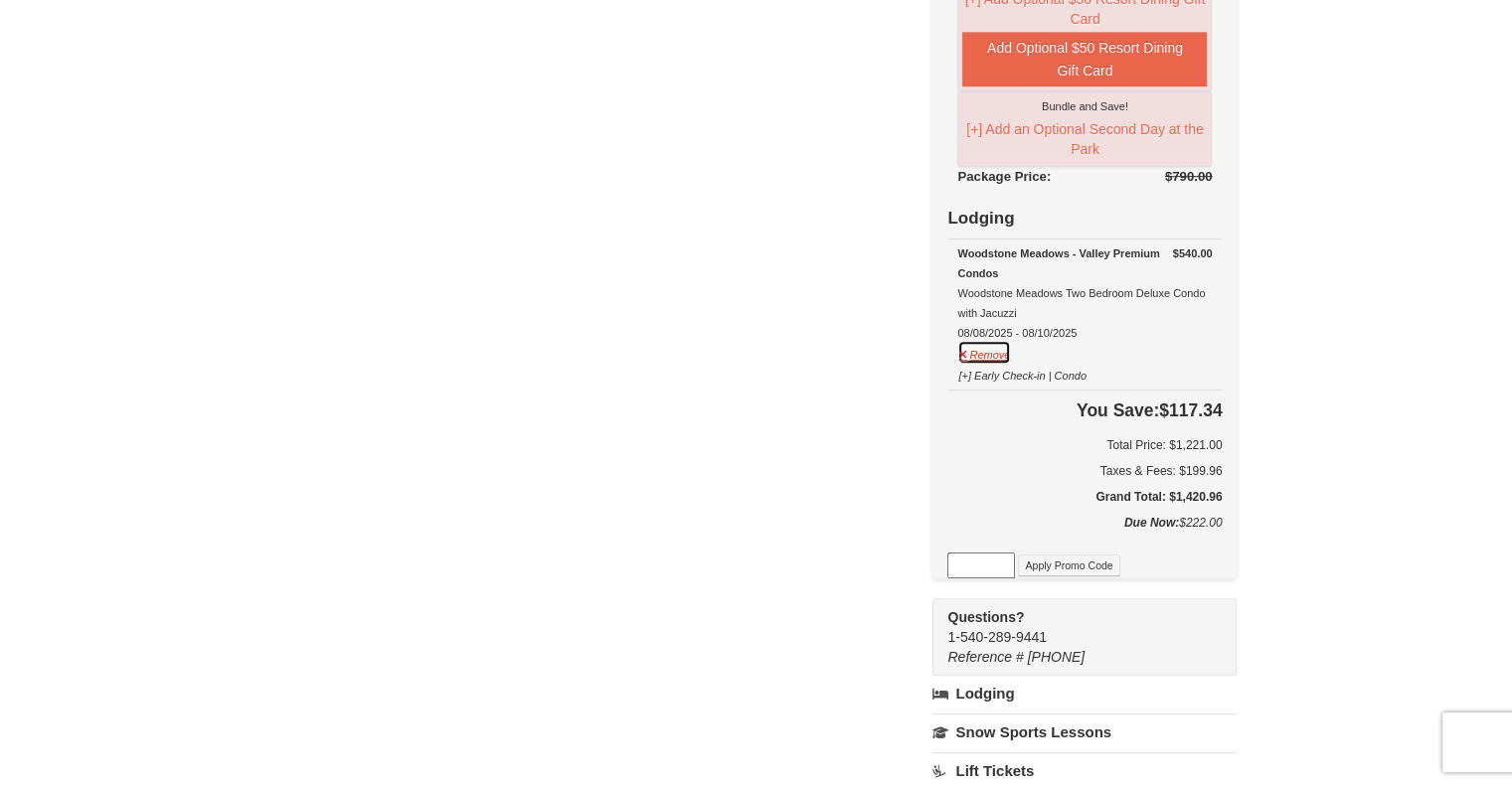 click on "Remove" at bounding box center [984, 352] 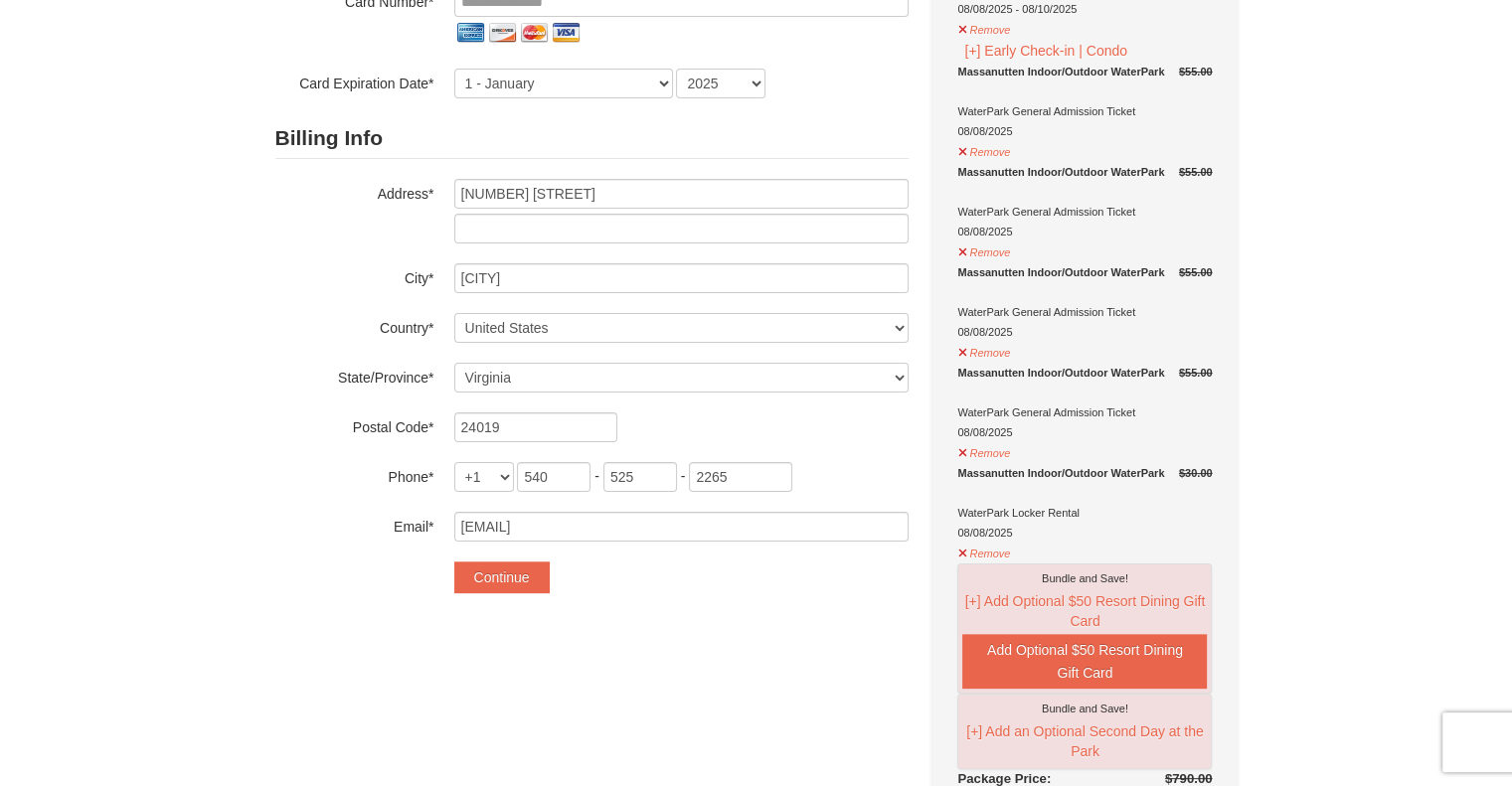 scroll, scrollTop: 290, scrollLeft: 0, axis: vertical 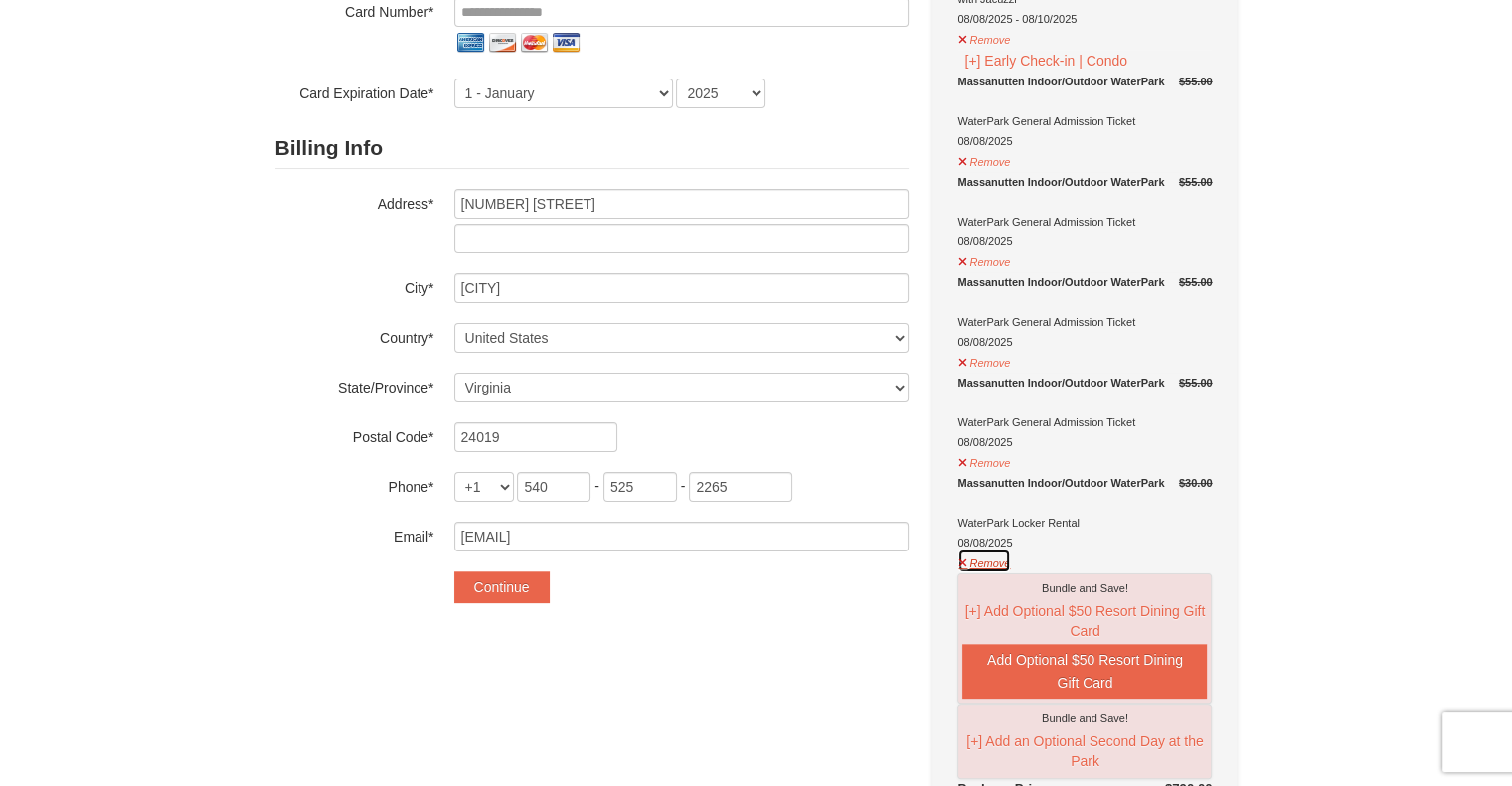 click on "Remove" at bounding box center [984, 560] 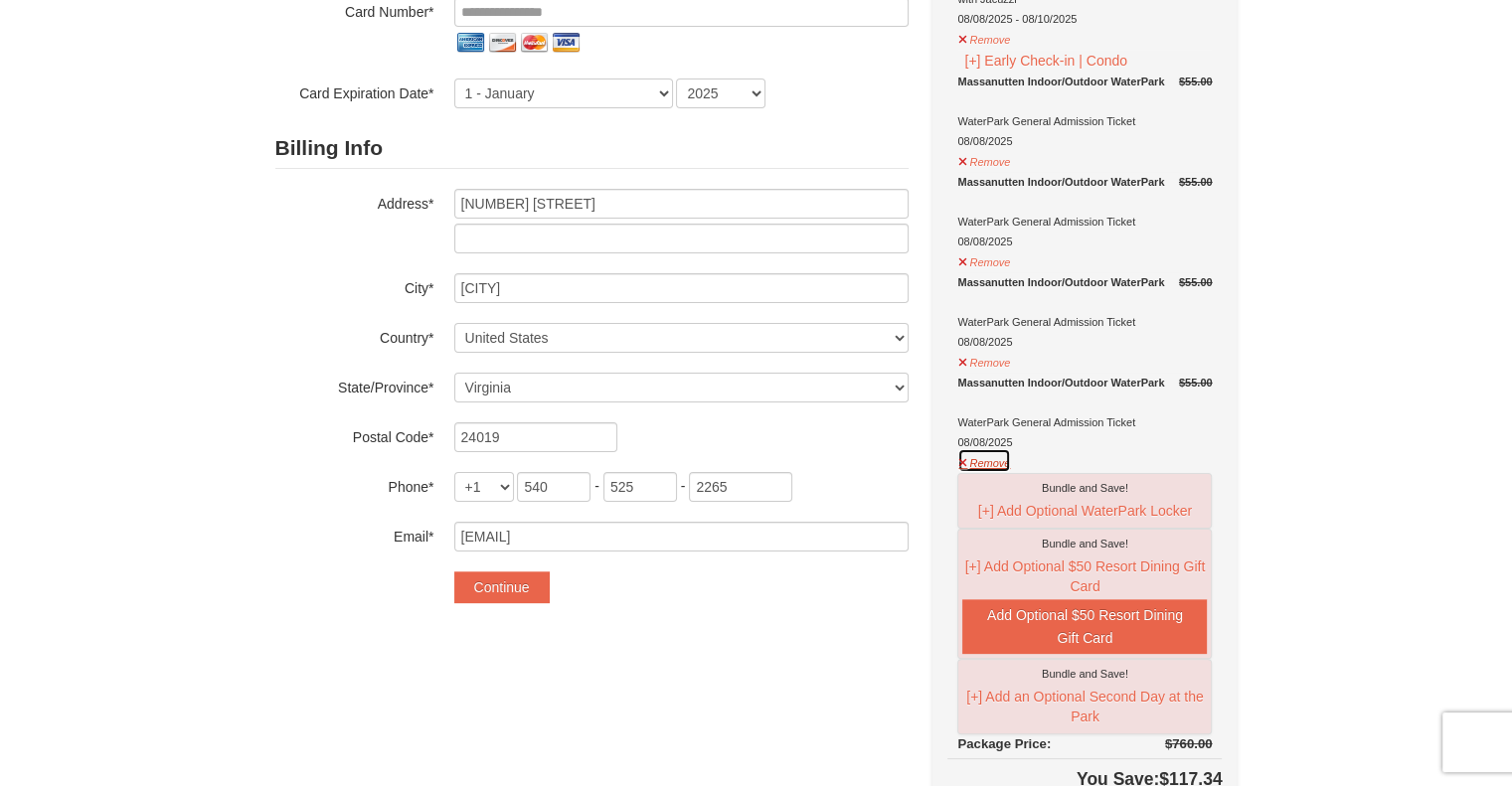 click on "Remove" at bounding box center [984, 460] 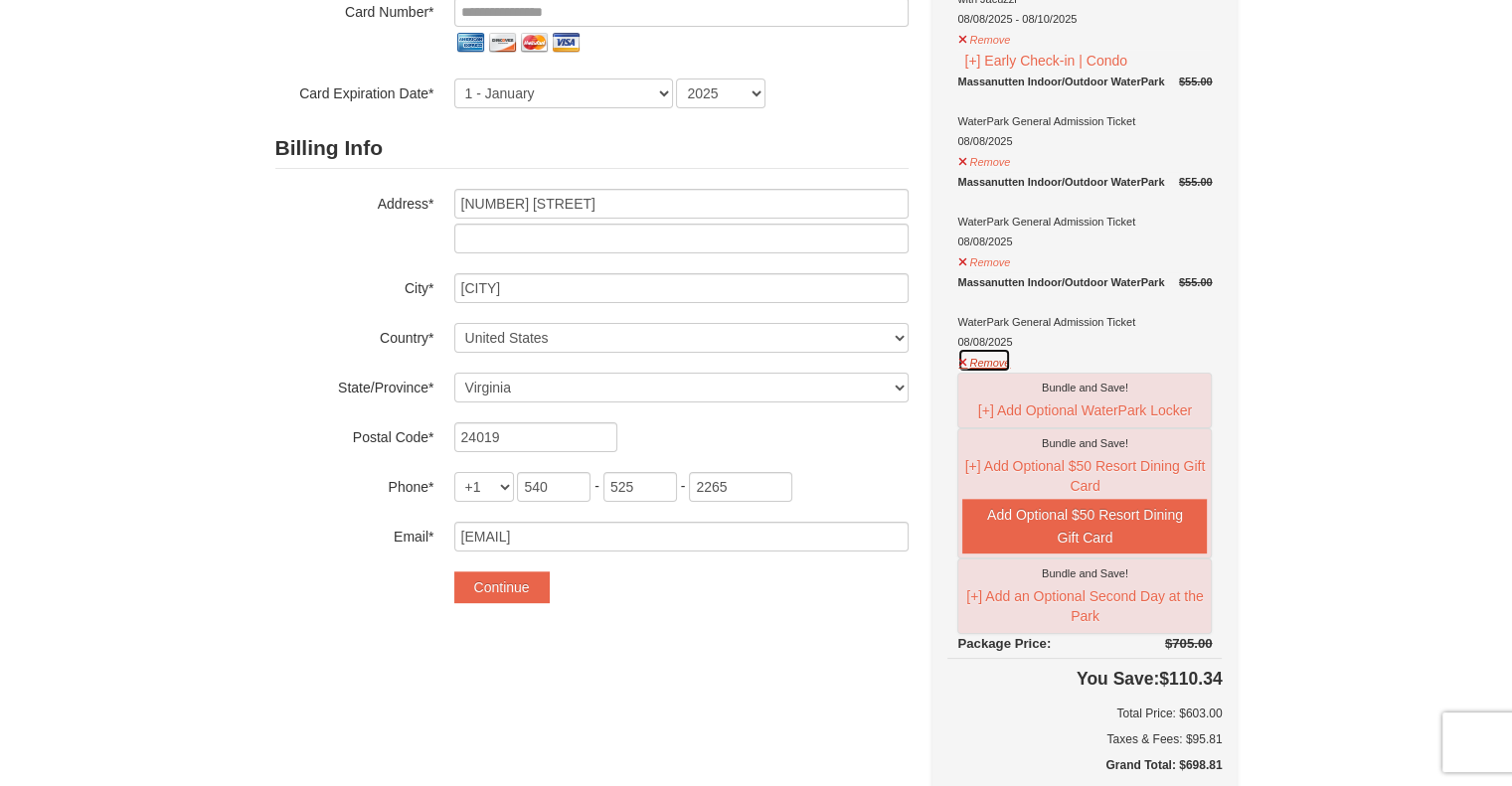 click on "Remove" at bounding box center (984, 360) 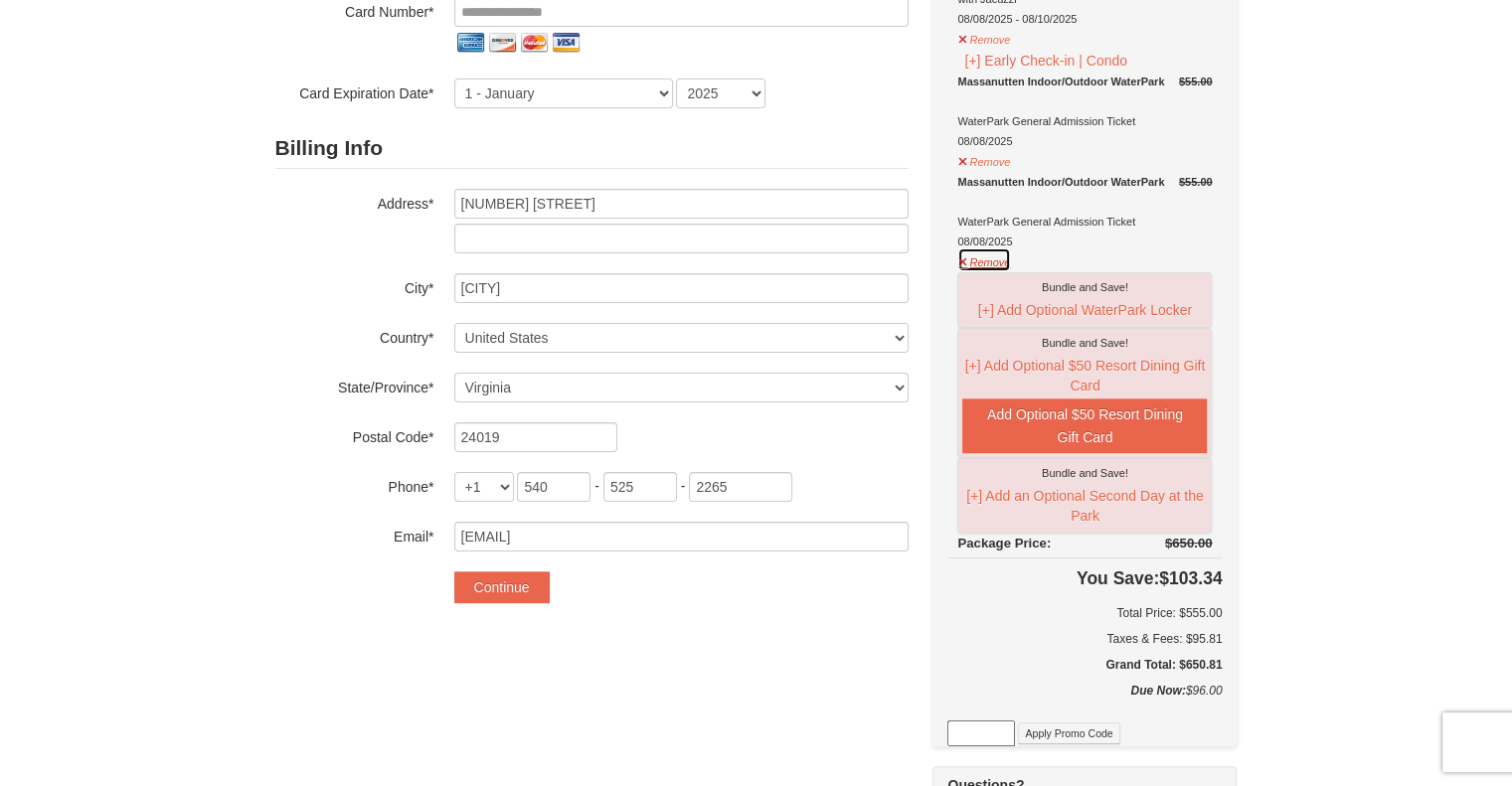 click on "Remove" at bounding box center (984, 259) 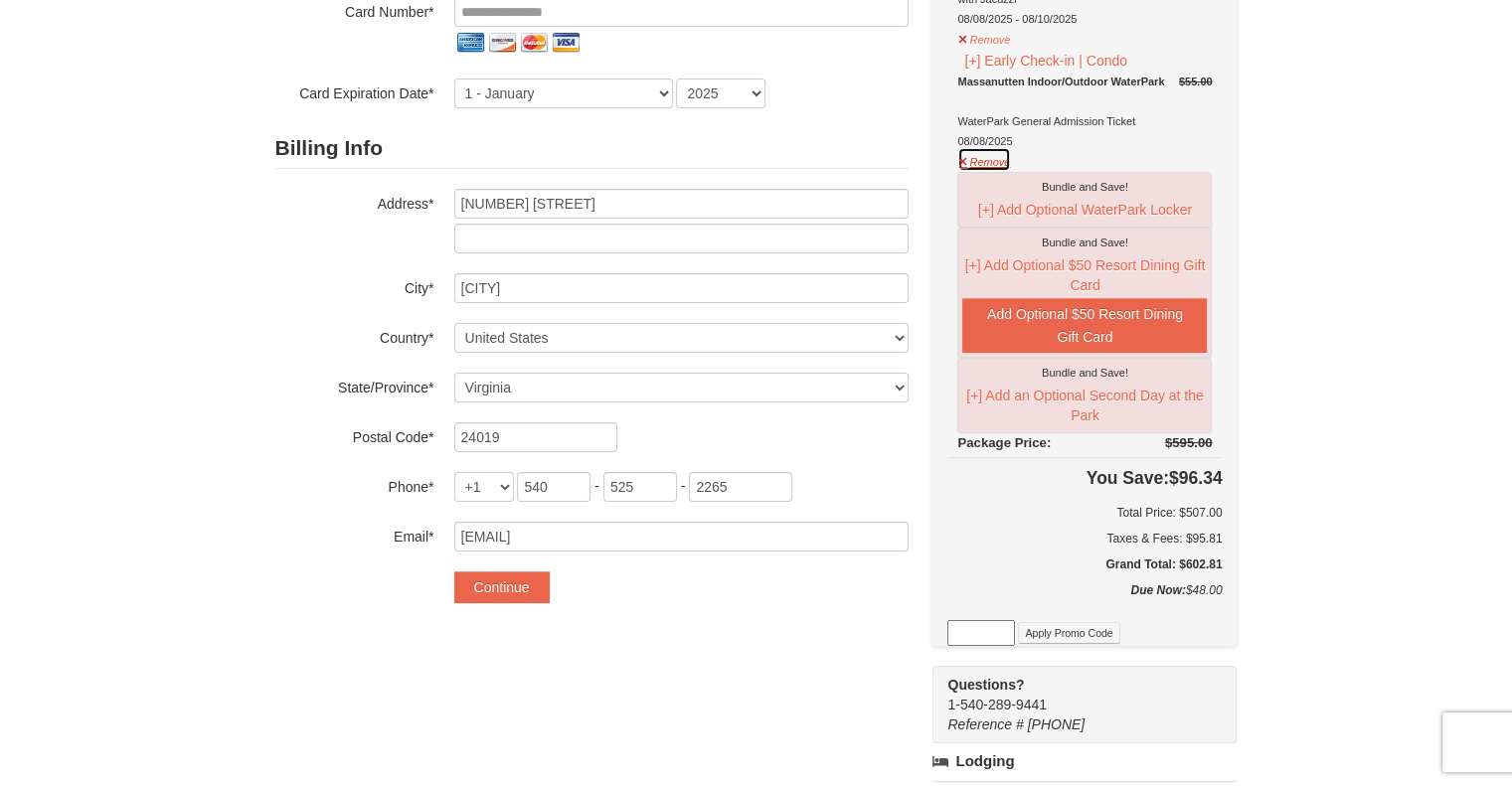 click on "Remove" at bounding box center [984, 159] 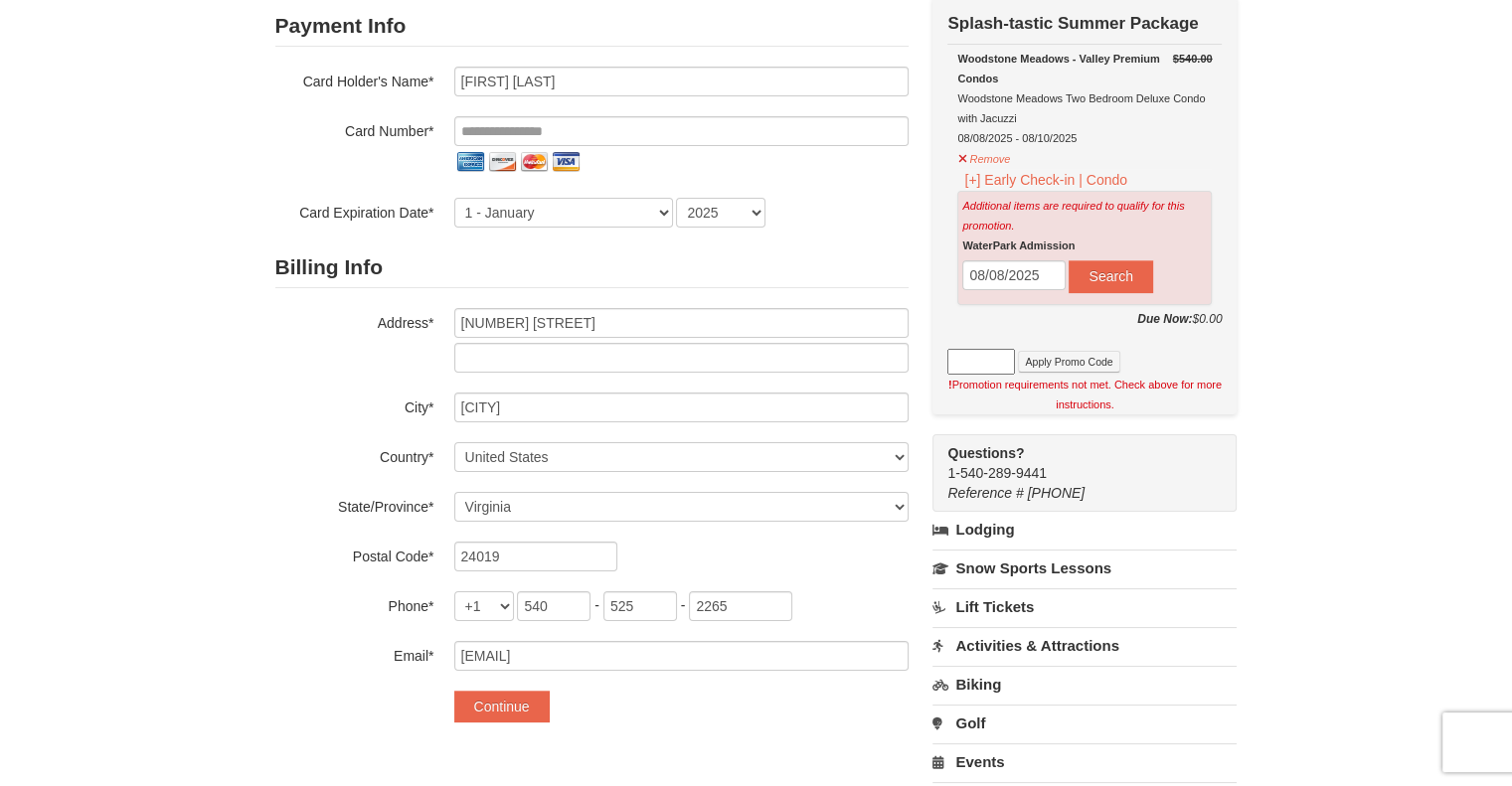 scroll, scrollTop: 142, scrollLeft: 0, axis: vertical 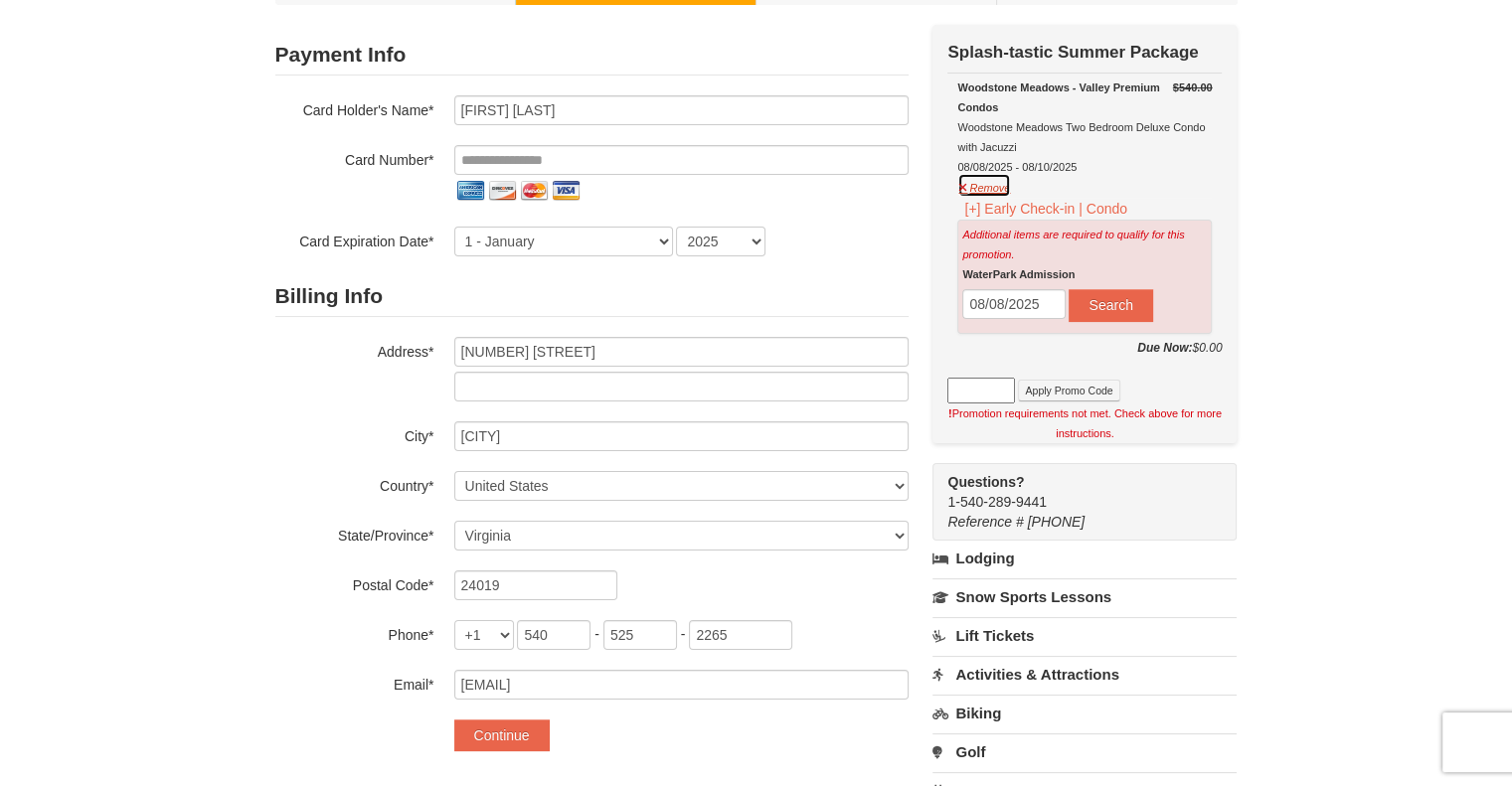 click on "Remove" at bounding box center (984, 185) 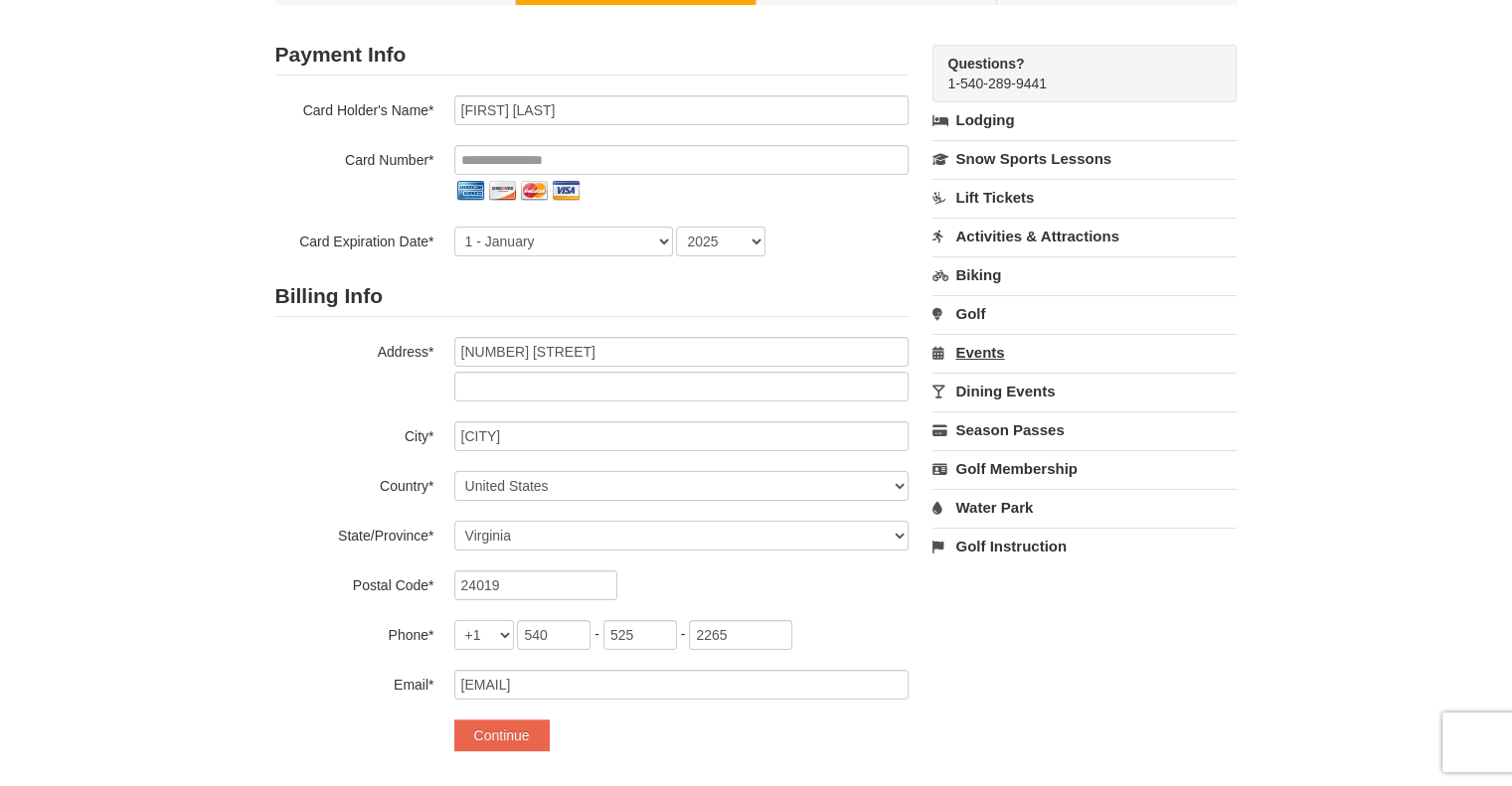 scroll, scrollTop: 0, scrollLeft: 0, axis: both 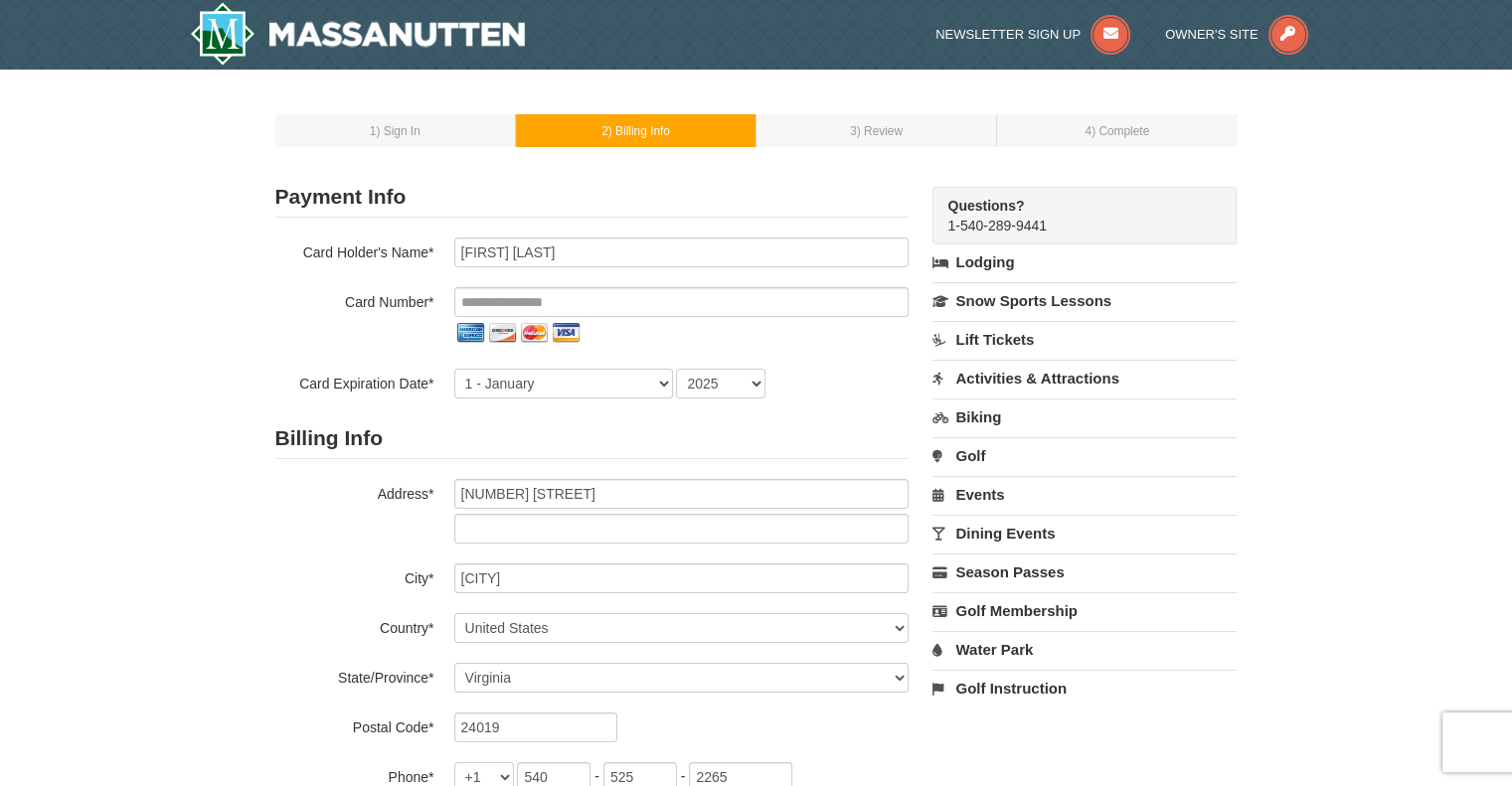 click on "Questions?  1-540-289-9441" at bounding box center [1085, 216] 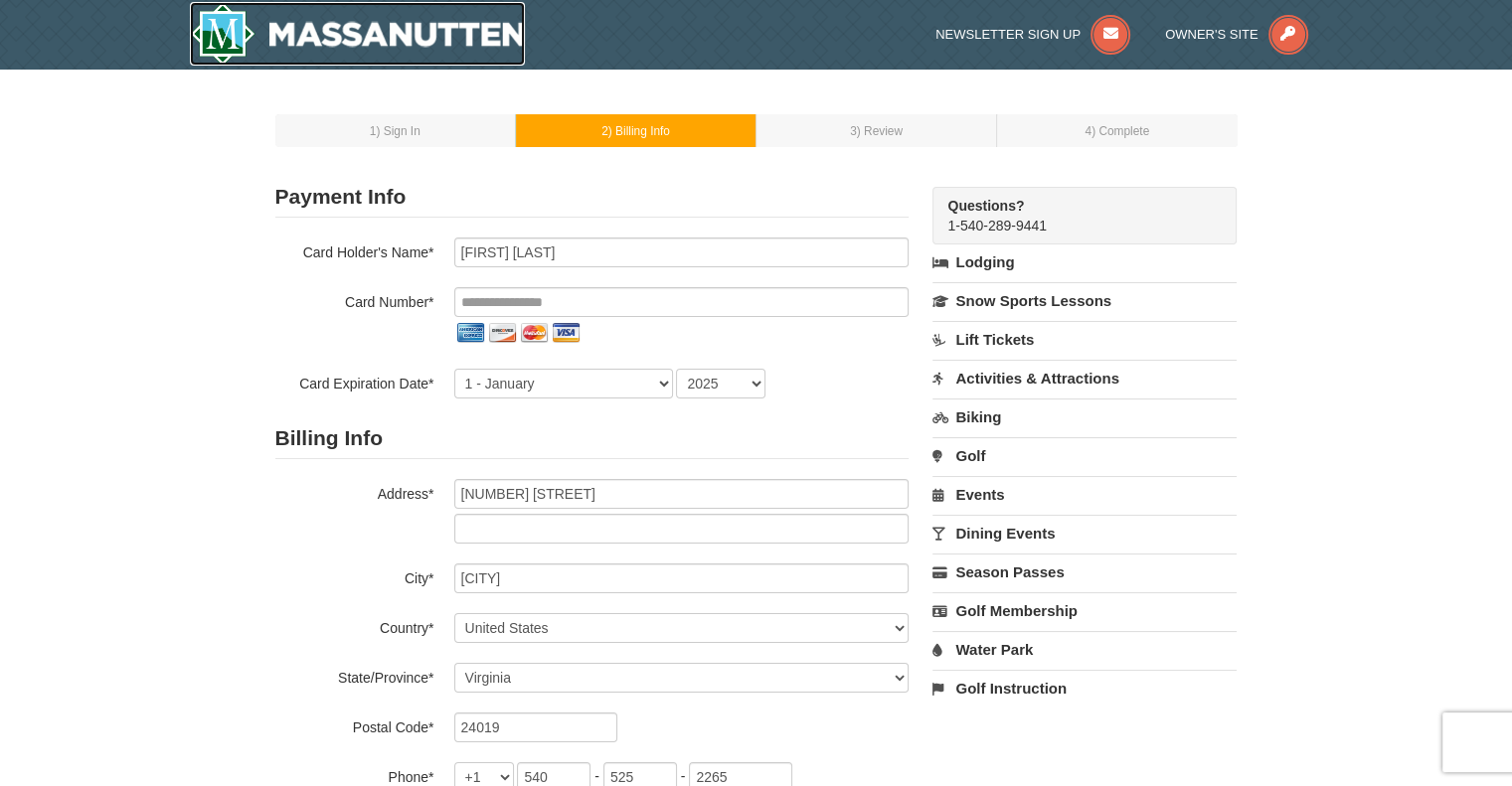 click at bounding box center [358, 34] 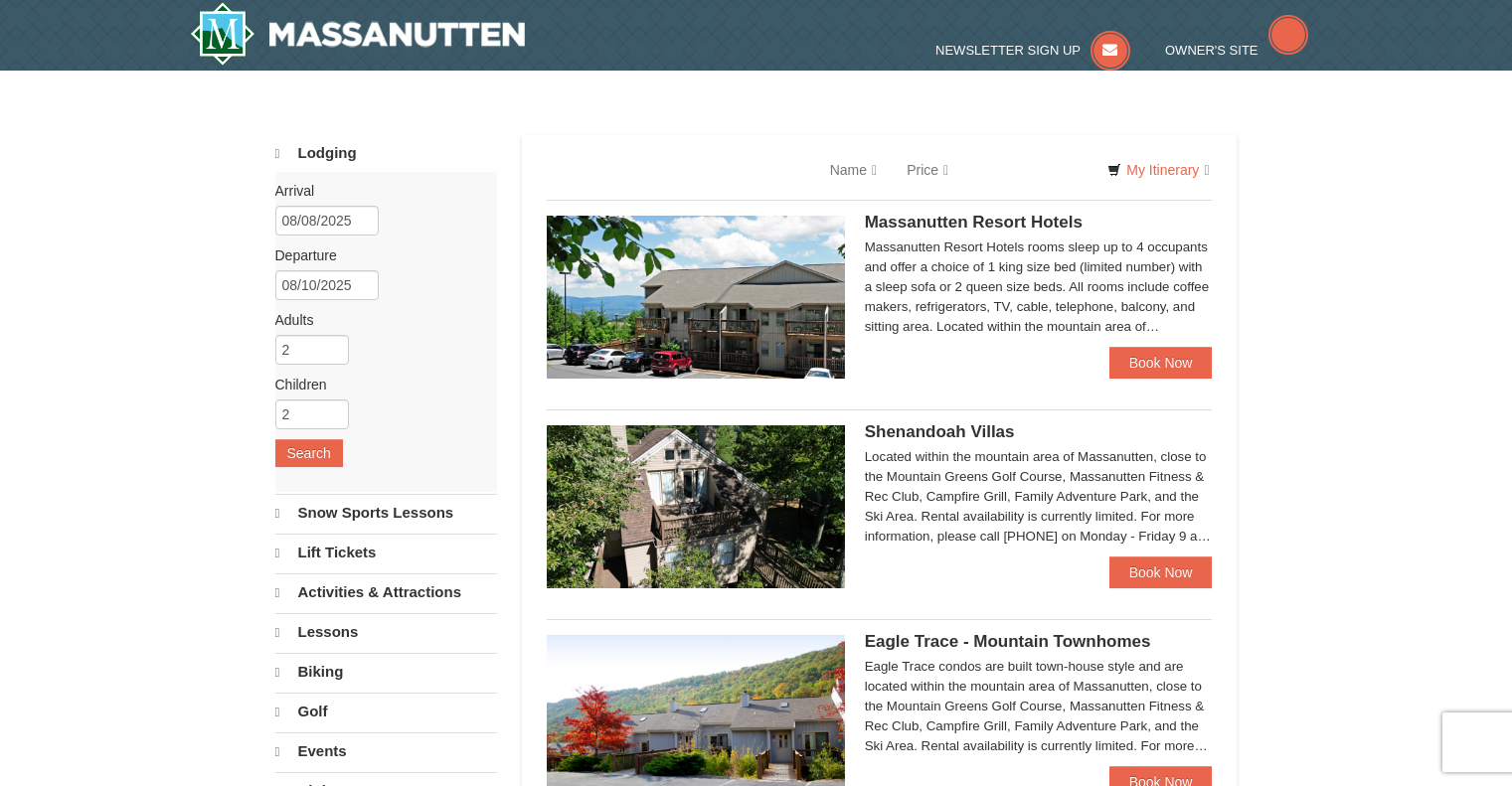 scroll, scrollTop: 0, scrollLeft: 0, axis: both 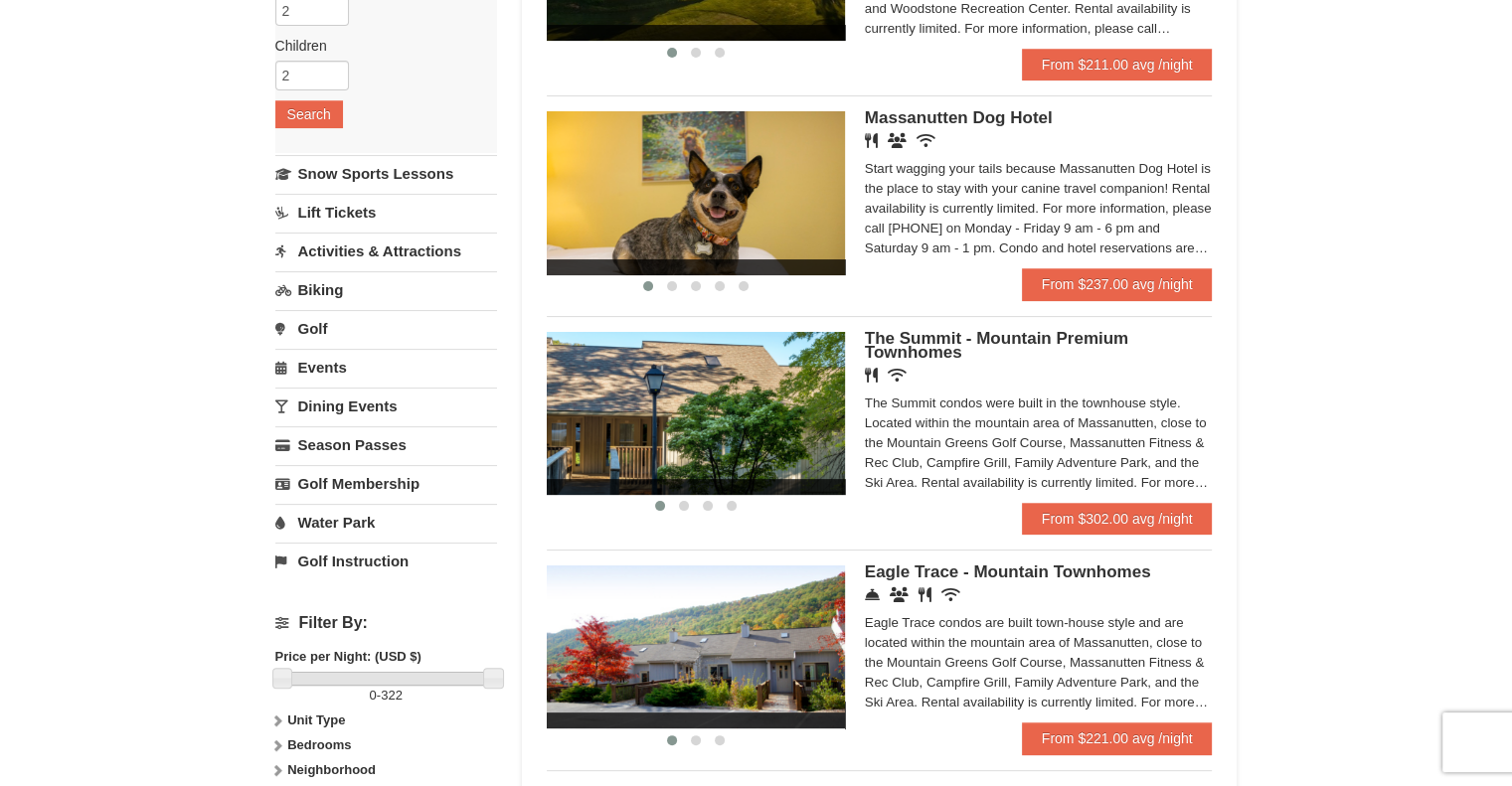 click on "Water Park" at bounding box center (386, 522) 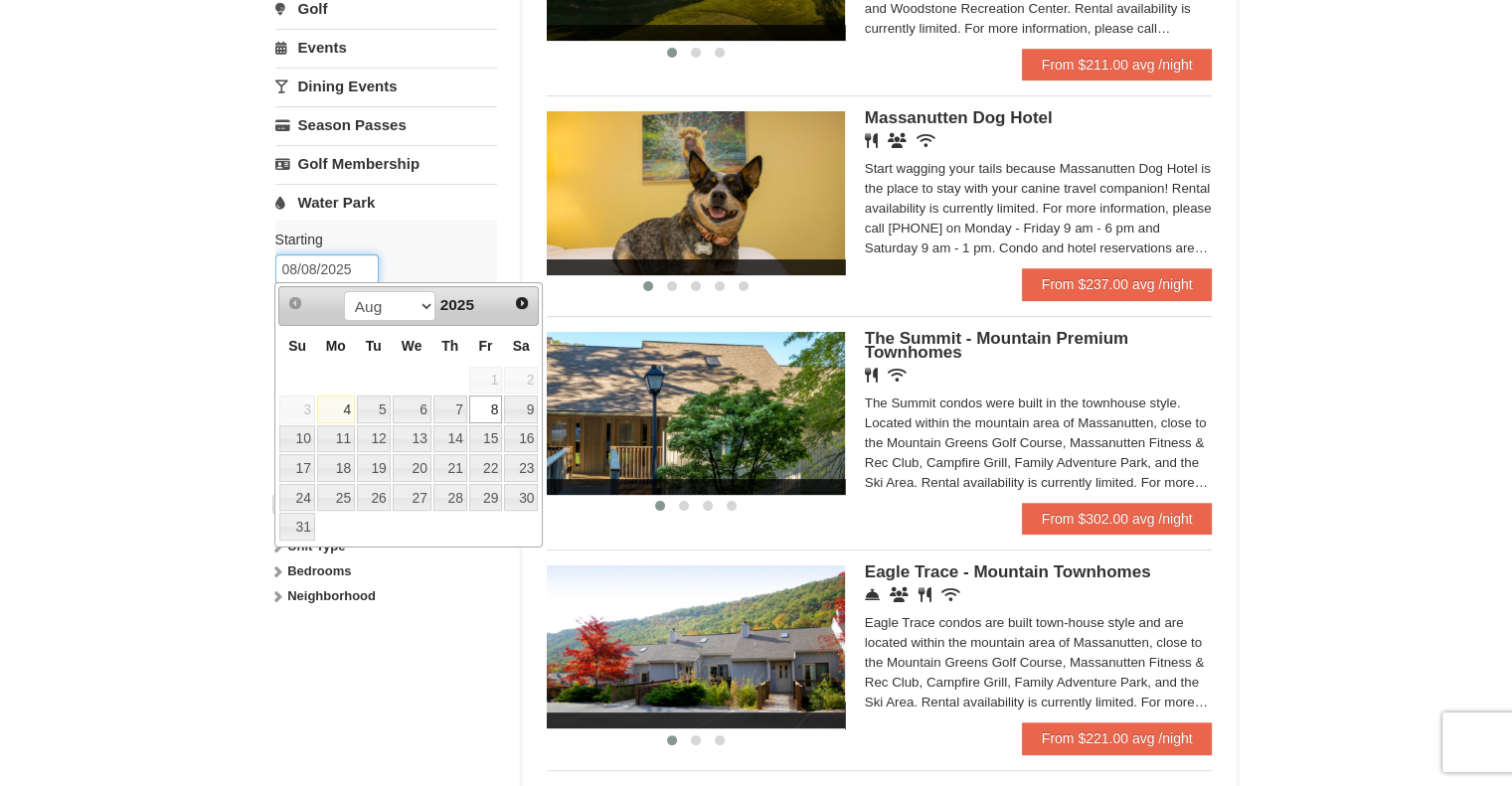 drag, startPoint x: 362, startPoint y: 272, endPoint x: 223, endPoint y: 261, distance: 139.43457 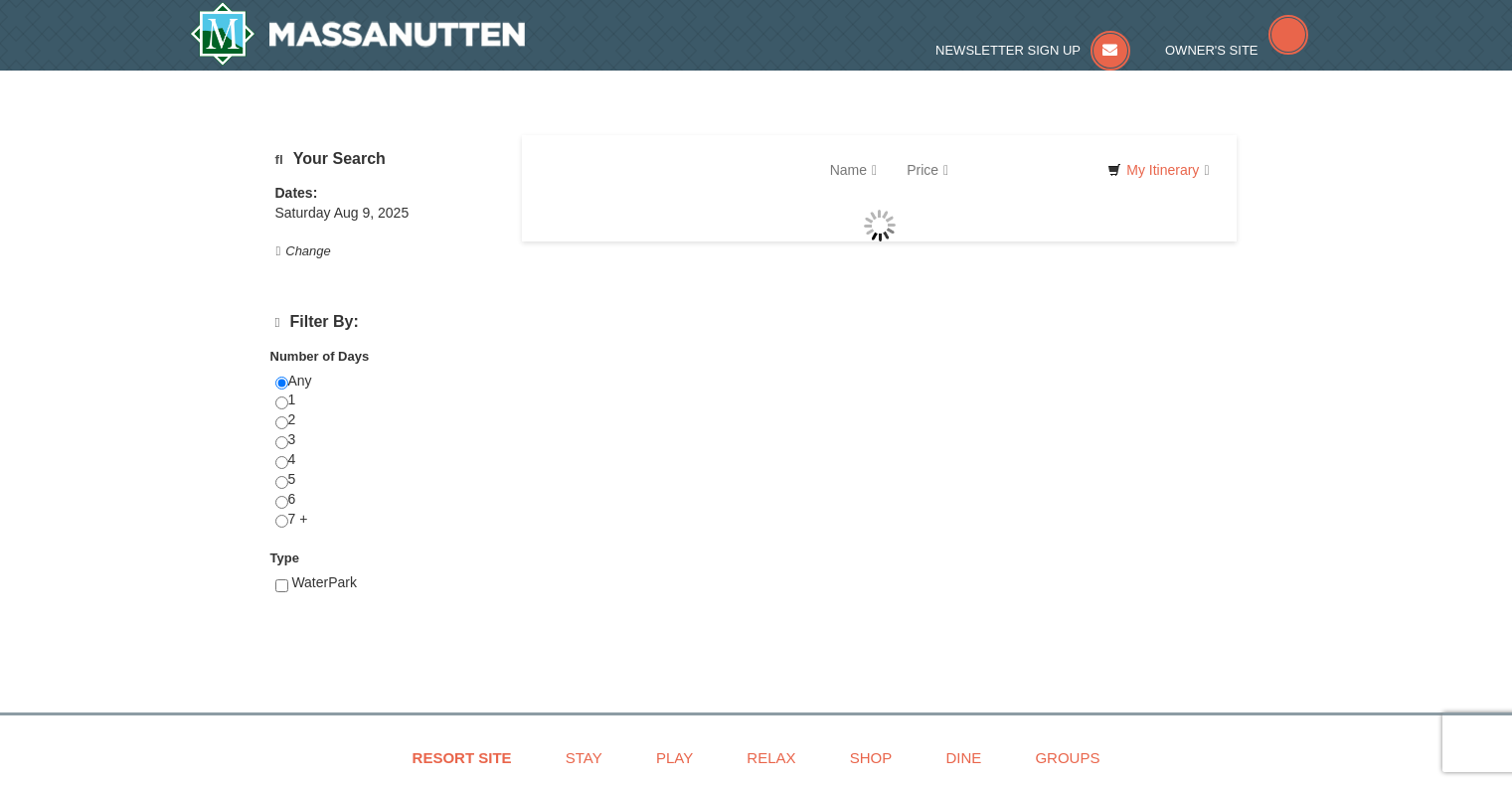 scroll, scrollTop: 0, scrollLeft: 0, axis: both 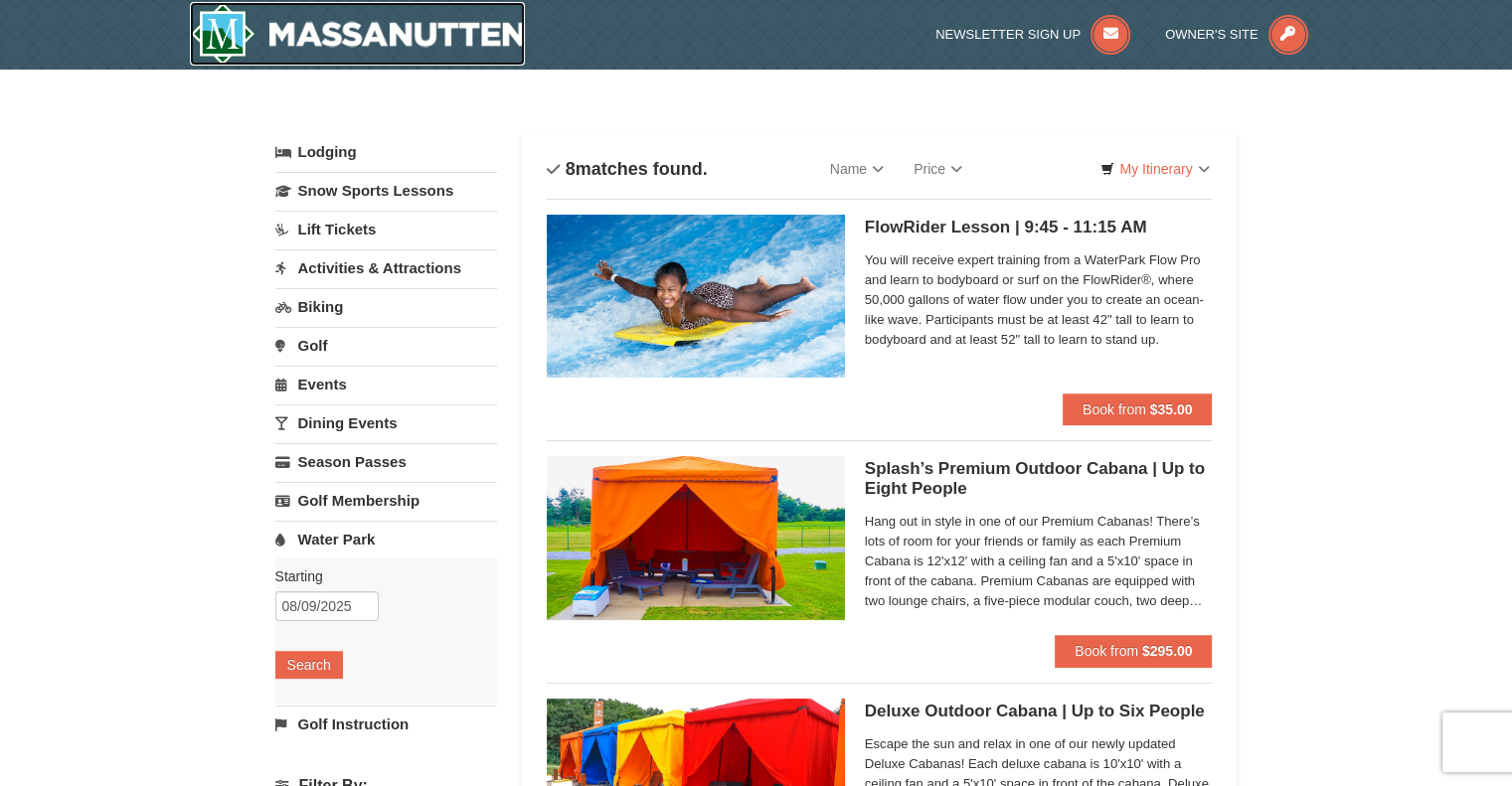 click at bounding box center (358, 34) 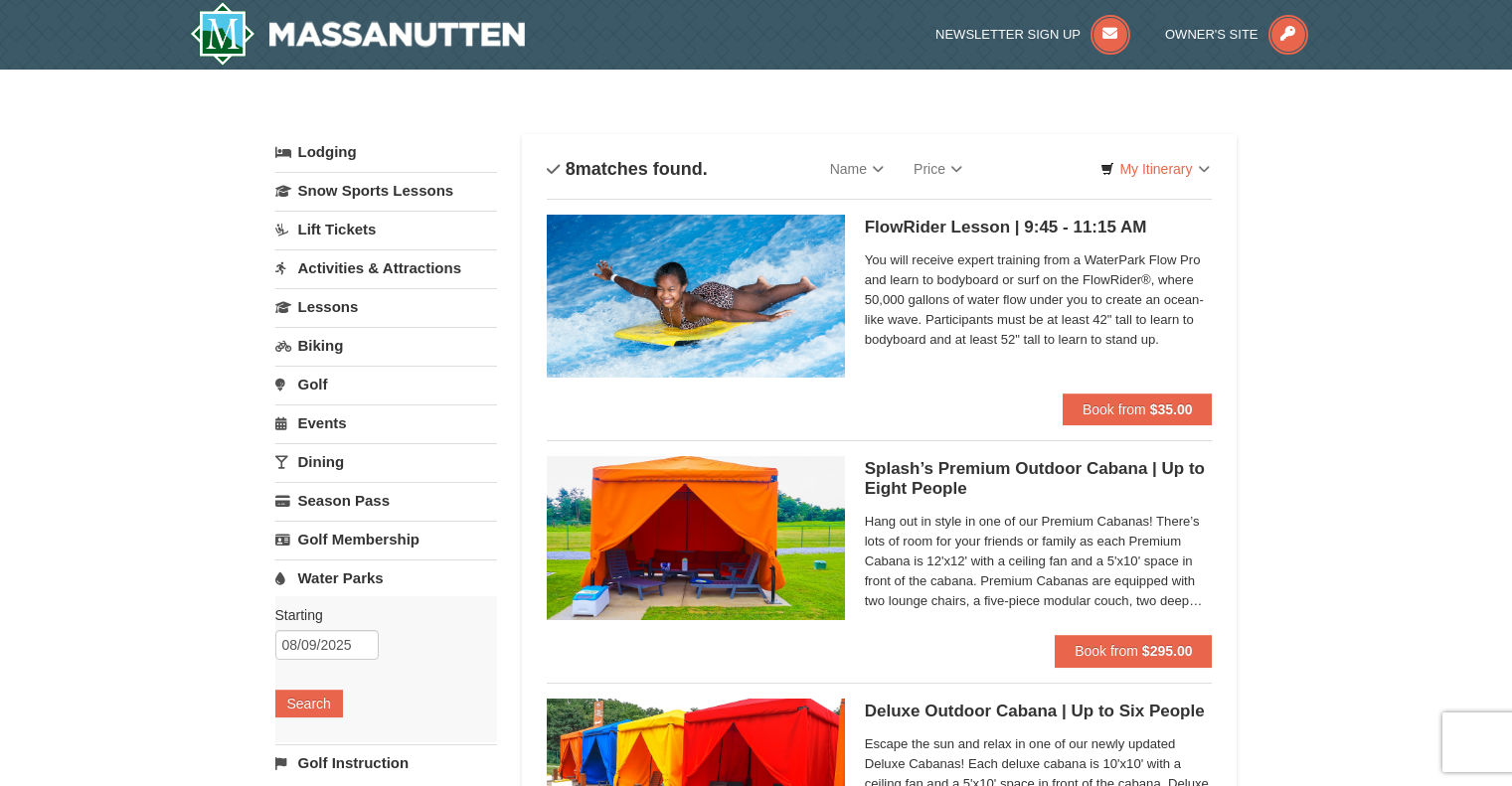 scroll, scrollTop: 0, scrollLeft: 0, axis: both 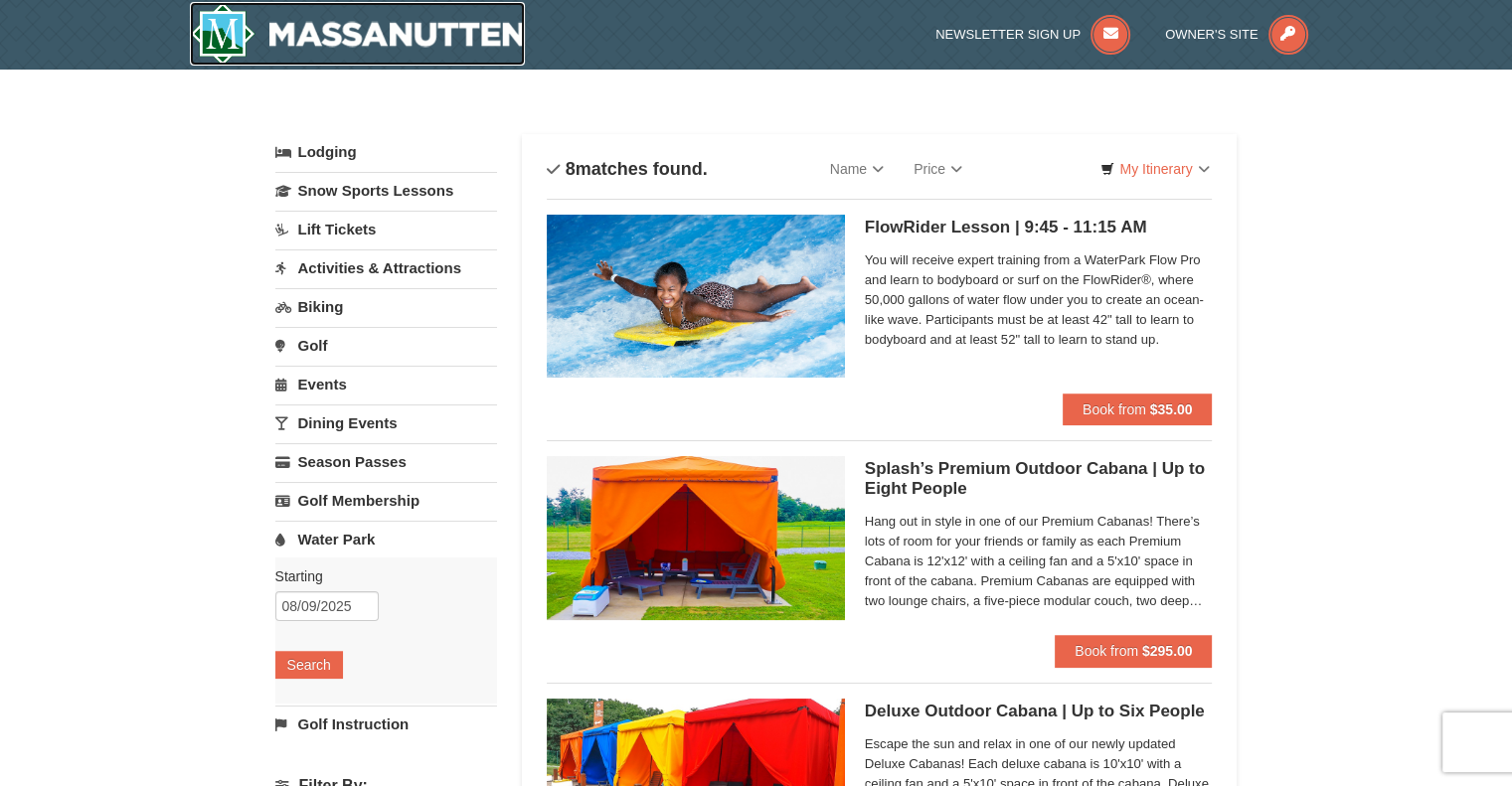 click at bounding box center [358, 34] 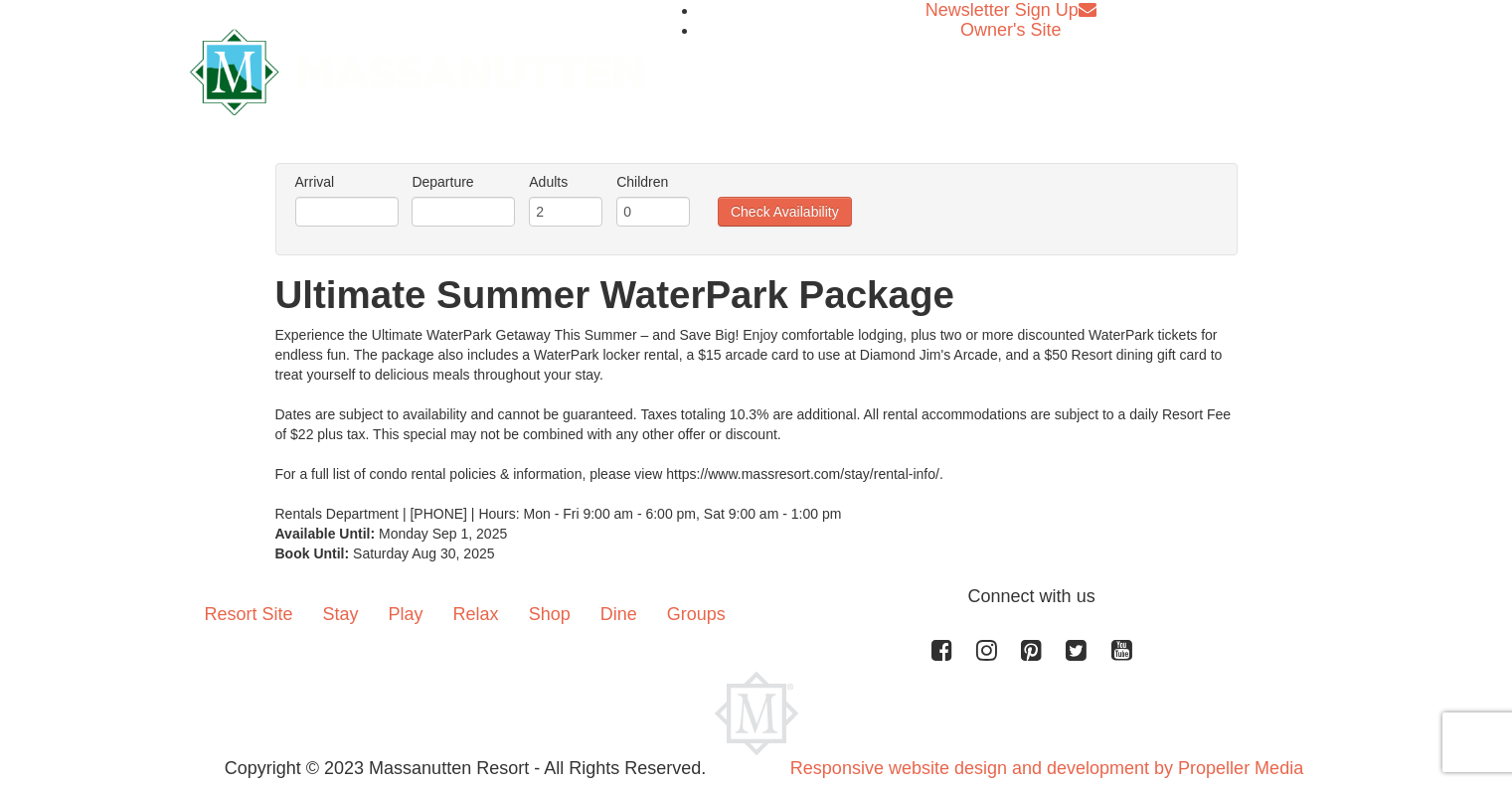 scroll, scrollTop: 0, scrollLeft: 0, axis: both 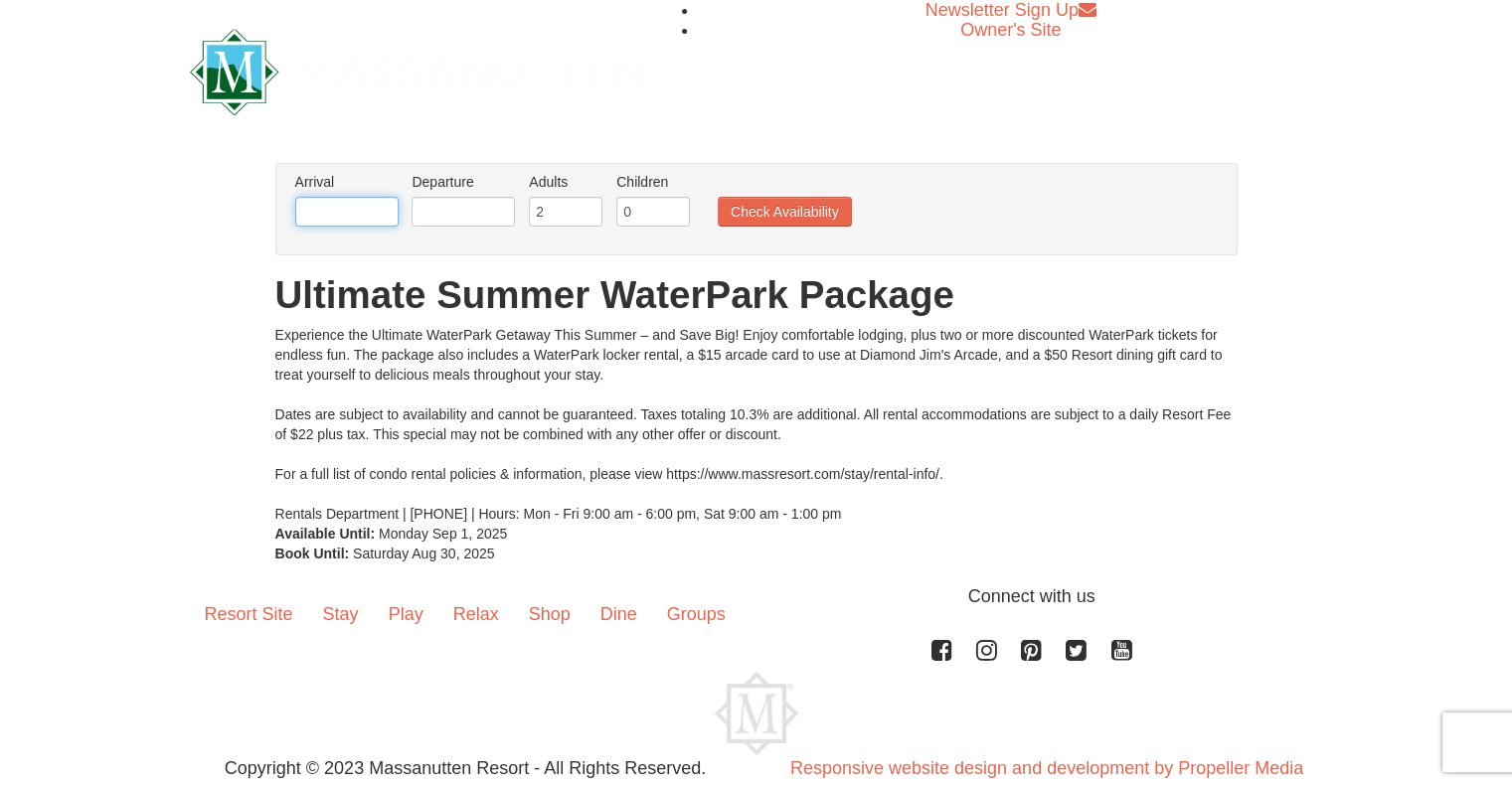 click at bounding box center [347, 212] 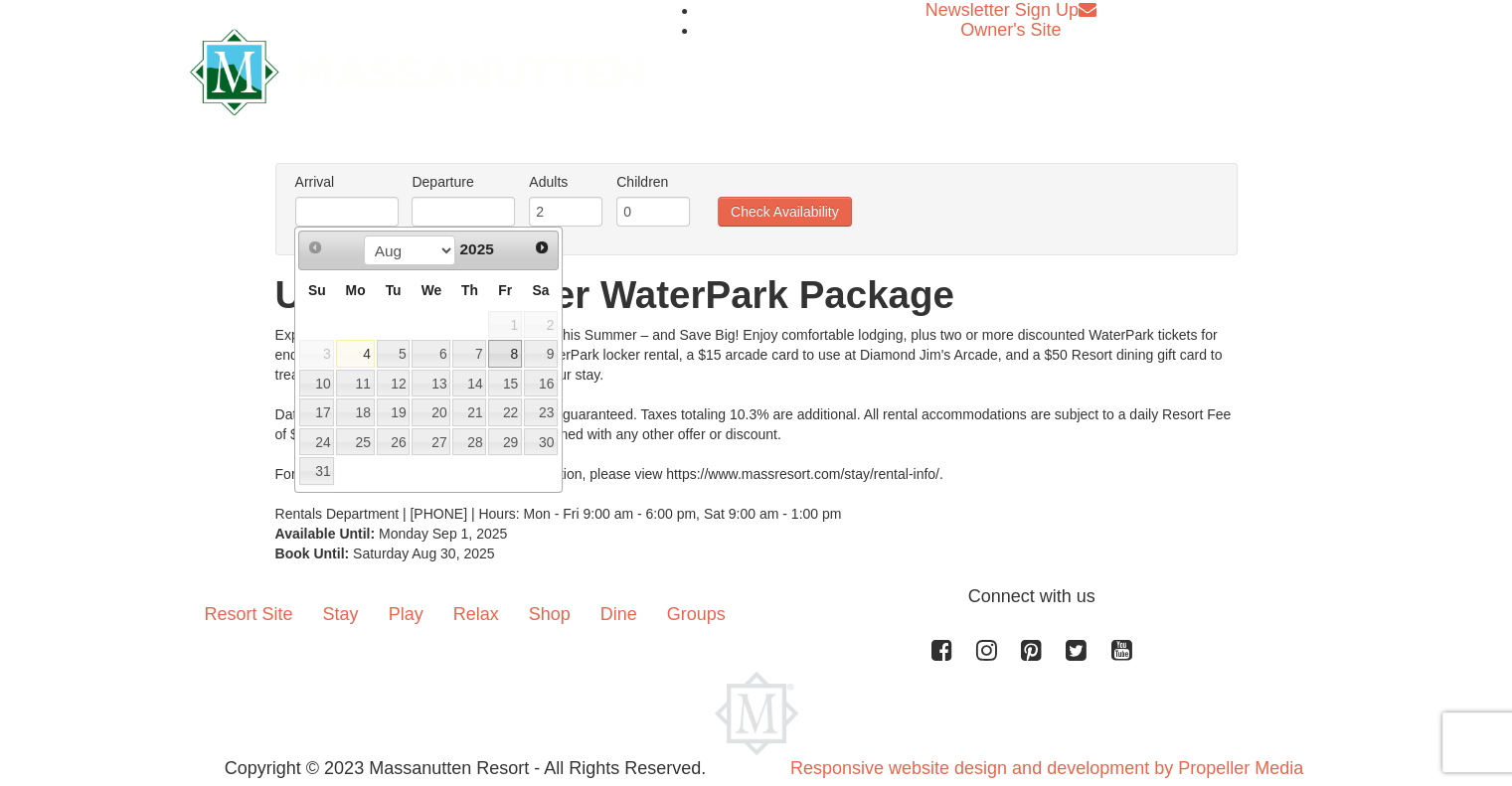 click on "8" at bounding box center (505, 354) 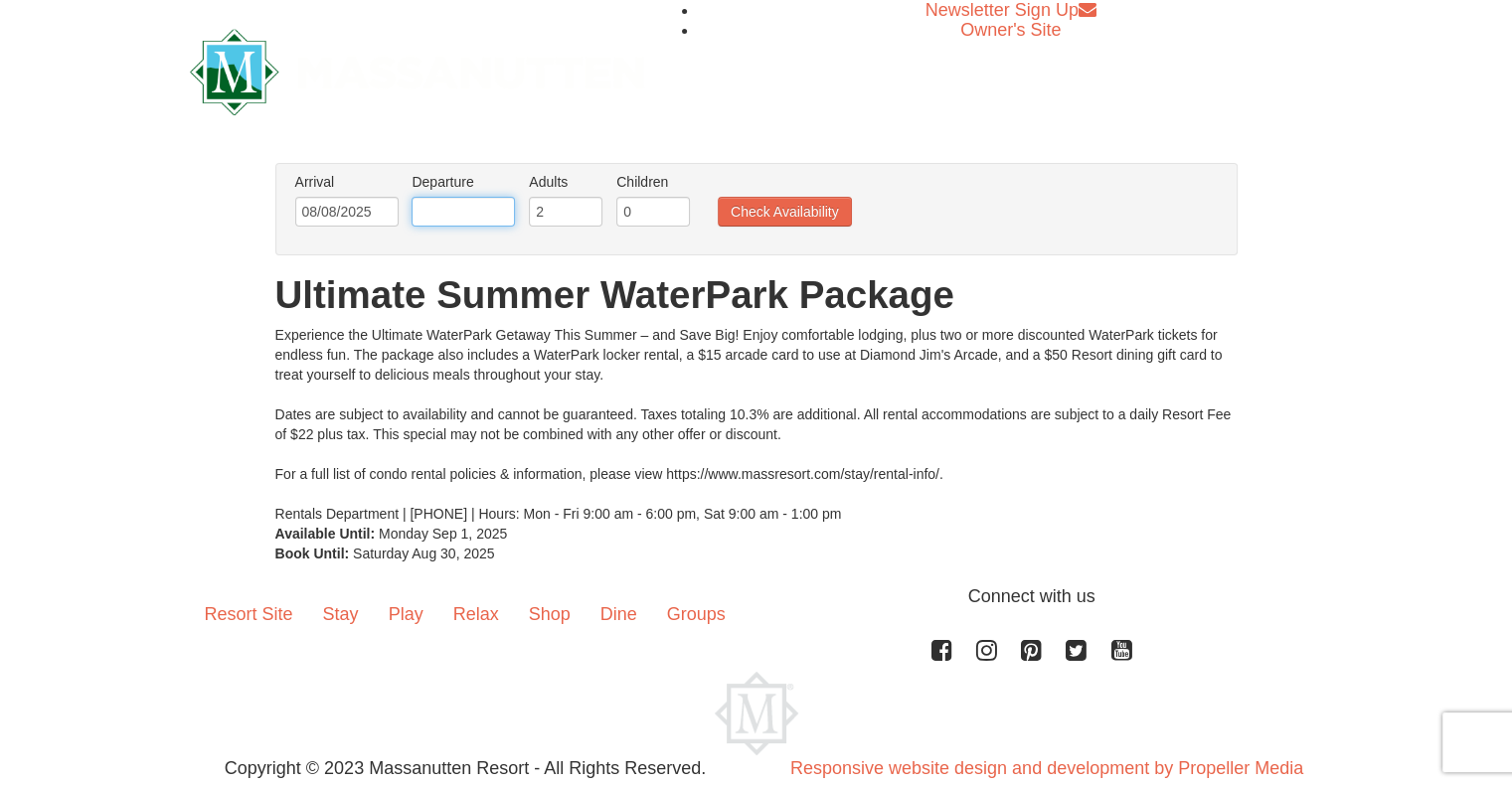 click at bounding box center (463, 212) 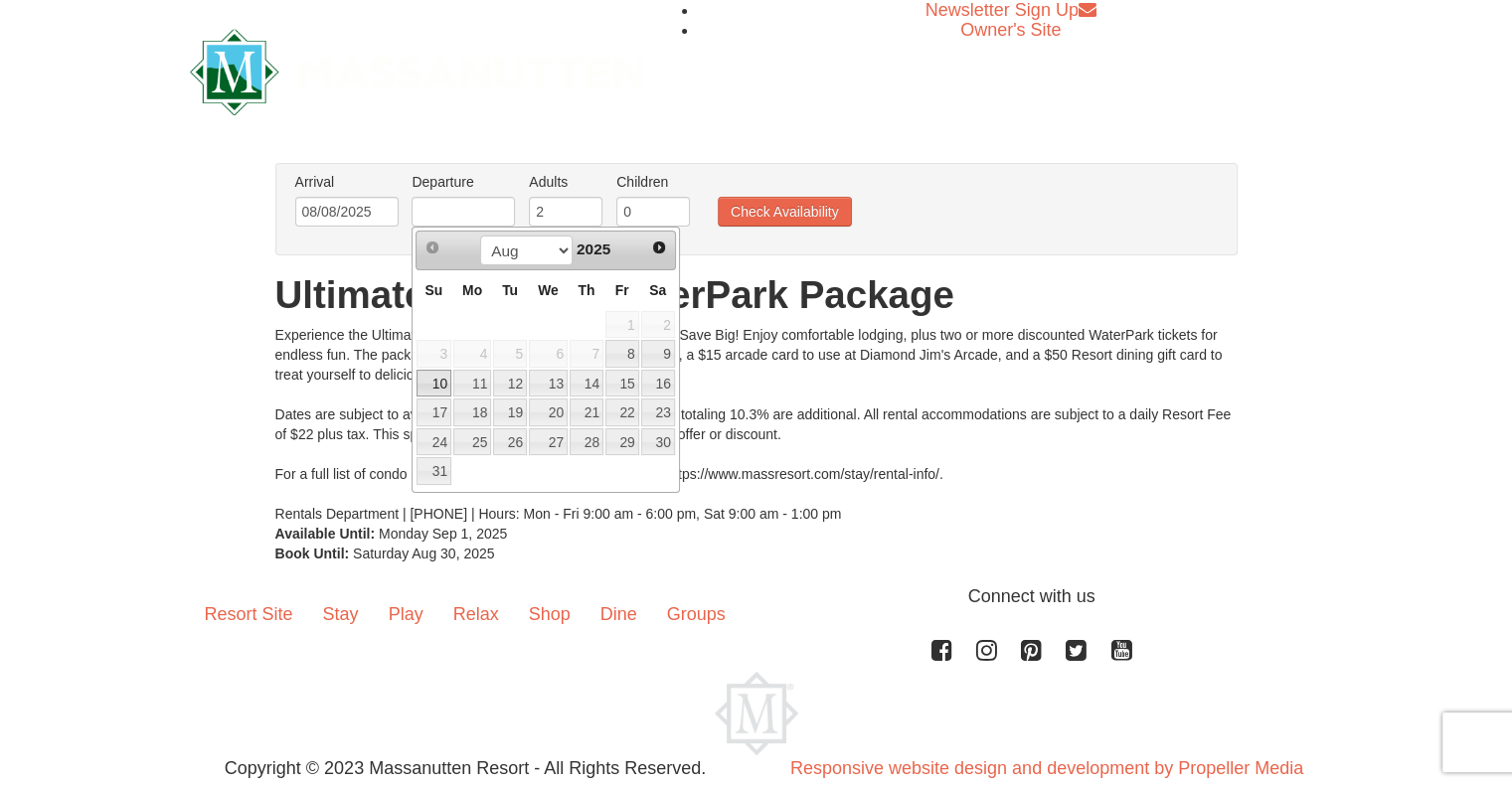 click on "10" at bounding box center [433, 384] 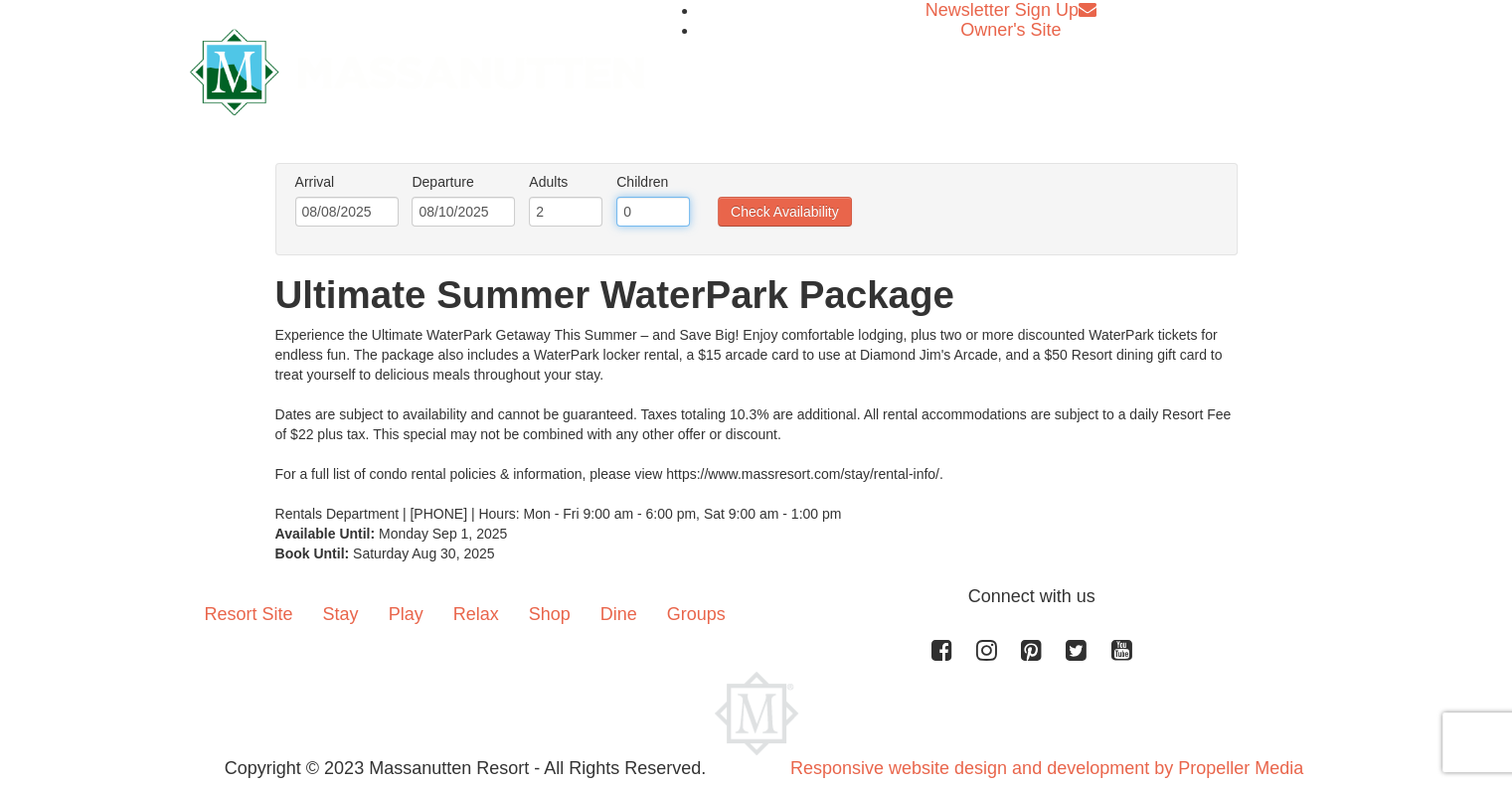click on "0" at bounding box center [653, 212] 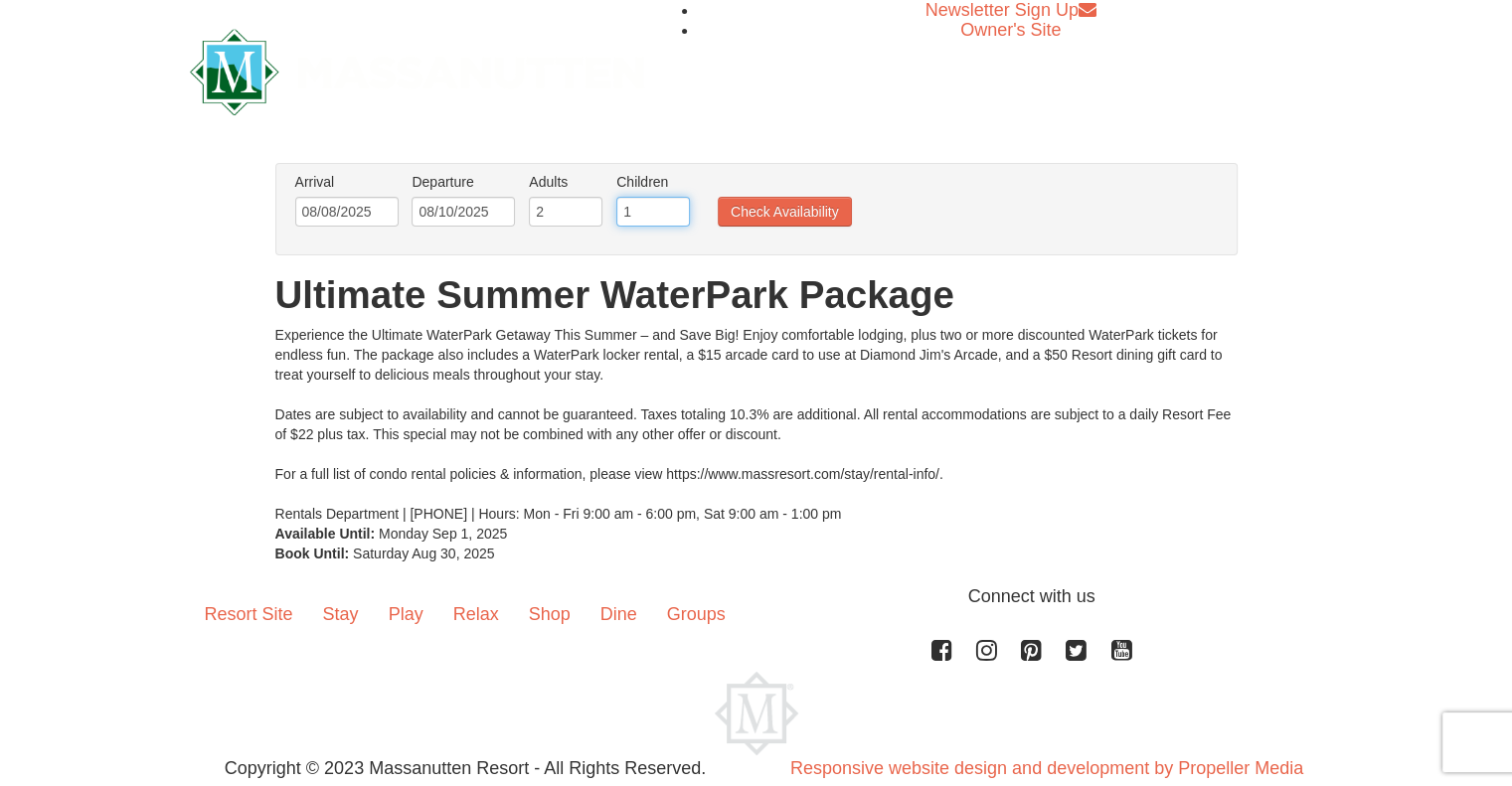 click on "1" at bounding box center (653, 212) 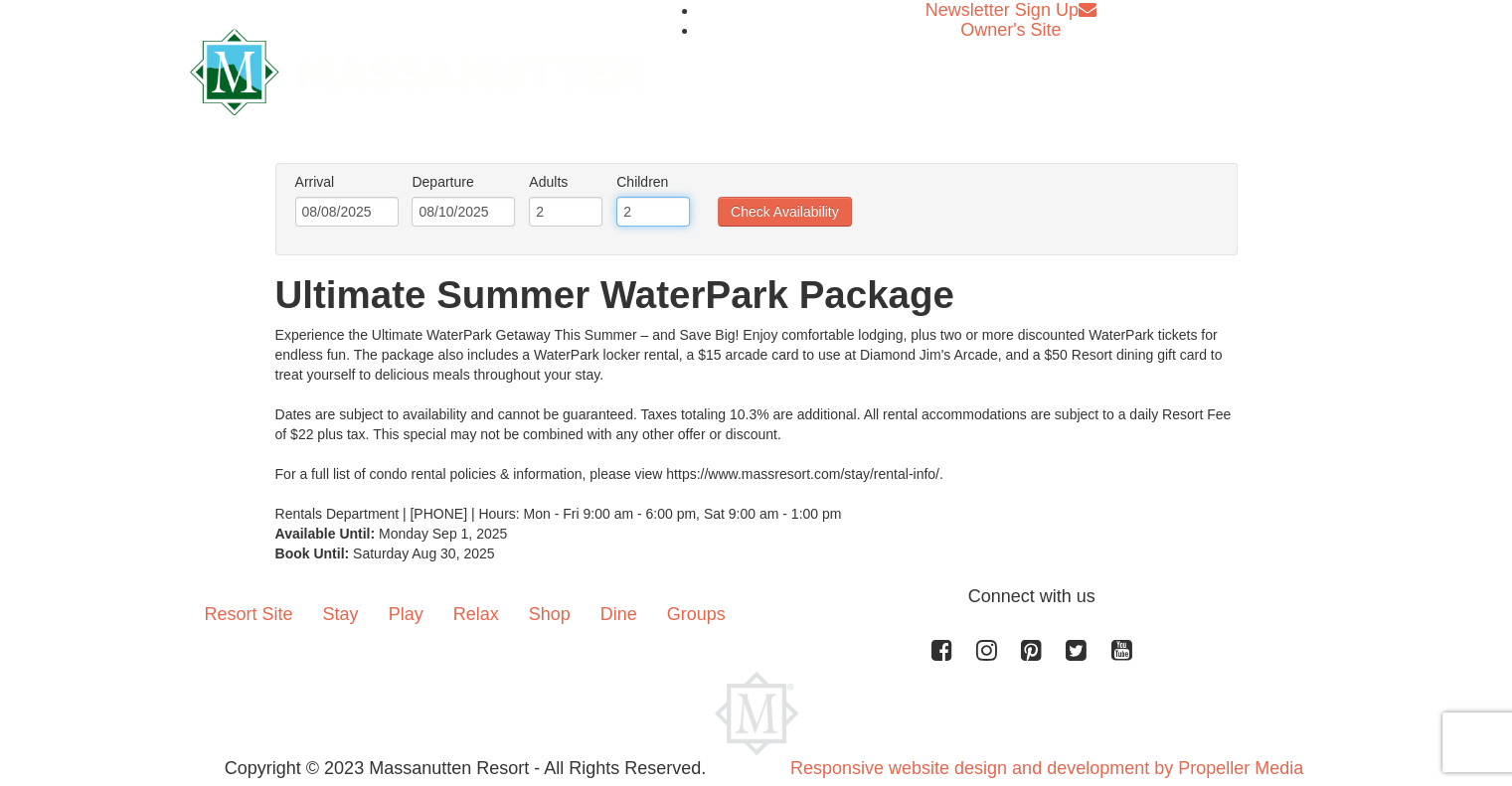 type on "2" 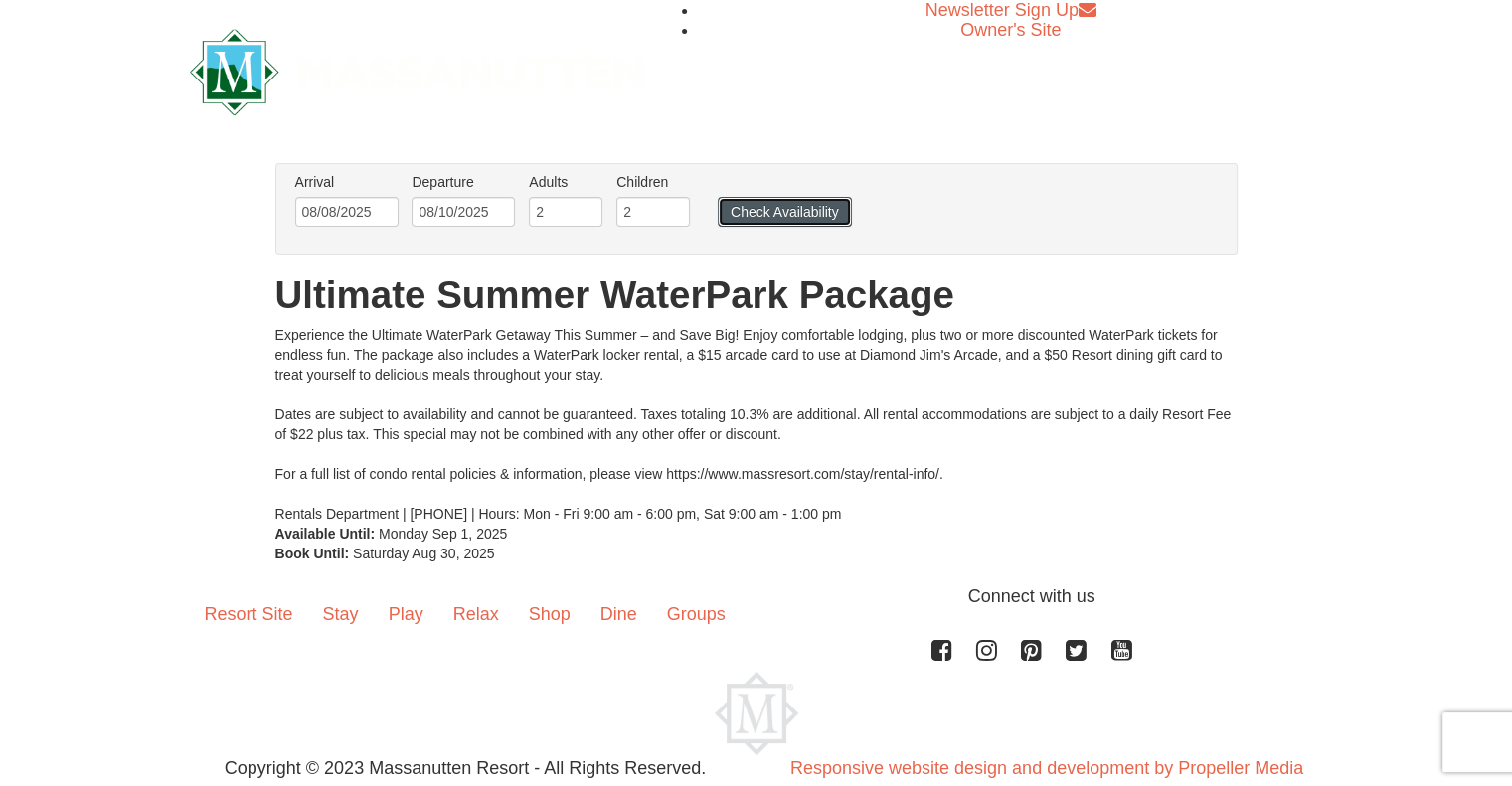 click on "Check Availability" at bounding box center (784, 212) 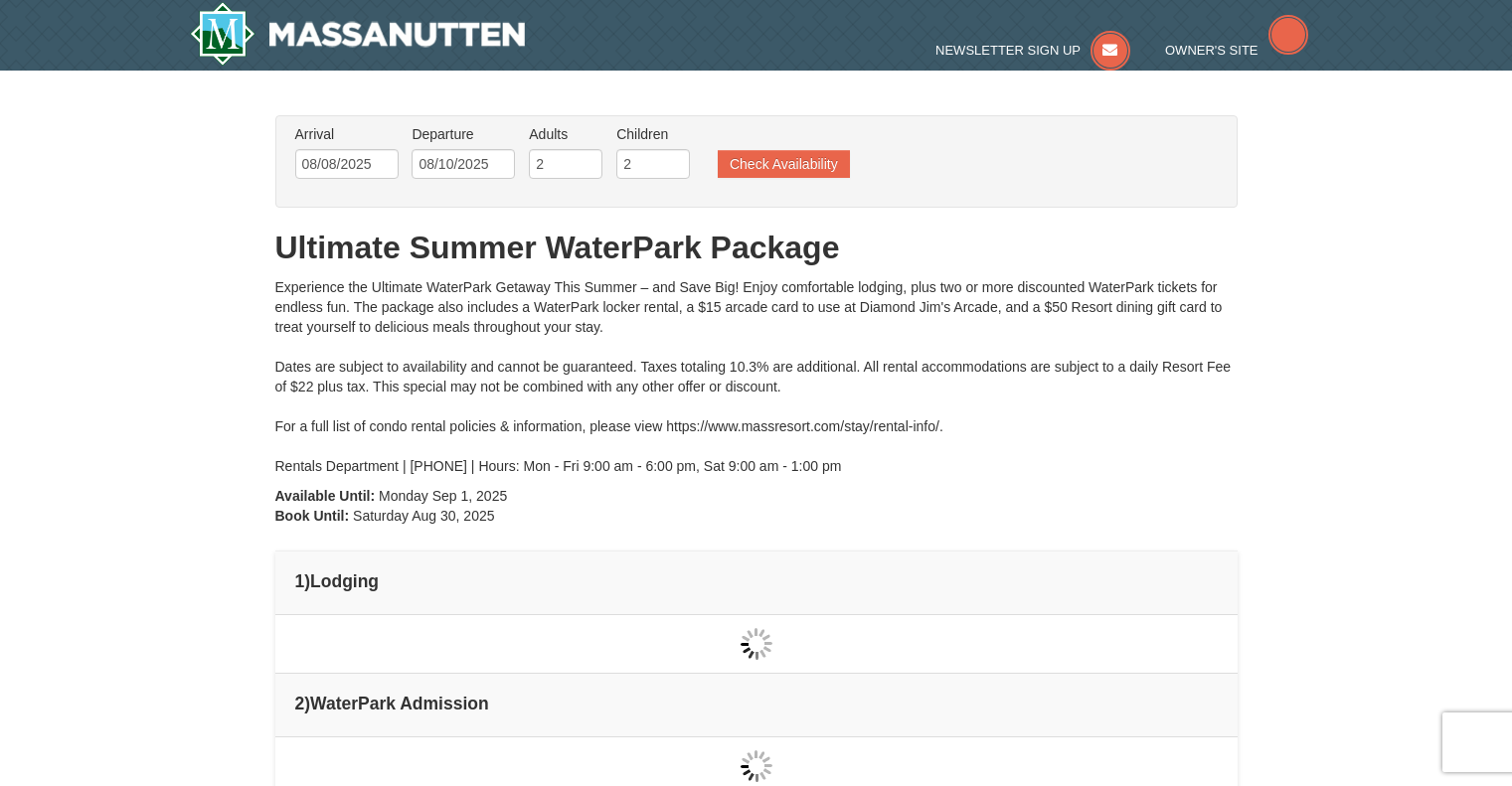 scroll, scrollTop: 0, scrollLeft: 0, axis: both 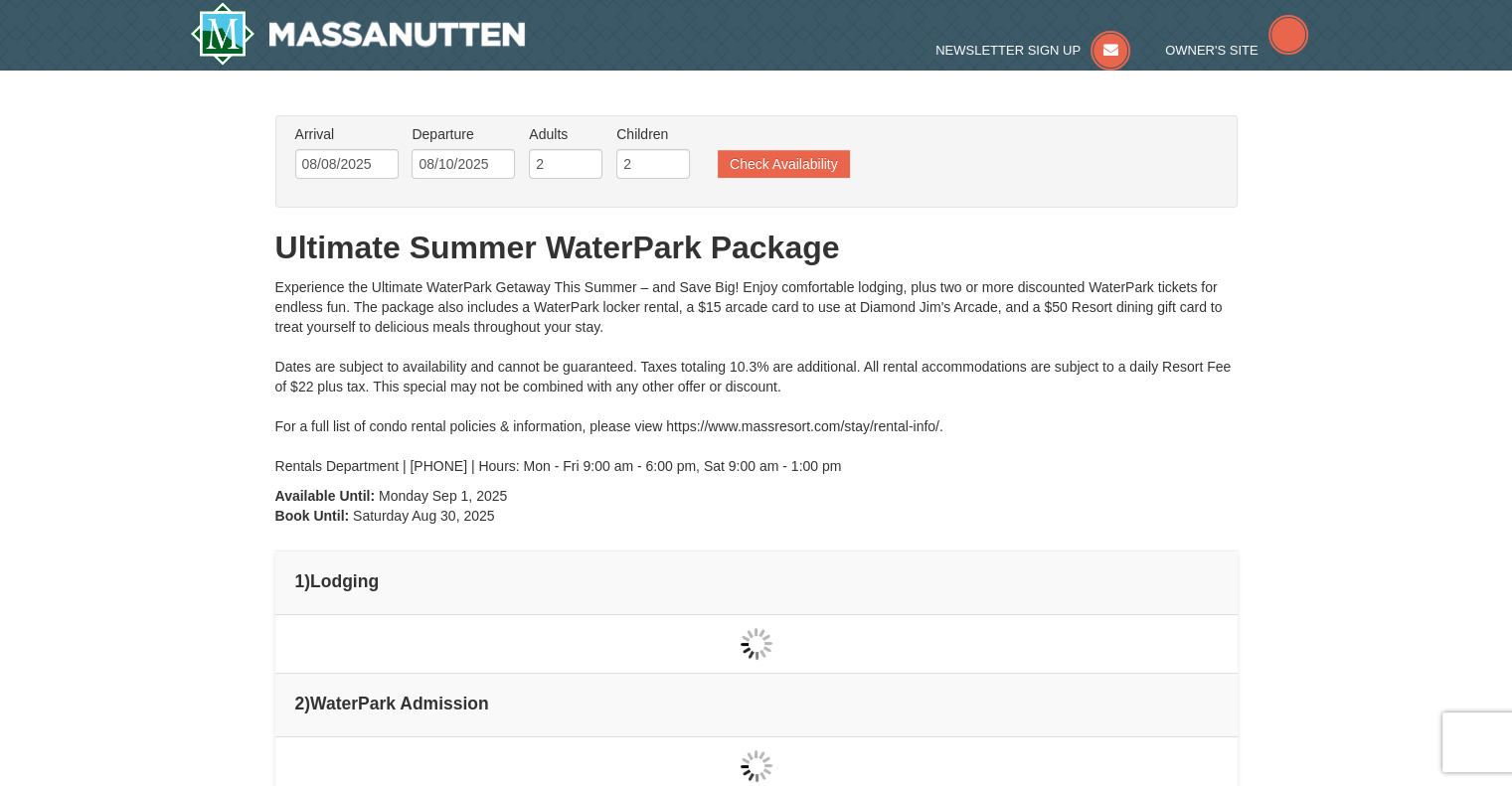 type on "08/08/2025" 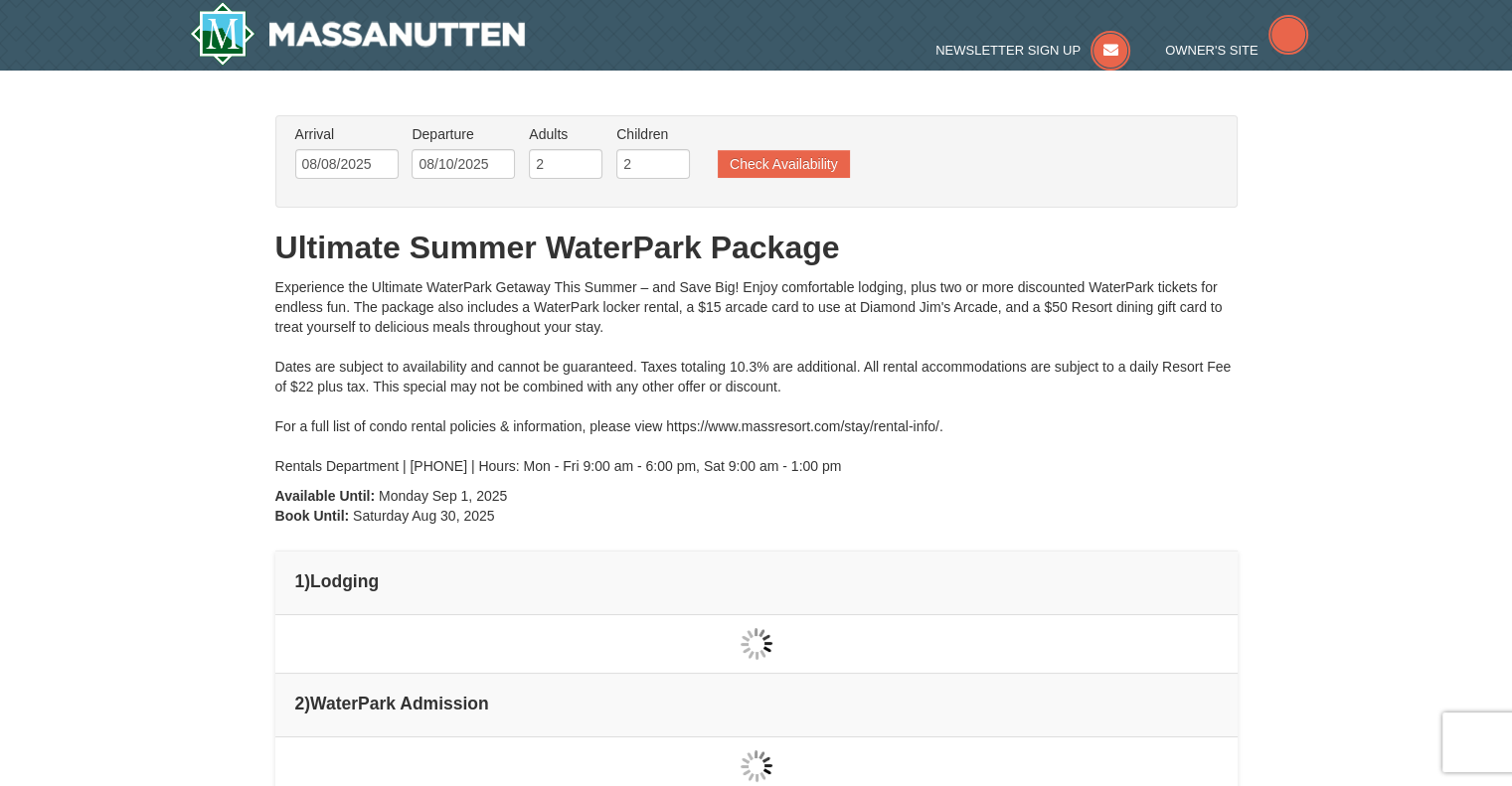type on "08/08/2025" 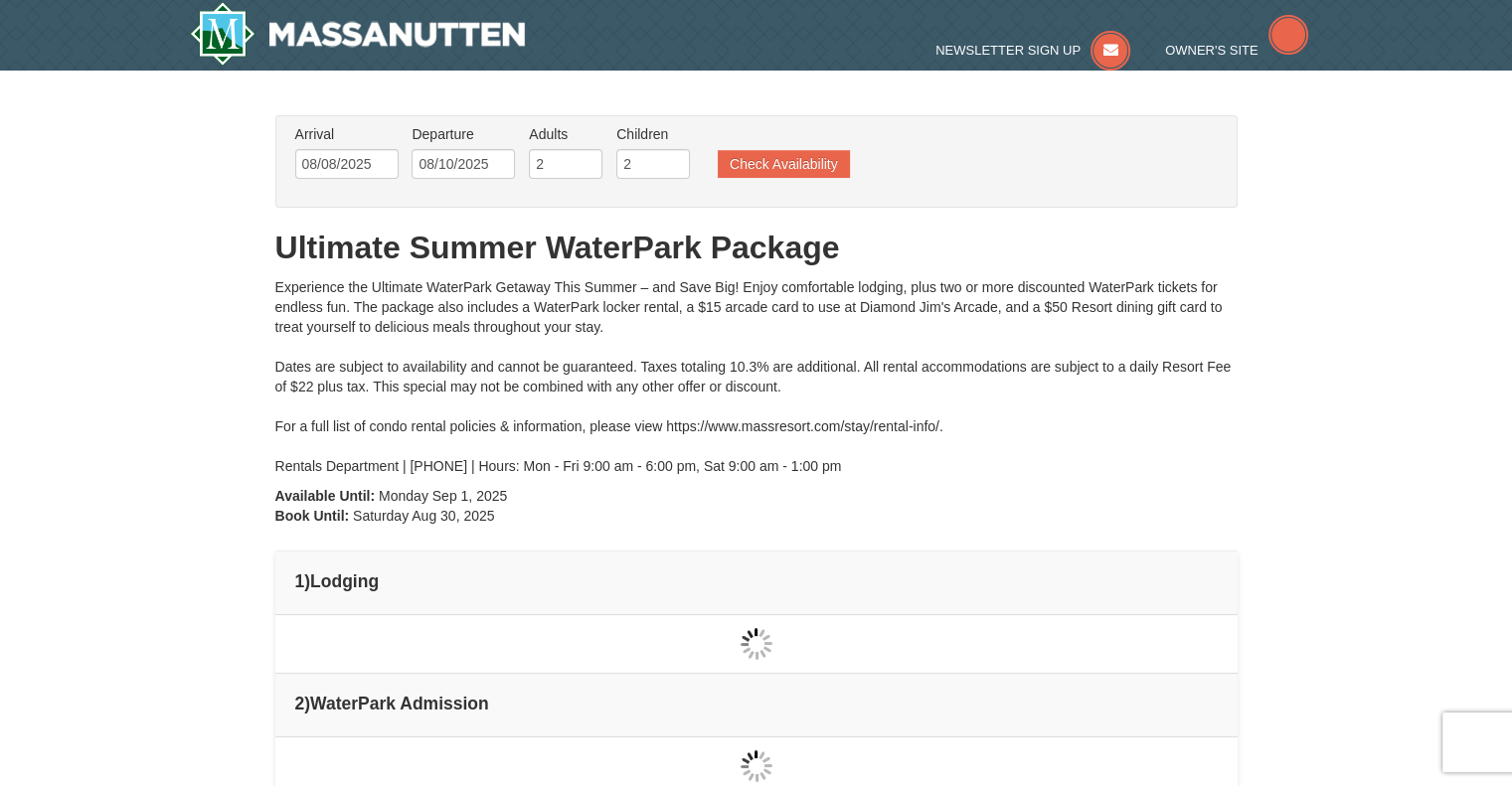 type on "08/08/2025" 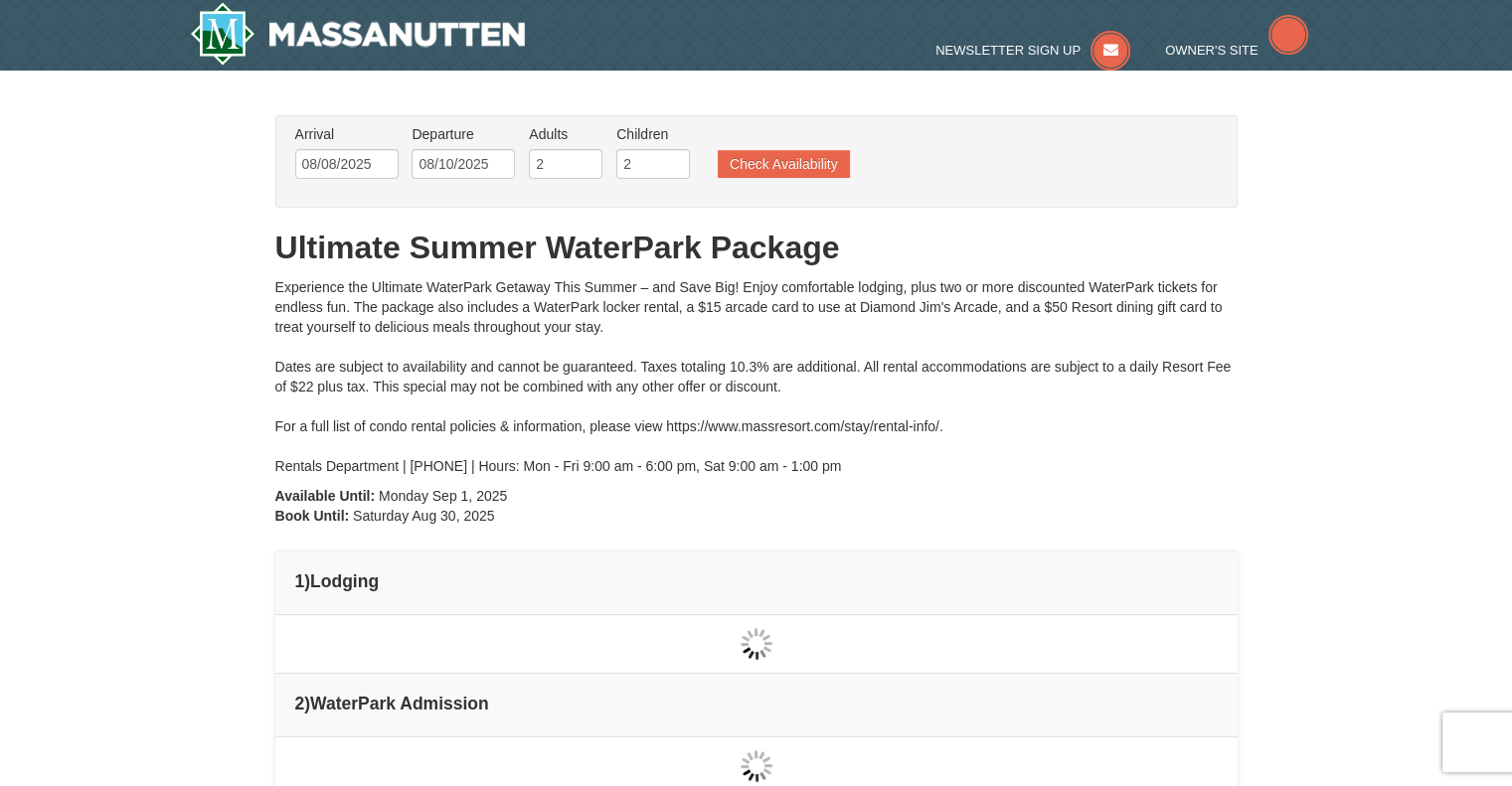 type on "08/08/2025" 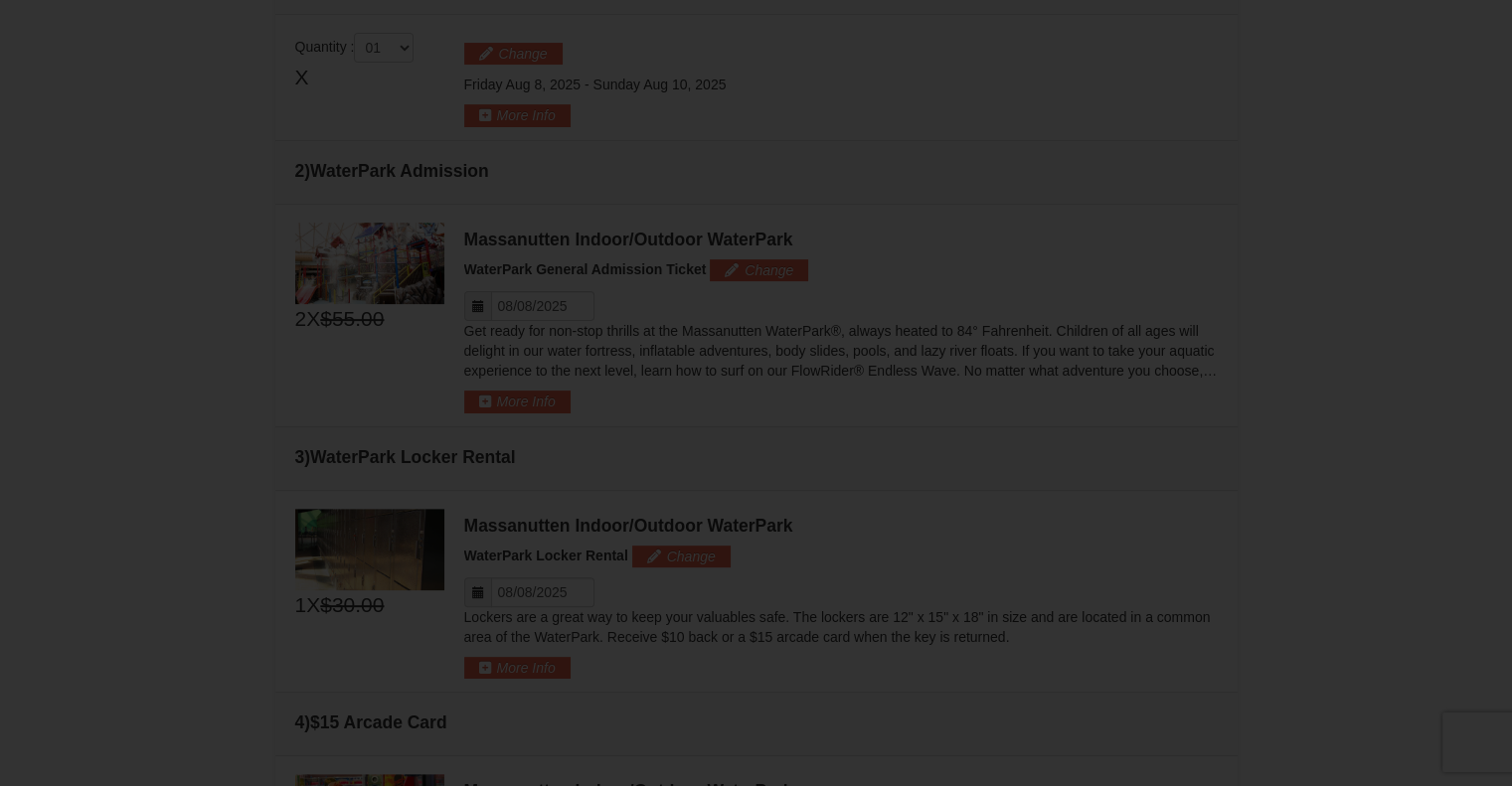 scroll, scrollTop: 0, scrollLeft: 0, axis: both 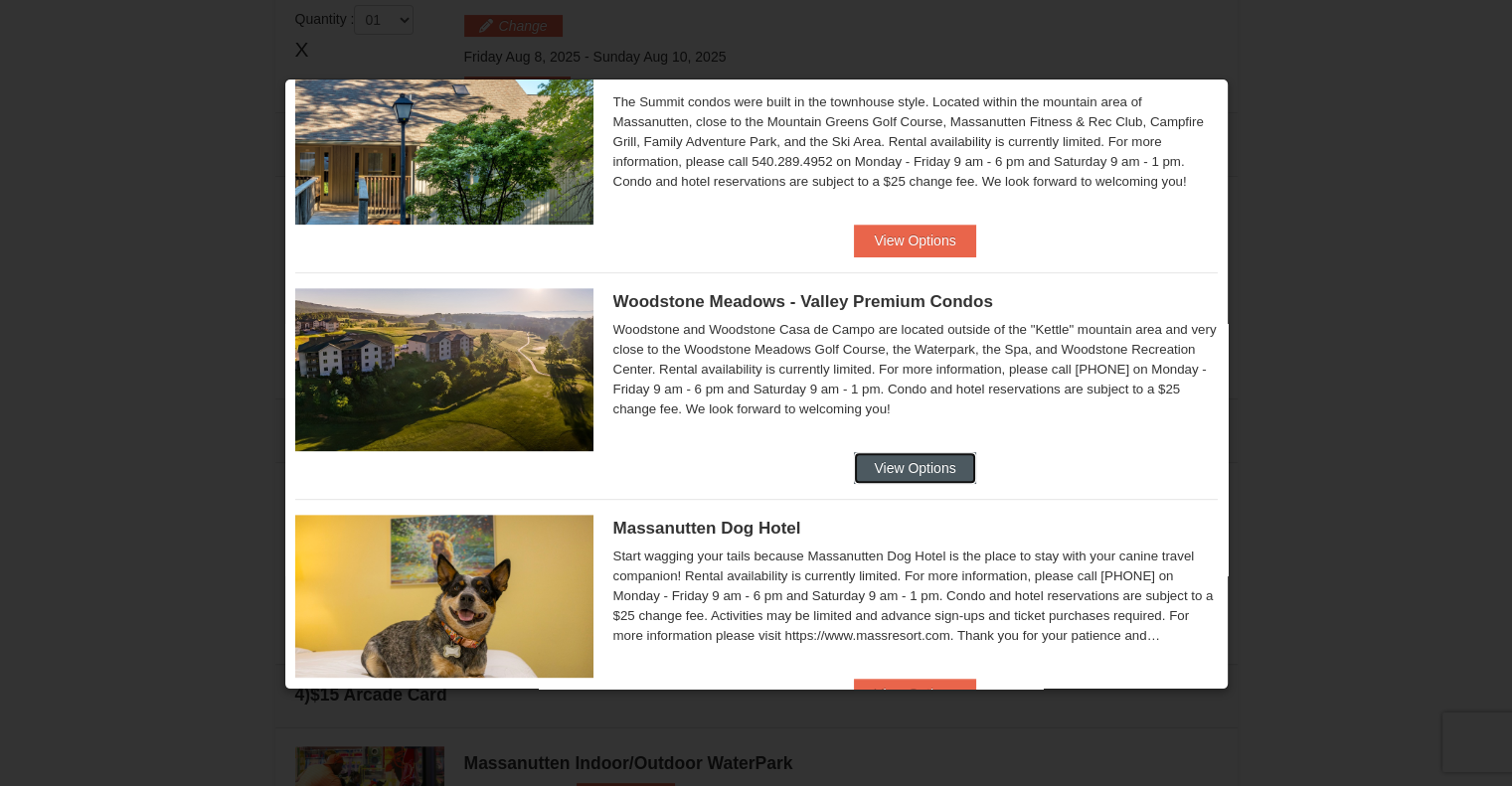 click on "View Options" at bounding box center (915, 468) 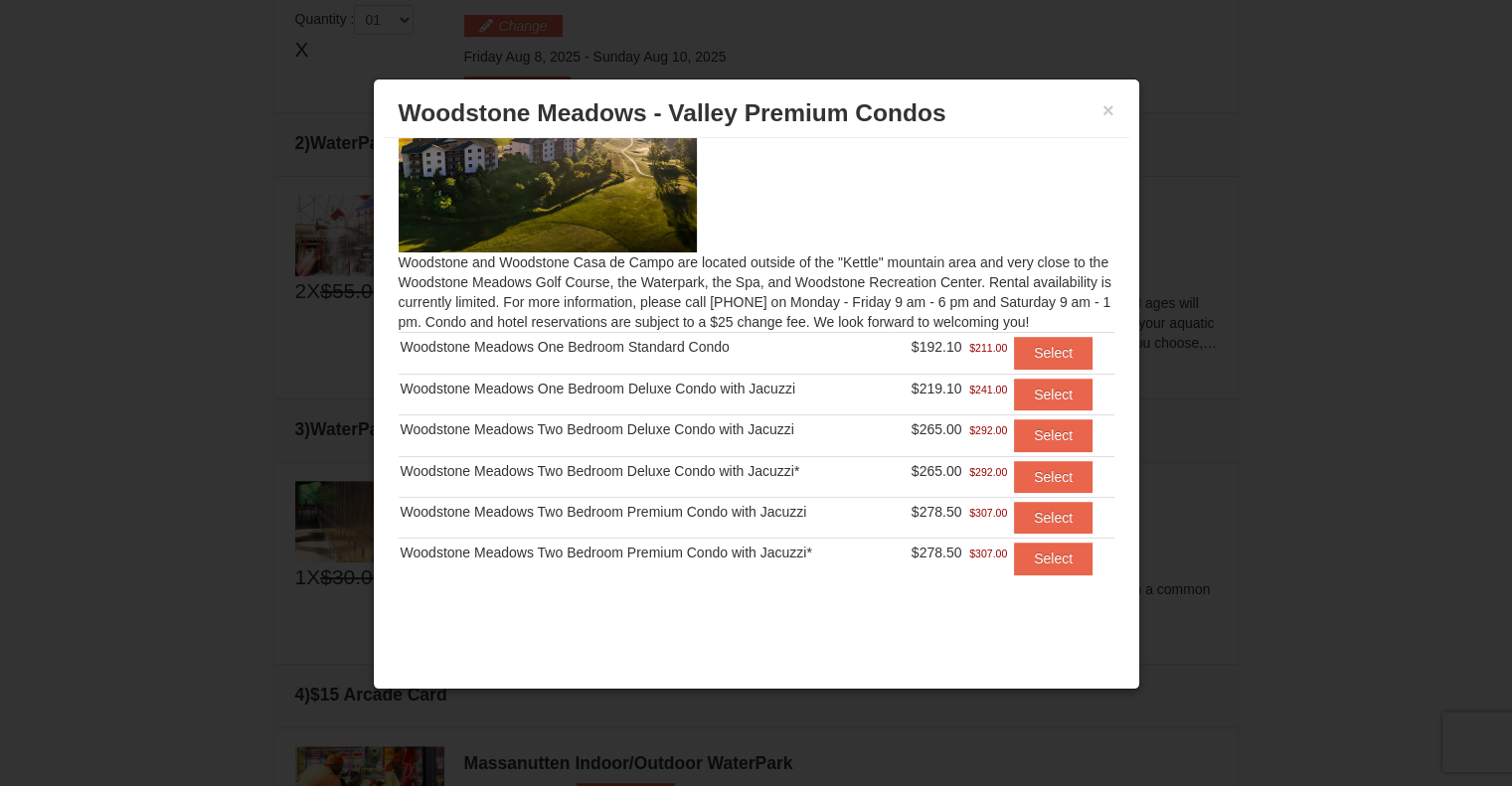 scroll, scrollTop: 85, scrollLeft: 0, axis: vertical 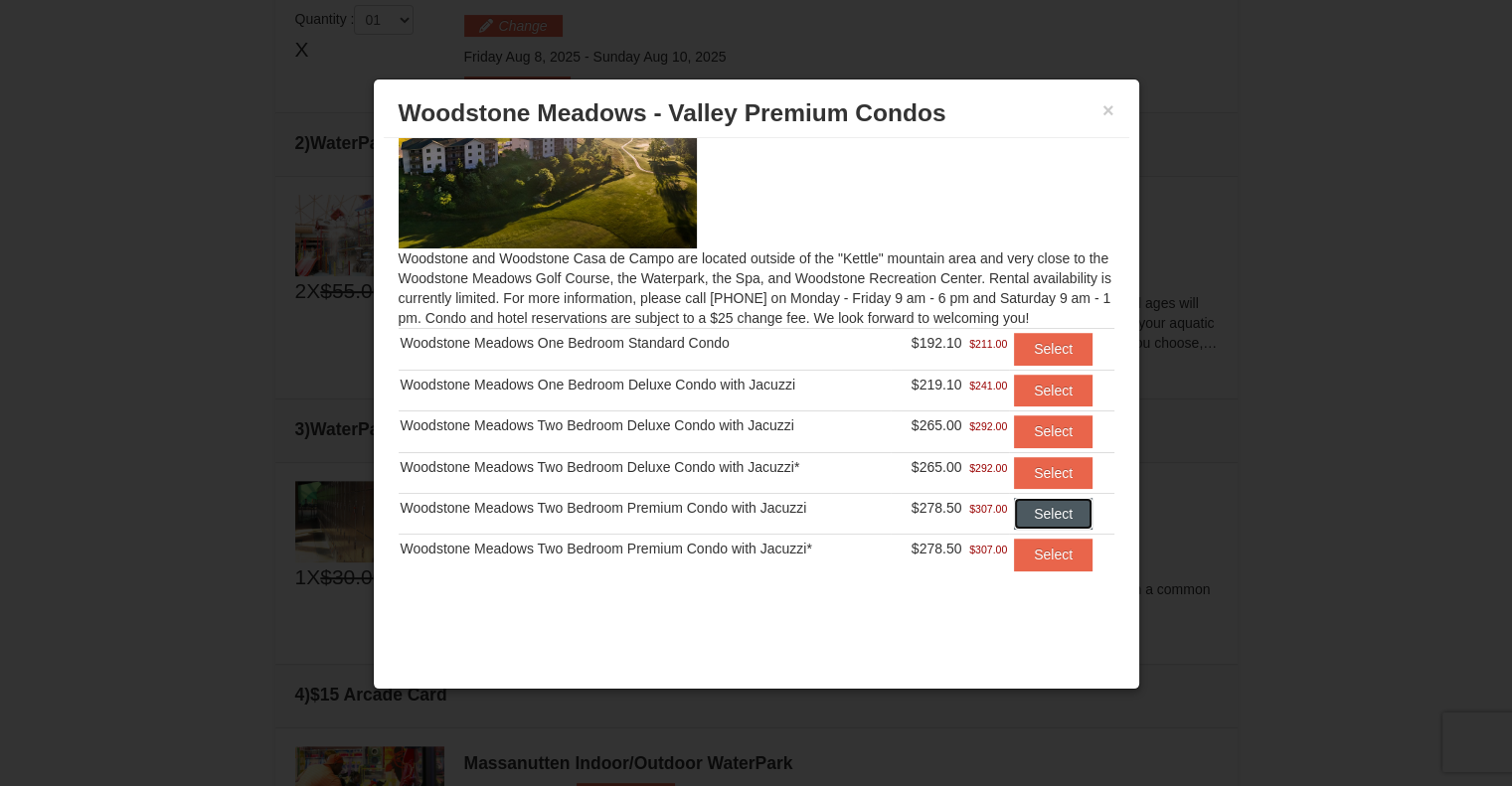 click on "Select" at bounding box center (1053, 514) 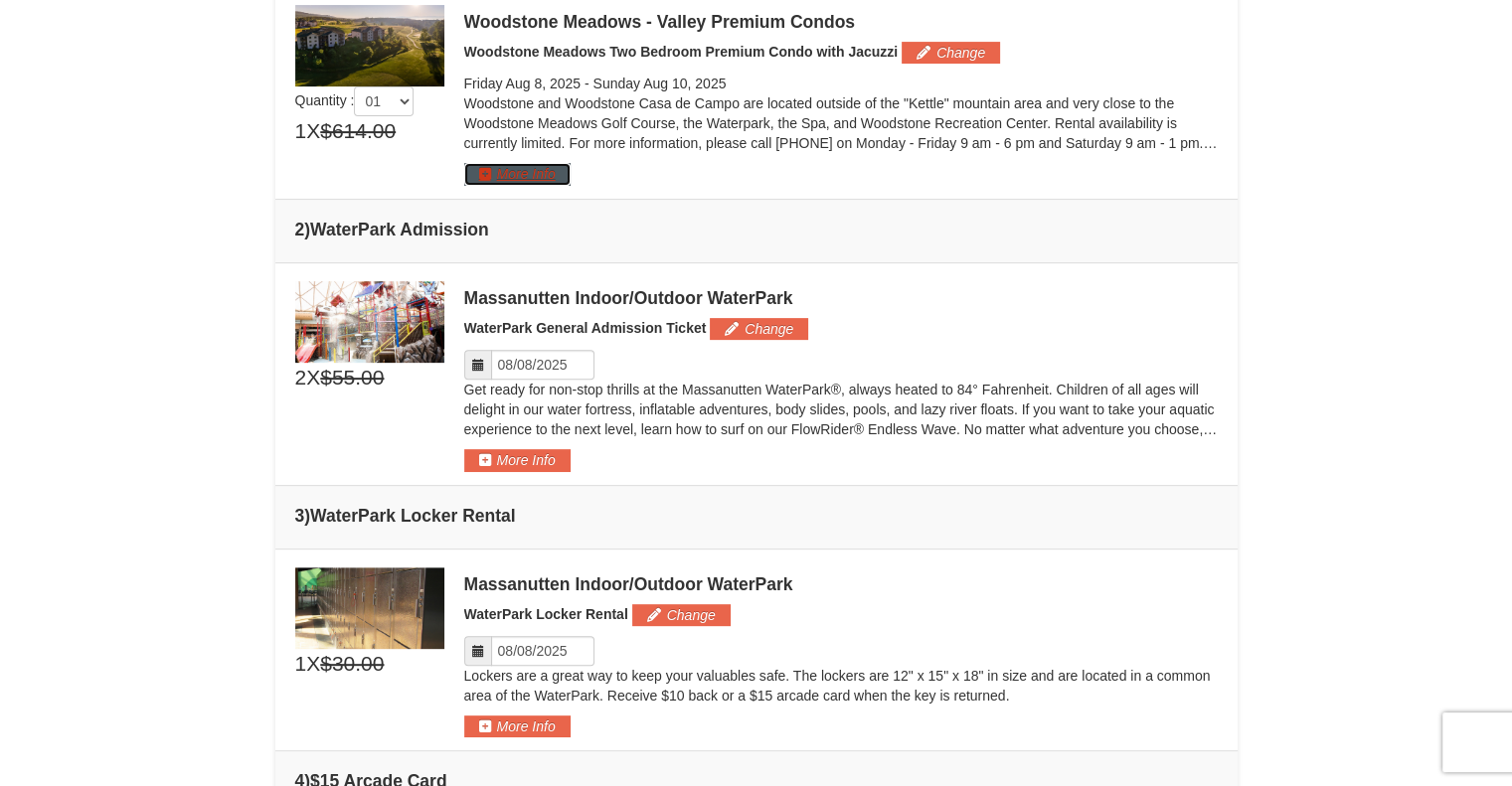 click on "More Info" at bounding box center (517, 174) 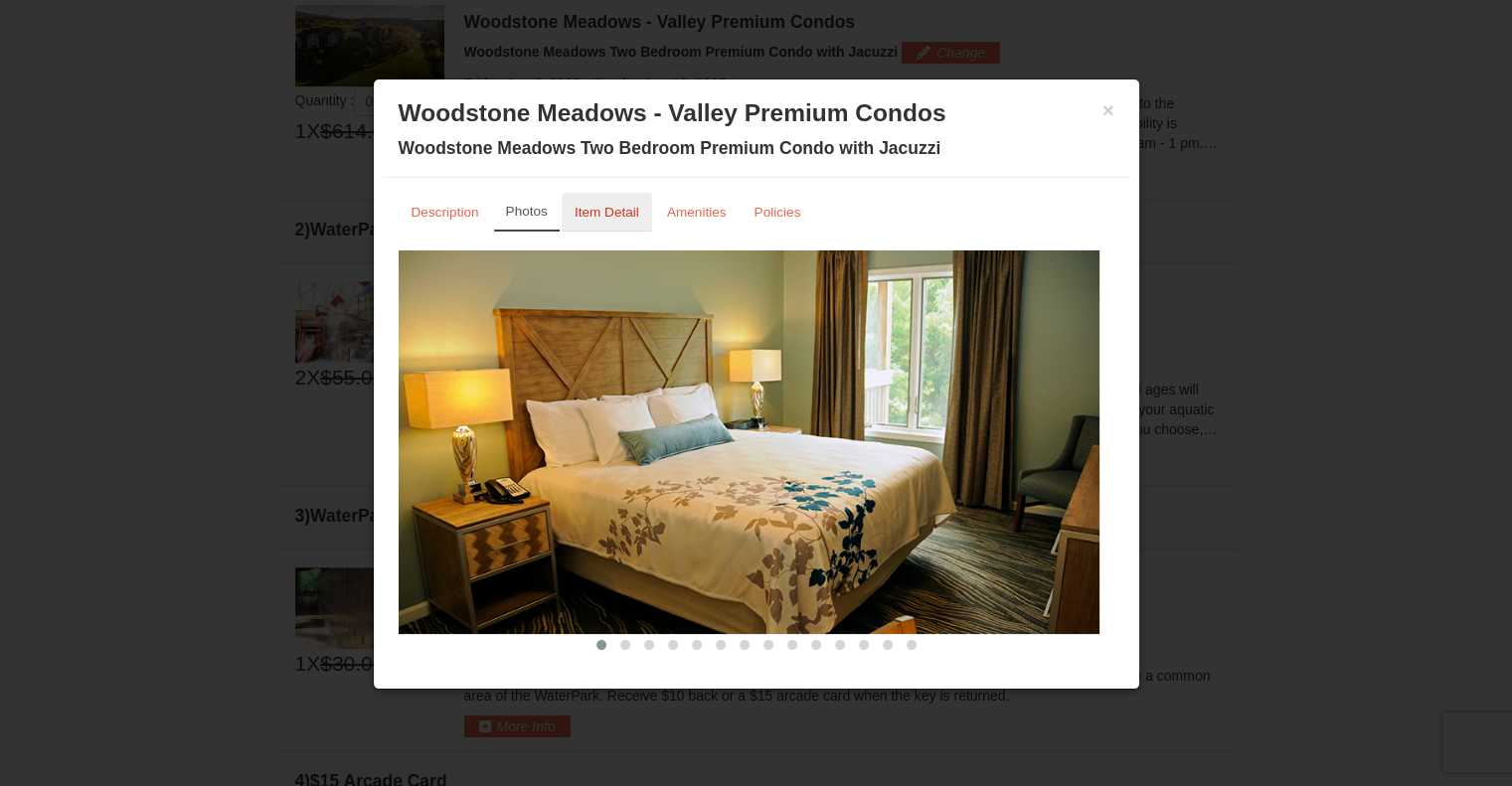 click on "Item Detail" at bounding box center (606, 212) 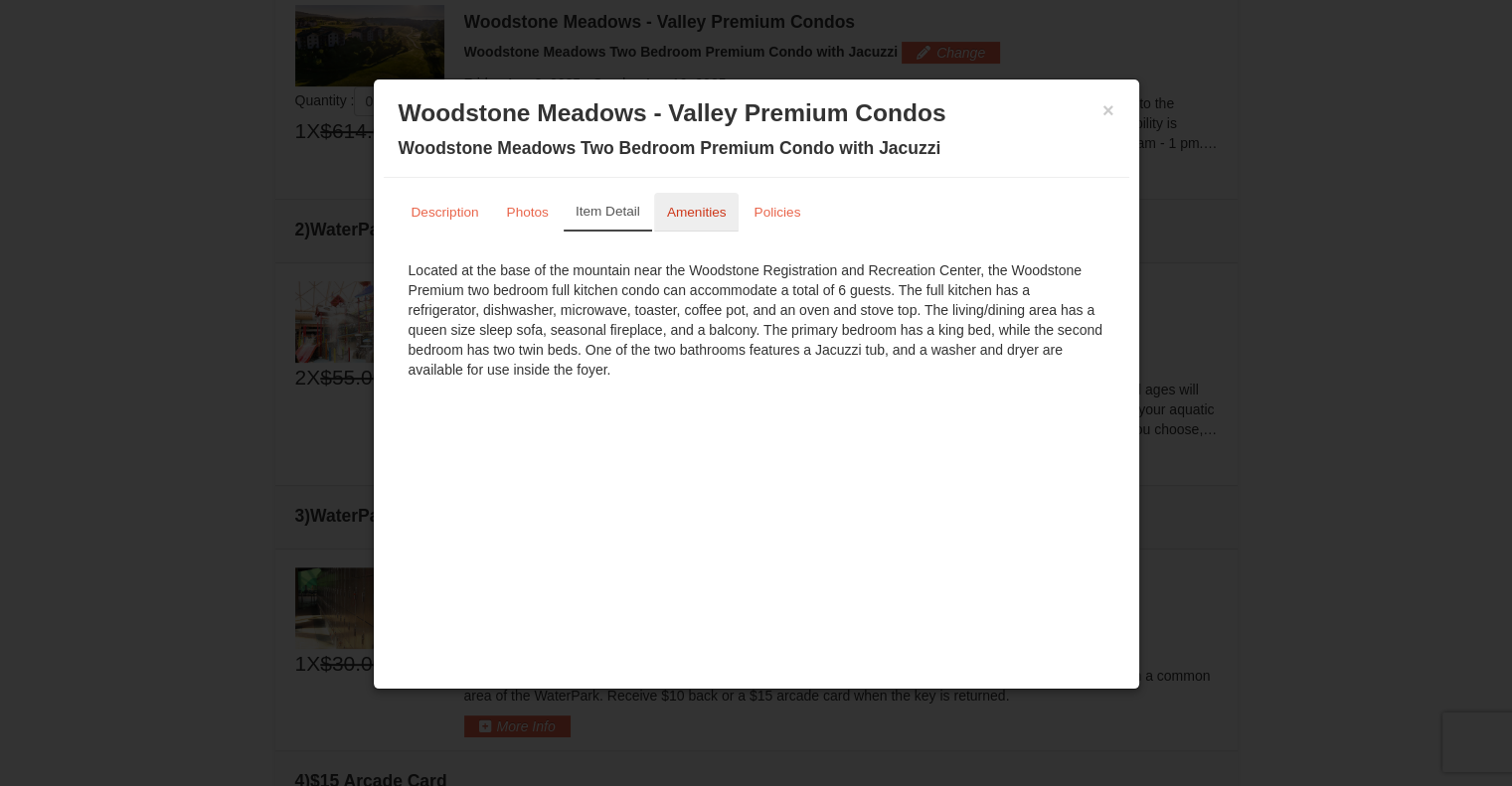 click on "Amenities" at bounding box center (697, 212) 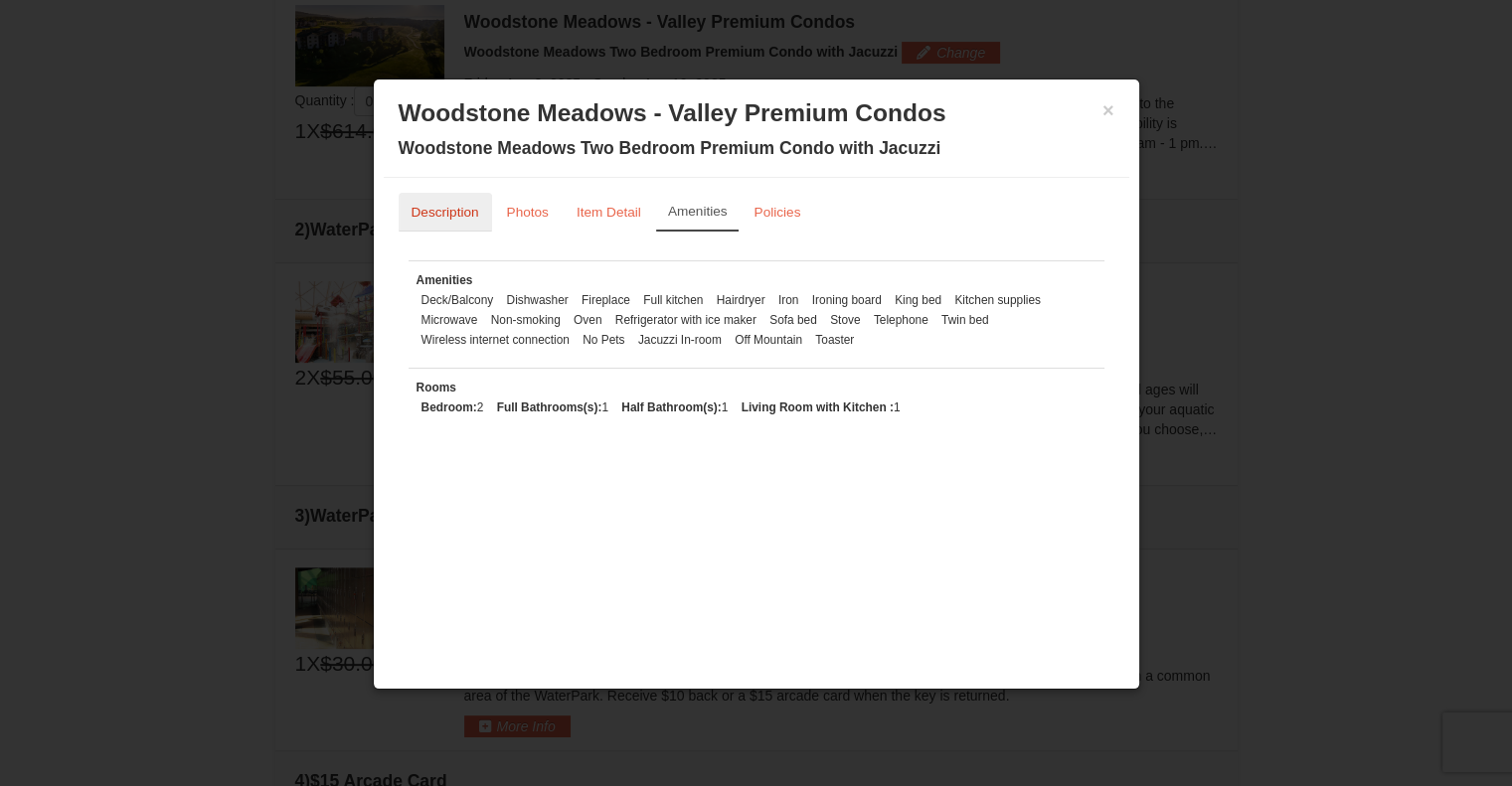 click on "Description" at bounding box center (445, 212) 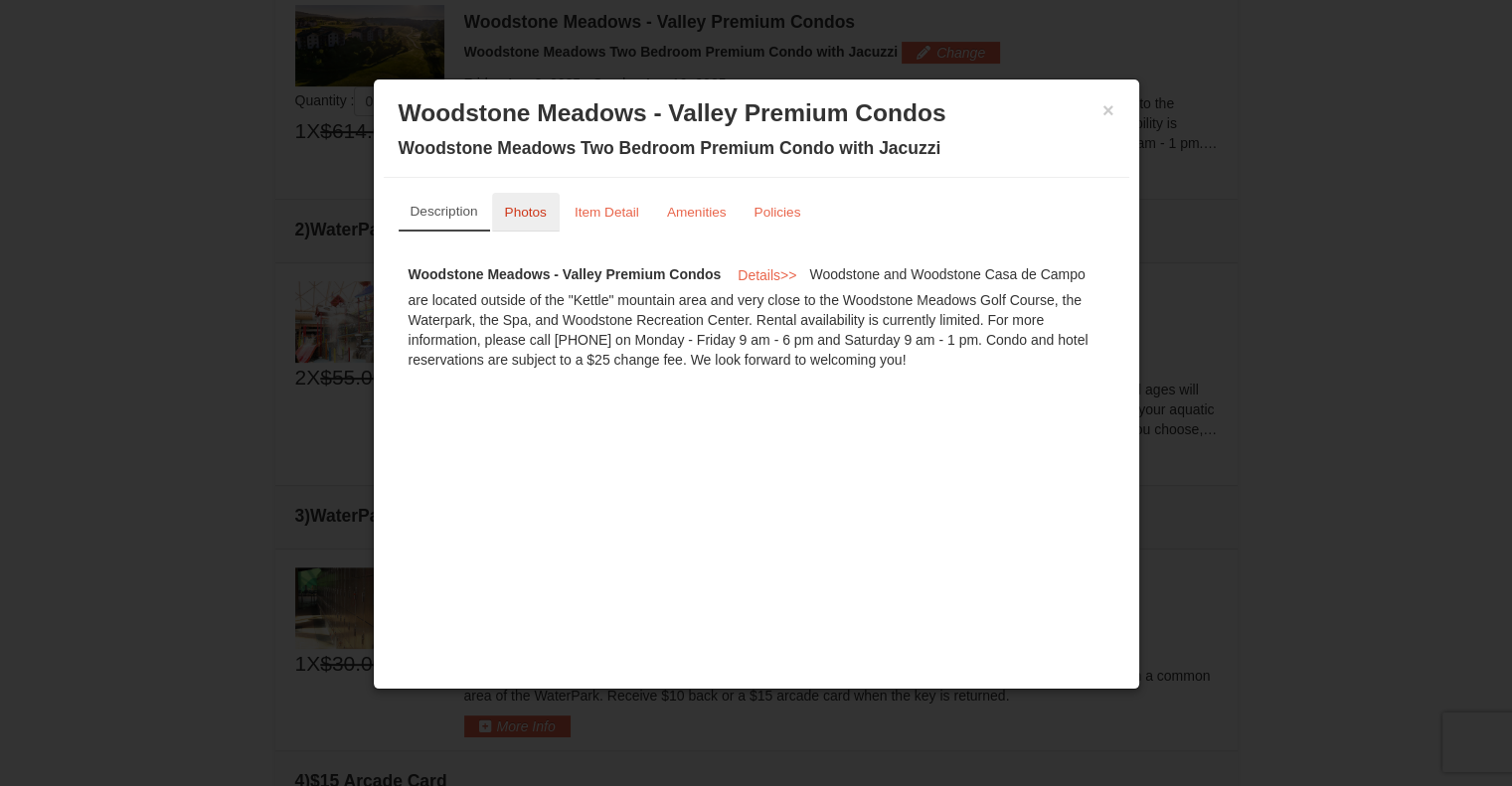 click on "Photos" at bounding box center (526, 212) 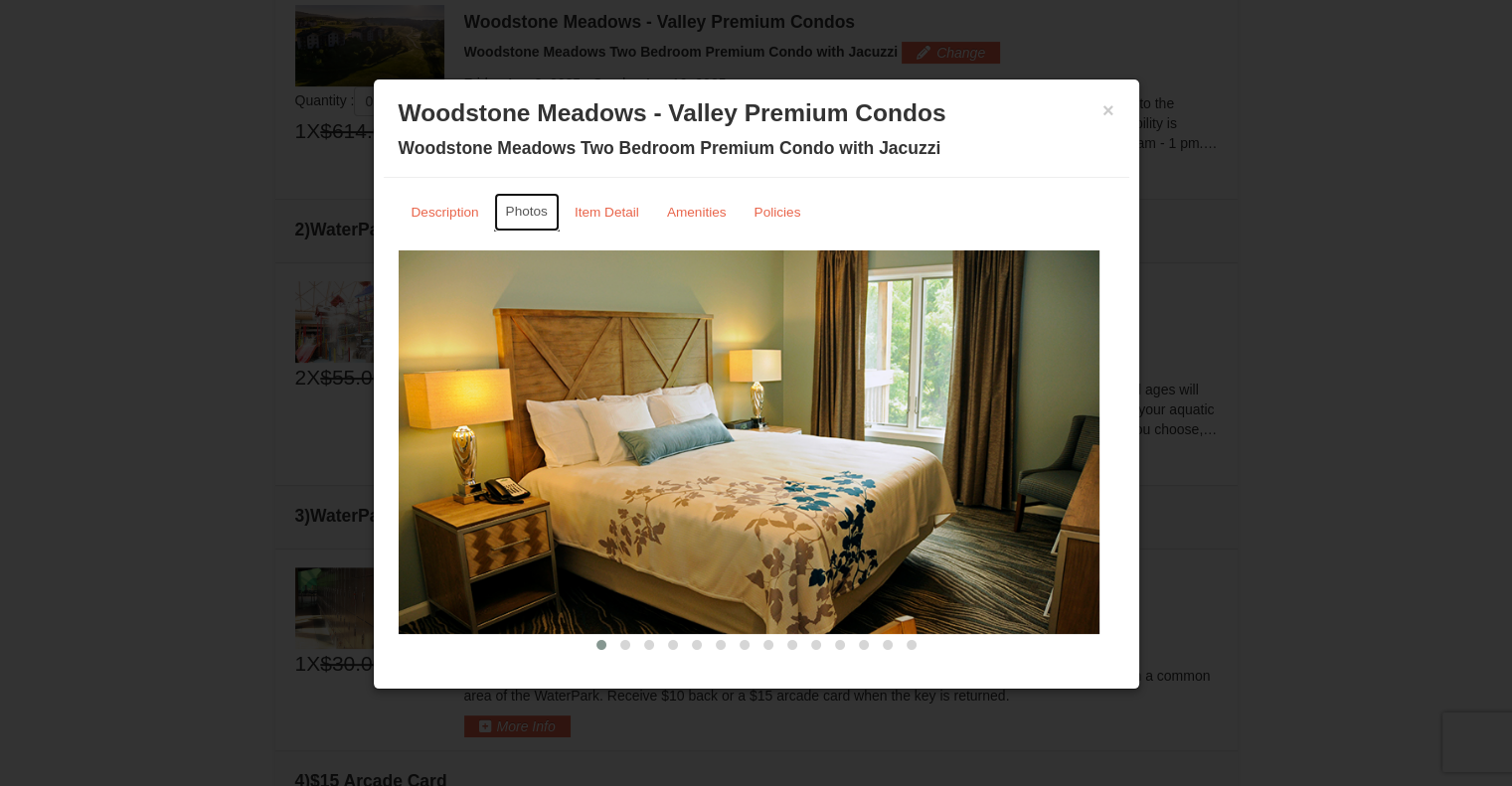 scroll, scrollTop: 19, scrollLeft: 0, axis: vertical 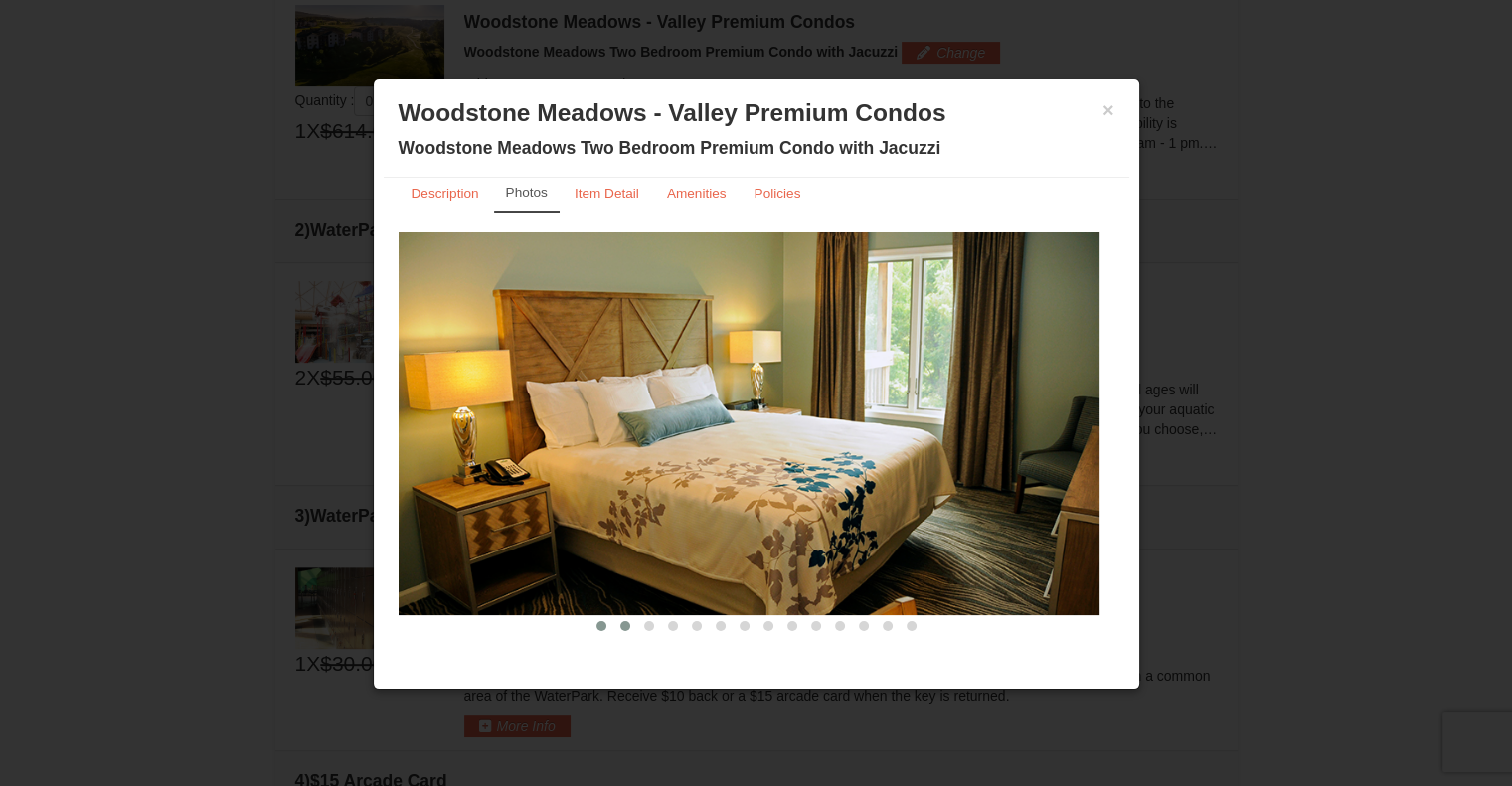 click at bounding box center [625, 626] 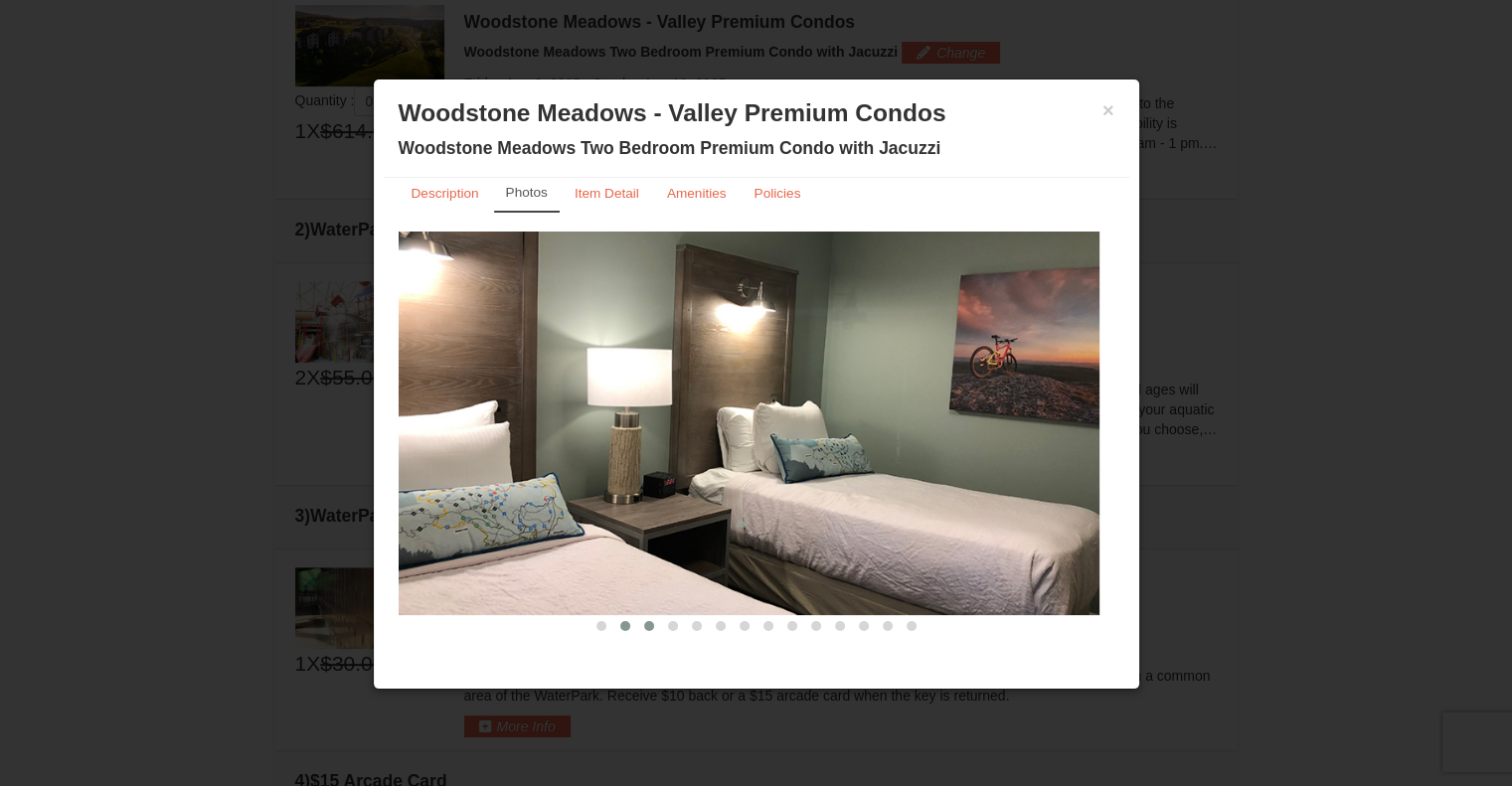 click at bounding box center [649, 626] 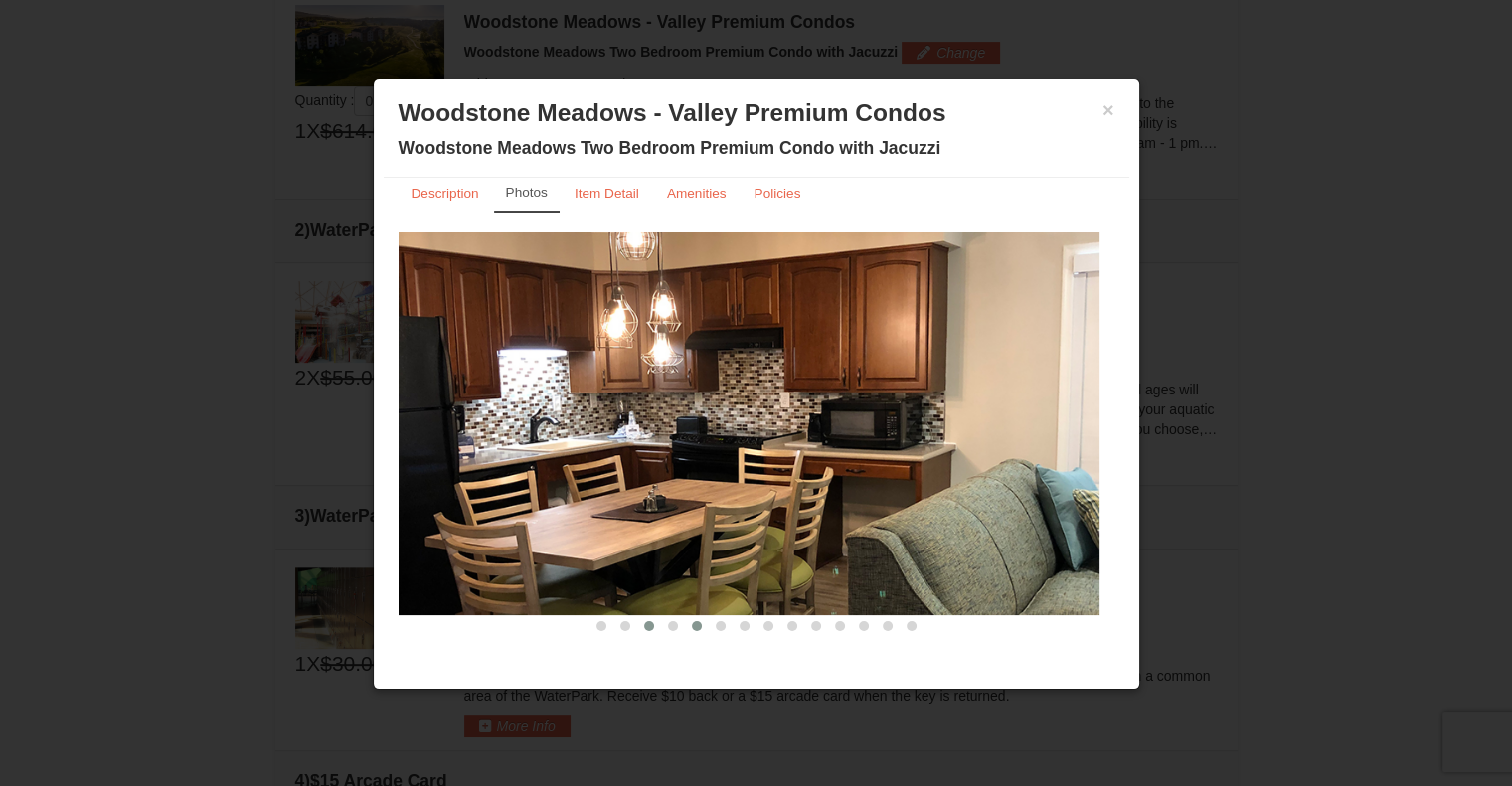 click at bounding box center (697, 626) 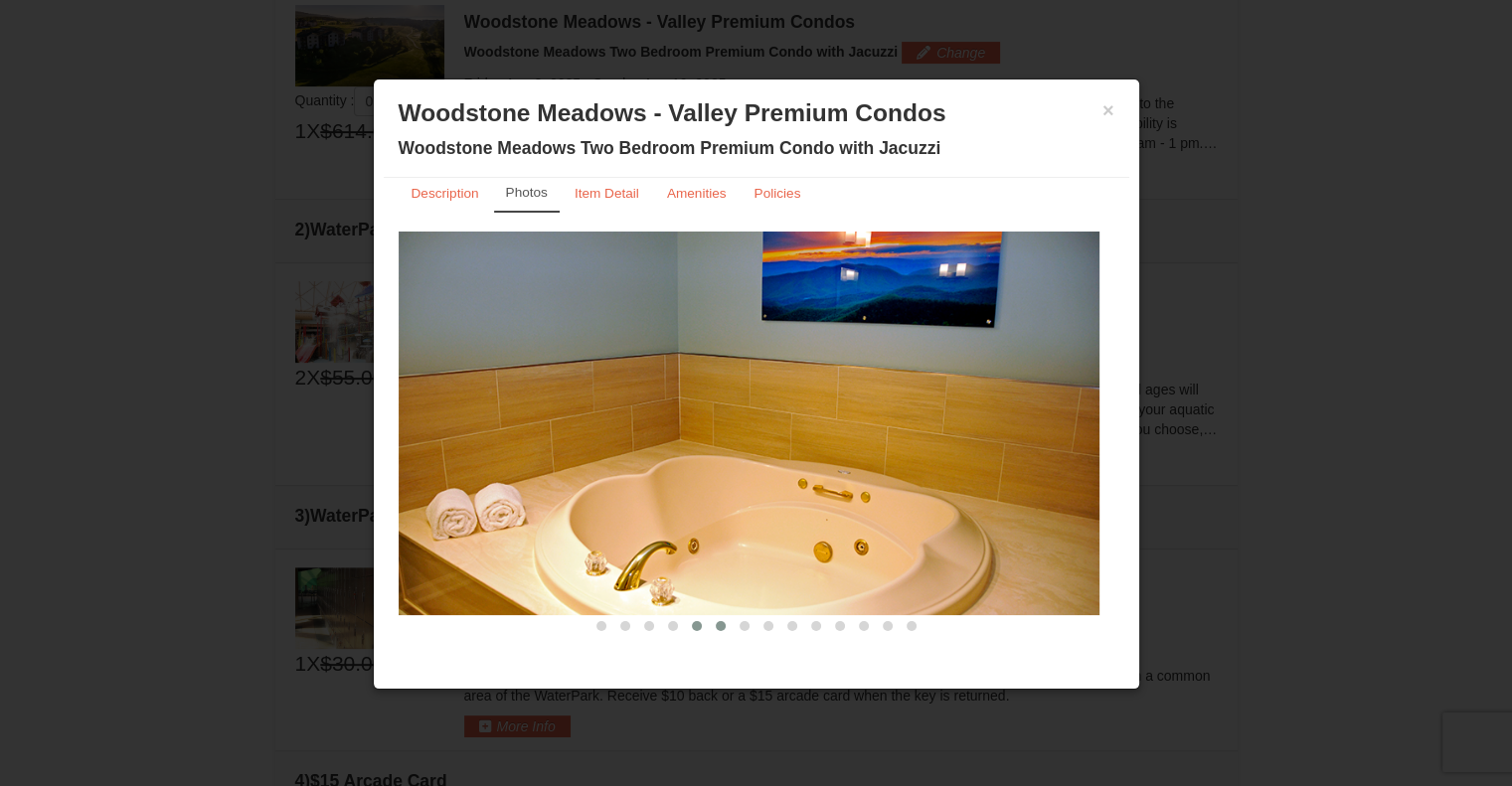 click at bounding box center (721, 626) 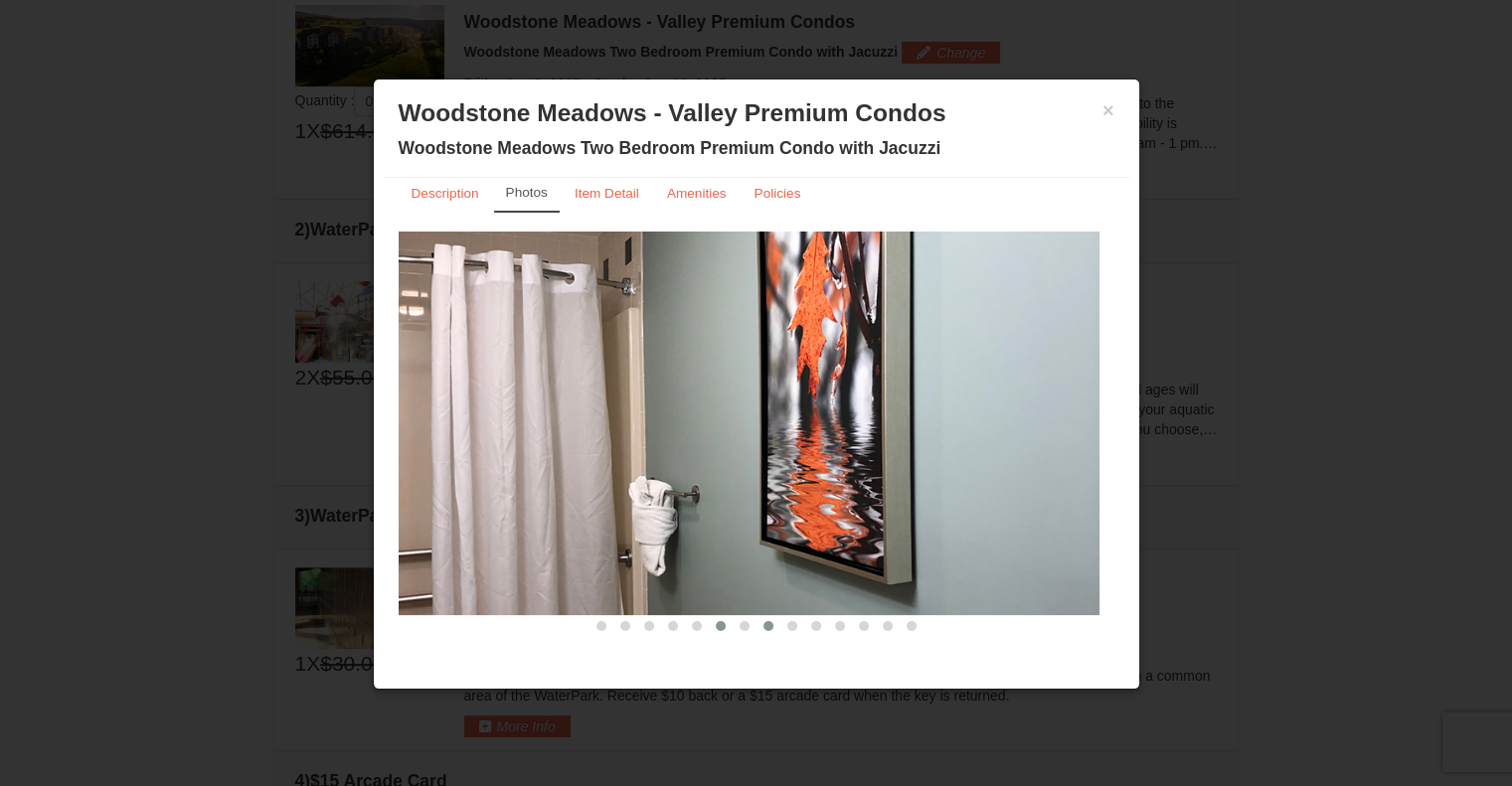 click at bounding box center [768, 626] 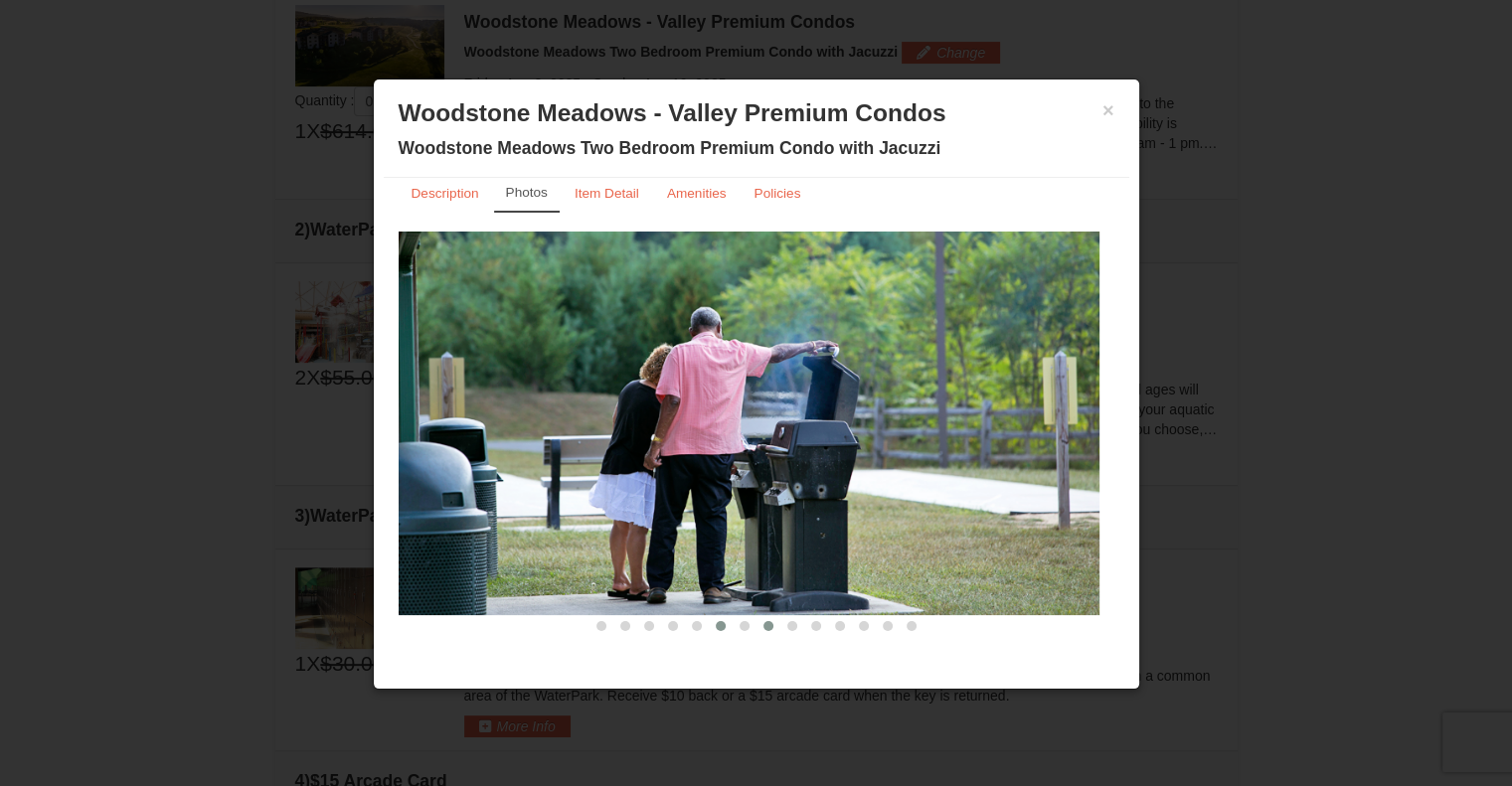 click at bounding box center (721, 626) 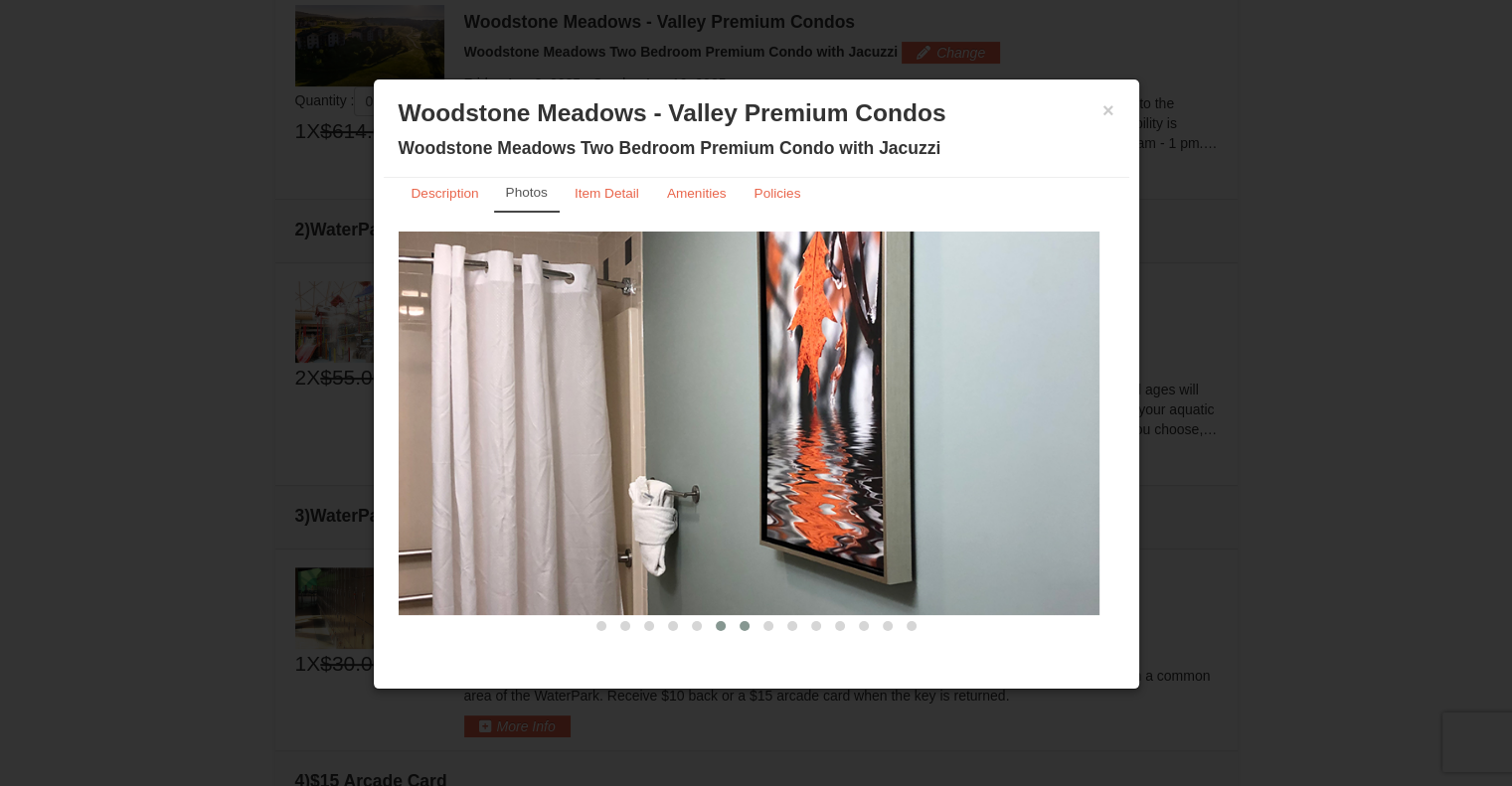 click at bounding box center (745, 626) 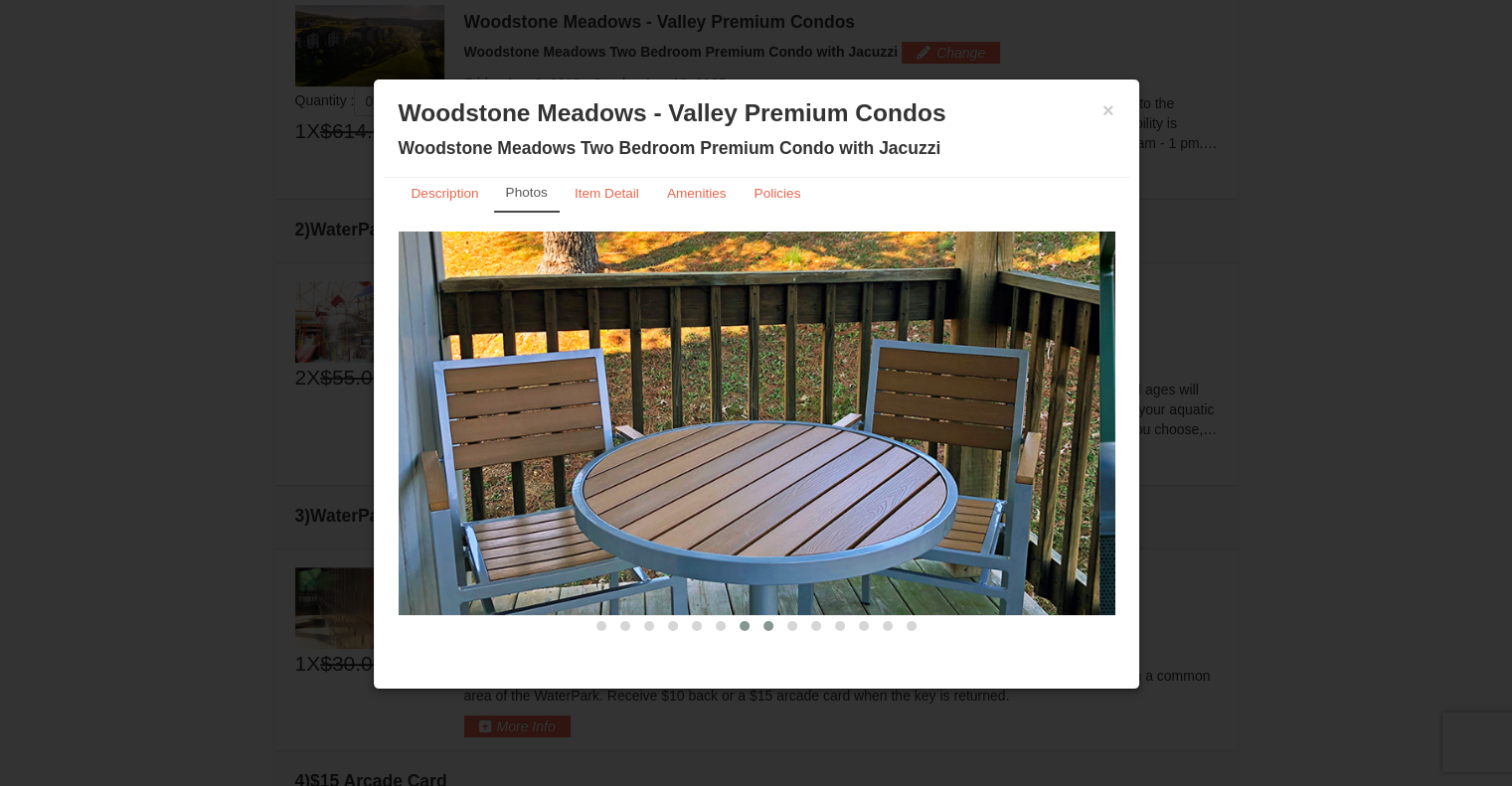 click at bounding box center [768, 626] 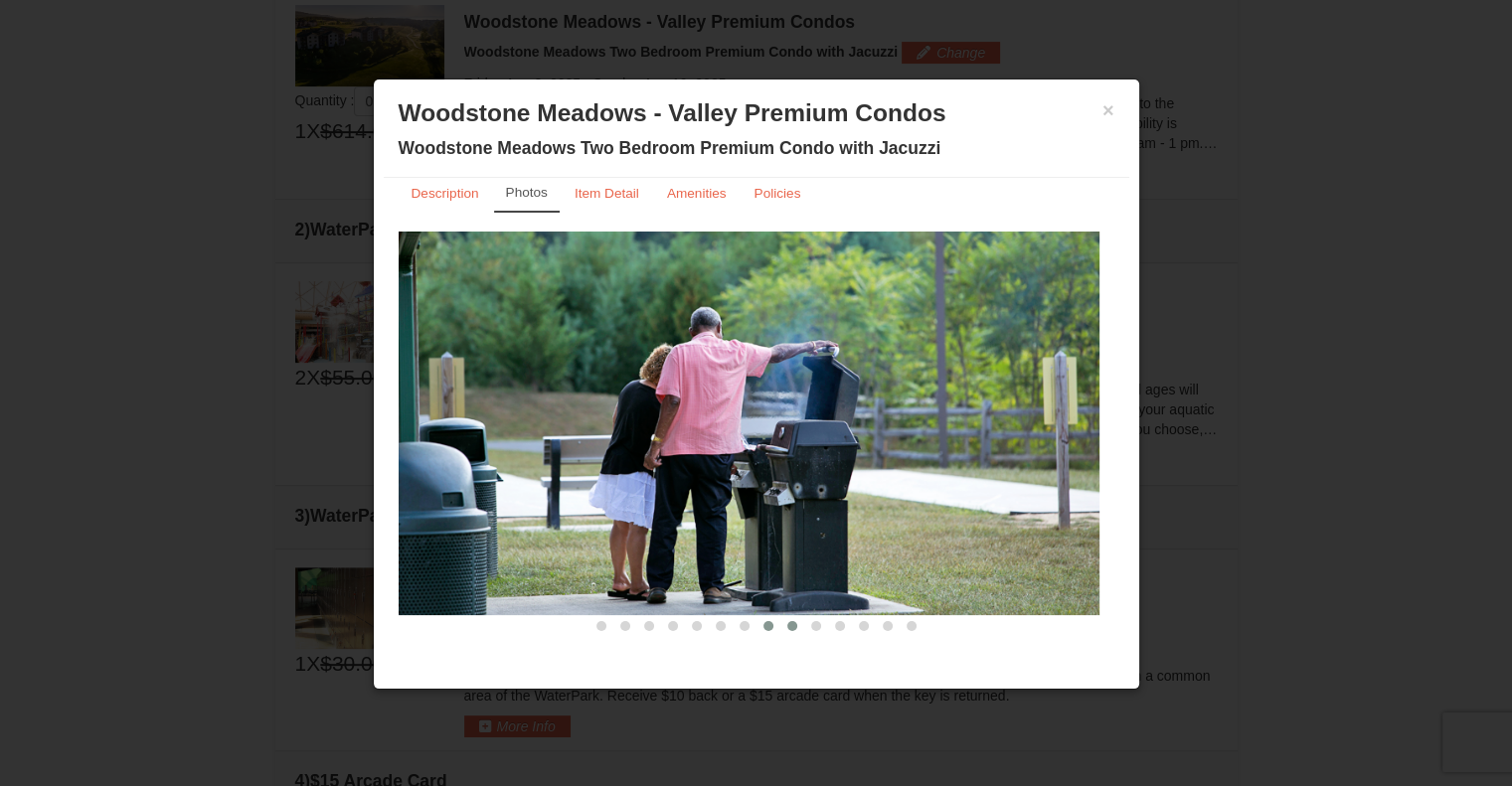 click at bounding box center (792, 626) 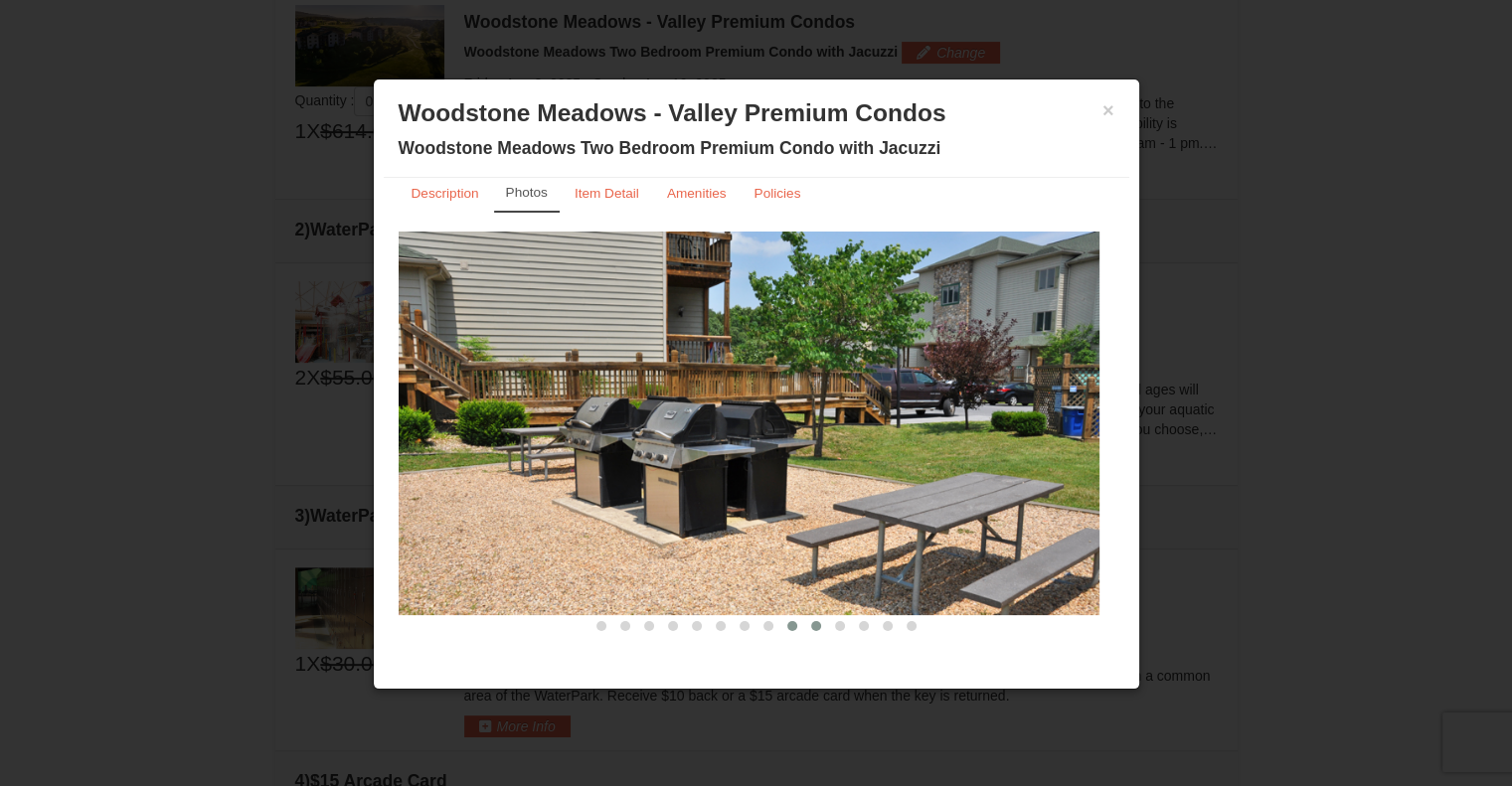 click at bounding box center [816, 626] 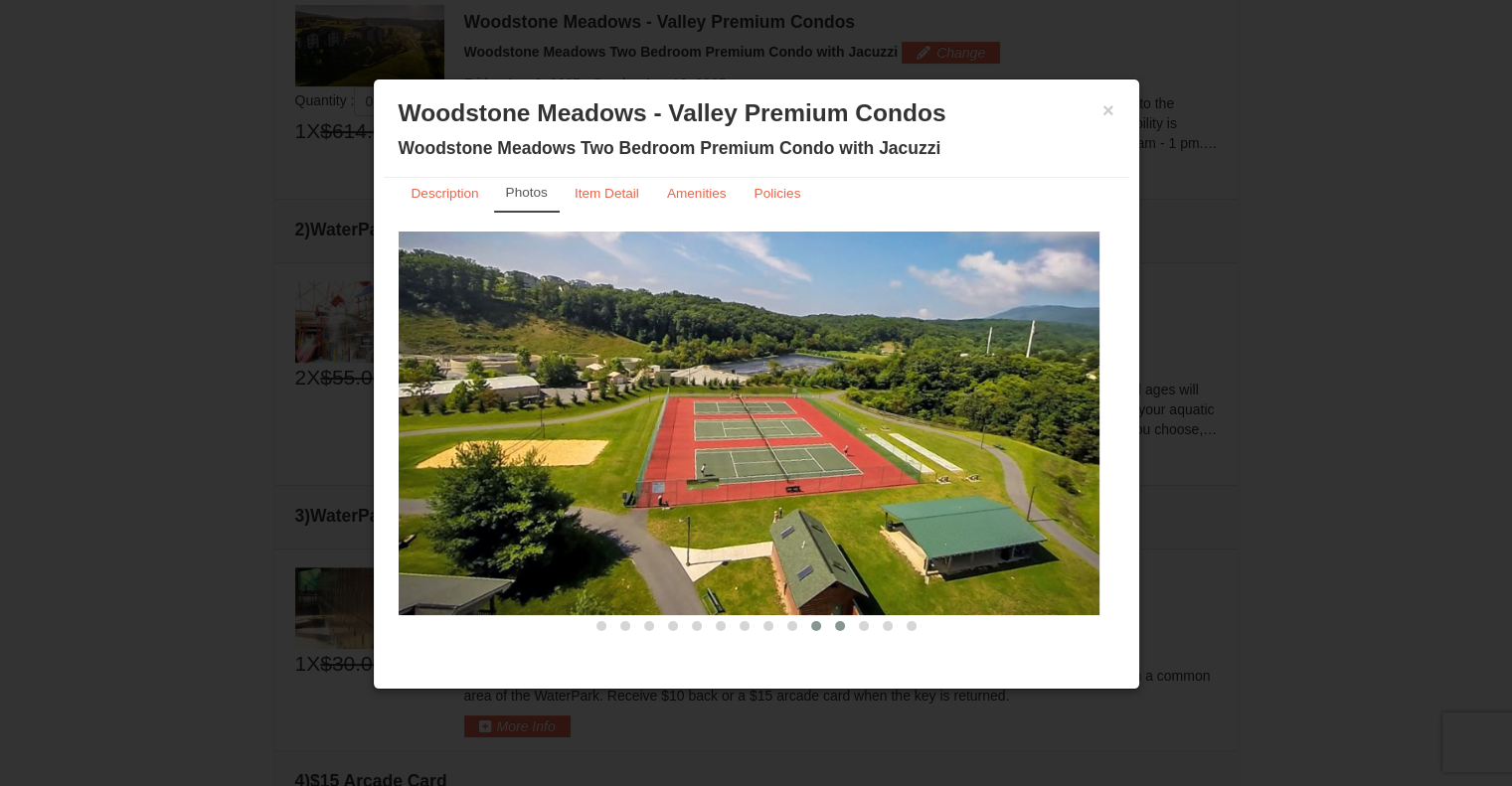 click at bounding box center [840, 626] 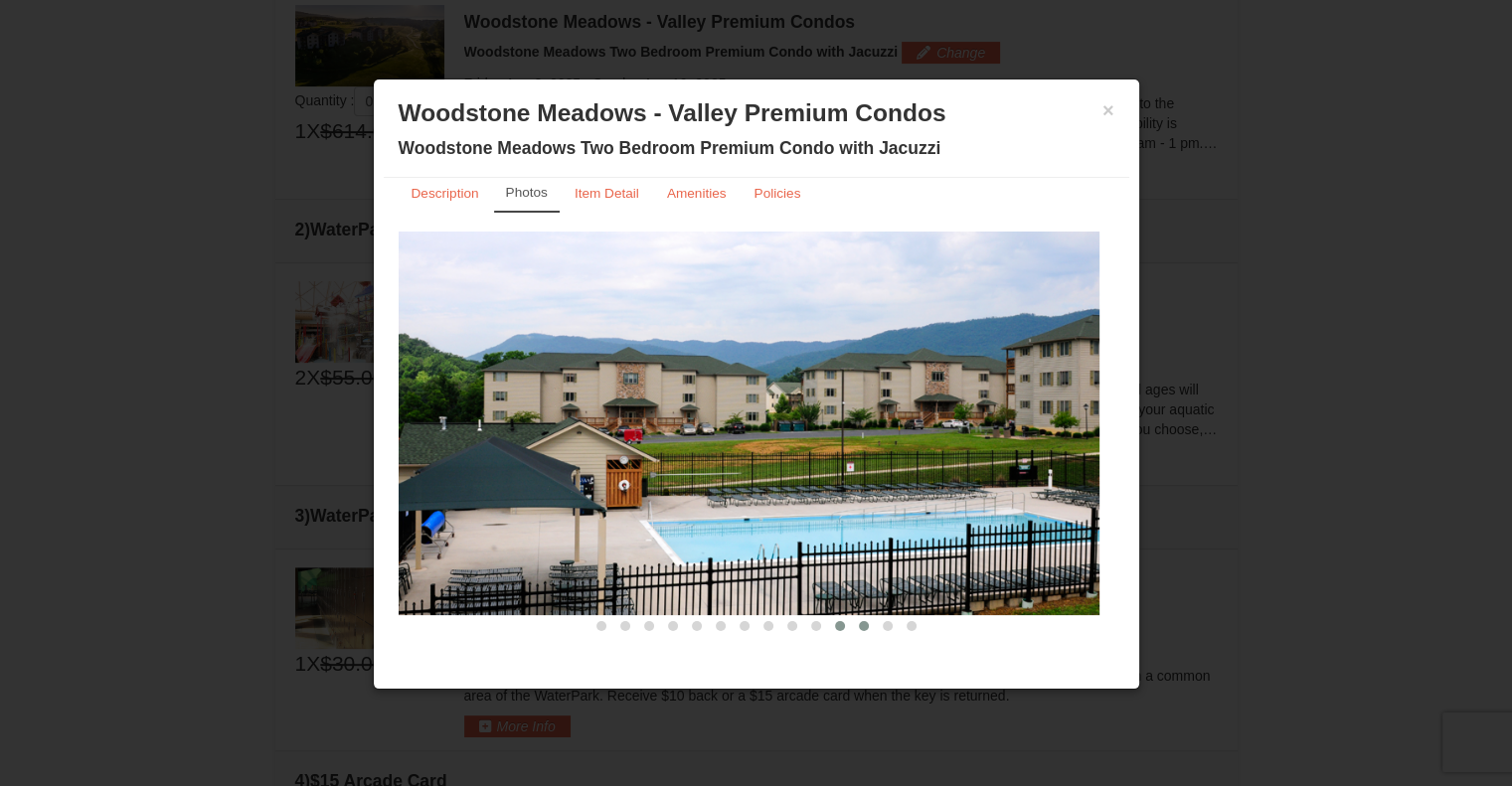 click at bounding box center (864, 626) 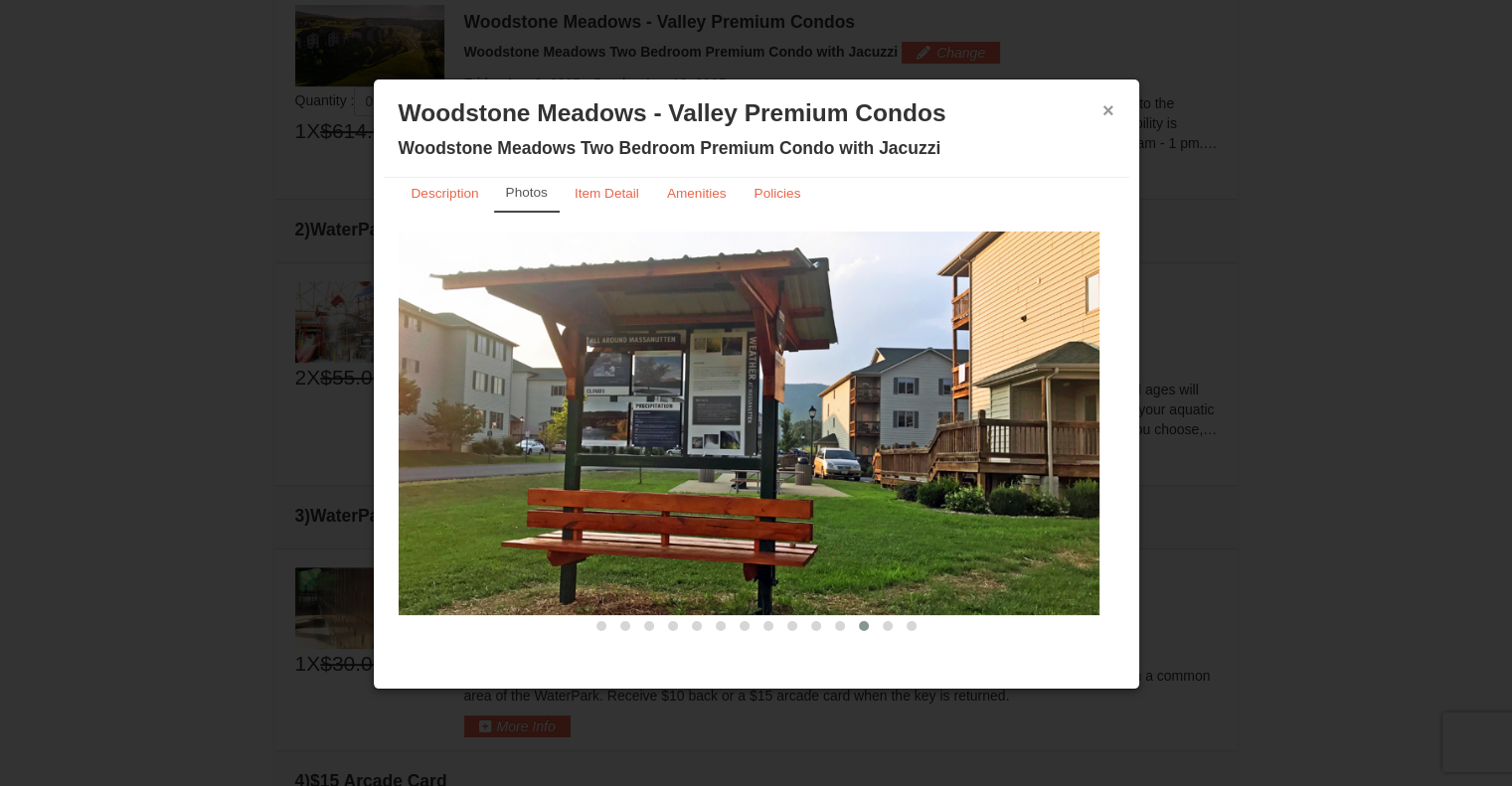 click on "×" at bounding box center (1108, 110) 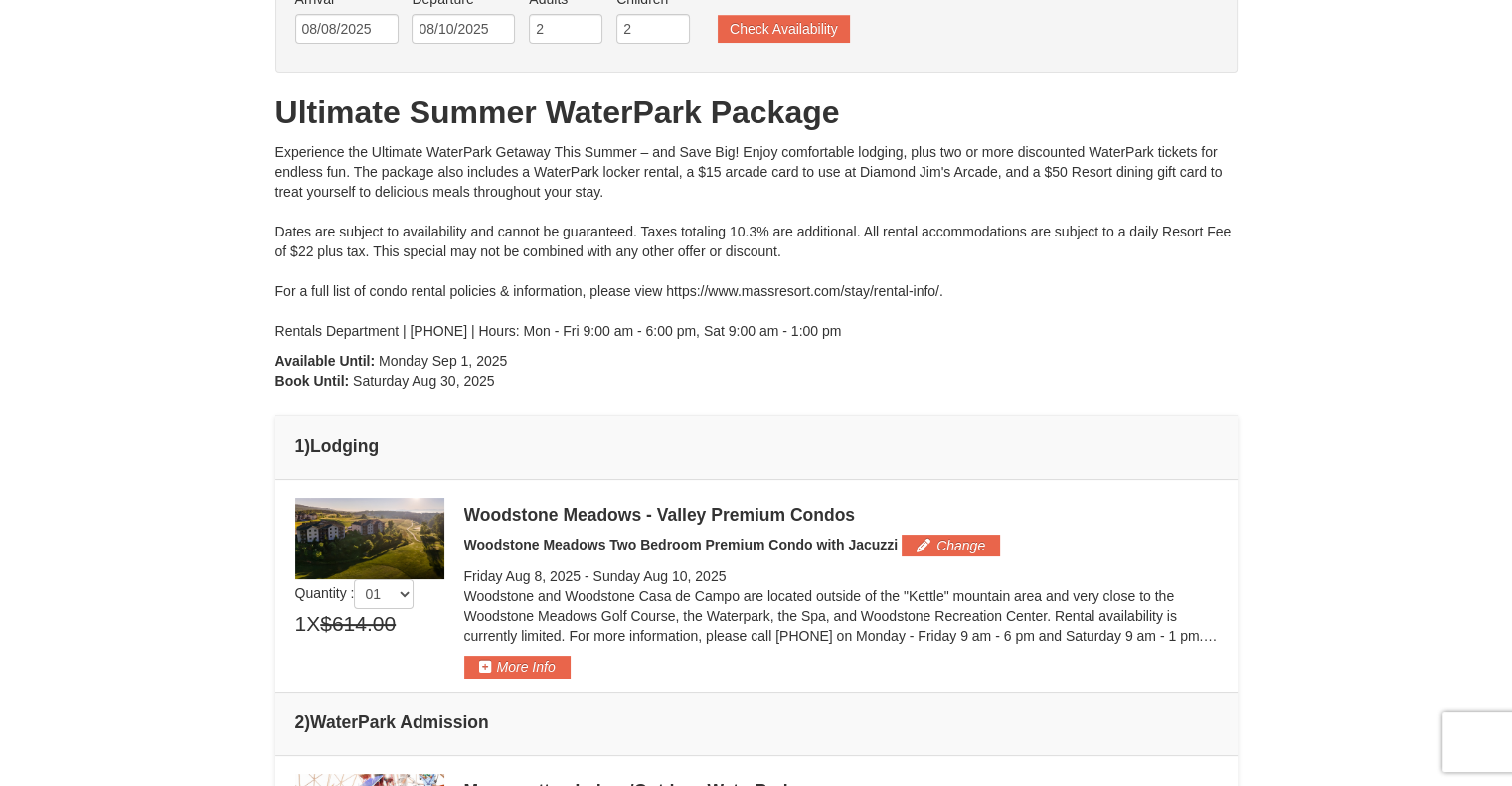 scroll, scrollTop: 135, scrollLeft: 0, axis: vertical 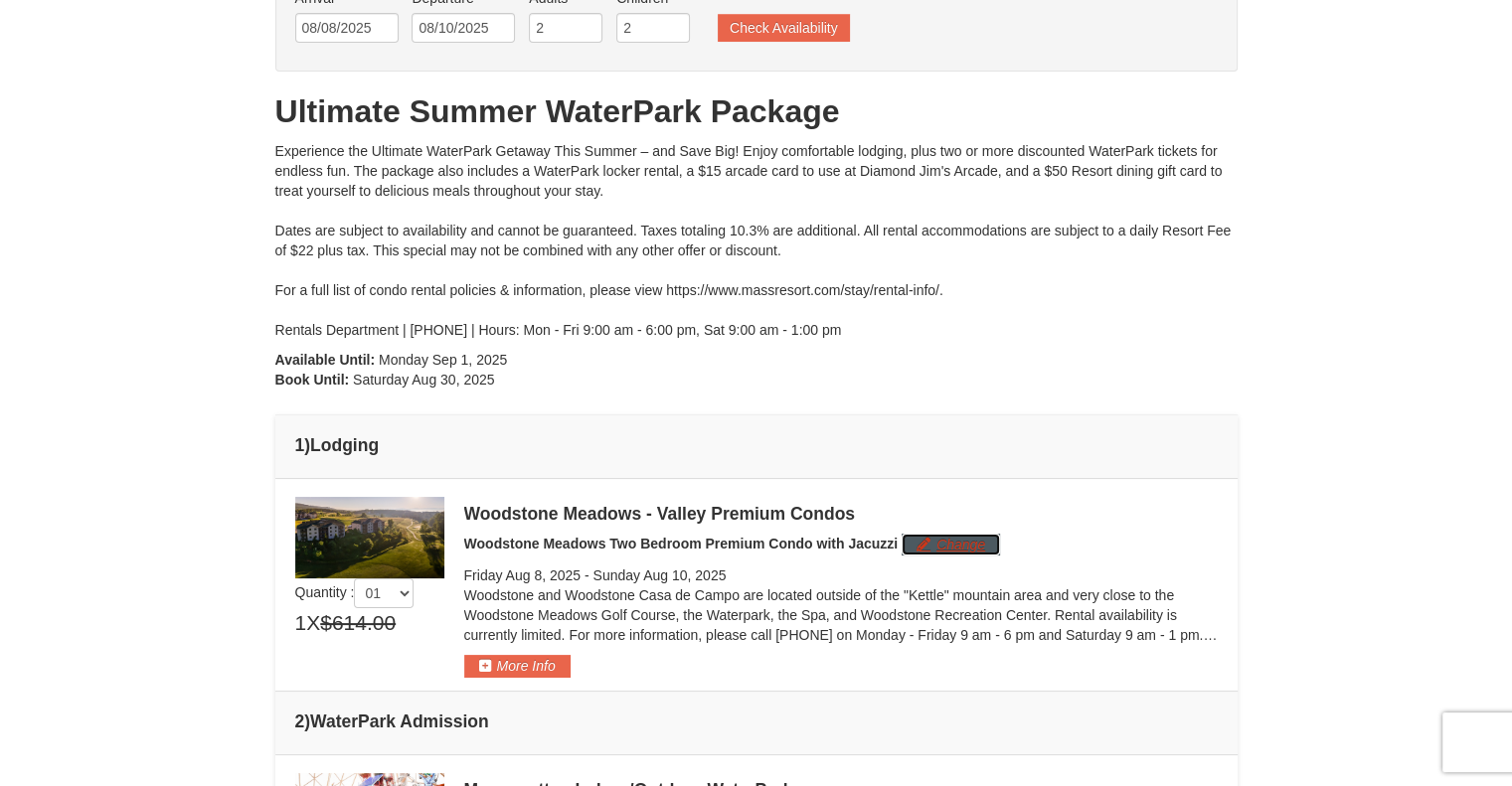 click on "Change" at bounding box center (950, 545) 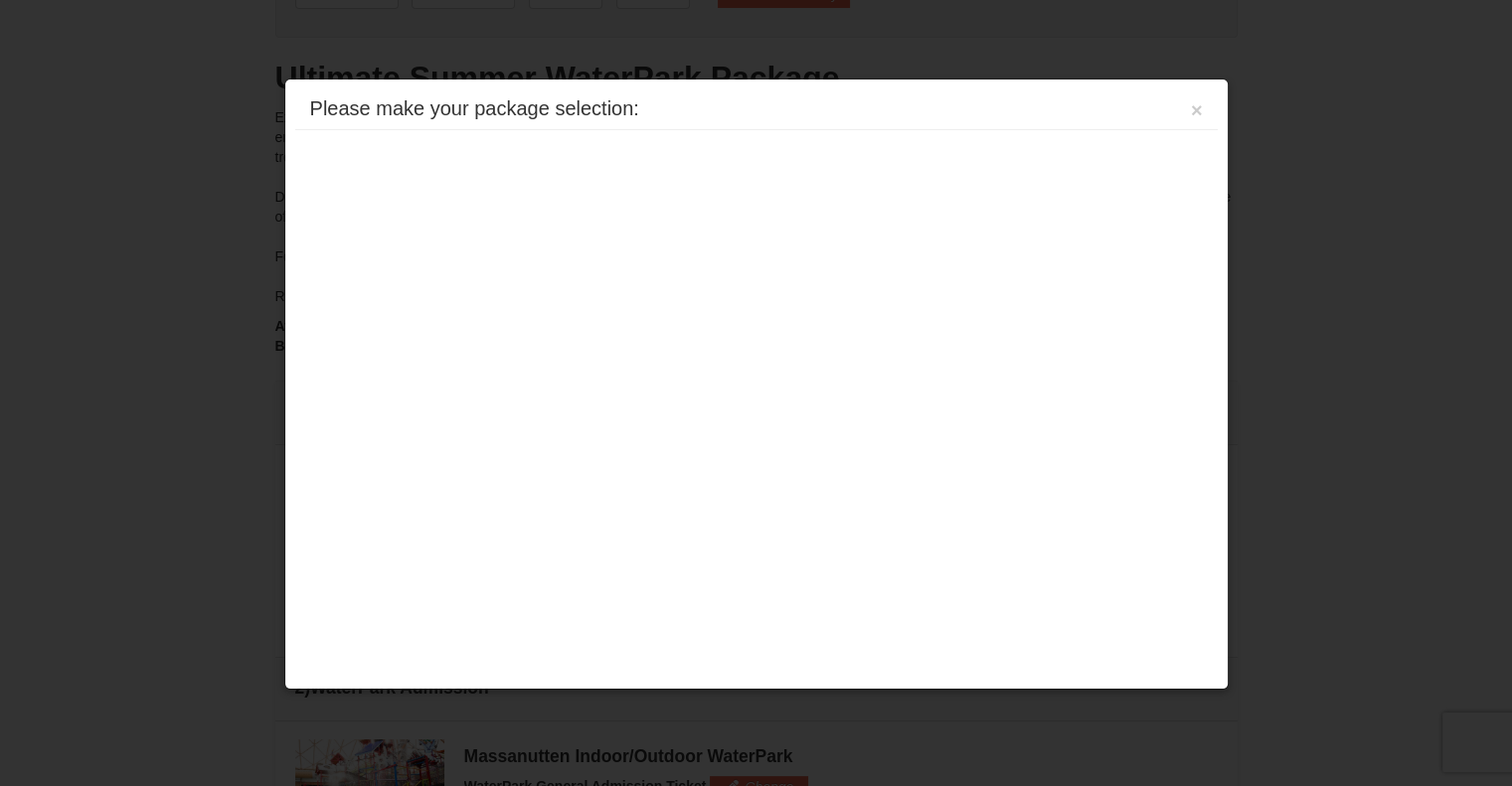 scroll, scrollTop: 225, scrollLeft: 0, axis: vertical 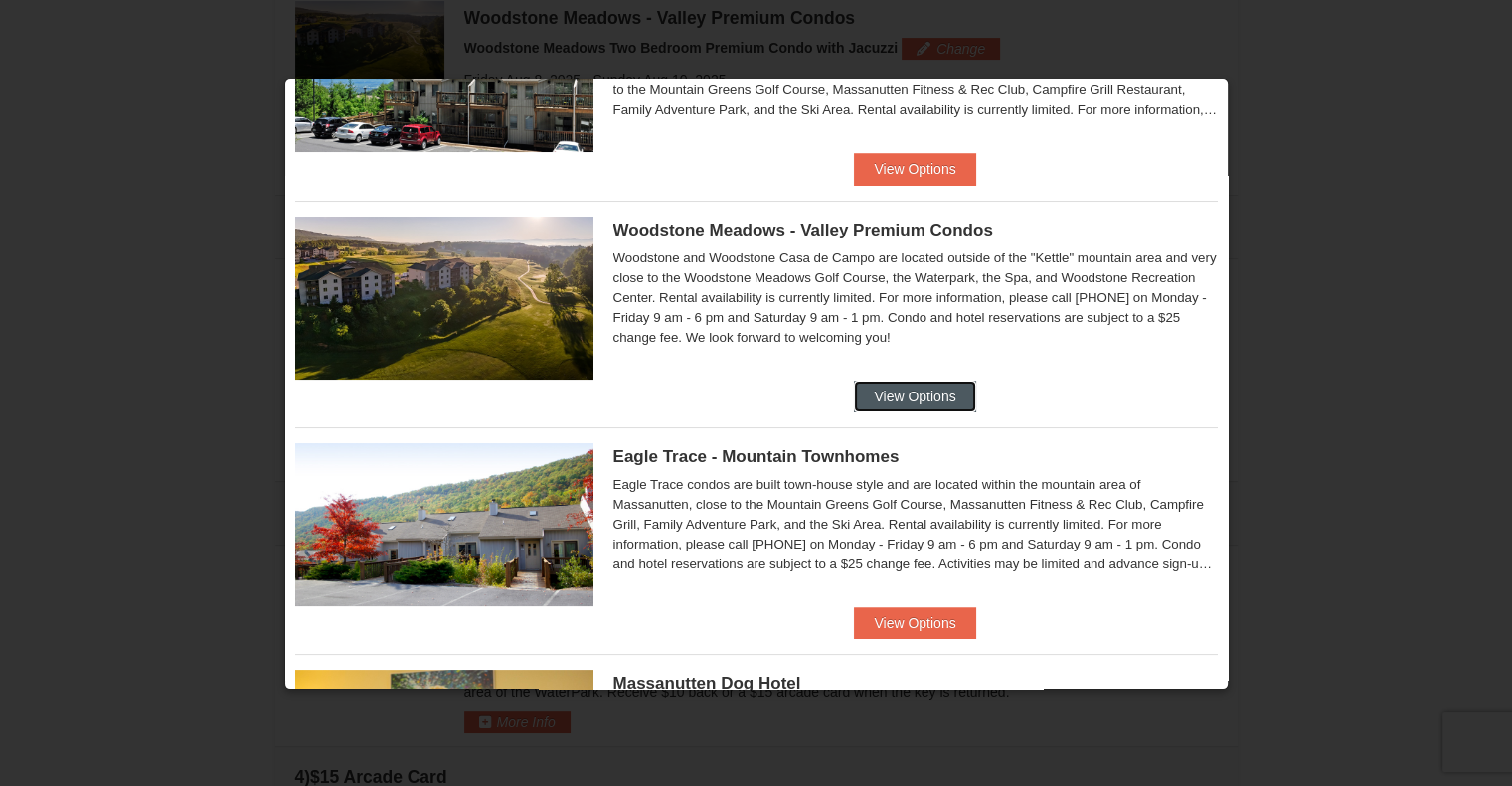 click on "View Options" at bounding box center [915, 396] 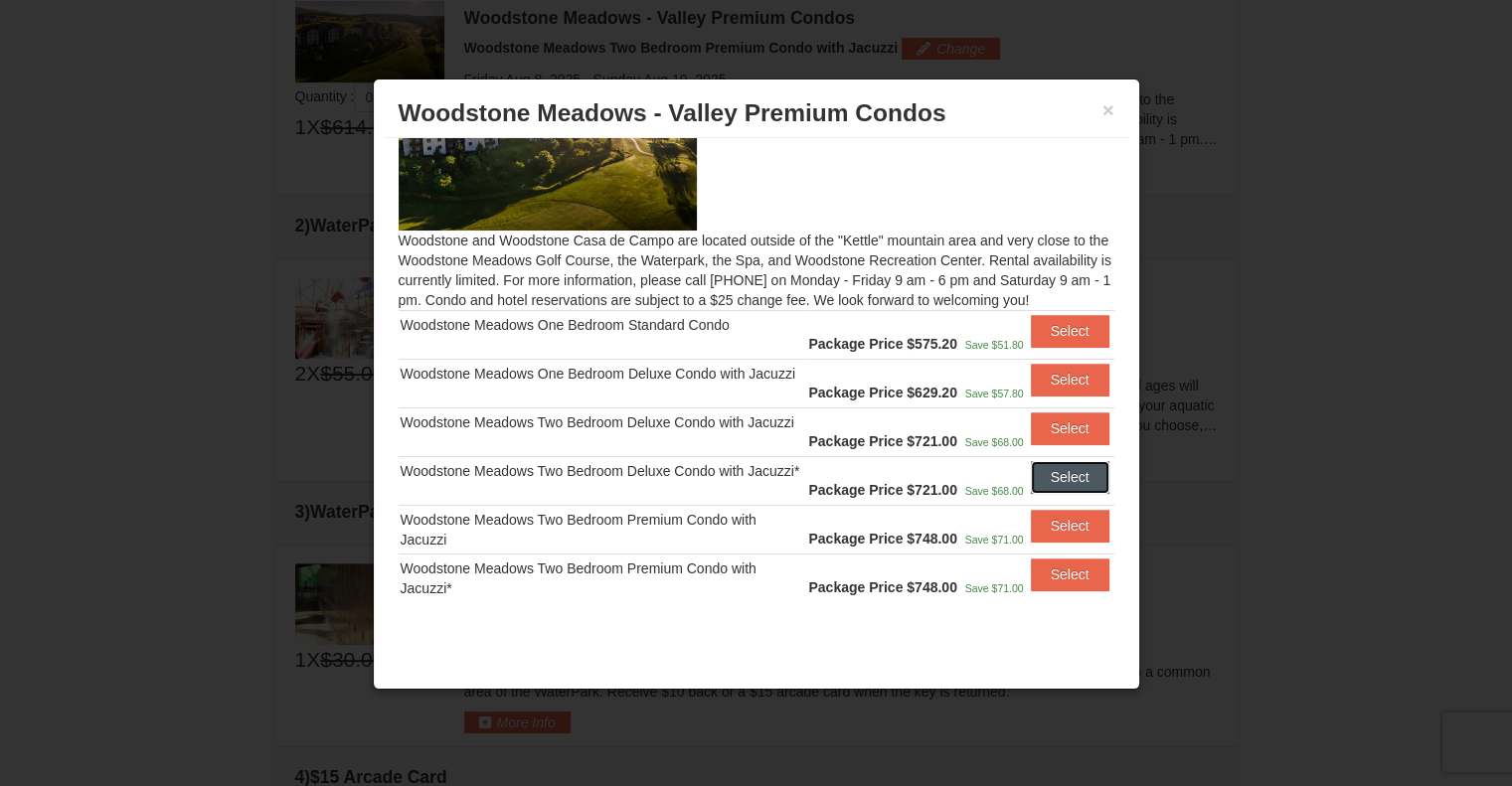 click on "Select" at bounding box center (1070, 477) 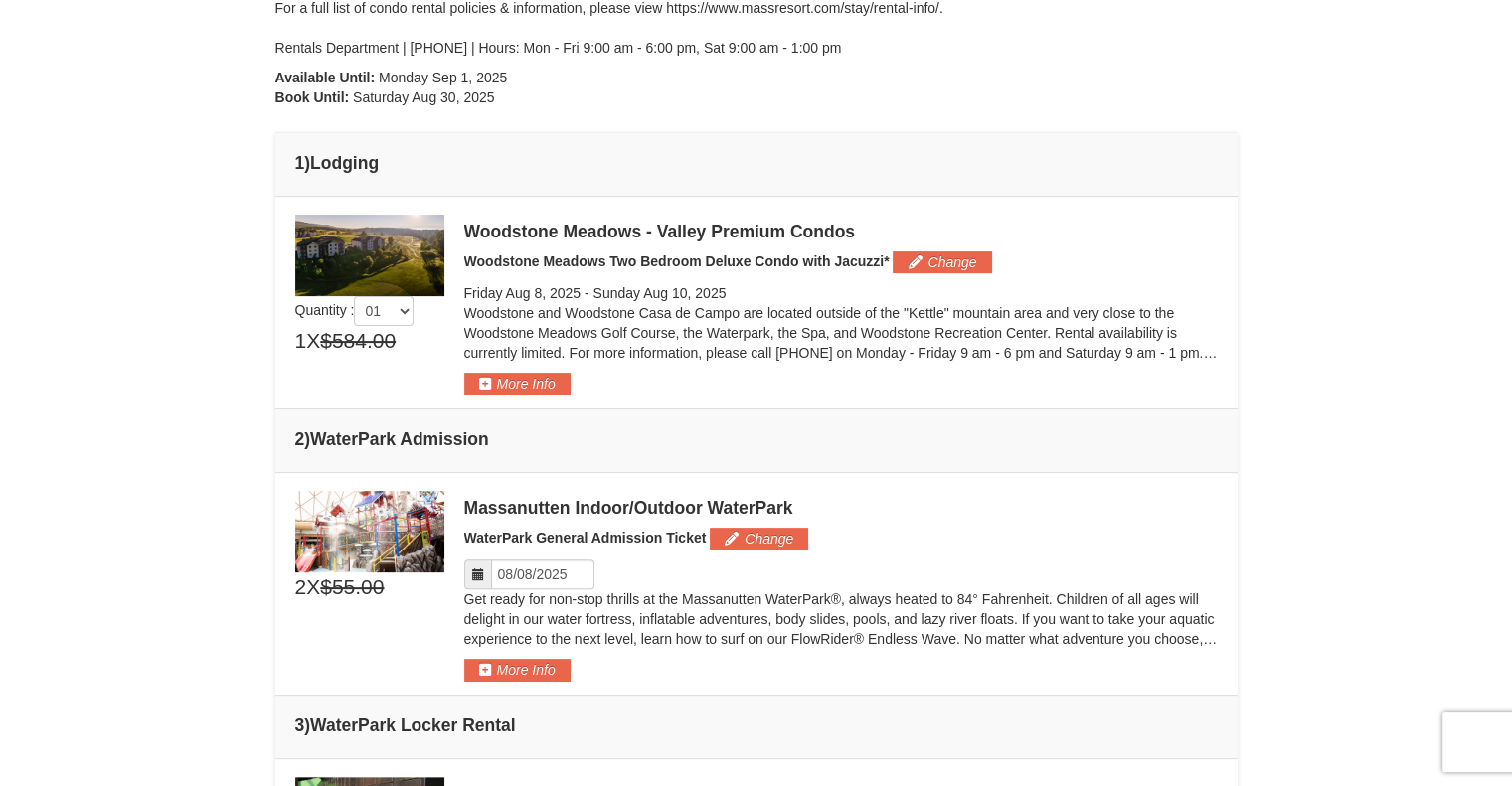 scroll, scrollTop: 416, scrollLeft: 0, axis: vertical 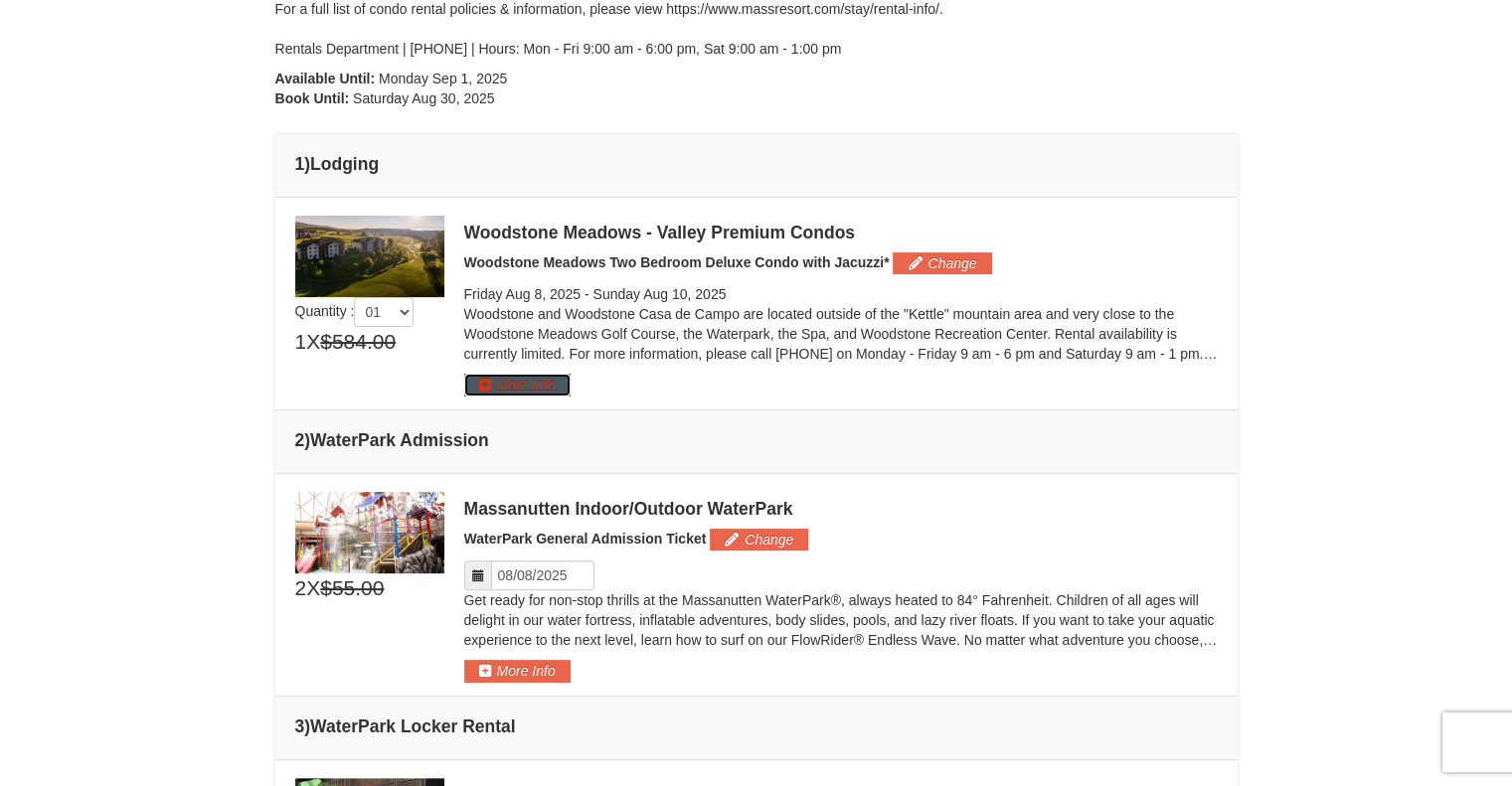 click on "More Info" at bounding box center (517, 385) 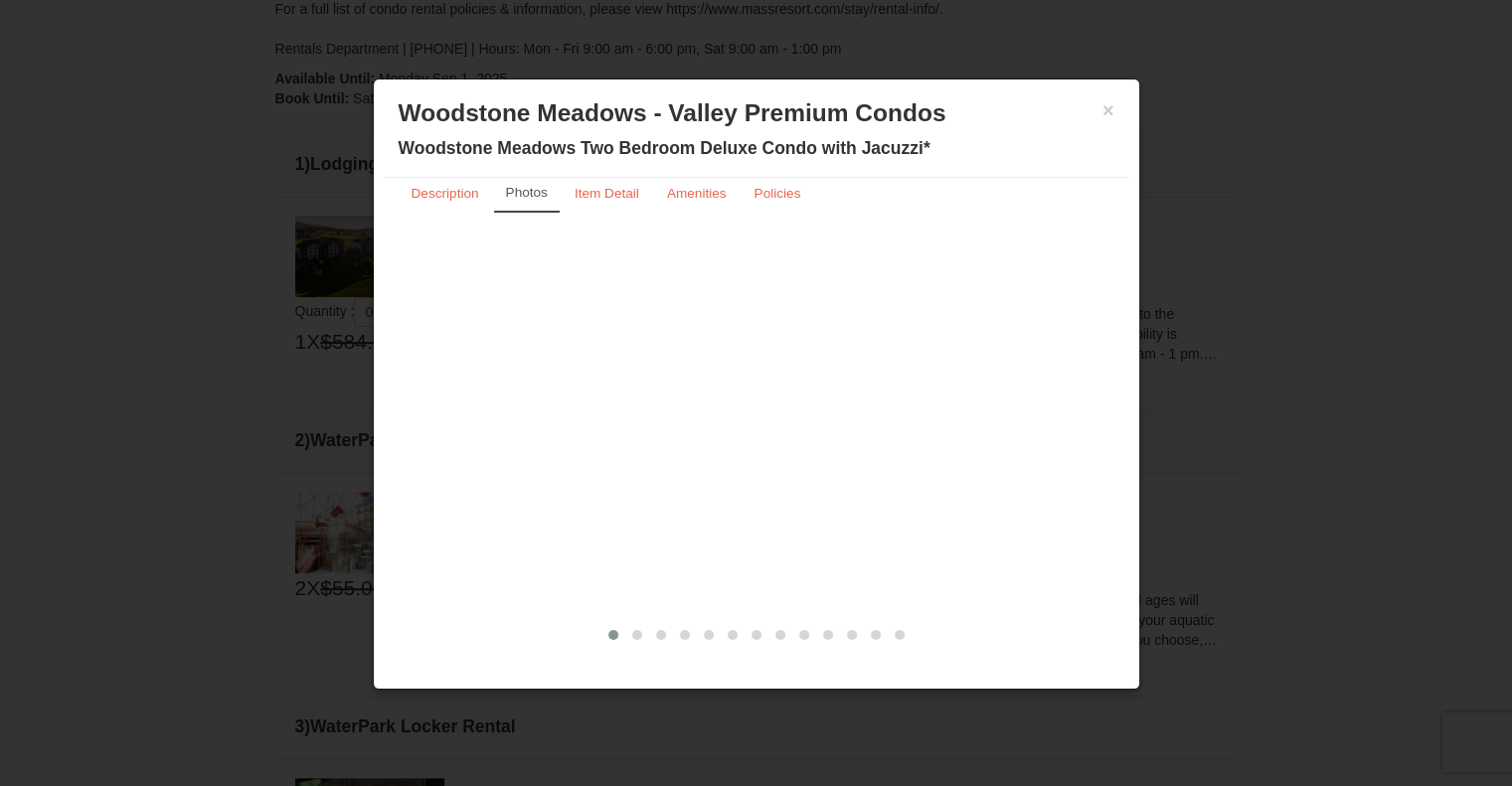scroll, scrollTop: 0, scrollLeft: 0, axis: both 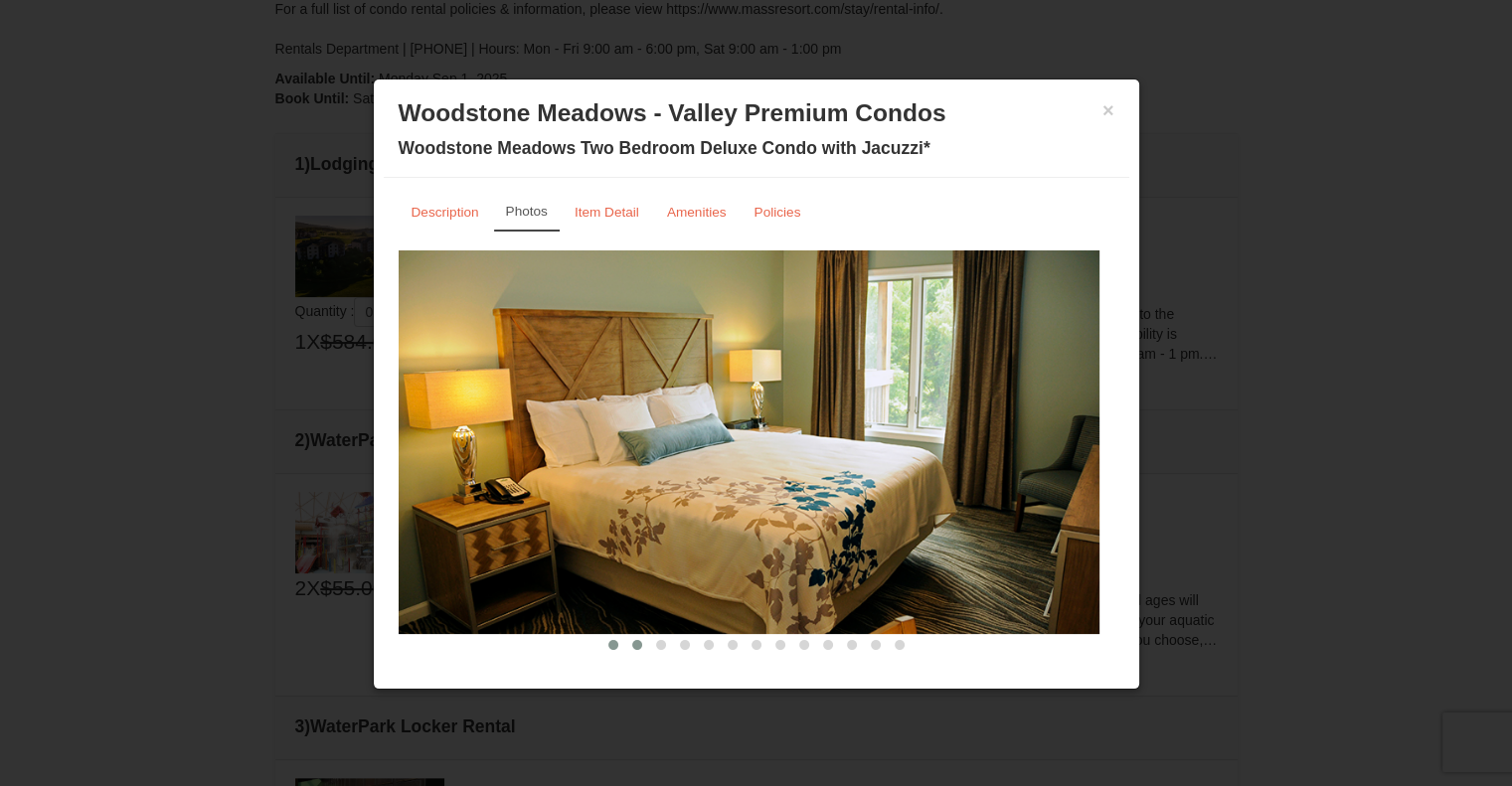 click at bounding box center (637, 645) 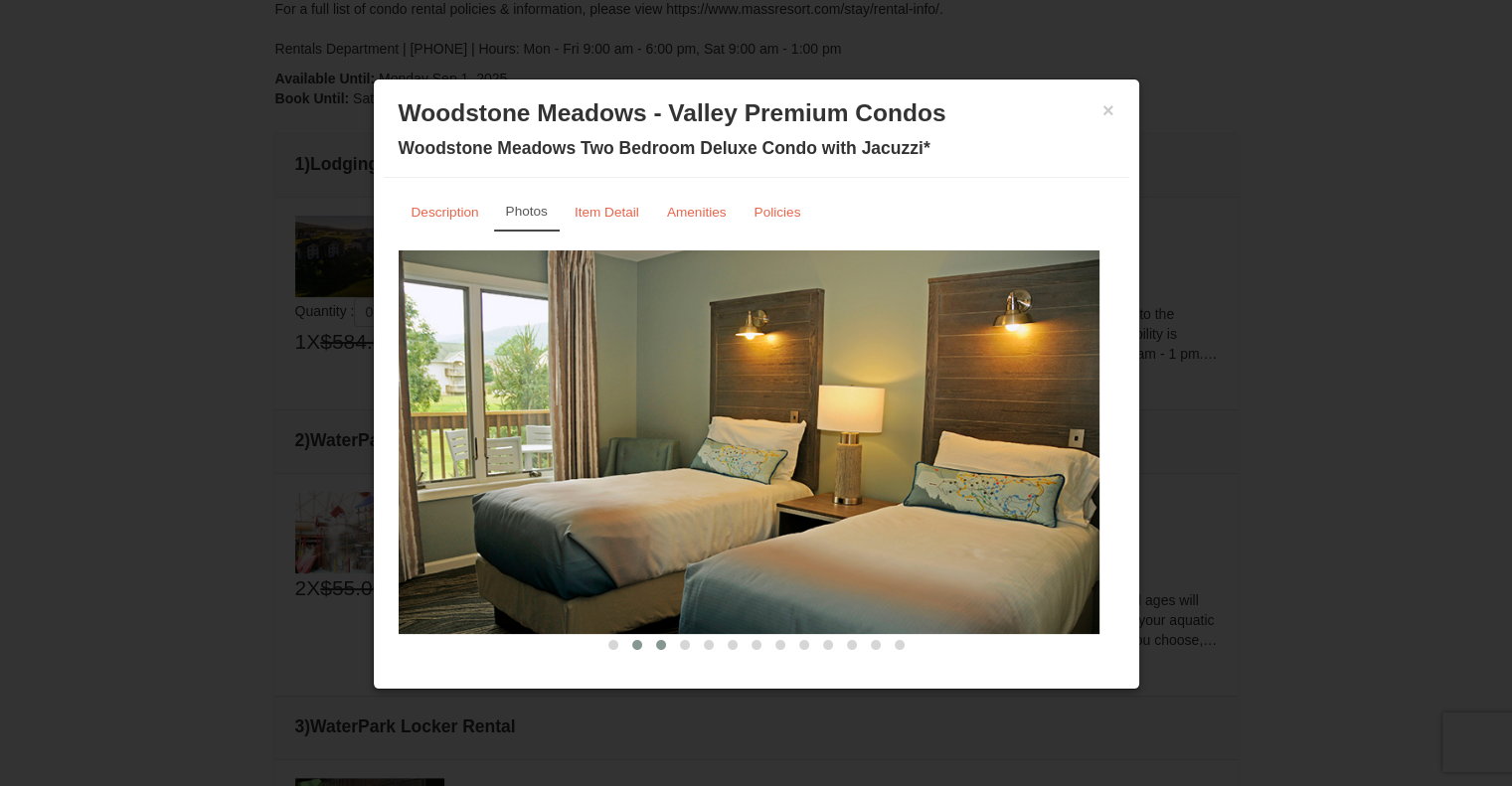 click at bounding box center (661, 645) 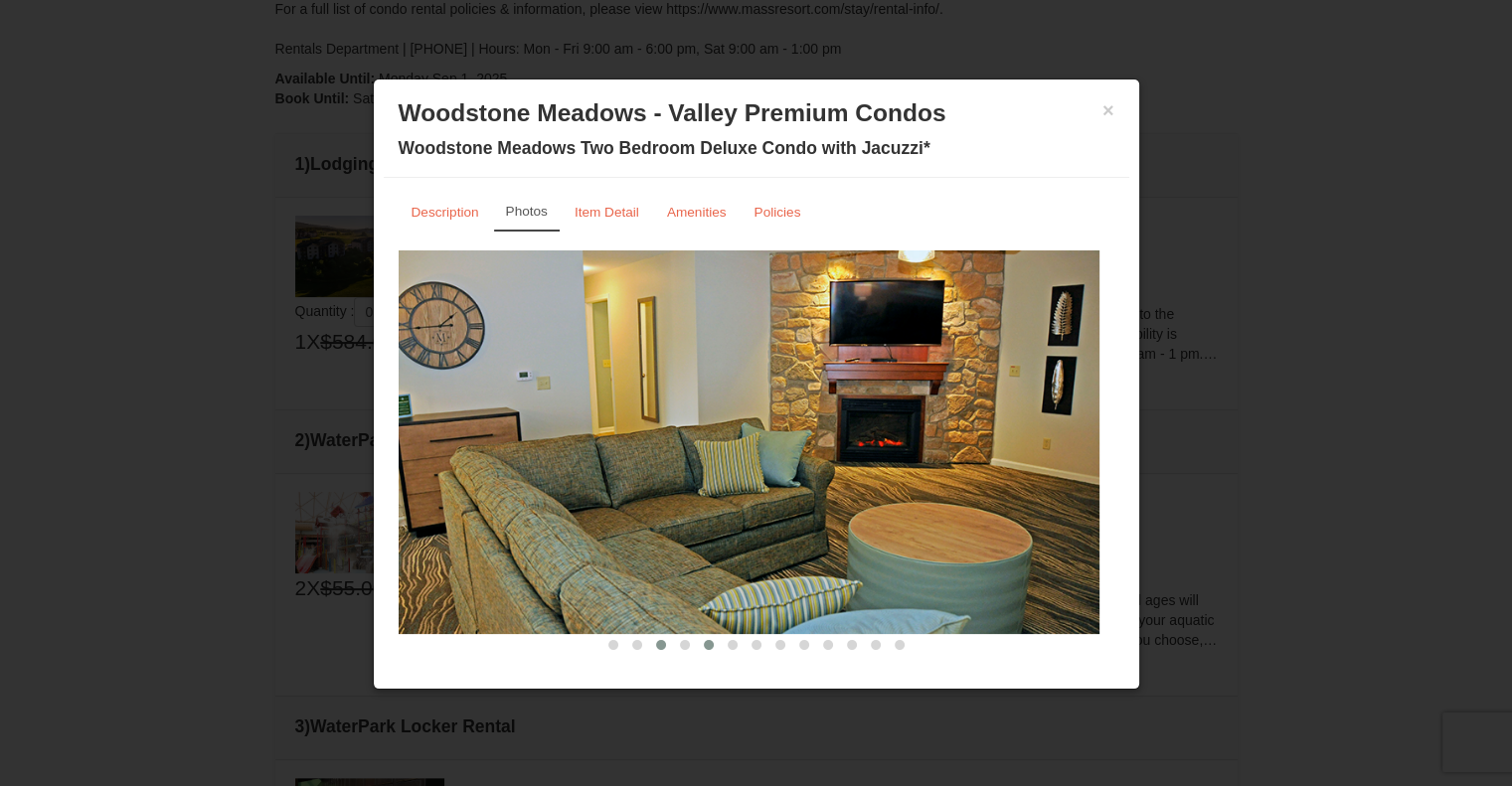 click at bounding box center [709, 645] 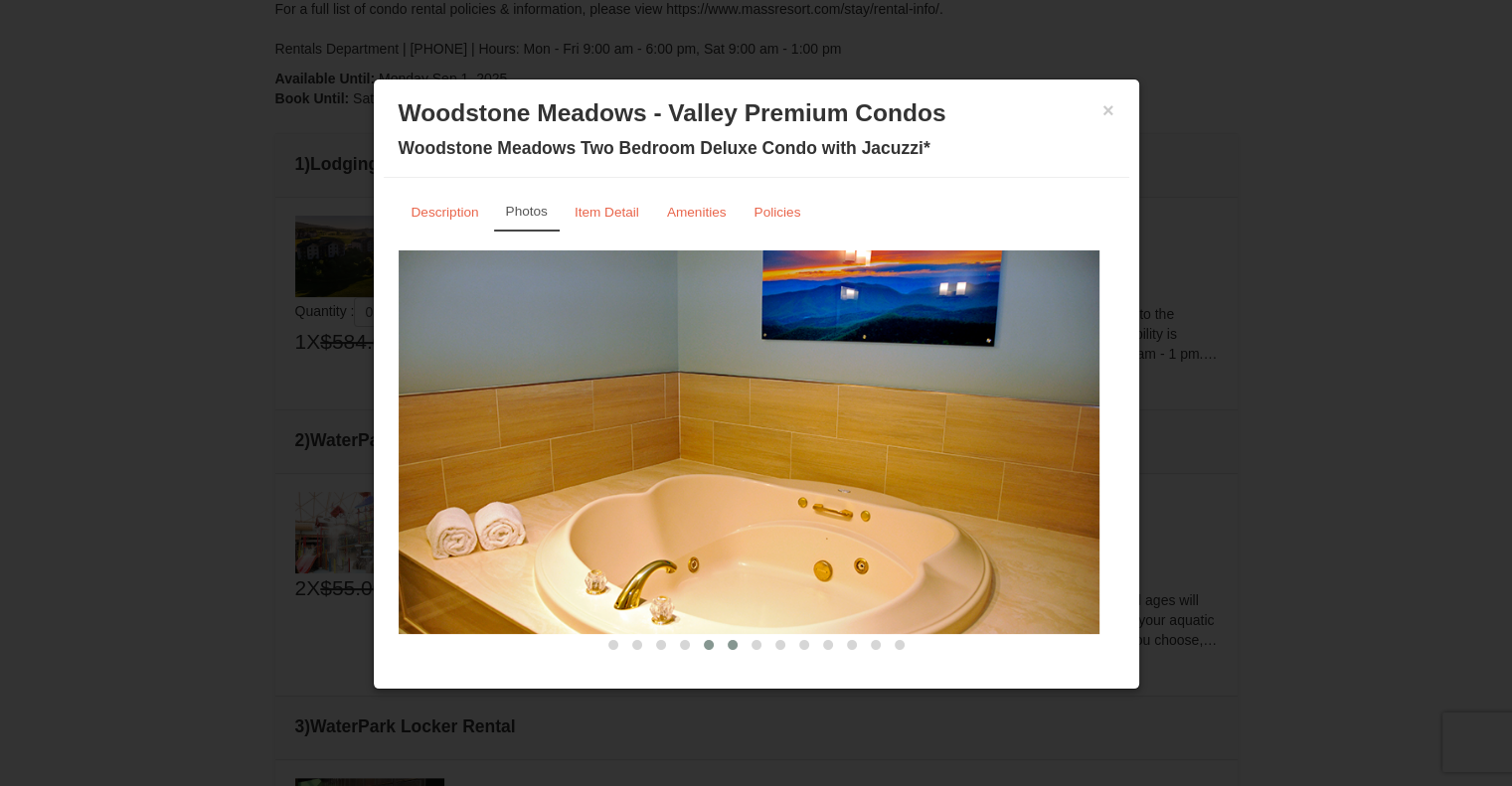 click at bounding box center (733, 645) 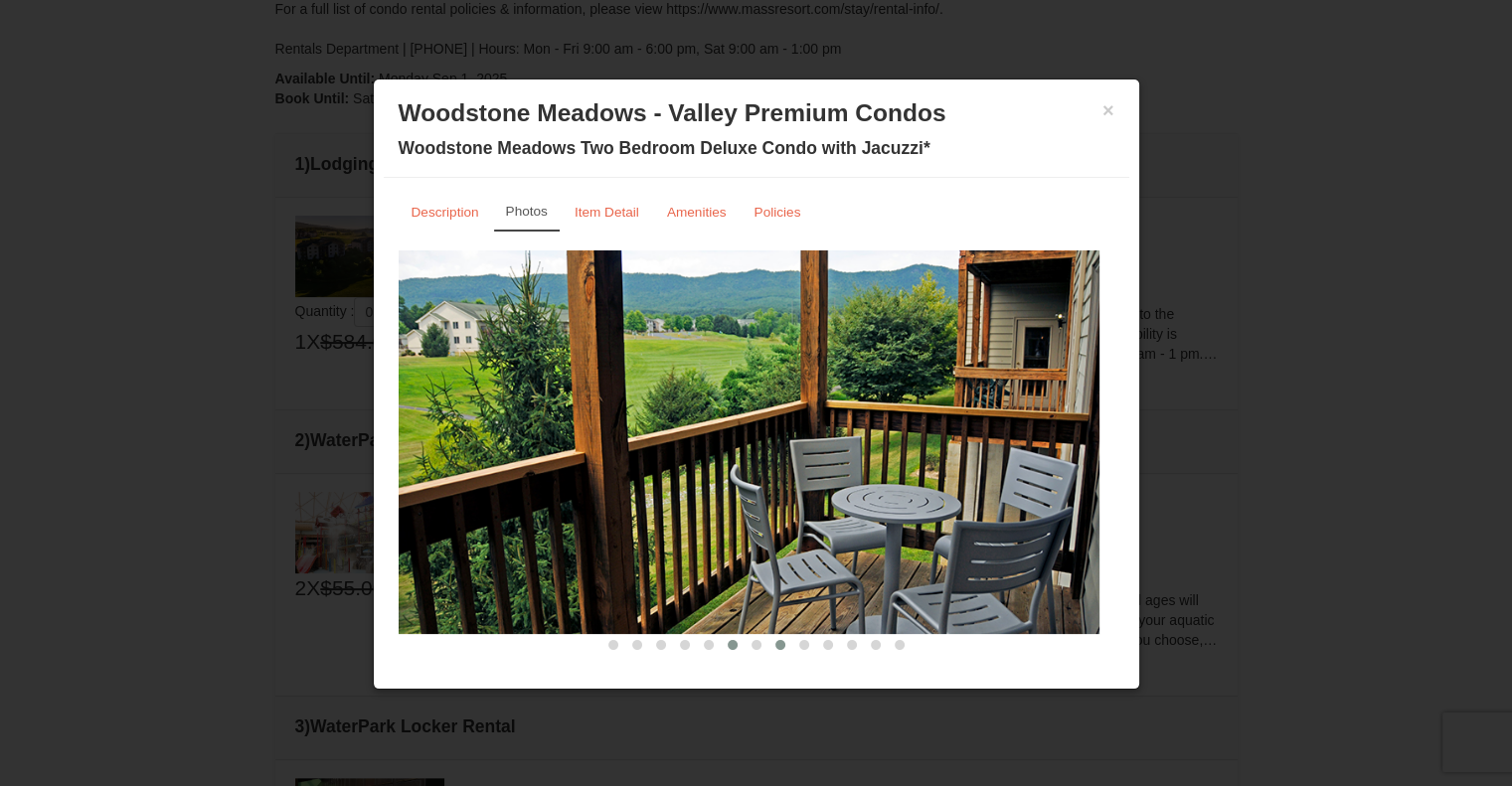 click at bounding box center (780, 645) 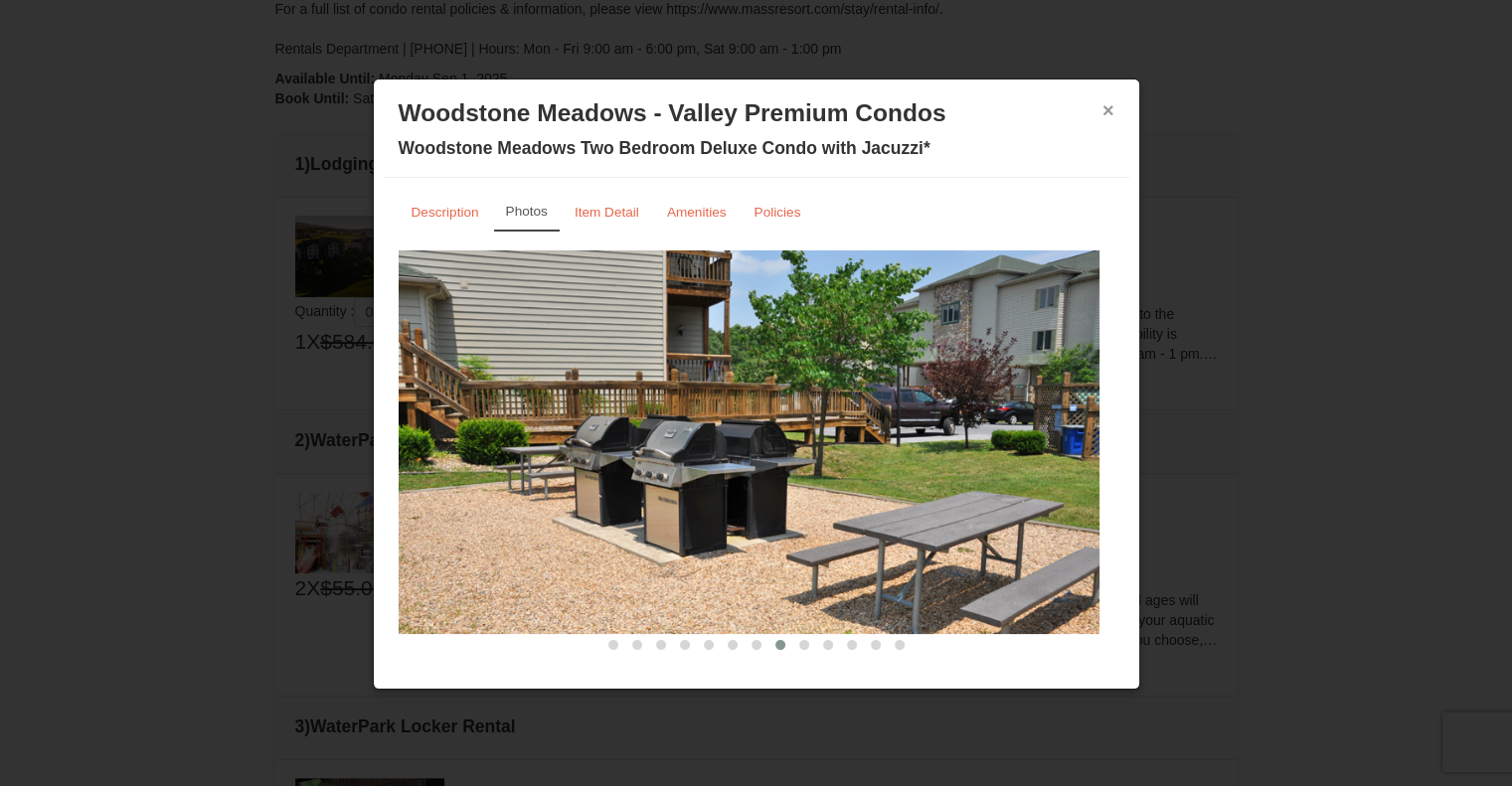 click on "×" at bounding box center [1108, 110] 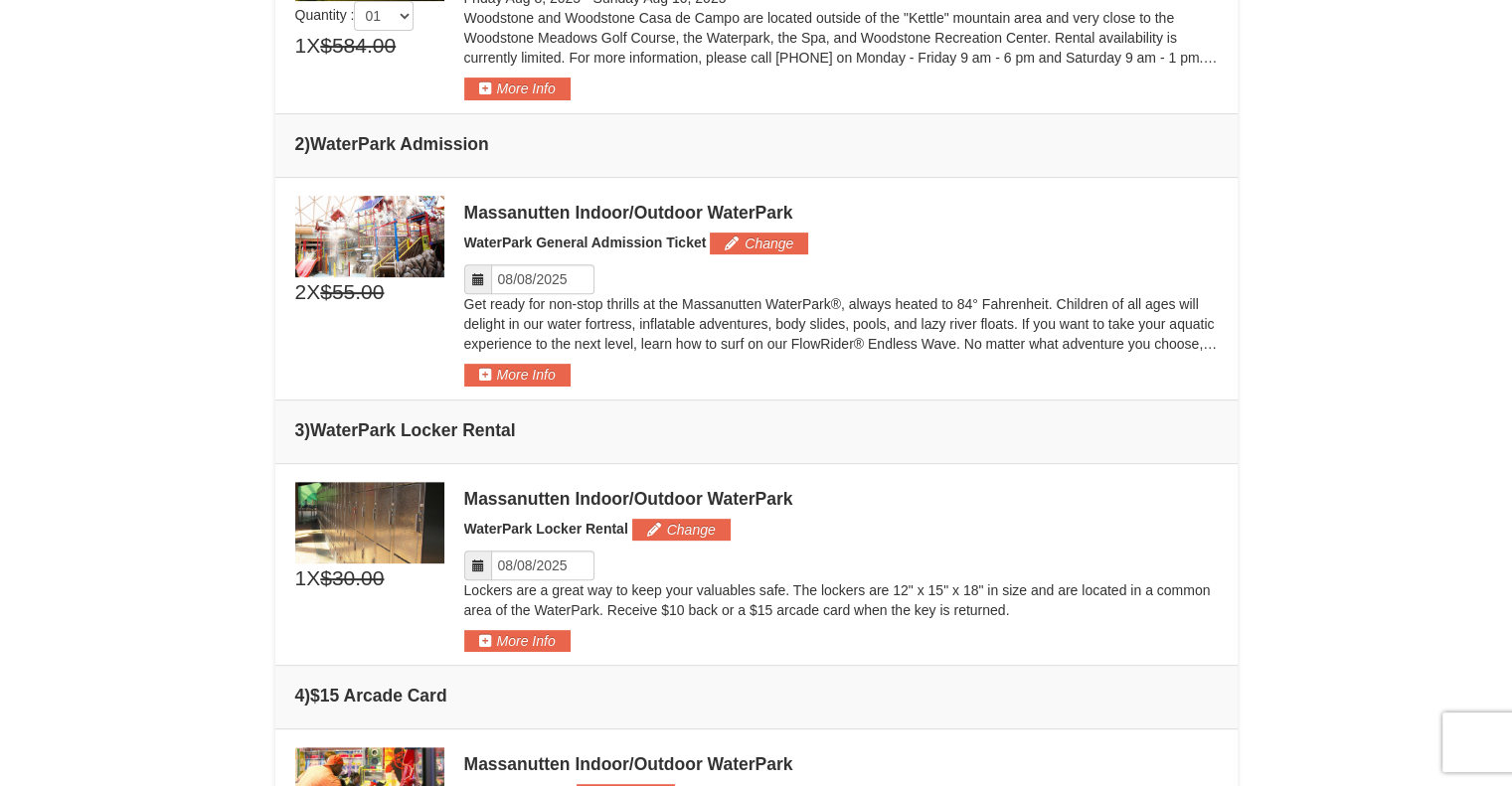 scroll, scrollTop: 717, scrollLeft: 0, axis: vertical 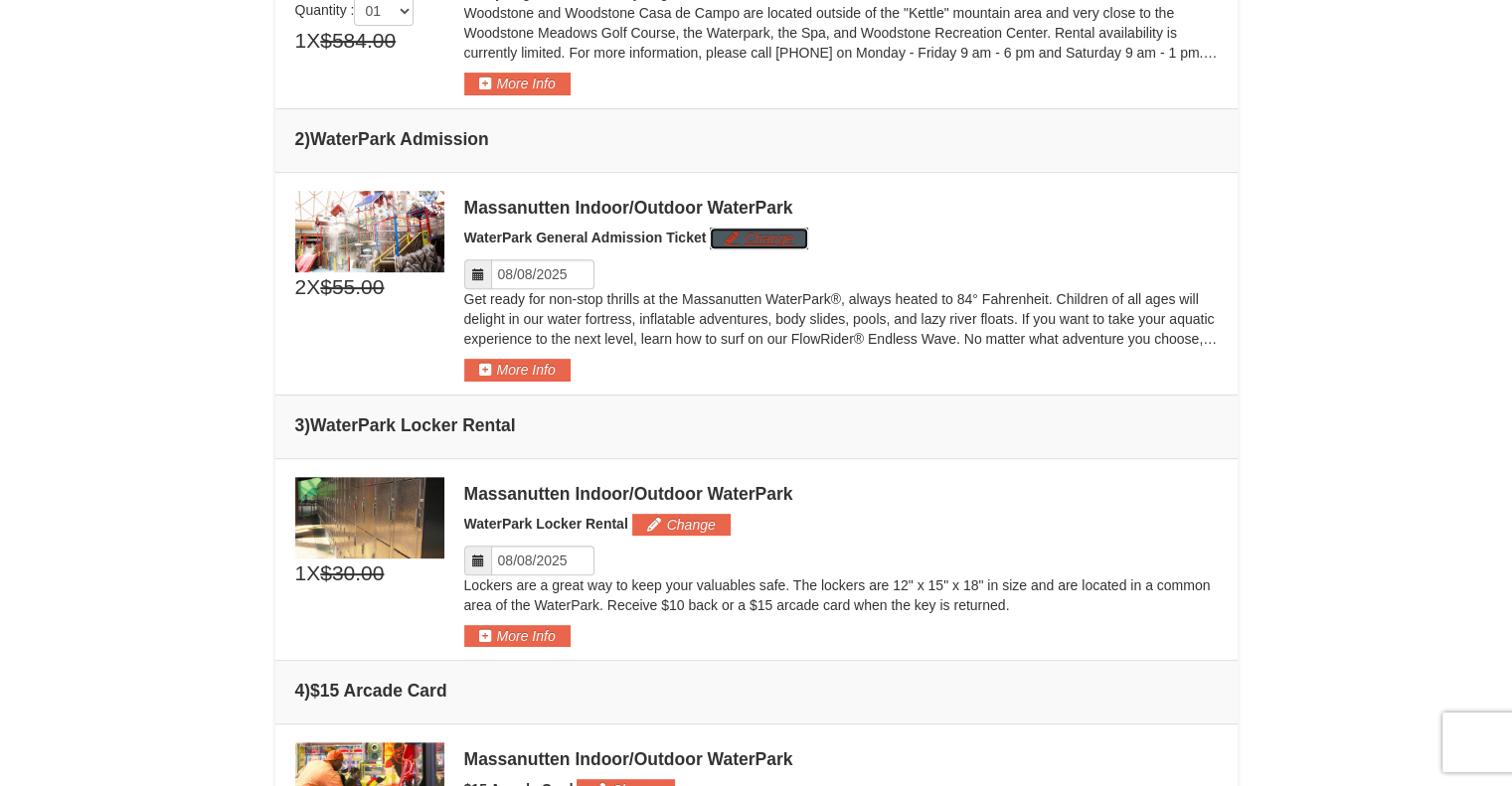 click on "Change" at bounding box center (758, 238) 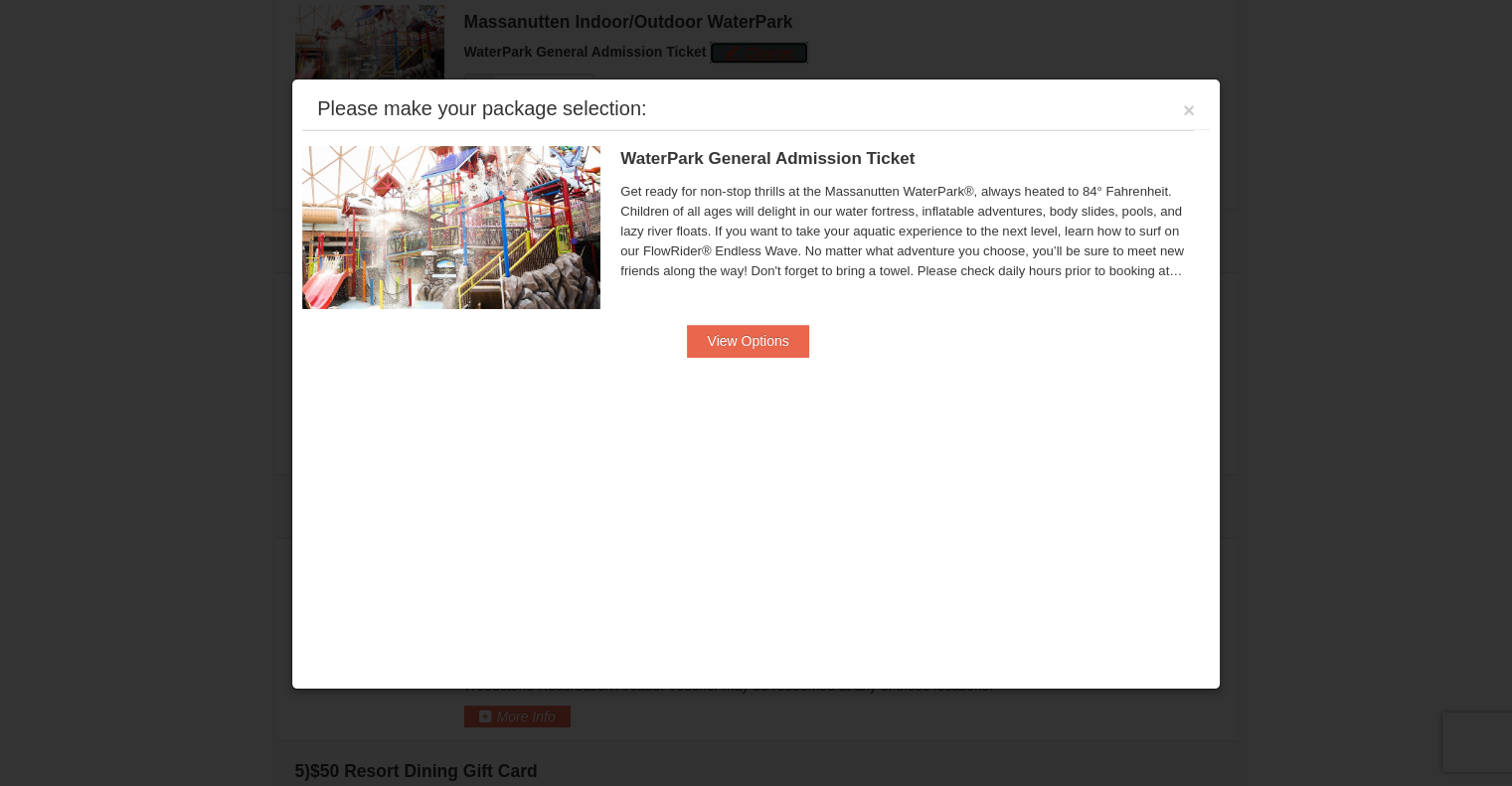 scroll, scrollTop: 906, scrollLeft: 0, axis: vertical 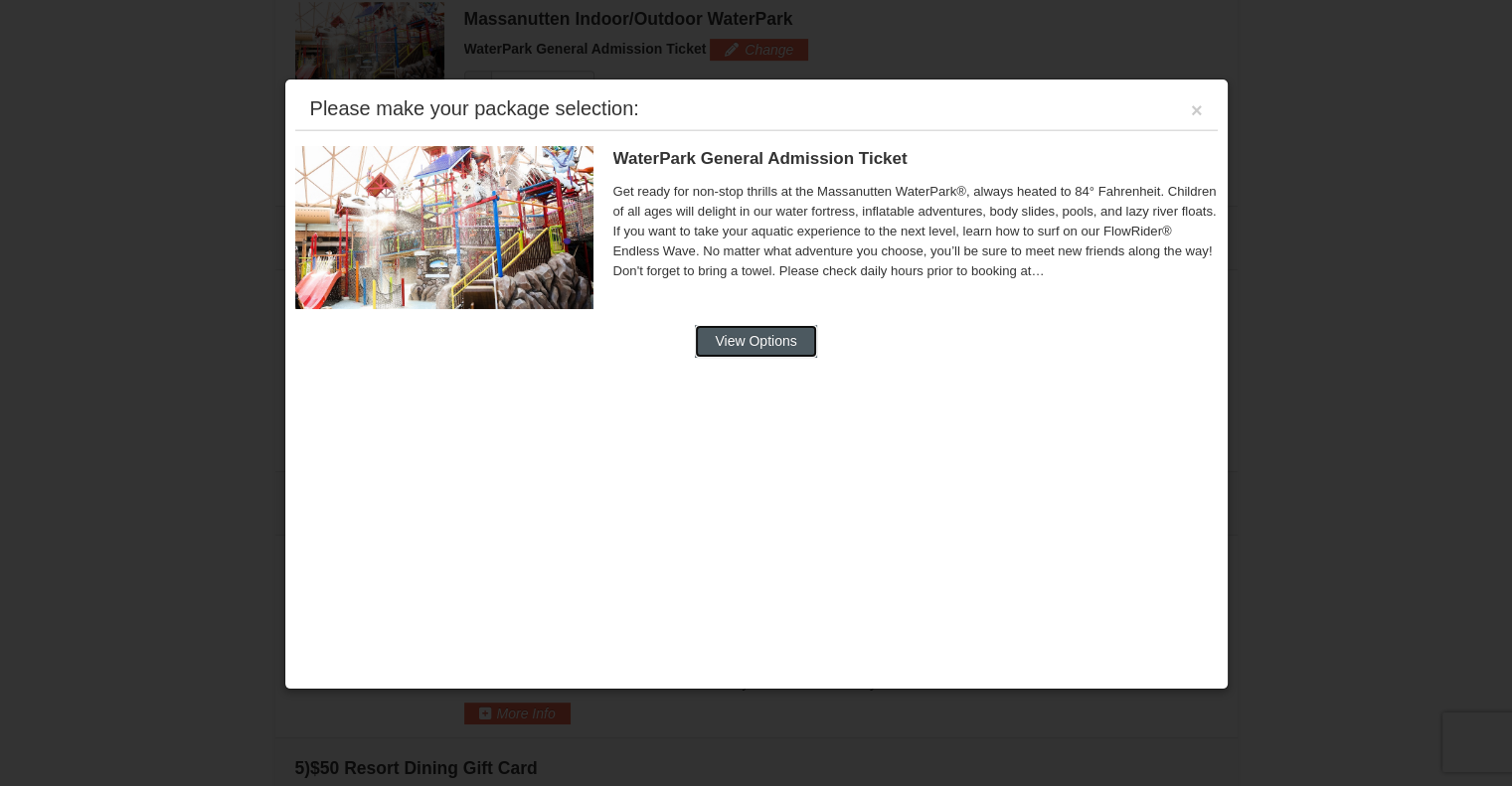 click on "View Options" at bounding box center (756, 341) 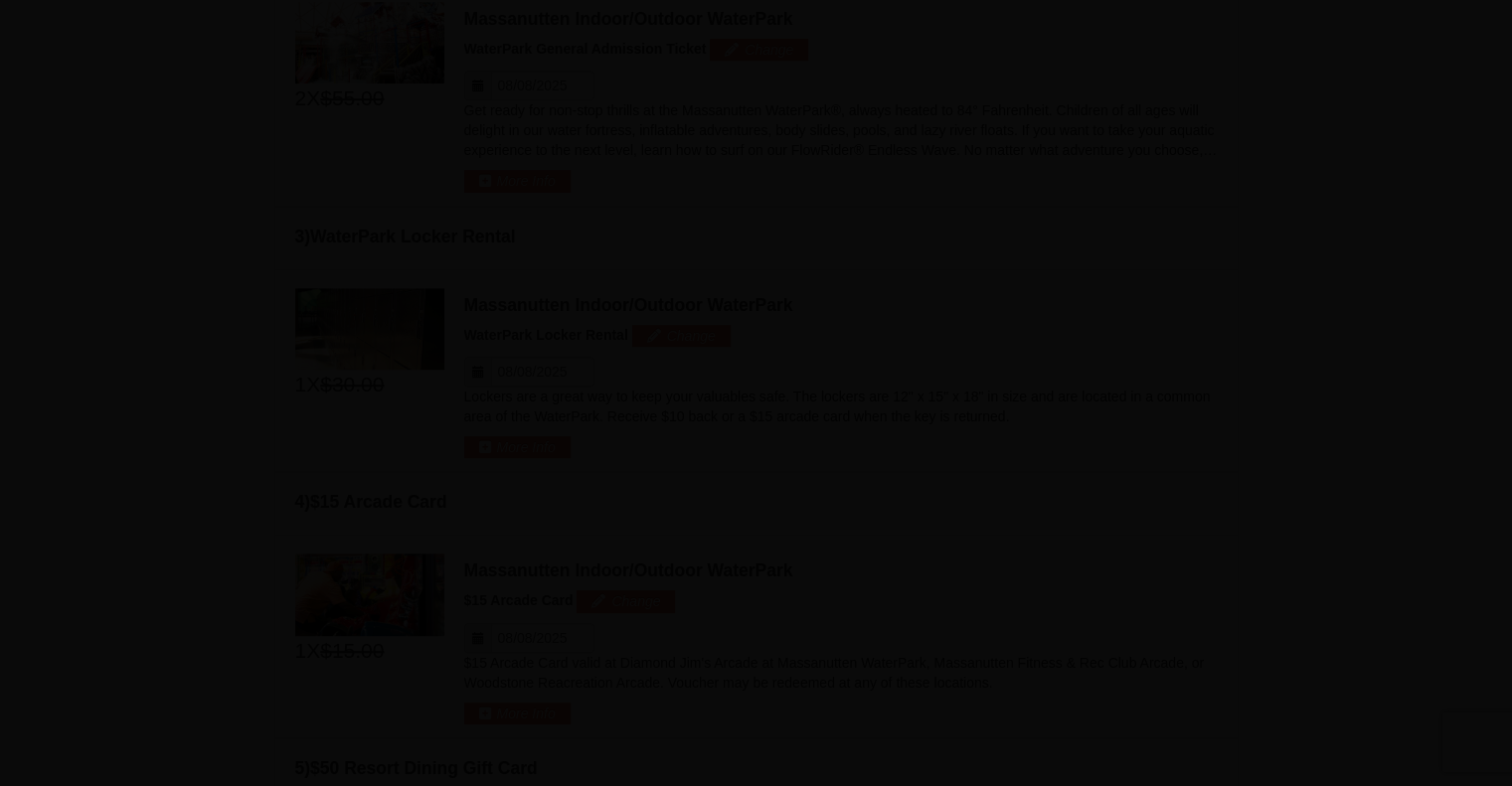 scroll, scrollTop: 0, scrollLeft: 0, axis: both 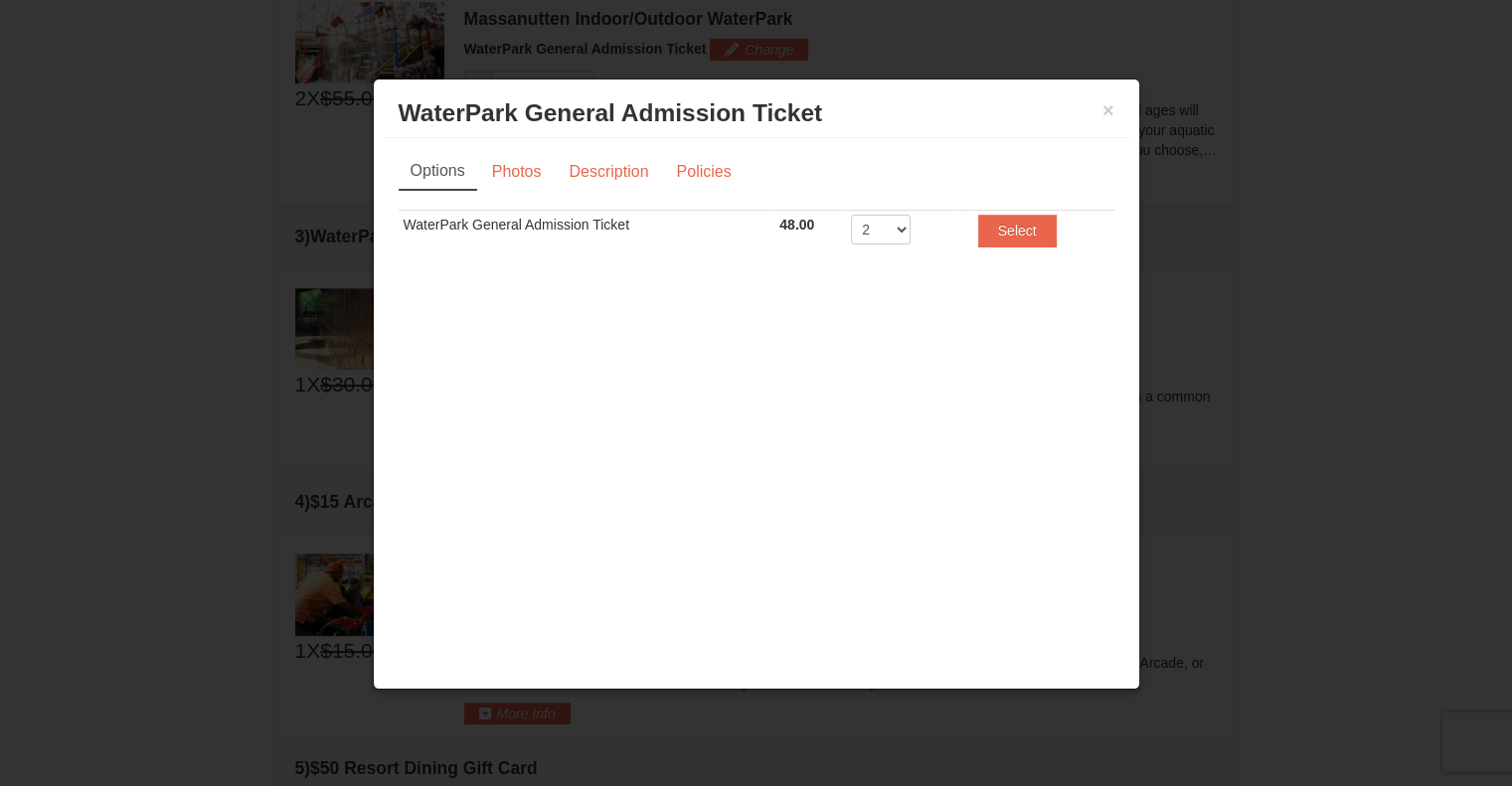 click on "2 3 4 5 6 7 8" at bounding box center [902, 235] 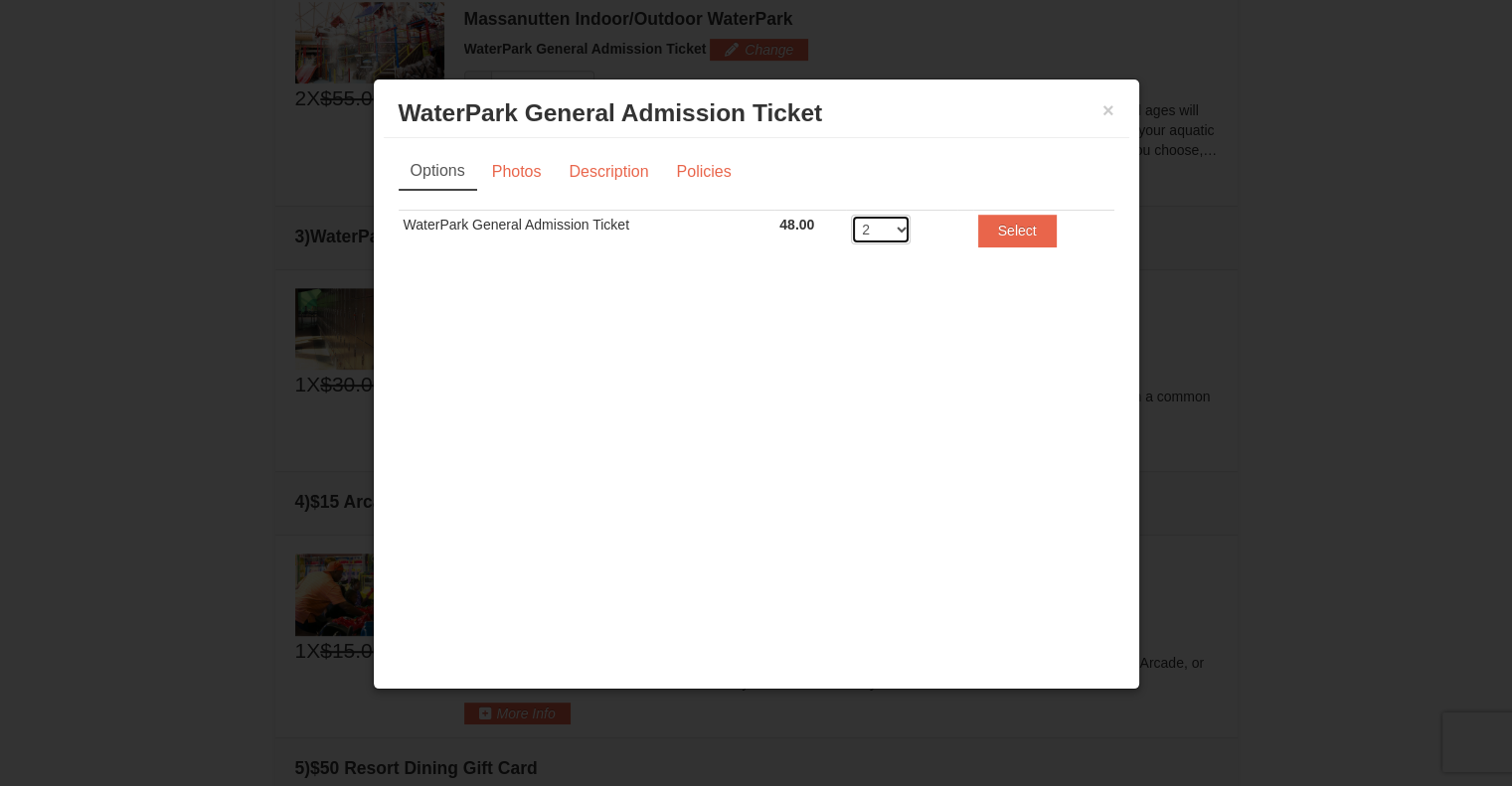 click on "2 3 4 5 6 7 8" at bounding box center [881, 230] 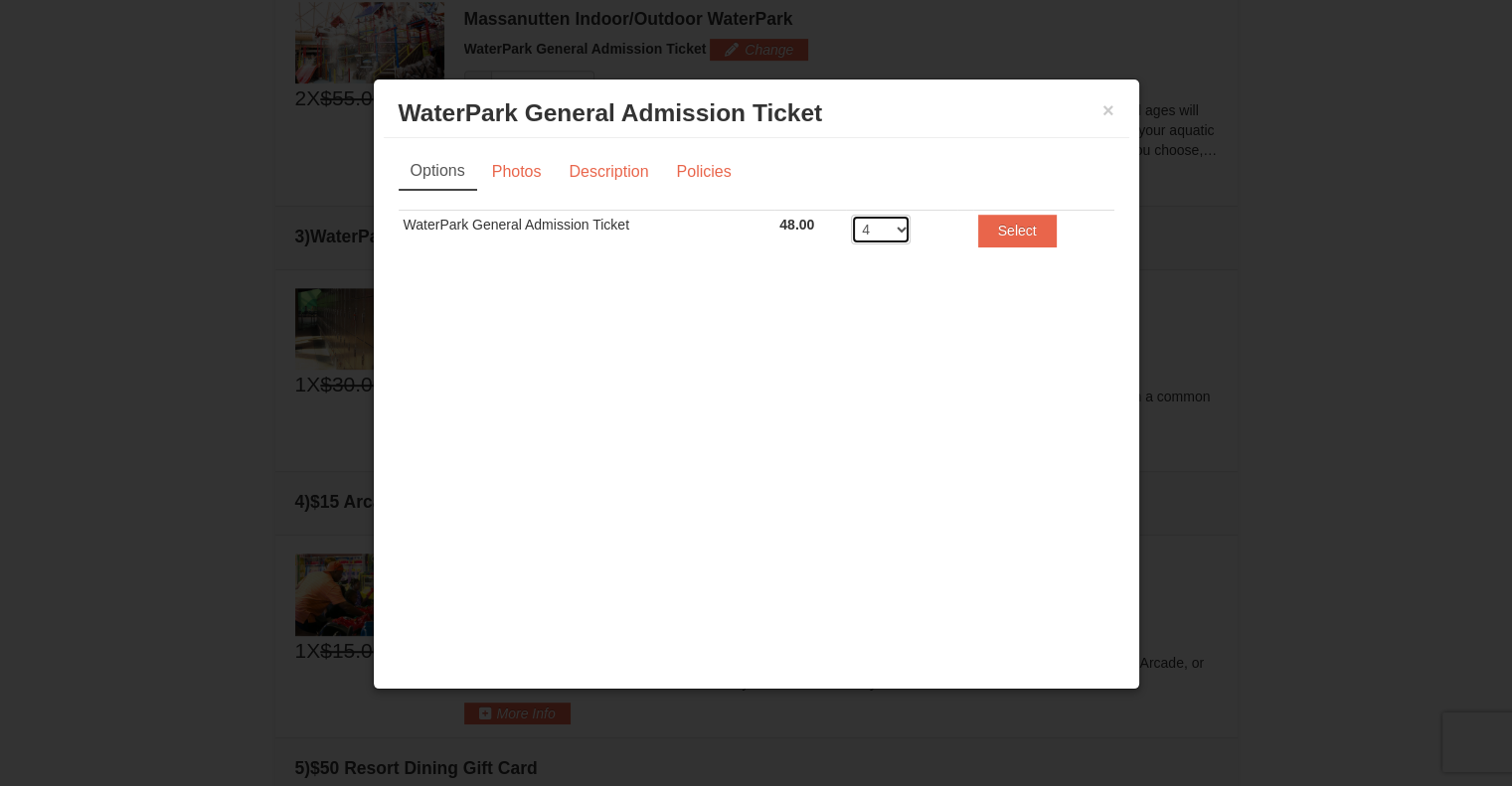 click on "2 3 4 5 6 7 8" at bounding box center [881, 230] 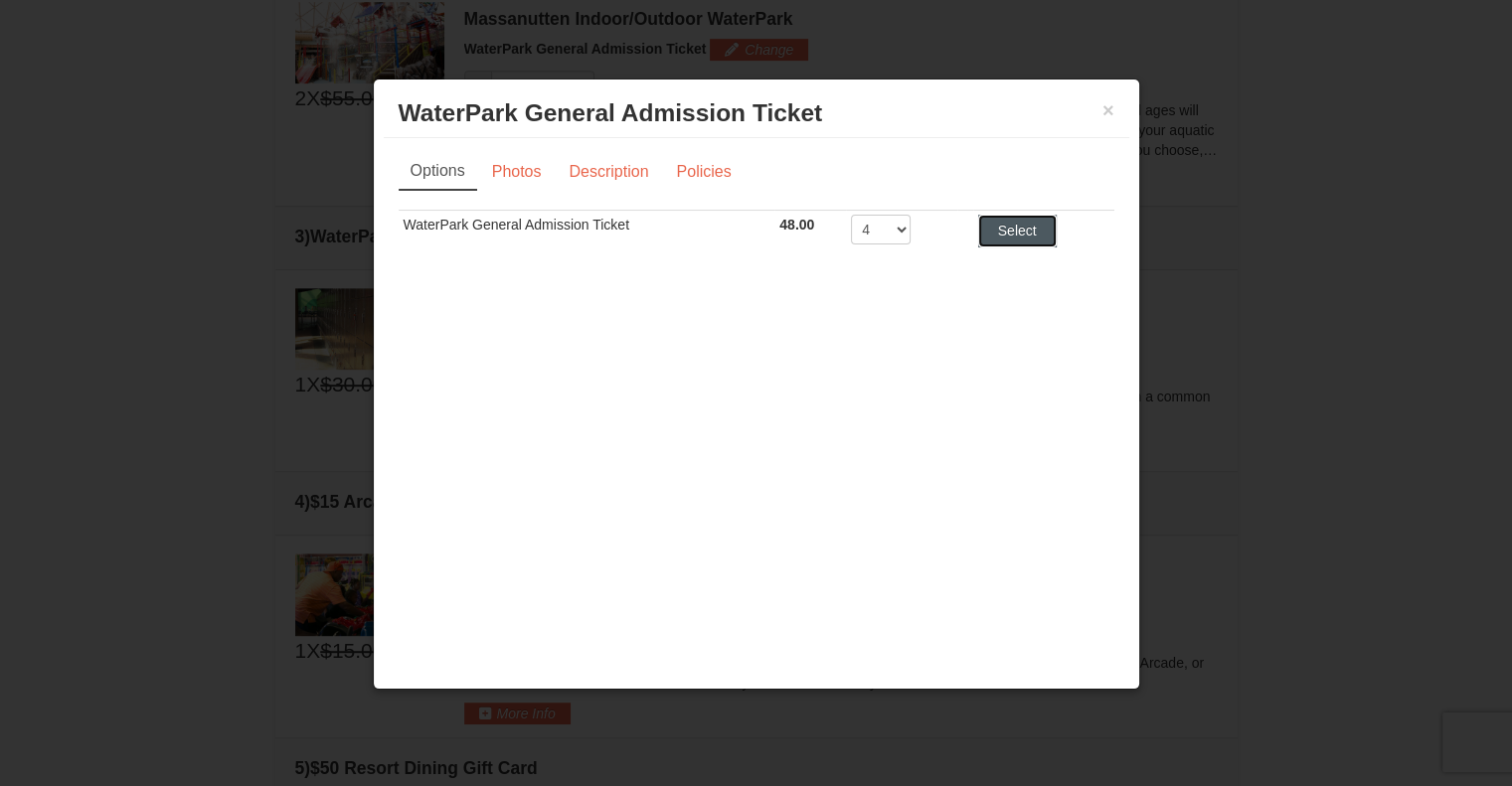 click on "Select" at bounding box center [1017, 231] 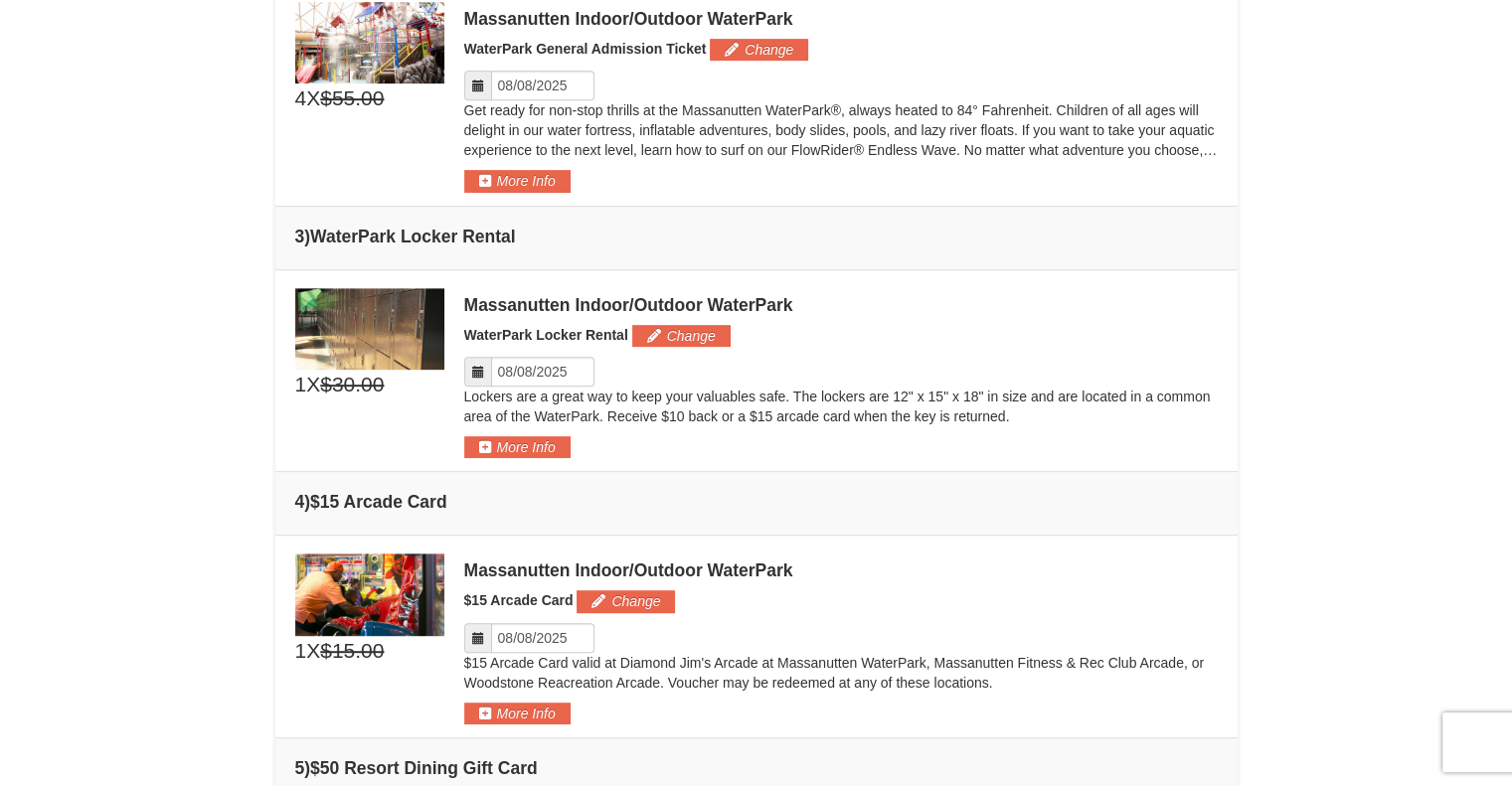 drag, startPoint x: 990, startPoint y: 232, endPoint x: 942, endPoint y: 430, distance: 203.73512 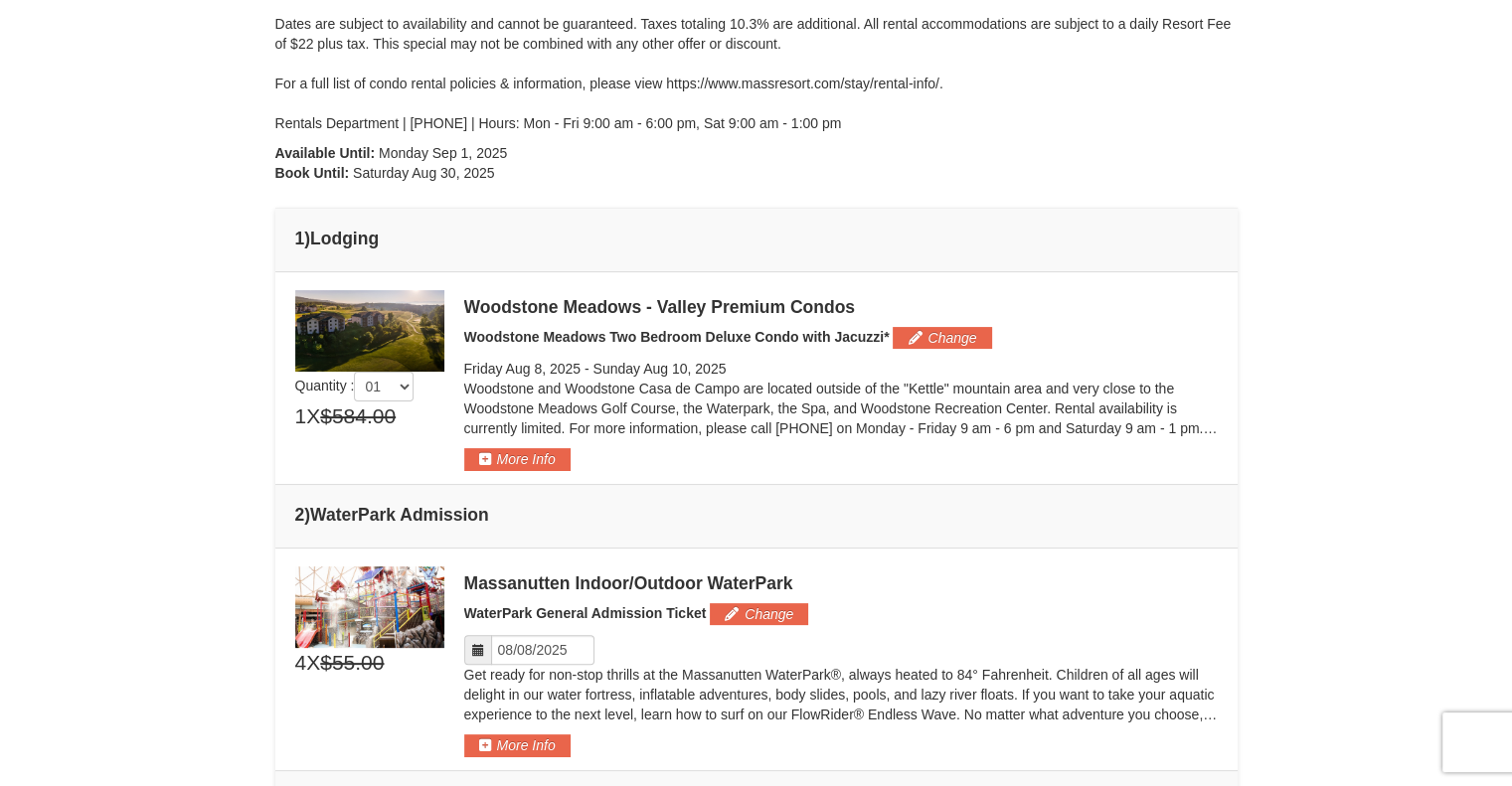 scroll, scrollTop: 0, scrollLeft: 0, axis: both 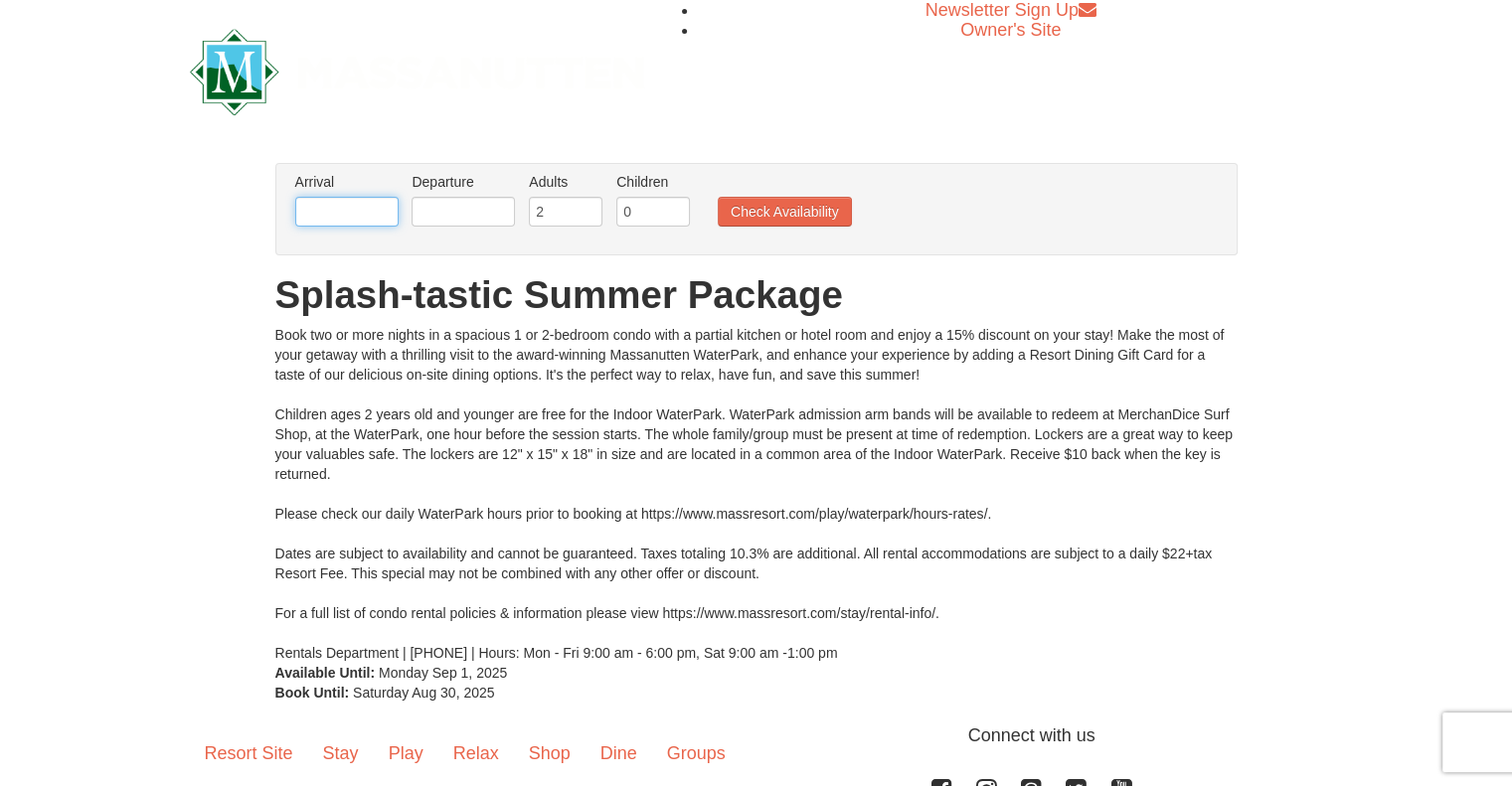 click at bounding box center [347, 212] 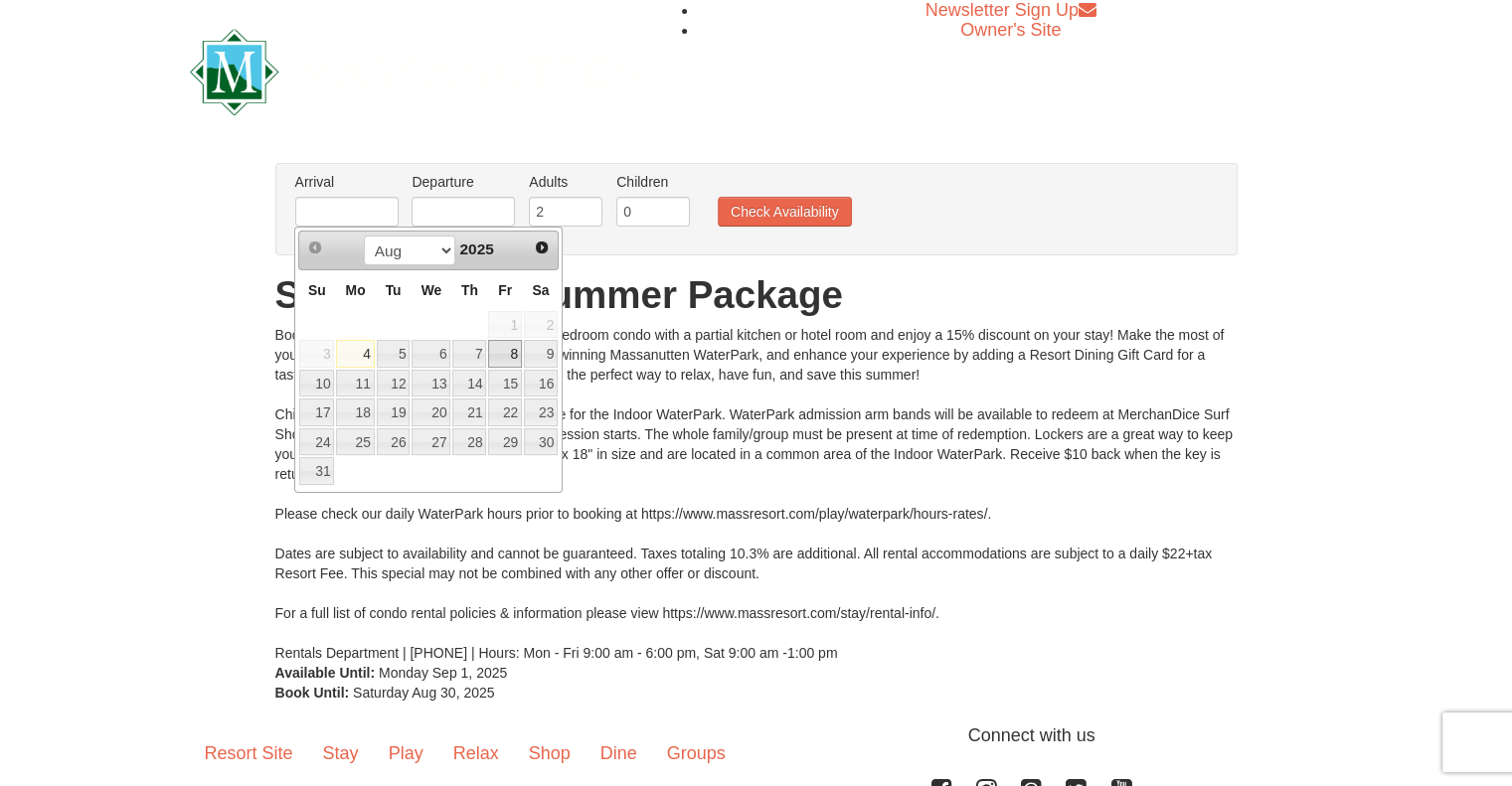 click on "8" at bounding box center (505, 354) 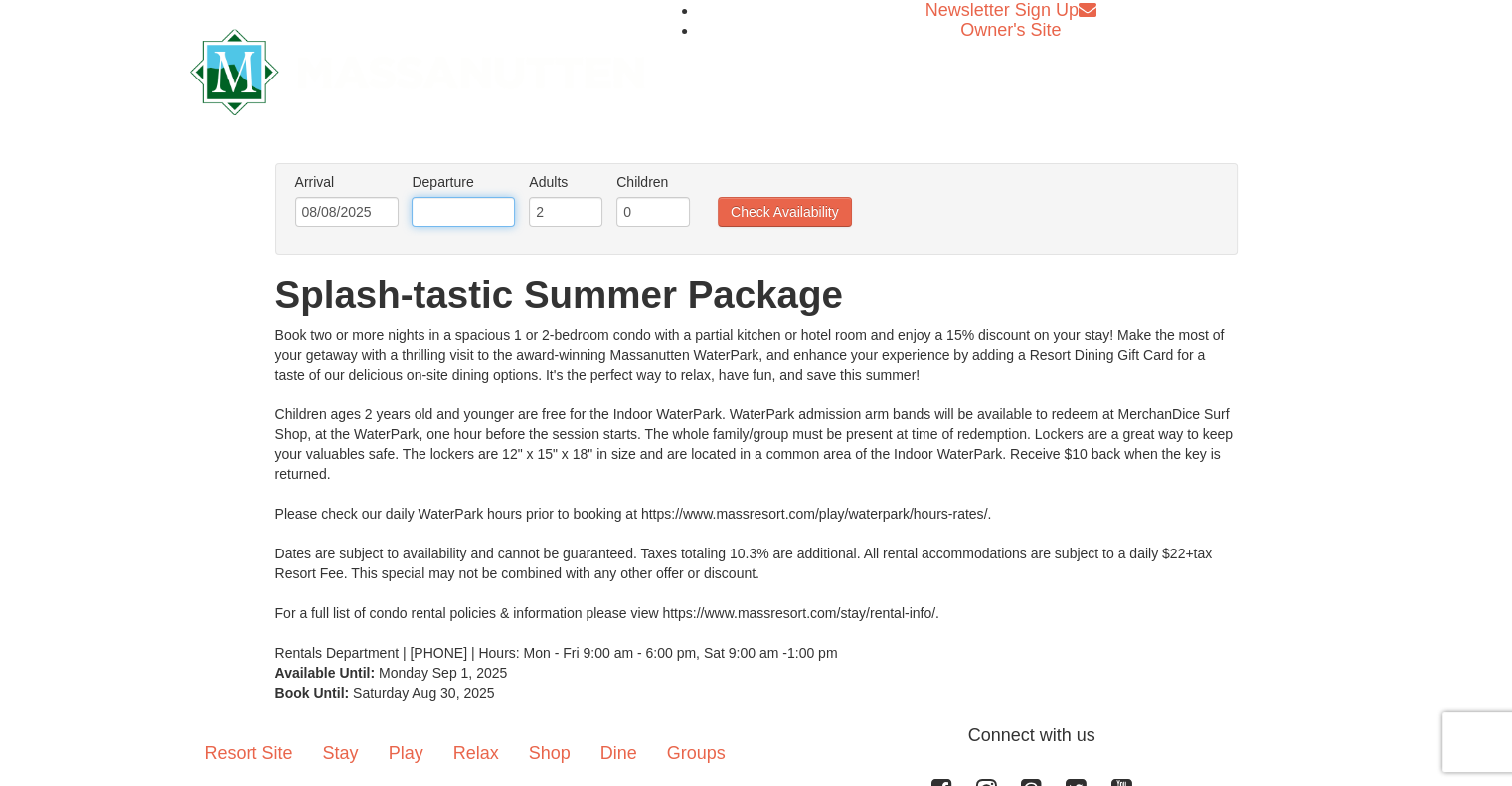 click at bounding box center (463, 212) 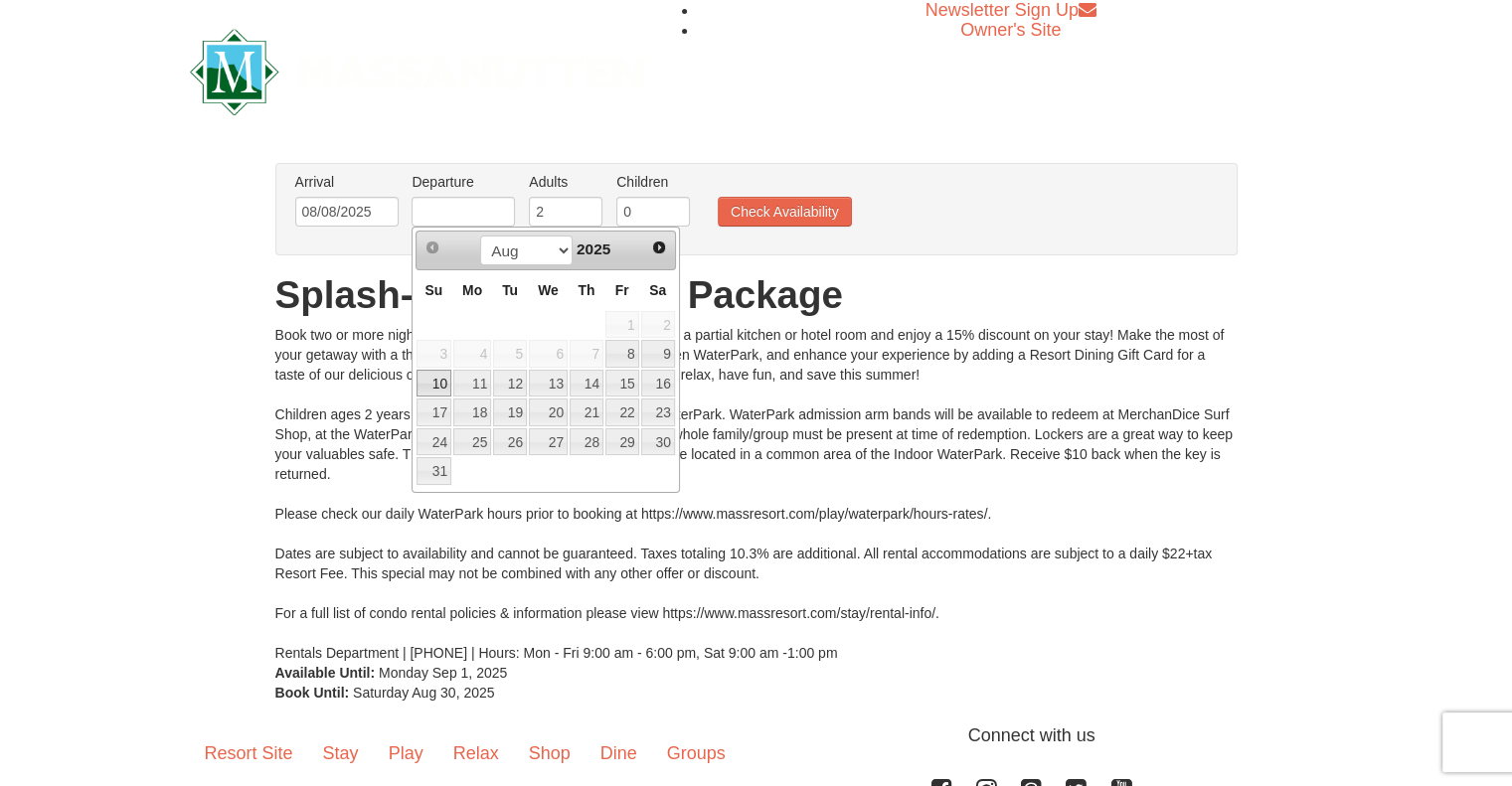 click on "10" at bounding box center (433, 384) 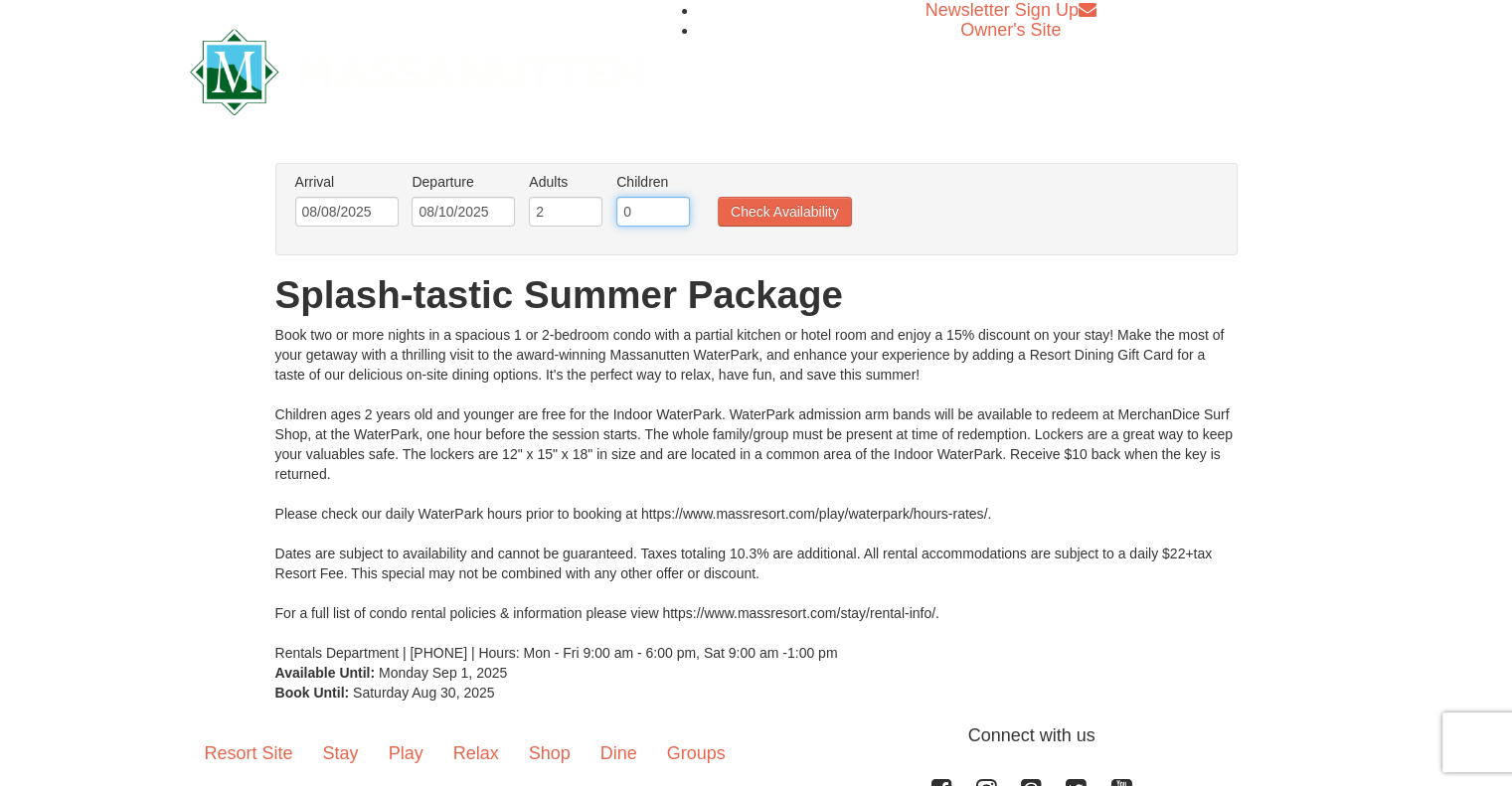 click on "0" at bounding box center [653, 212] 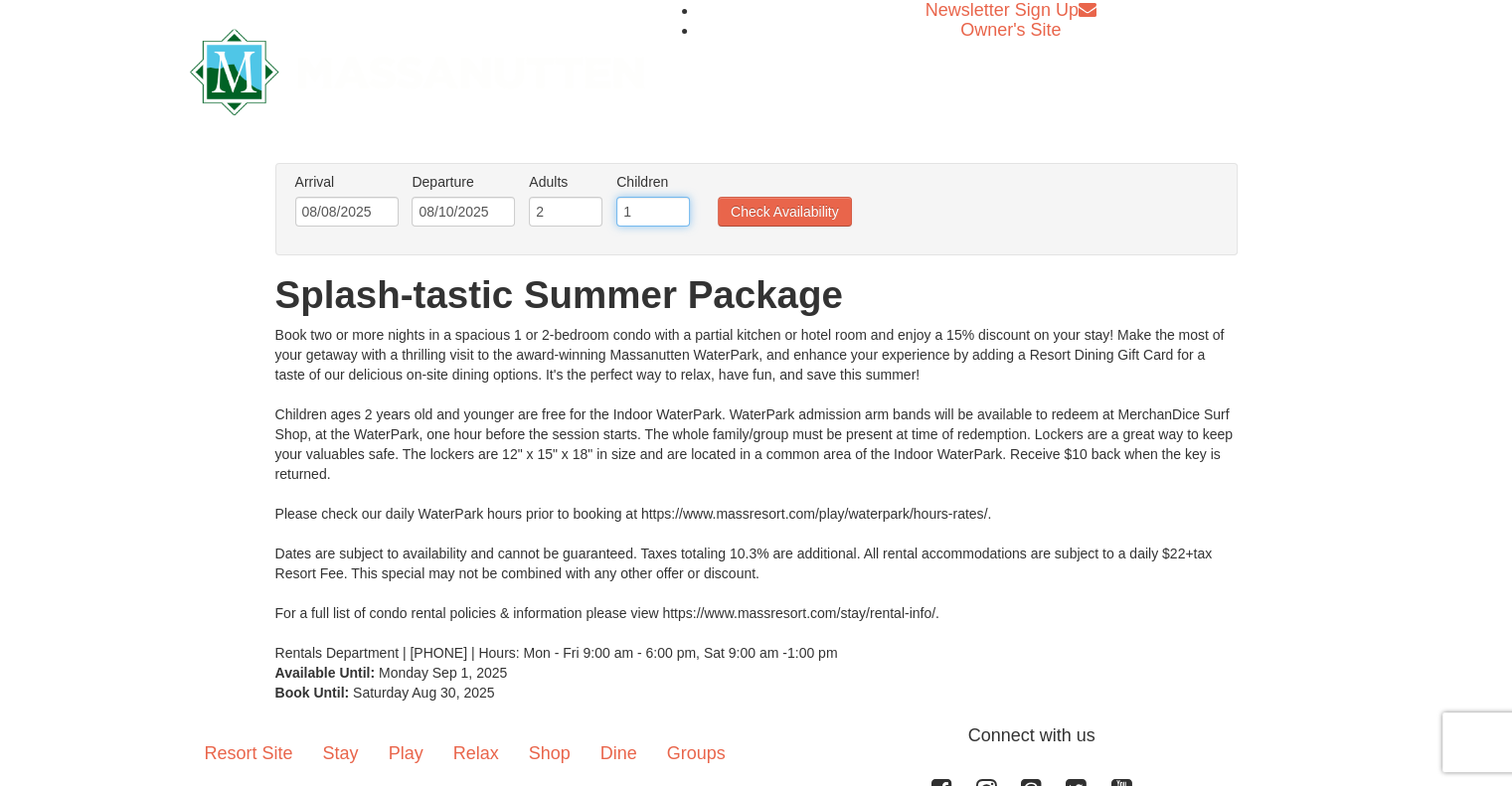 click on "1" at bounding box center [653, 212] 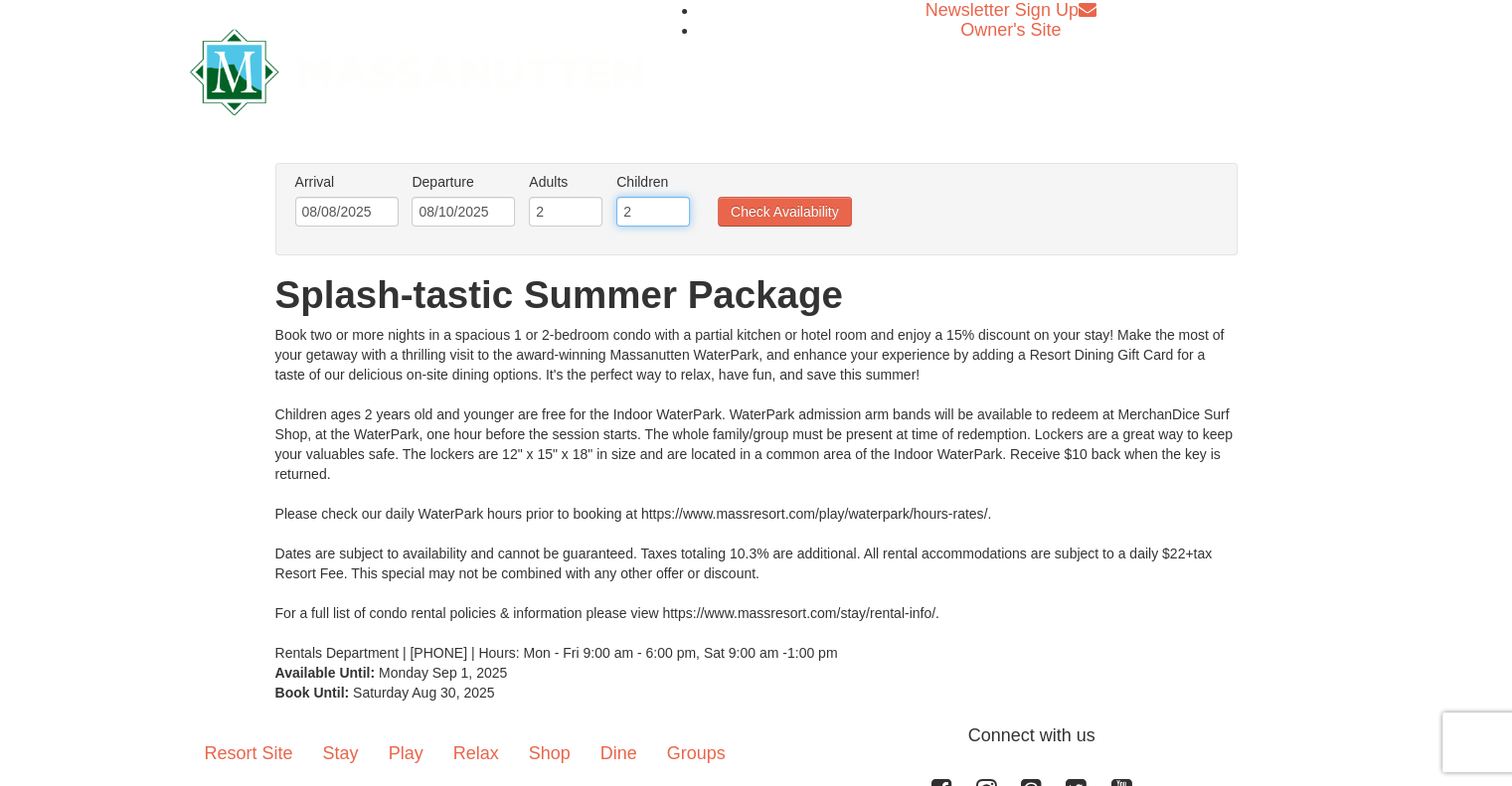 type on "2" 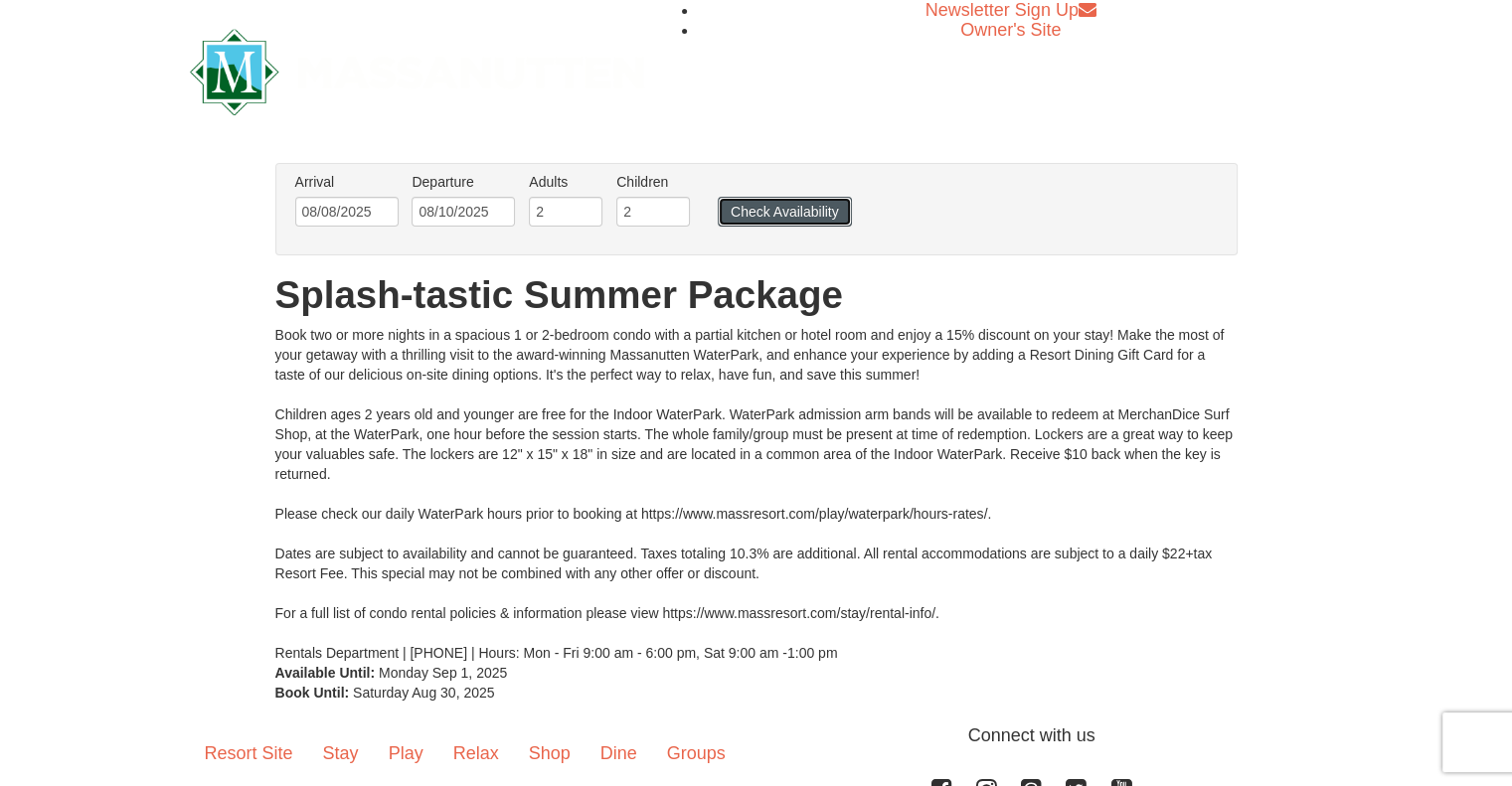 click on "Check Availability" at bounding box center (784, 212) 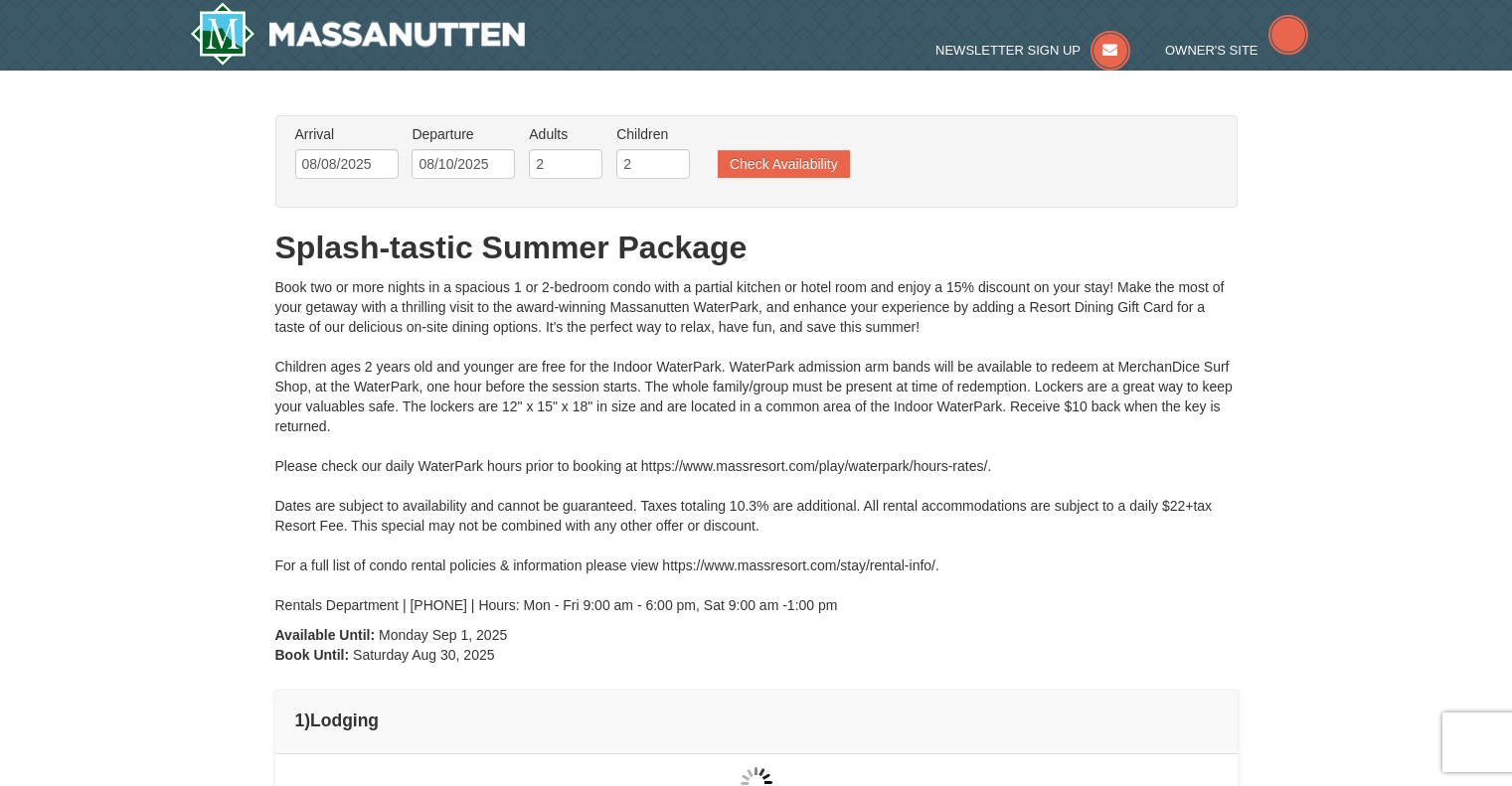 scroll, scrollTop: 0, scrollLeft: 0, axis: both 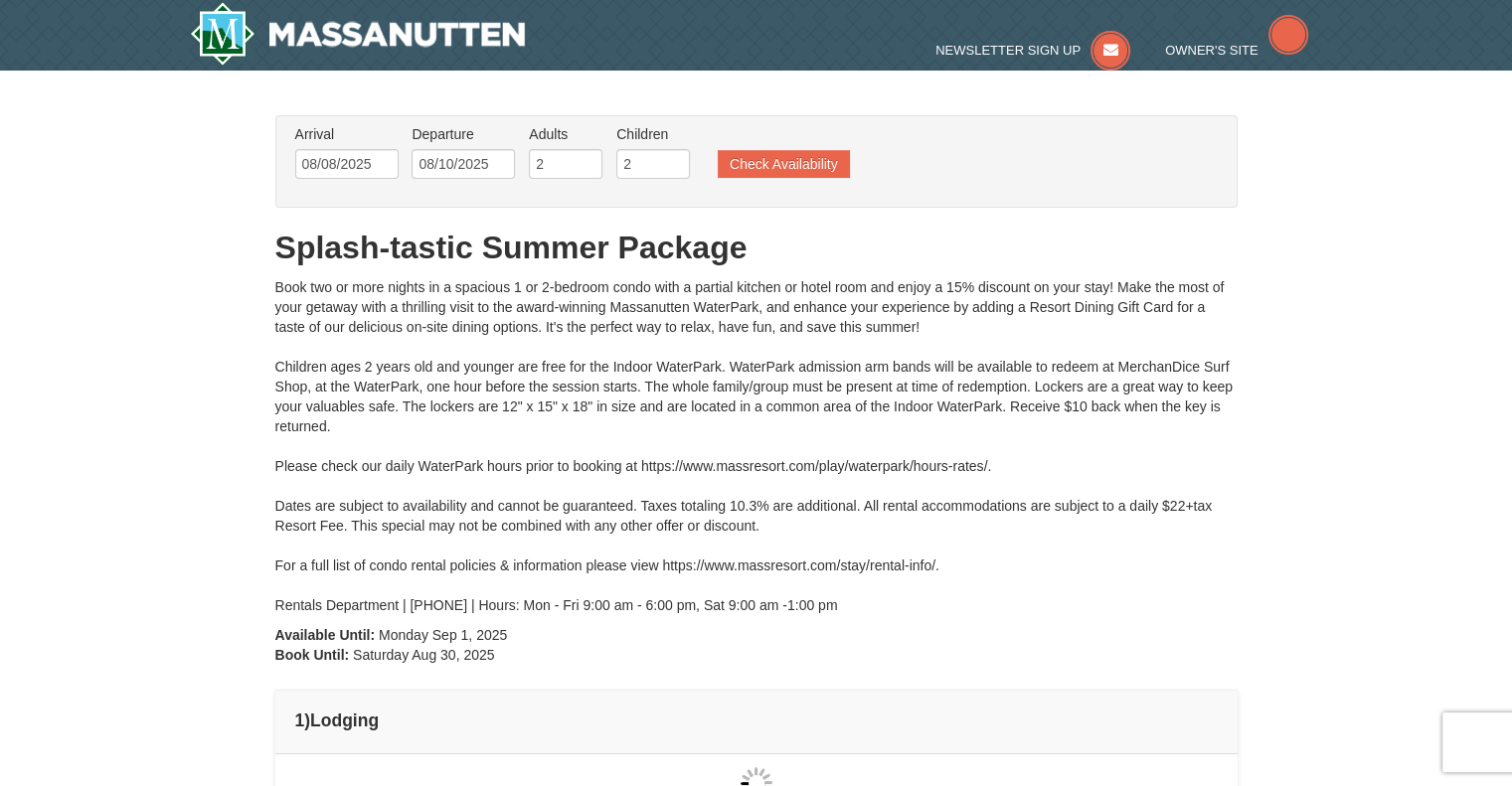 type on "08/08/2025" 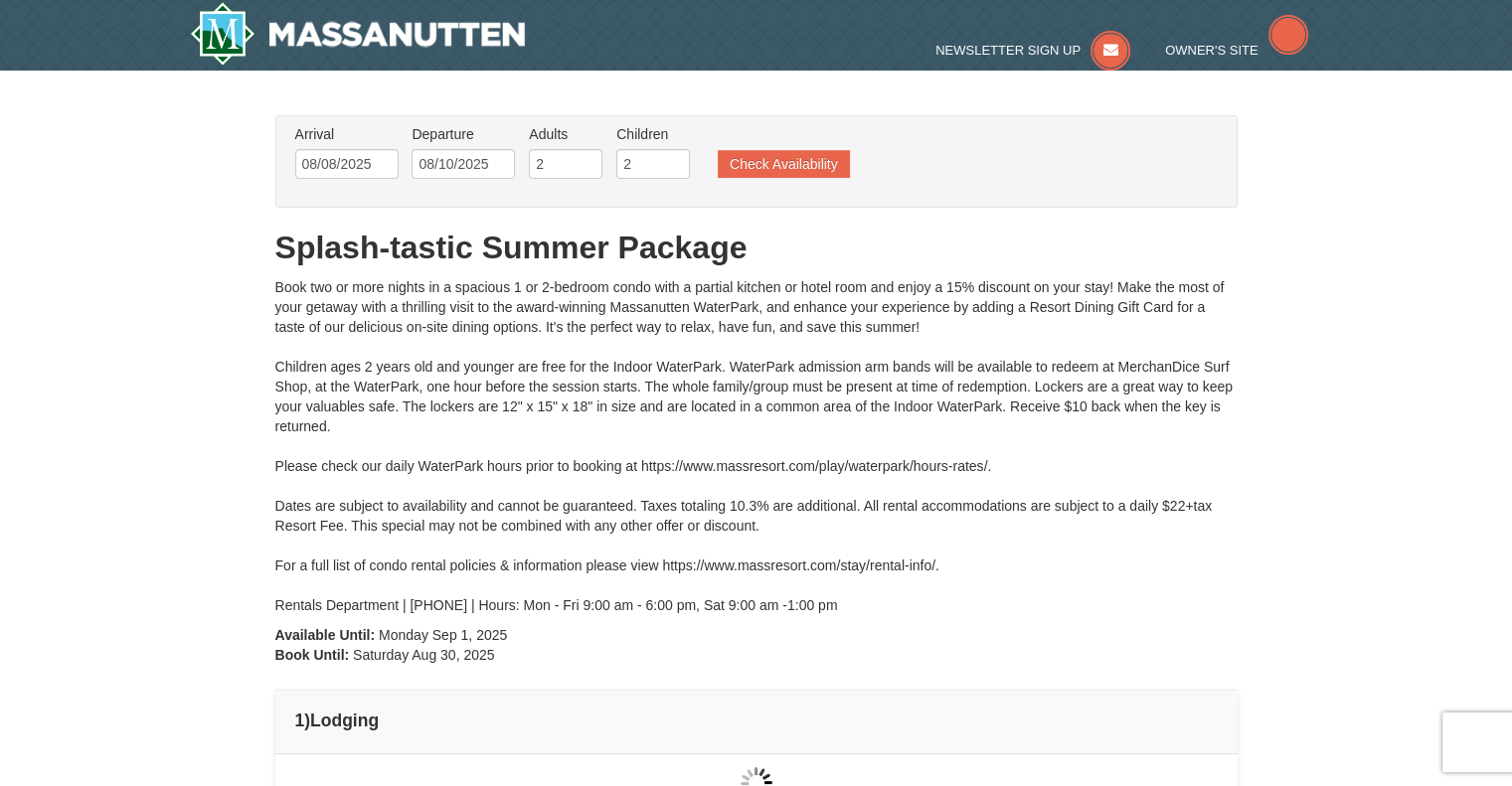type on "08/08/2025" 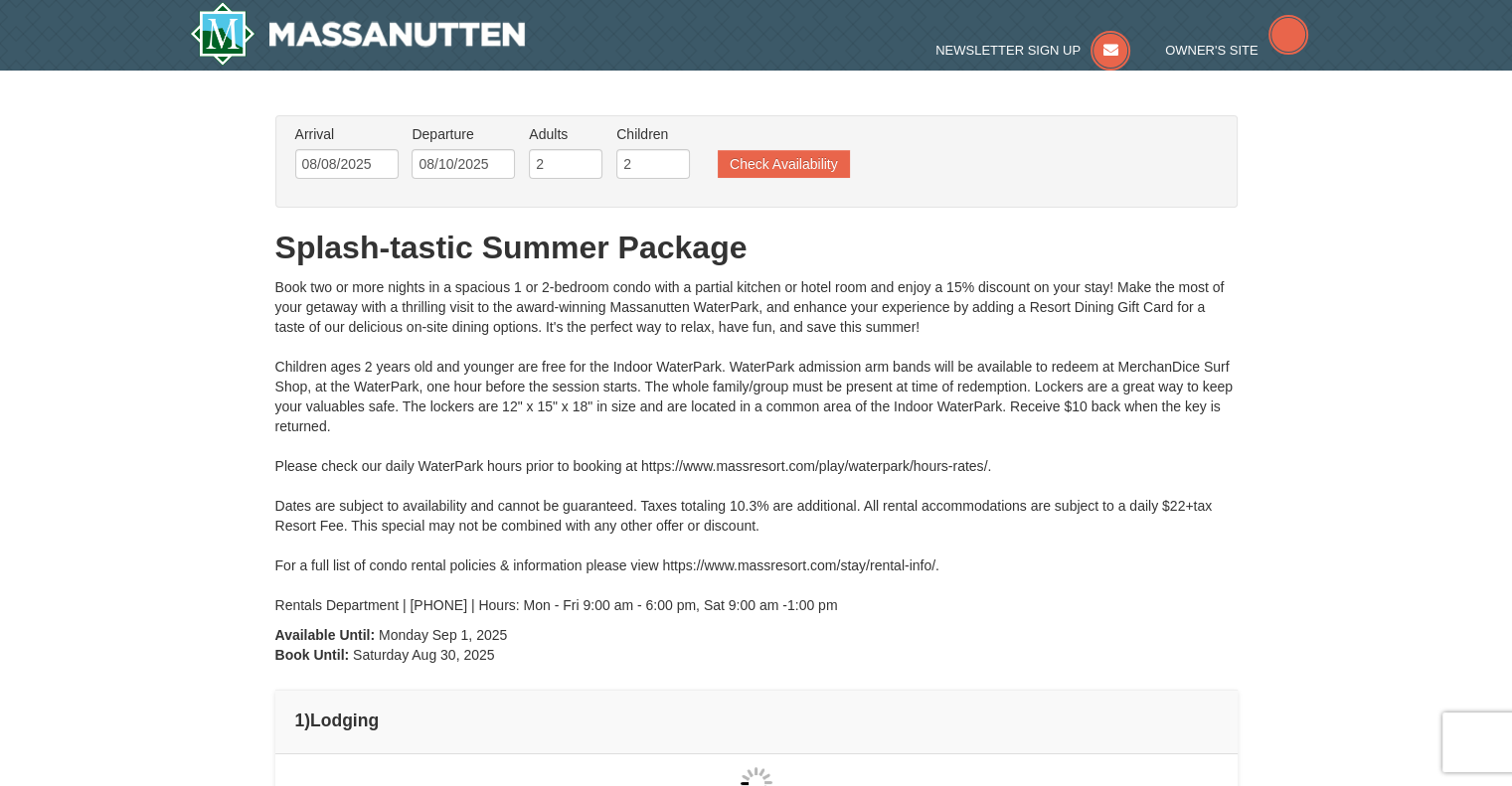 type on "08/08/2025" 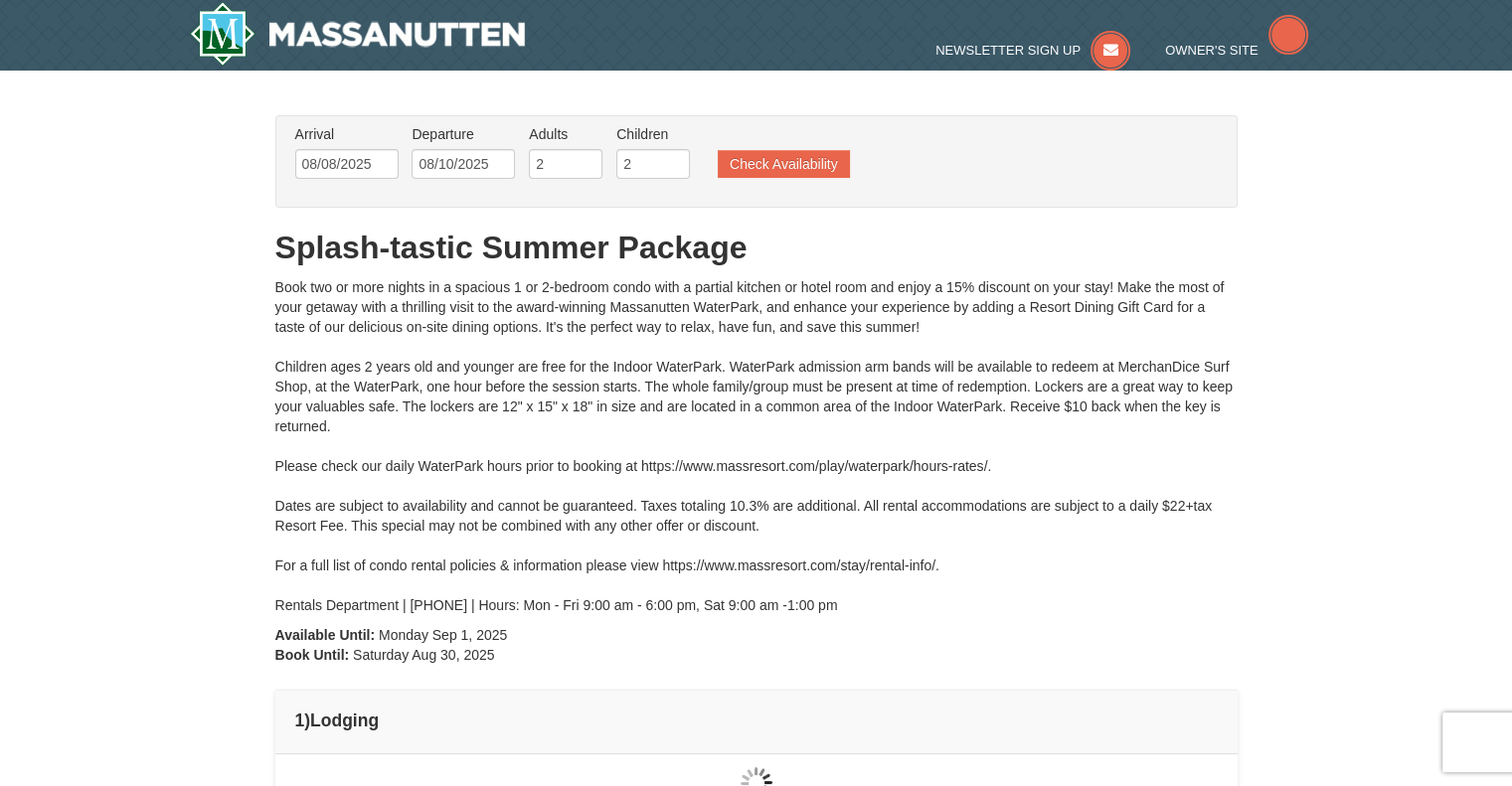 type on "08/08/2025" 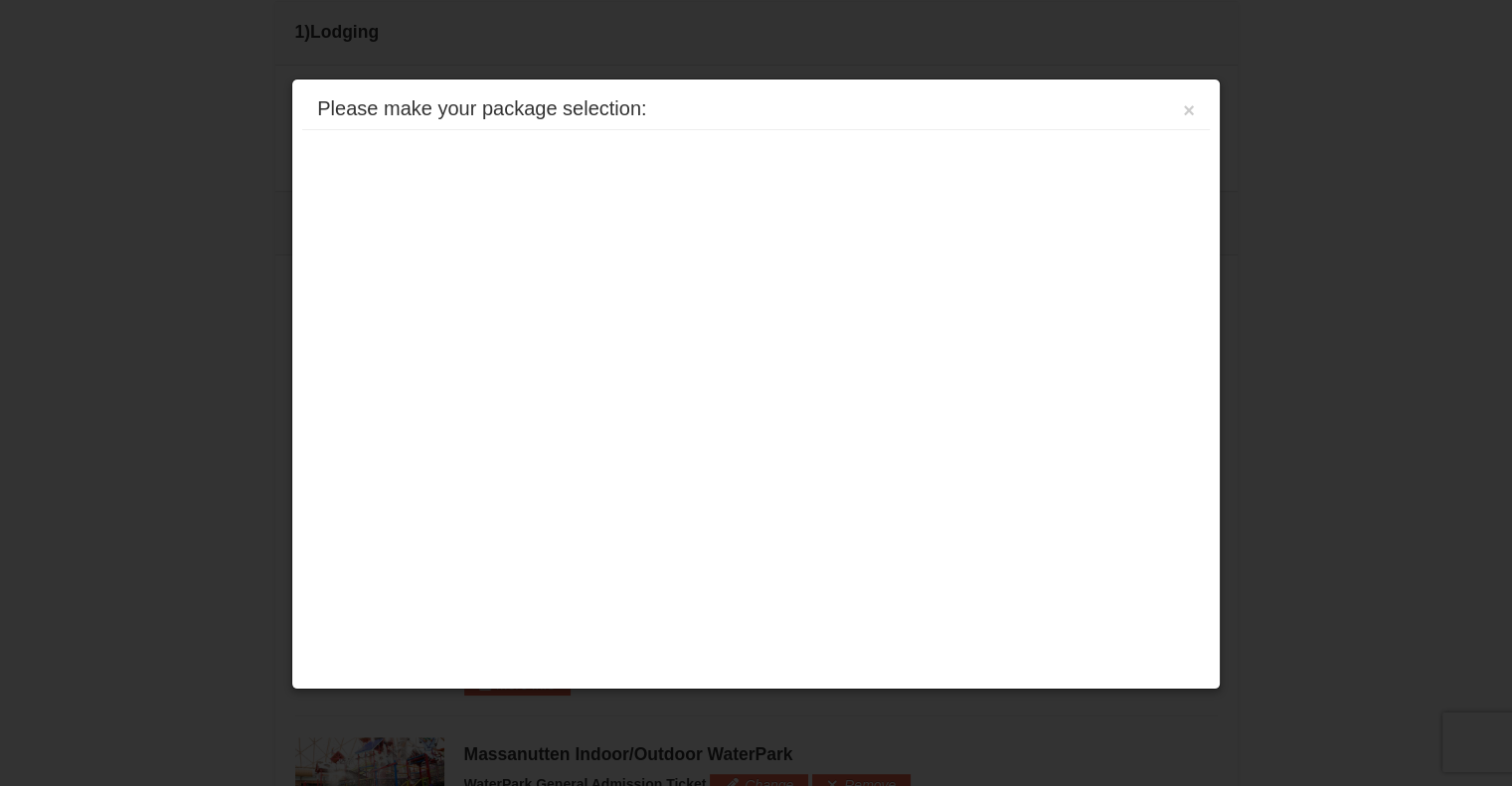 scroll, scrollTop: 0, scrollLeft: 0, axis: both 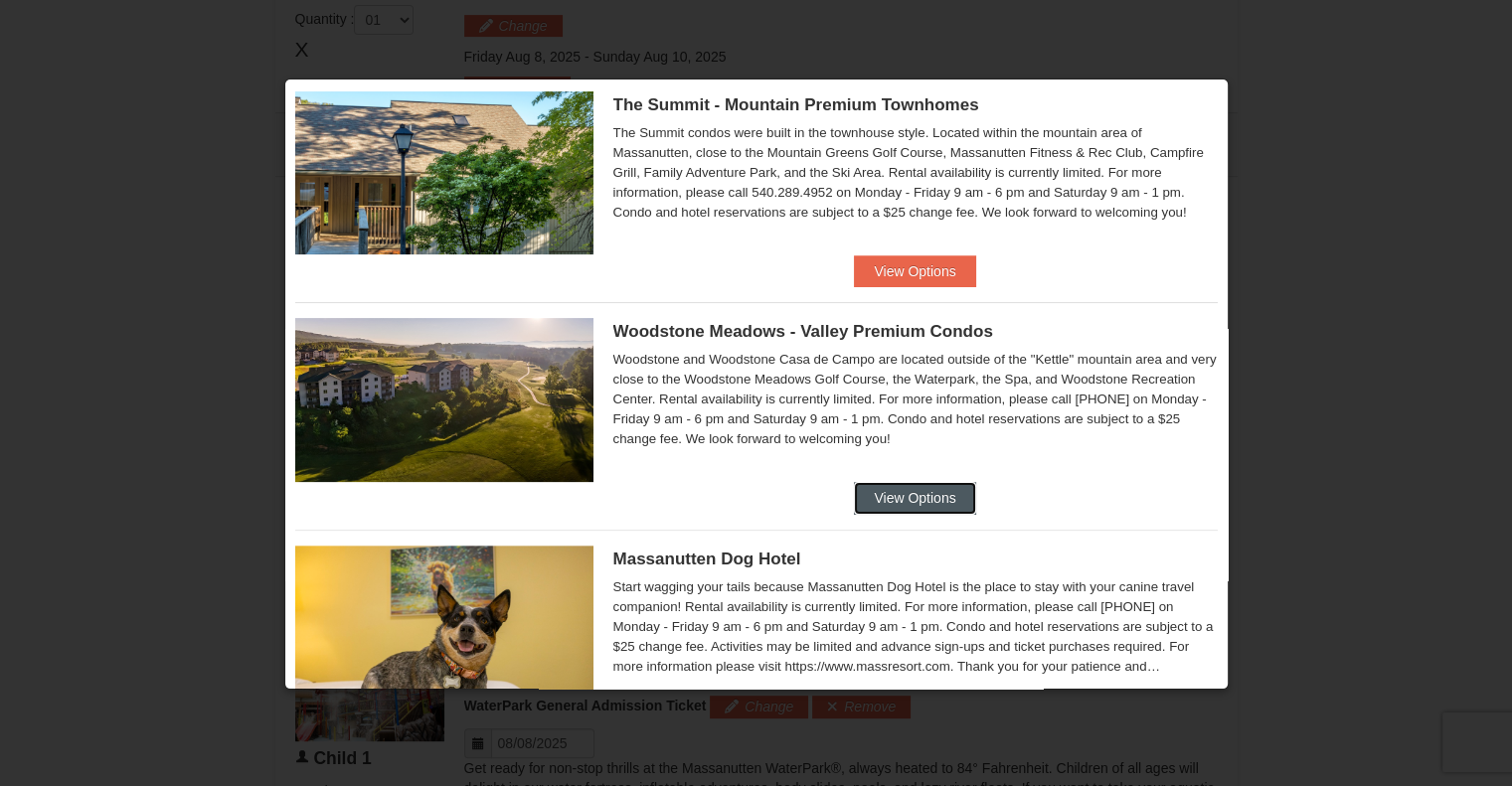 click on "View Options" at bounding box center (915, 498) 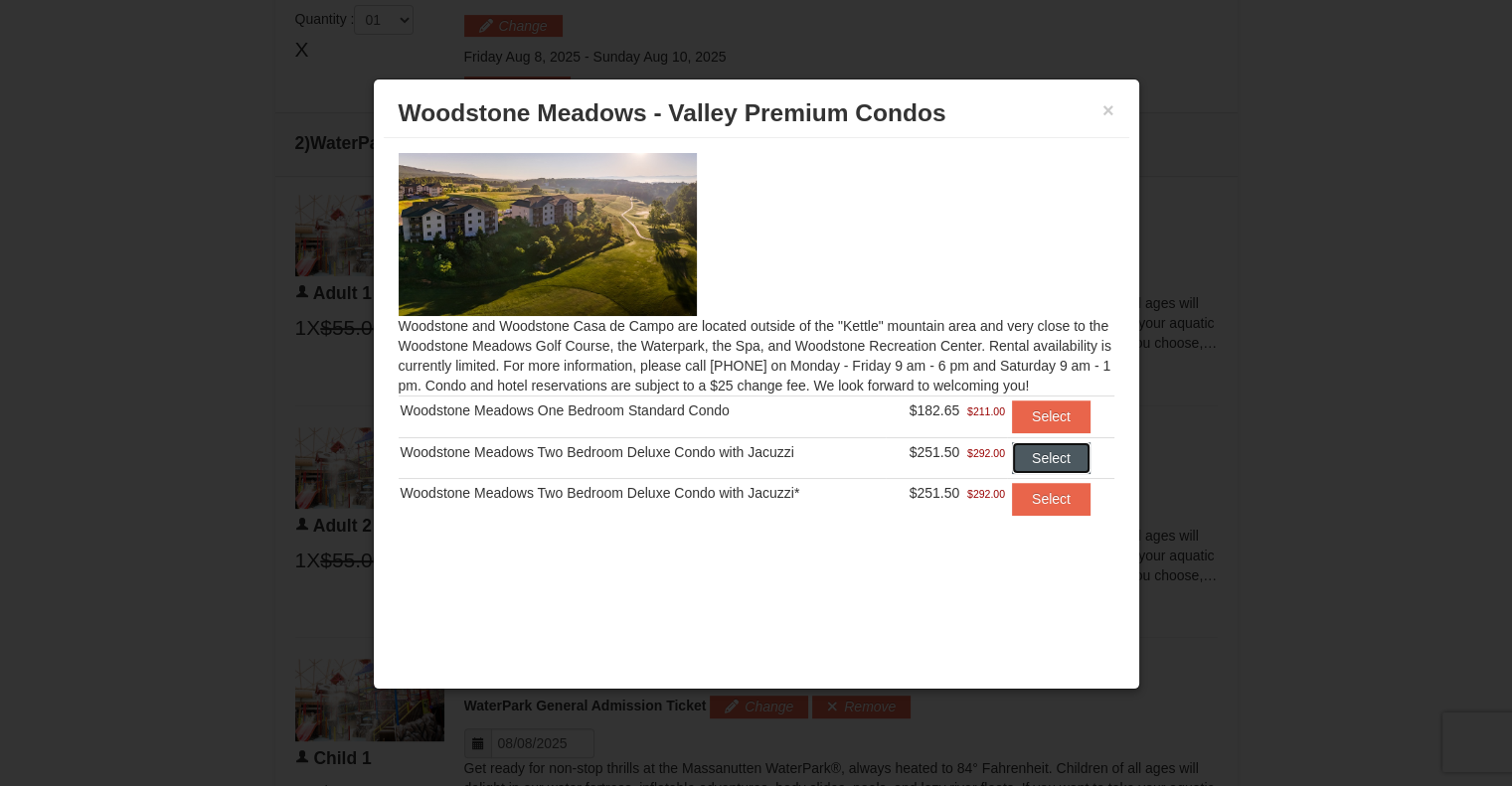 click on "Select" at bounding box center [1051, 458] 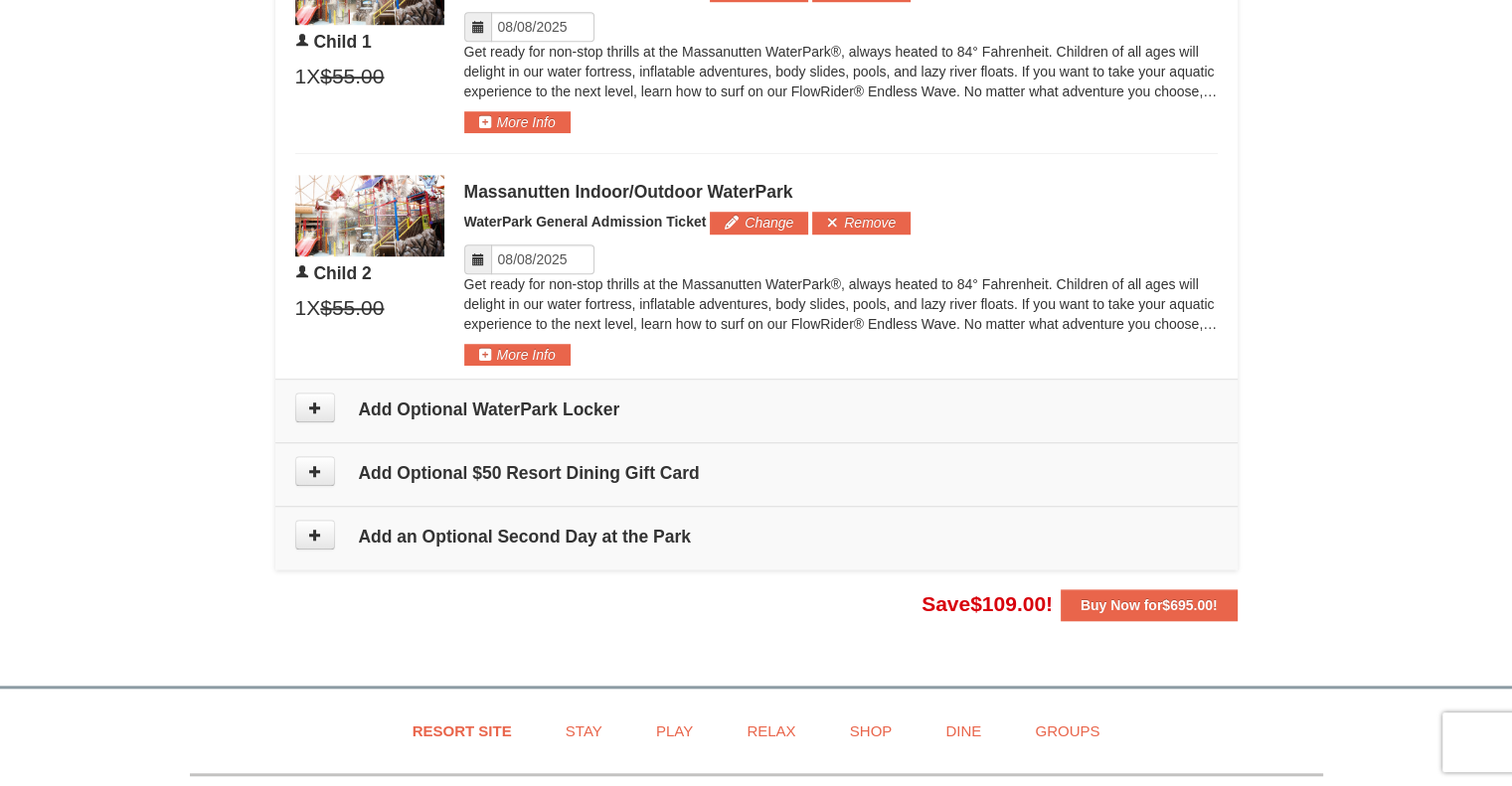 scroll, scrollTop: 1572, scrollLeft: 0, axis: vertical 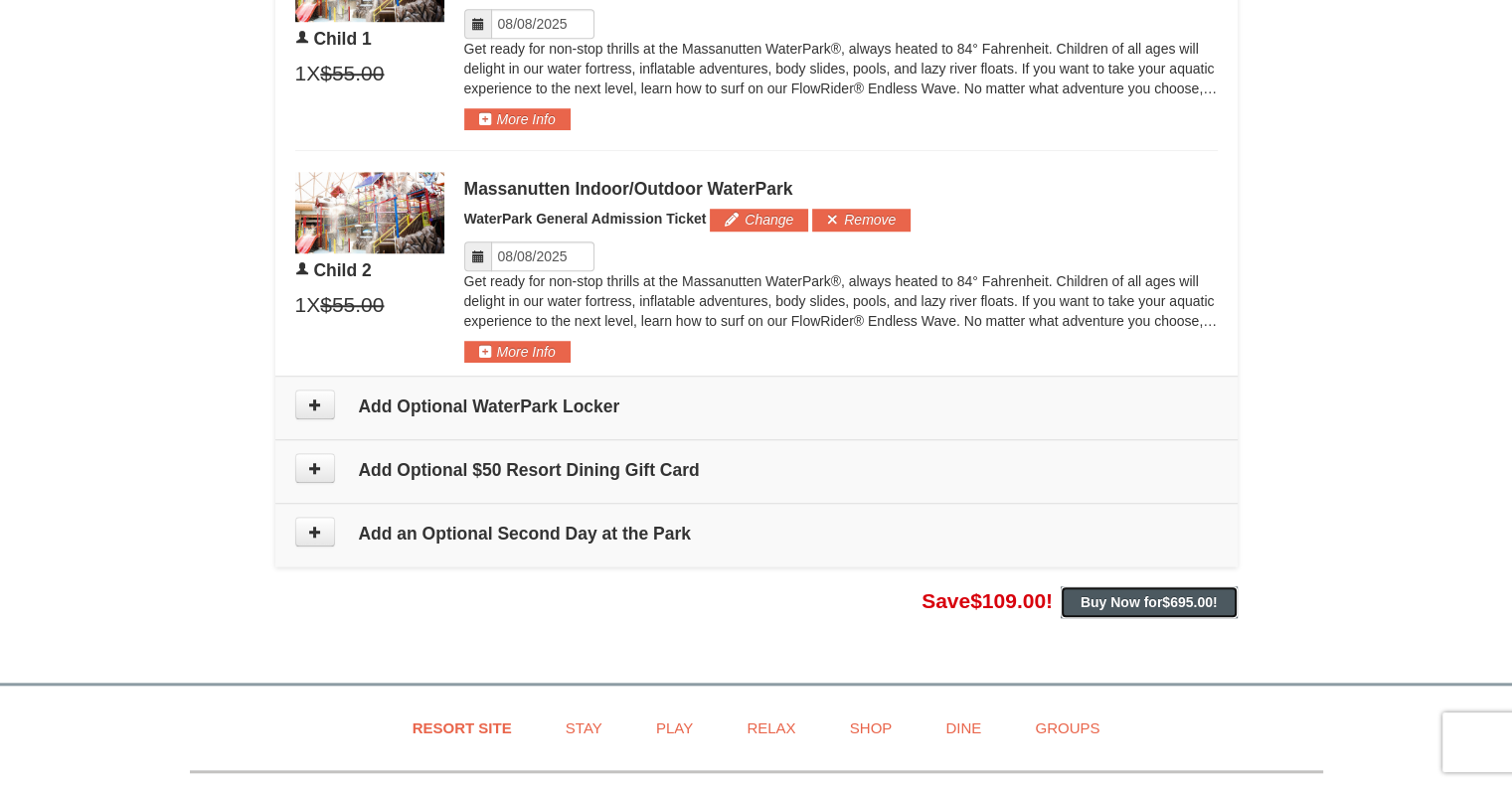 click on "$695.00" at bounding box center [1187, 602] 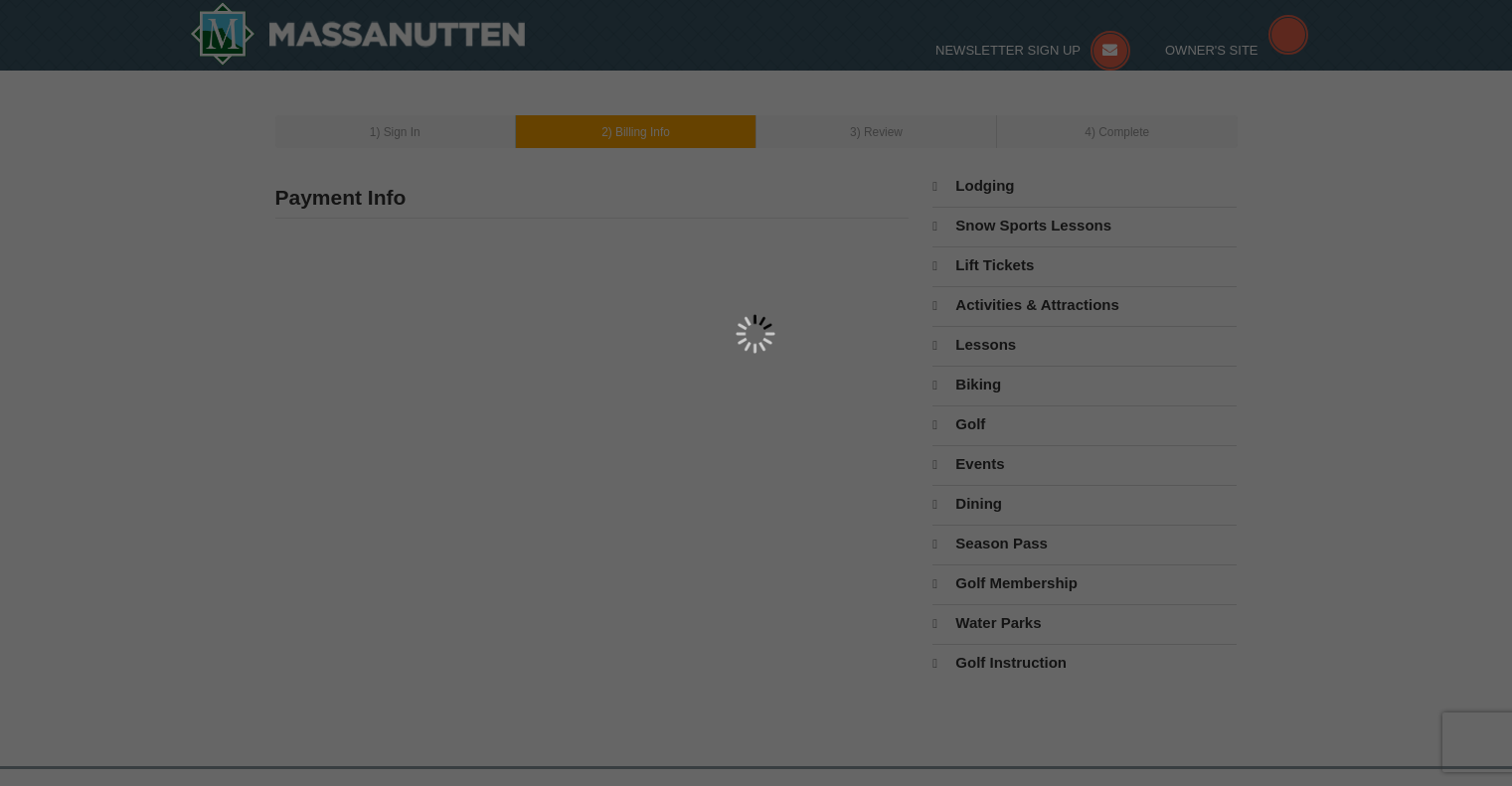type on "Sara Kendrick" 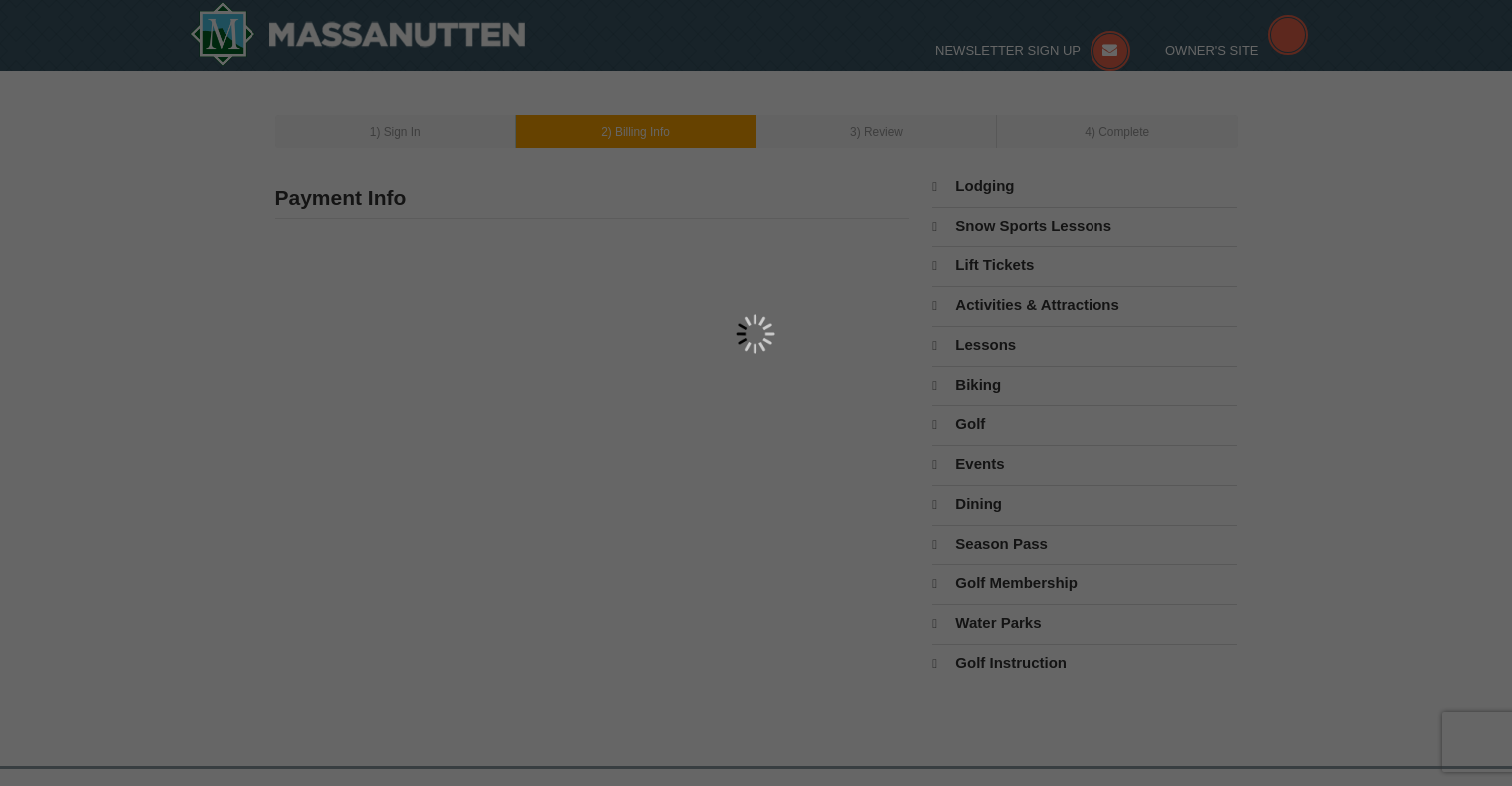 type on "233 North Rome Drive" 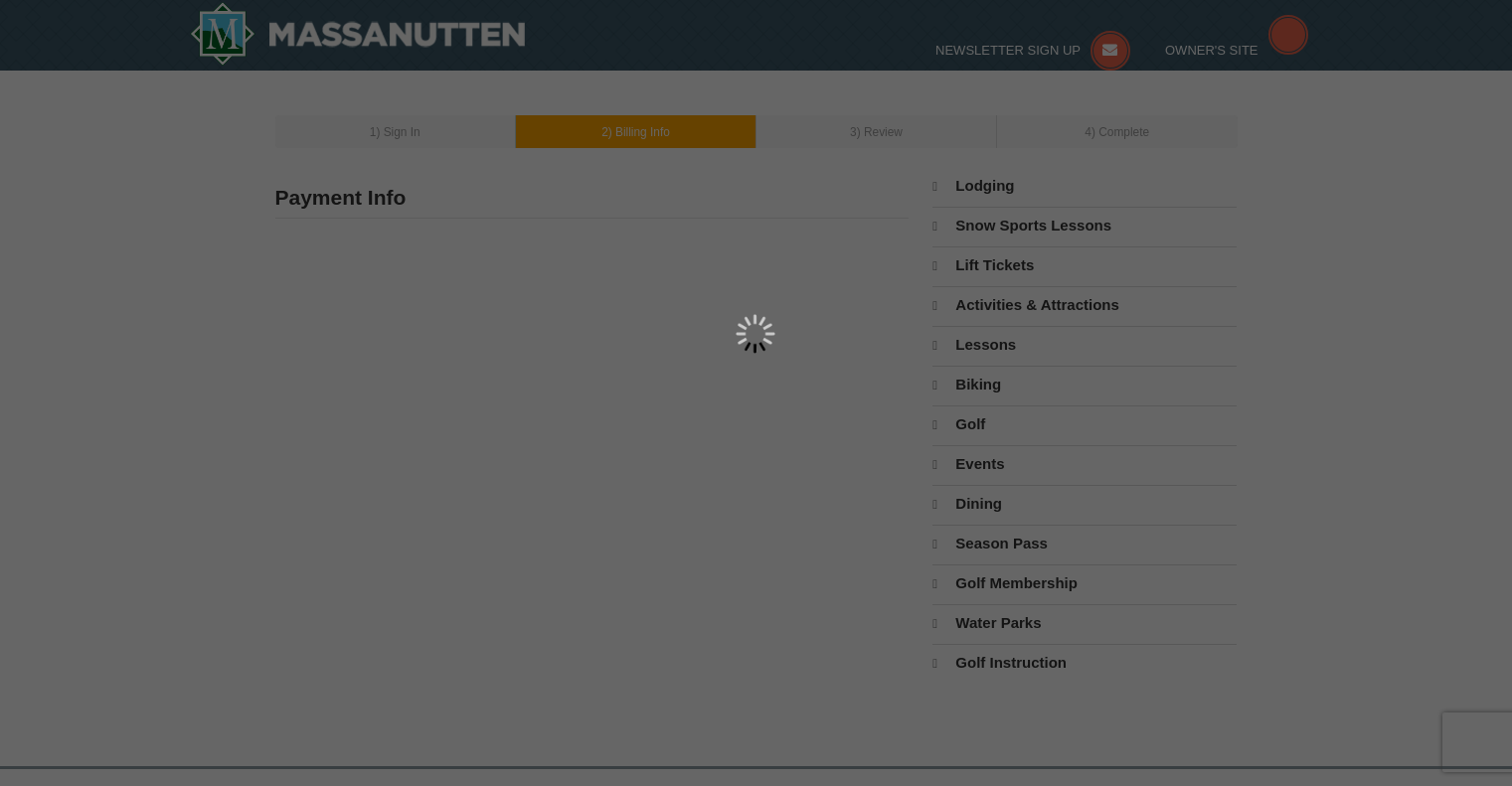 type on "24019" 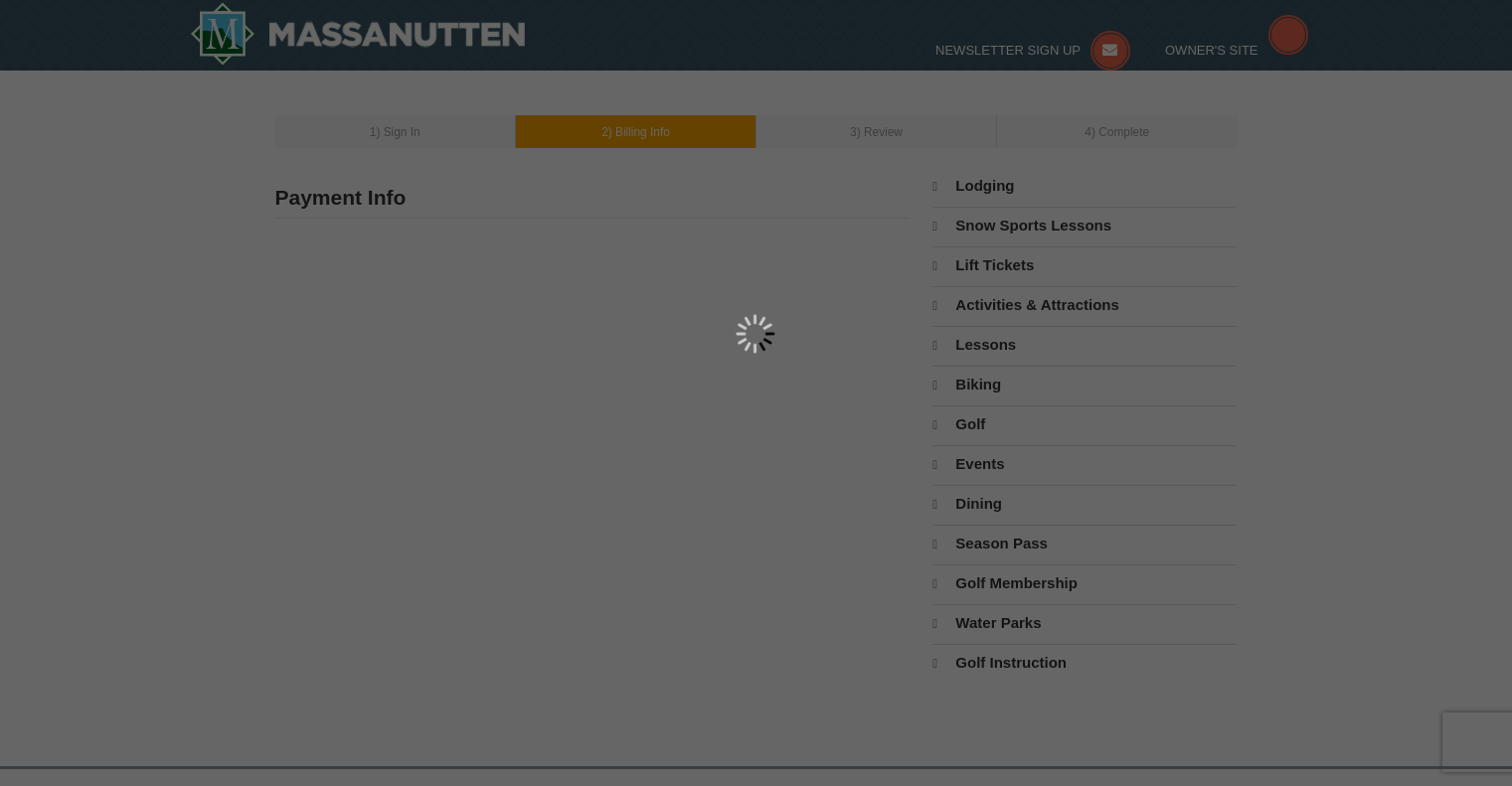 type on "540" 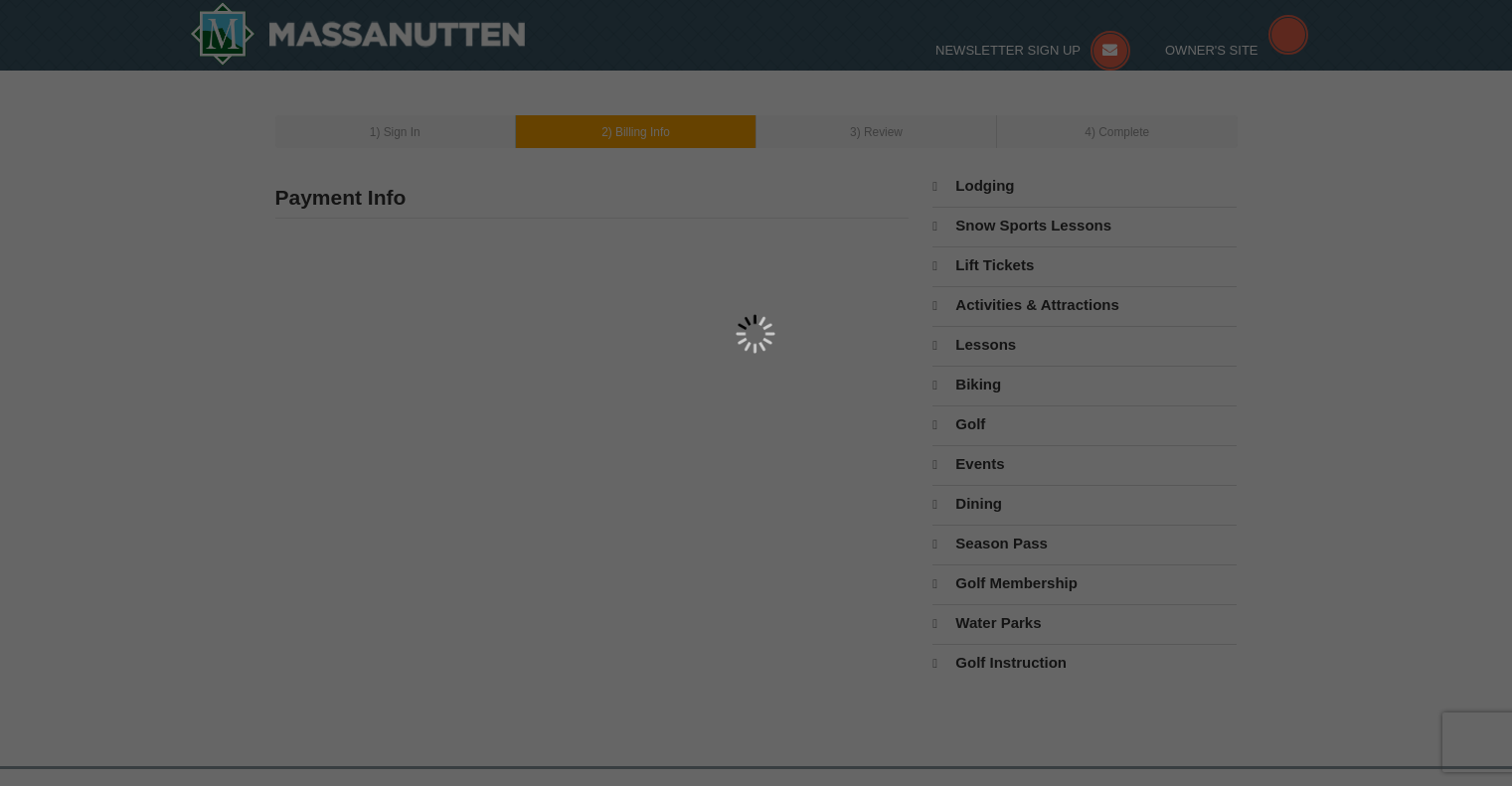 type on "525" 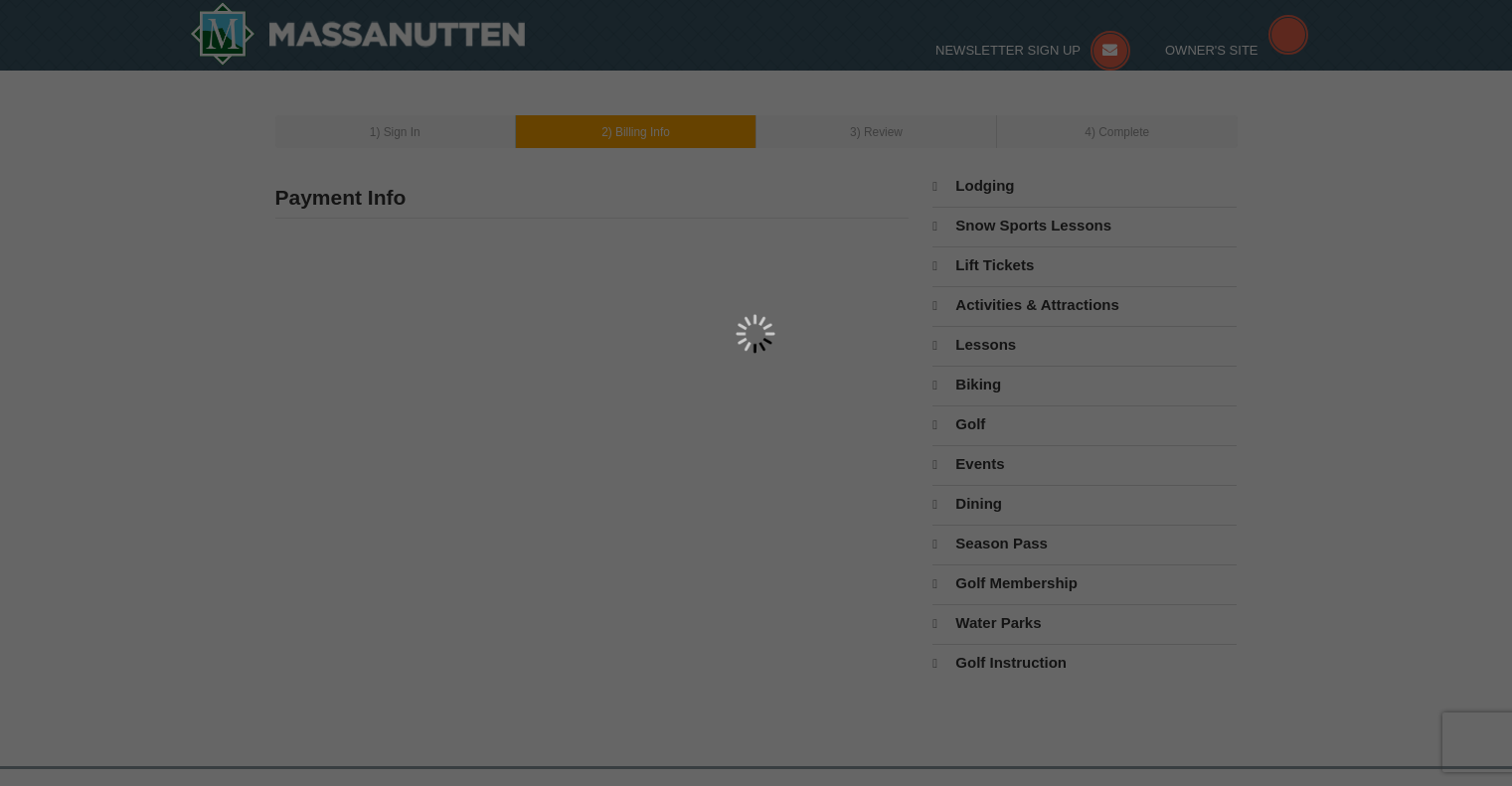 type on "2265" 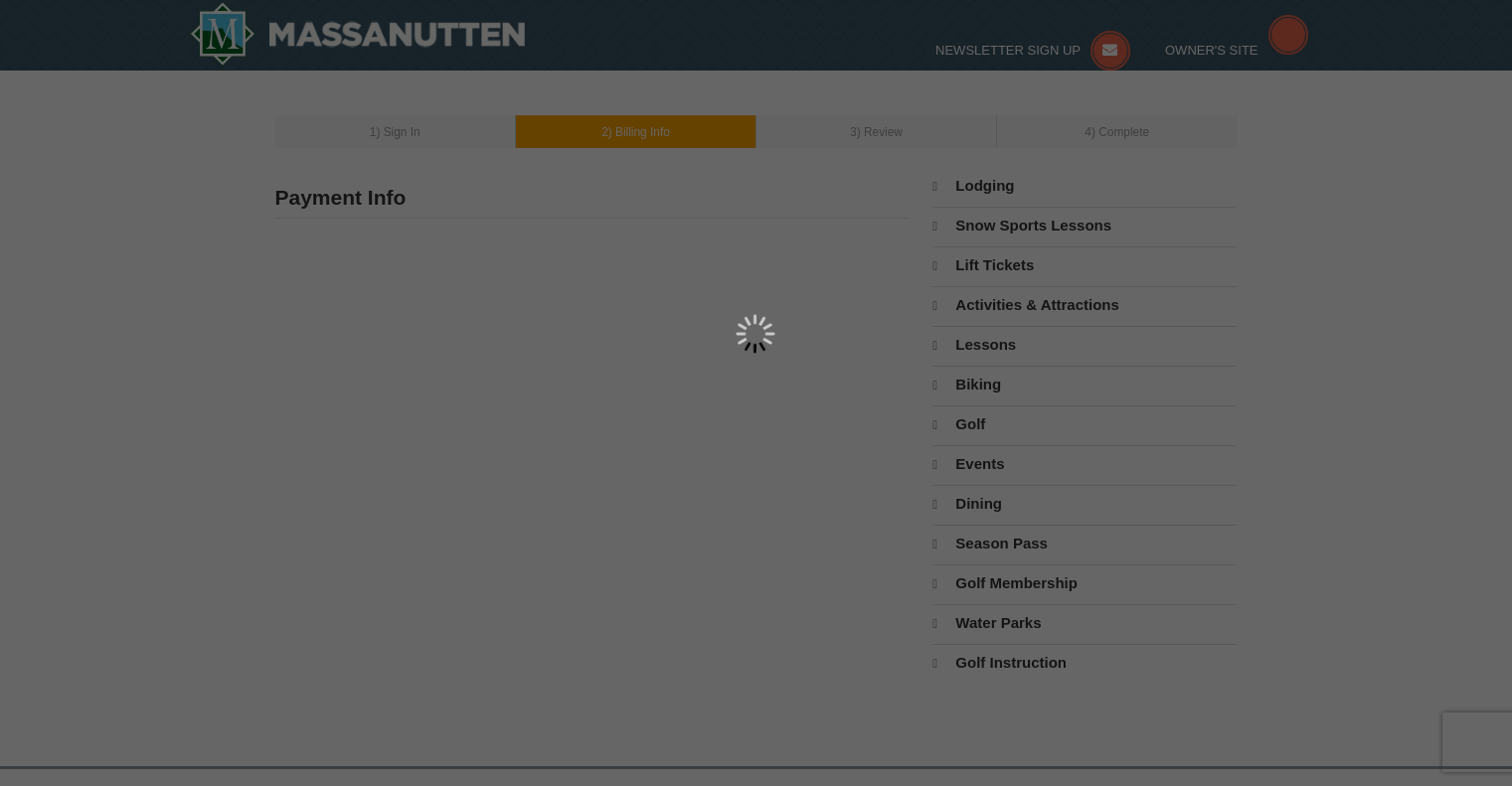 type on "skendrick25@msn.com" 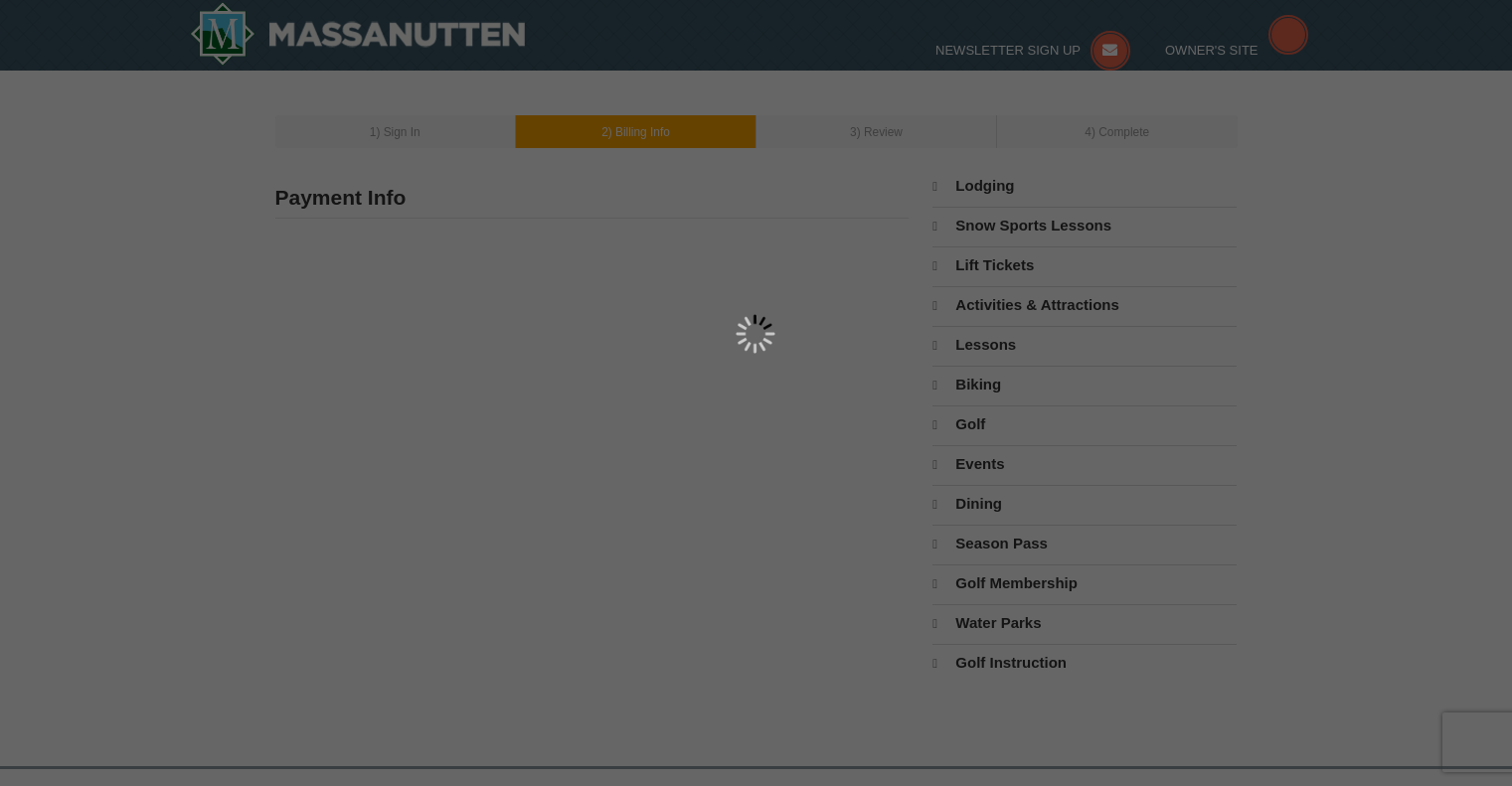 select on "VA" 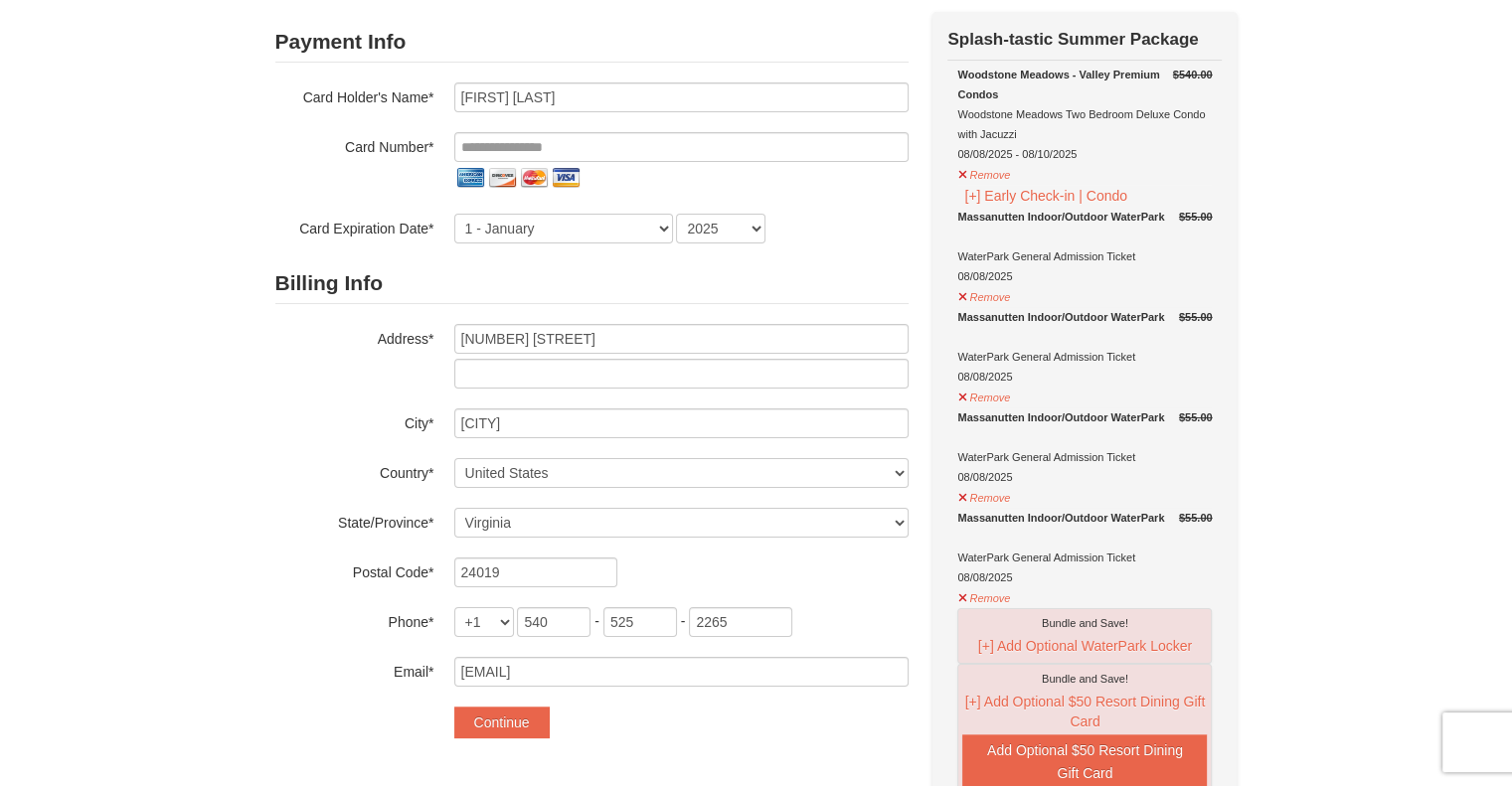 scroll, scrollTop: 154, scrollLeft: 0, axis: vertical 